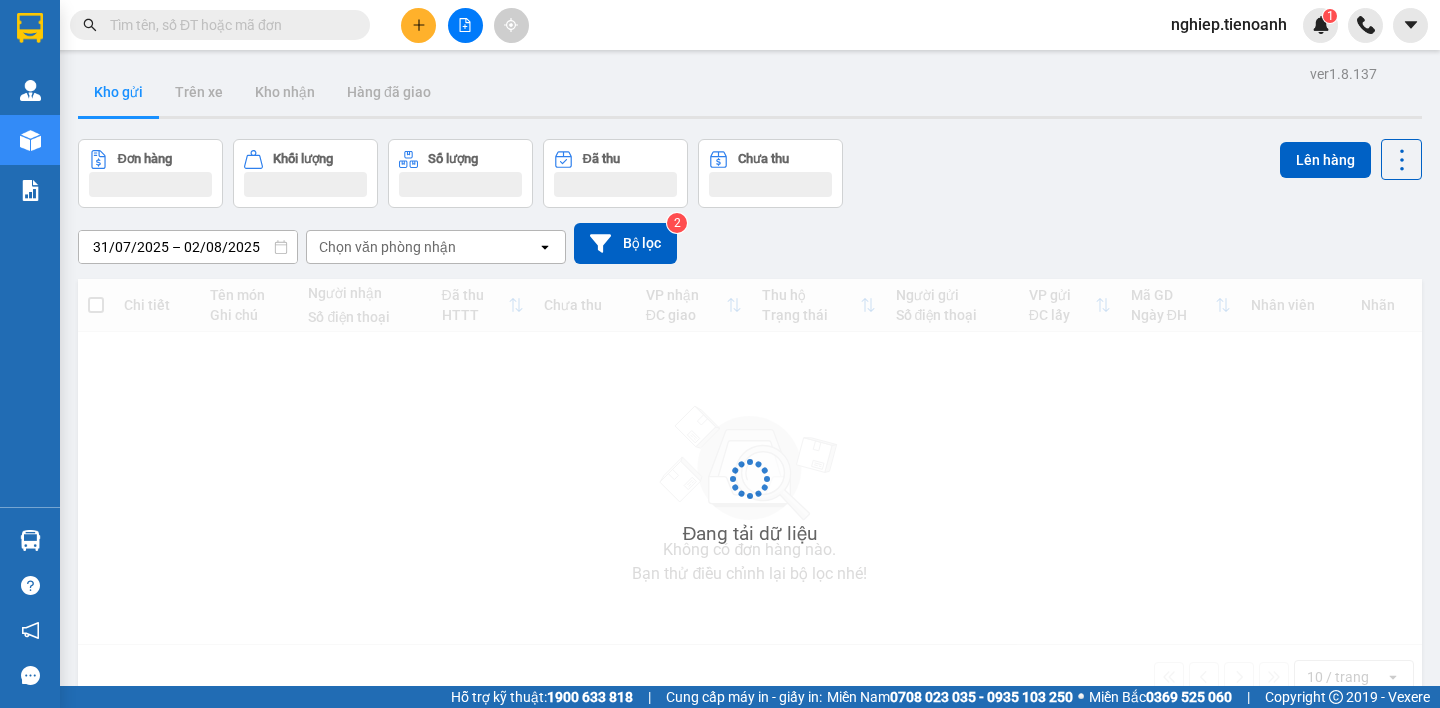 scroll, scrollTop: 0, scrollLeft: 0, axis: both 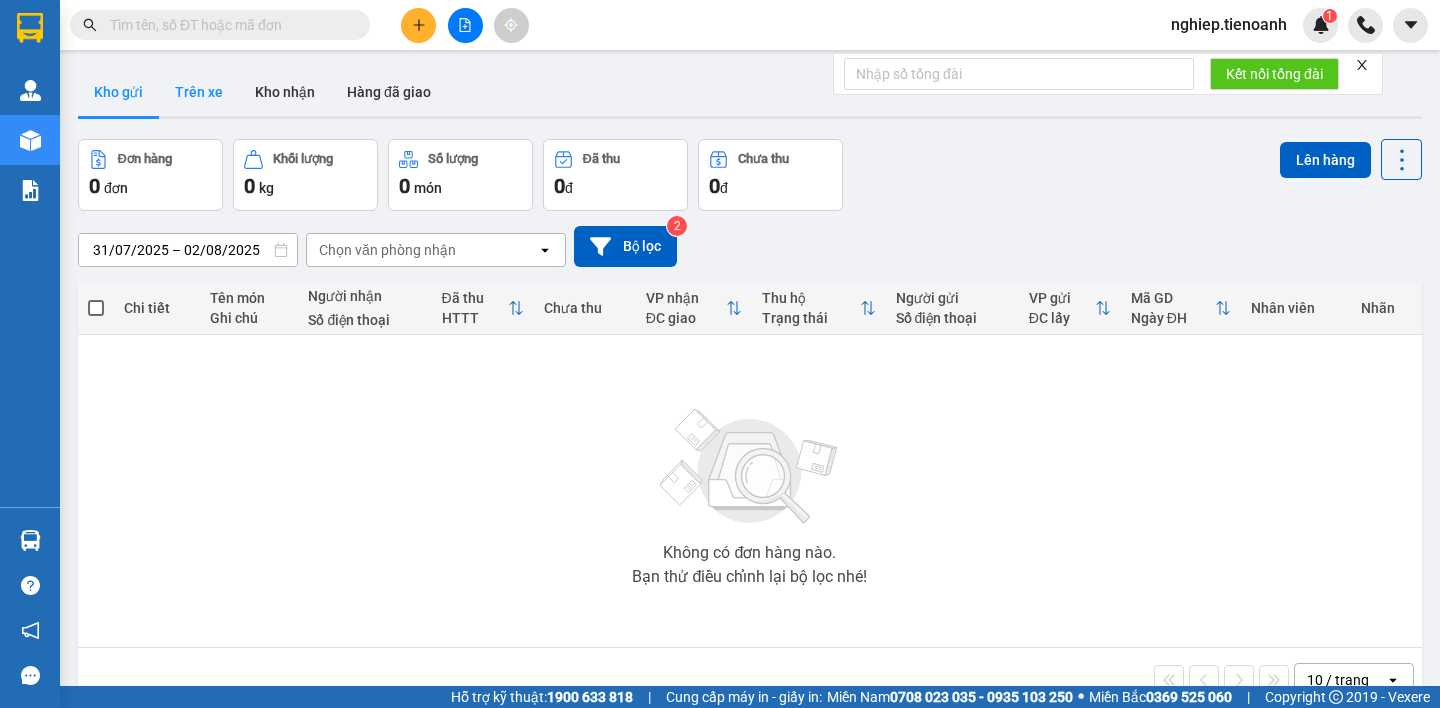 click on "Trên xe" at bounding box center [199, 92] 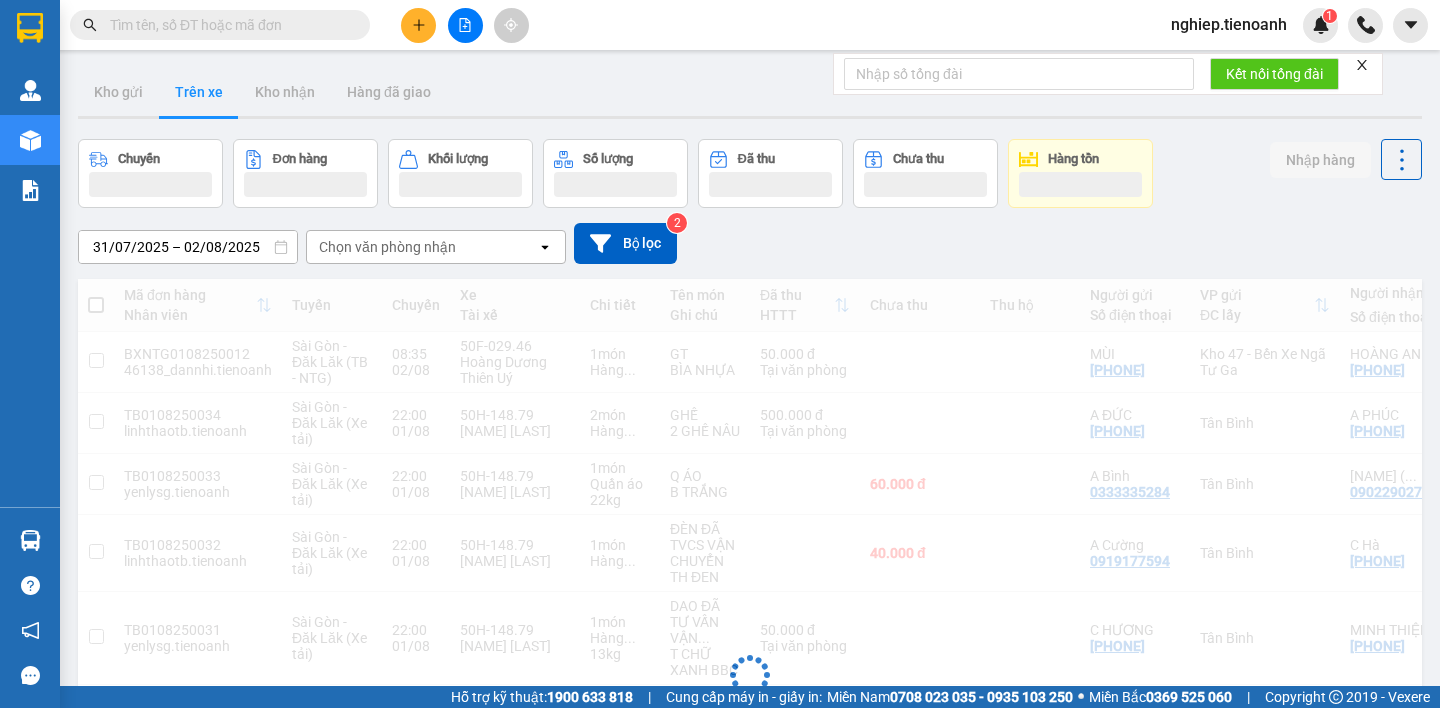 click on "Chọn văn phòng nhận" at bounding box center (387, 247) 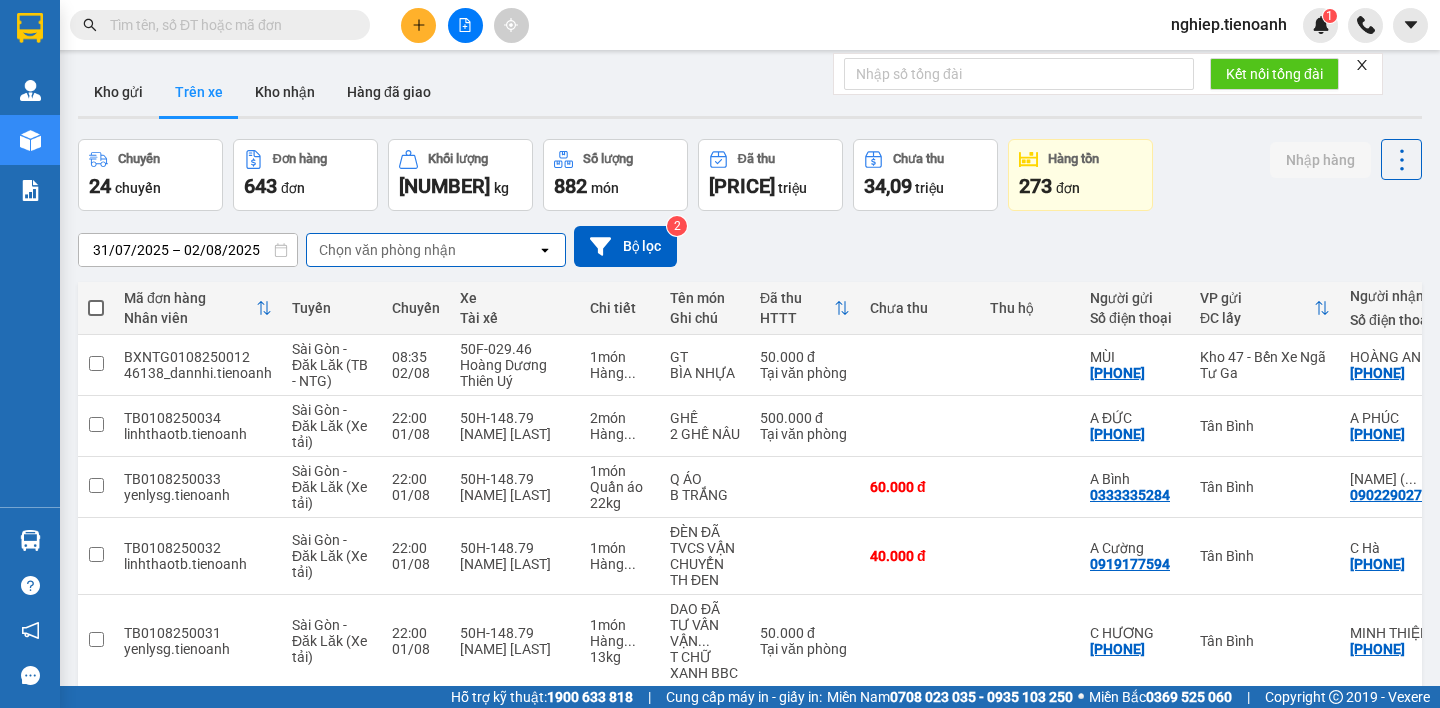 click on "Chọn văn phòng nhận" at bounding box center [387, 250] 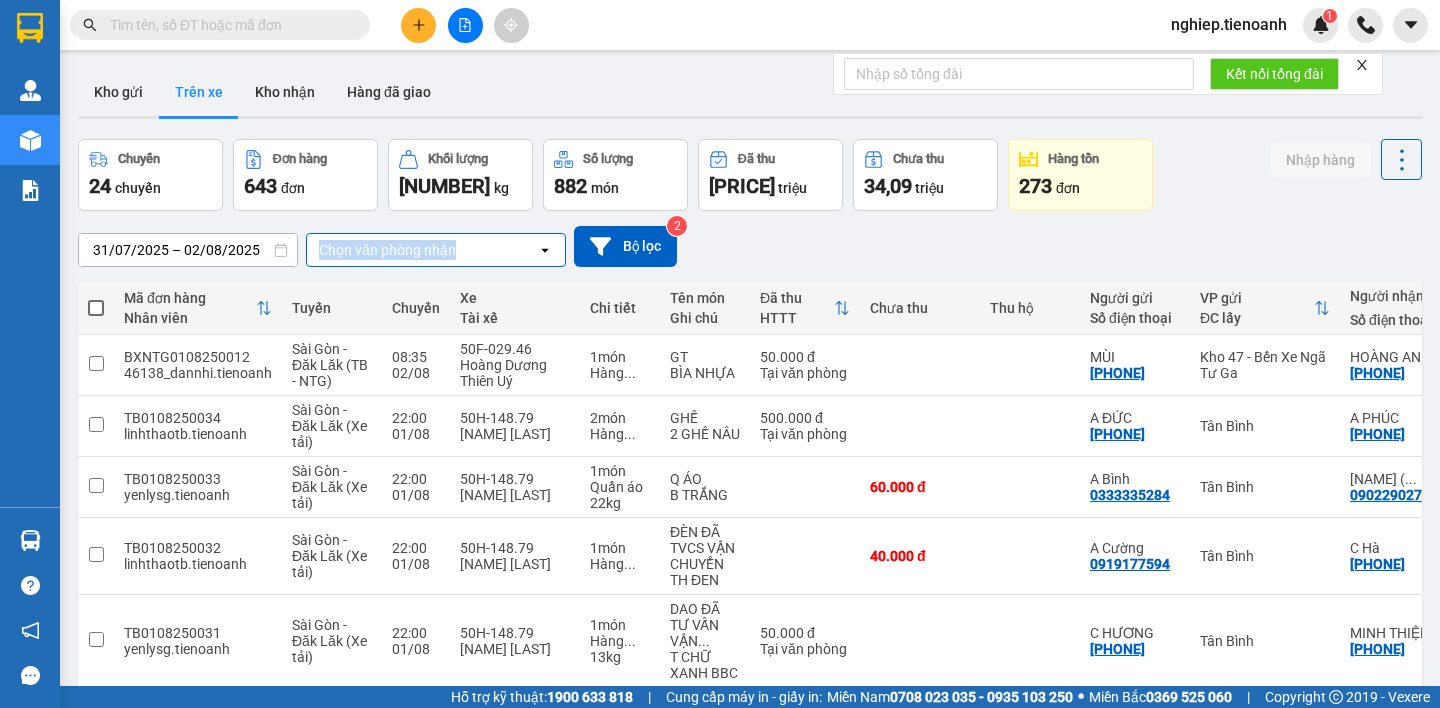 click on "Chọn văn phòng nhận" at bounding box center [387, 250] 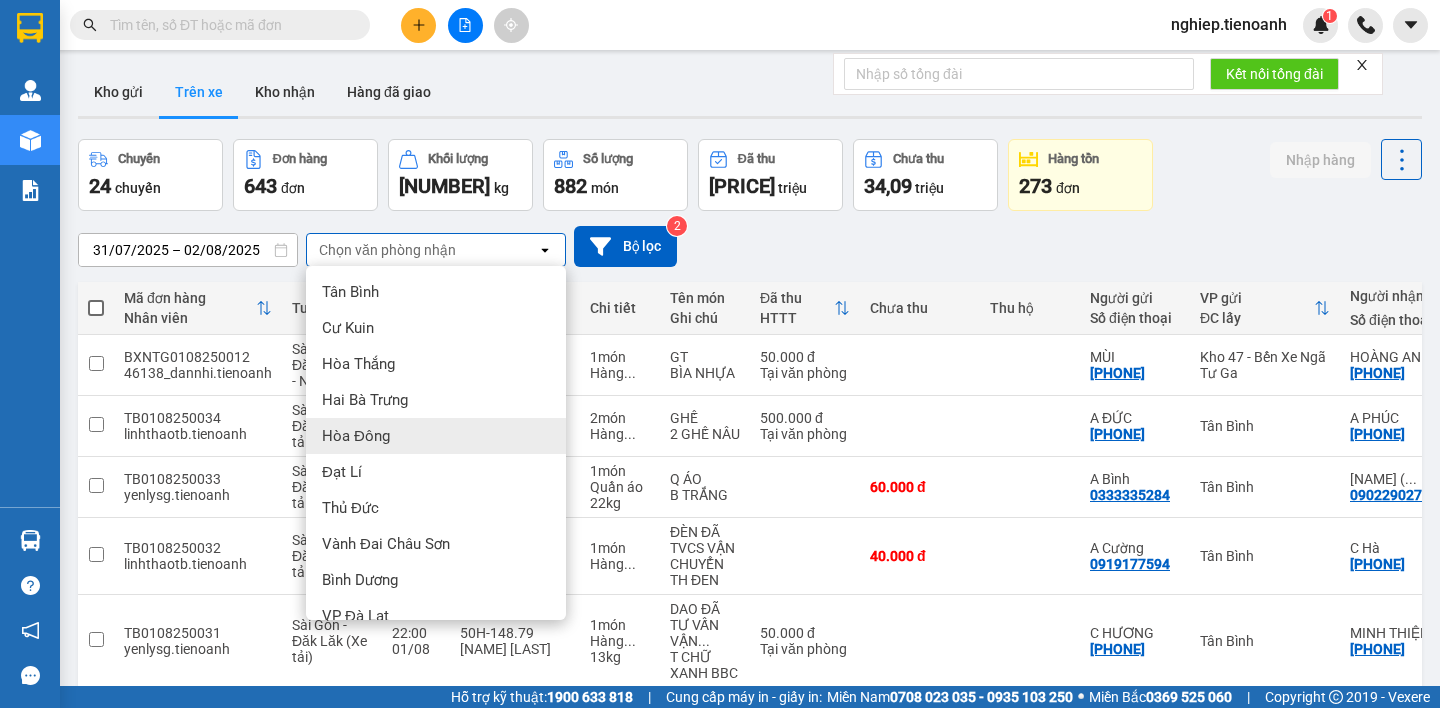 click on "Hòa Đông" at bounding box center [356, 436] 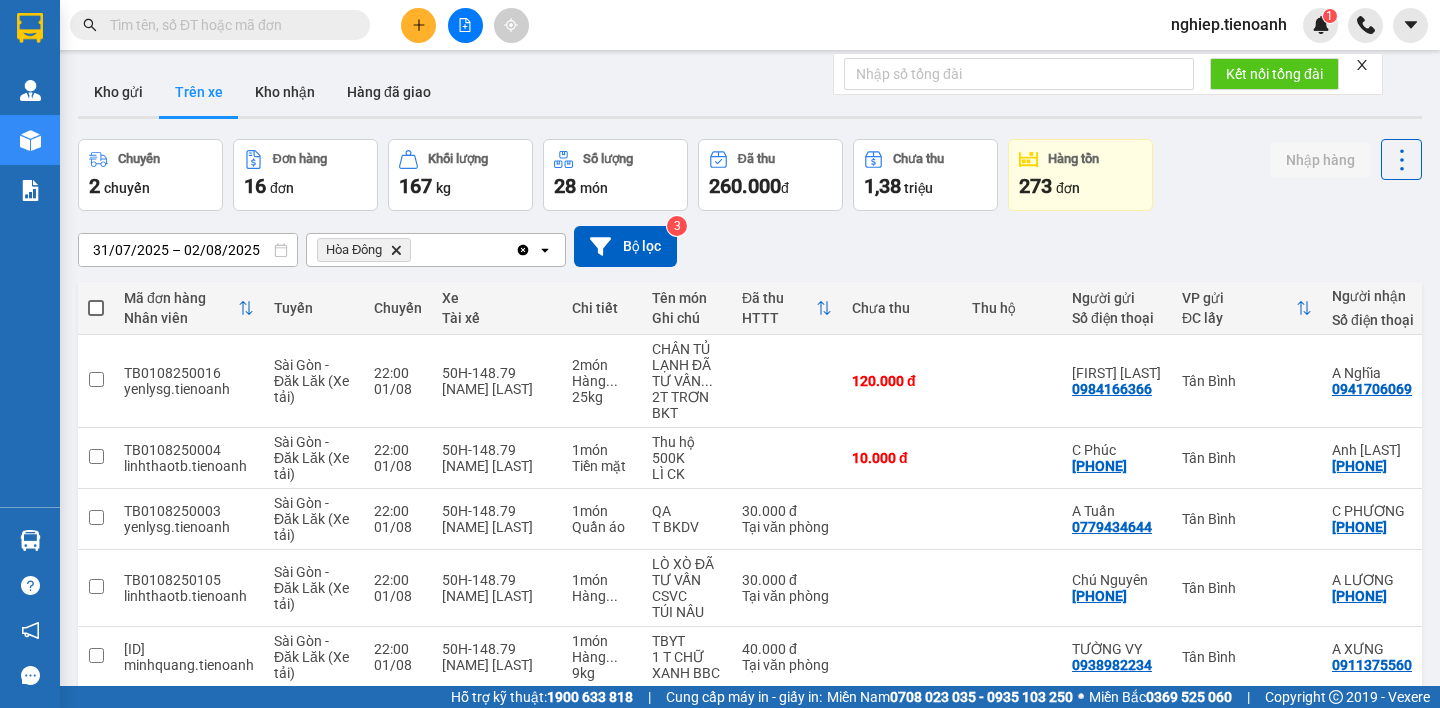 scroll, scrollTop: 45, scrollLeft: 0, axis: vertical 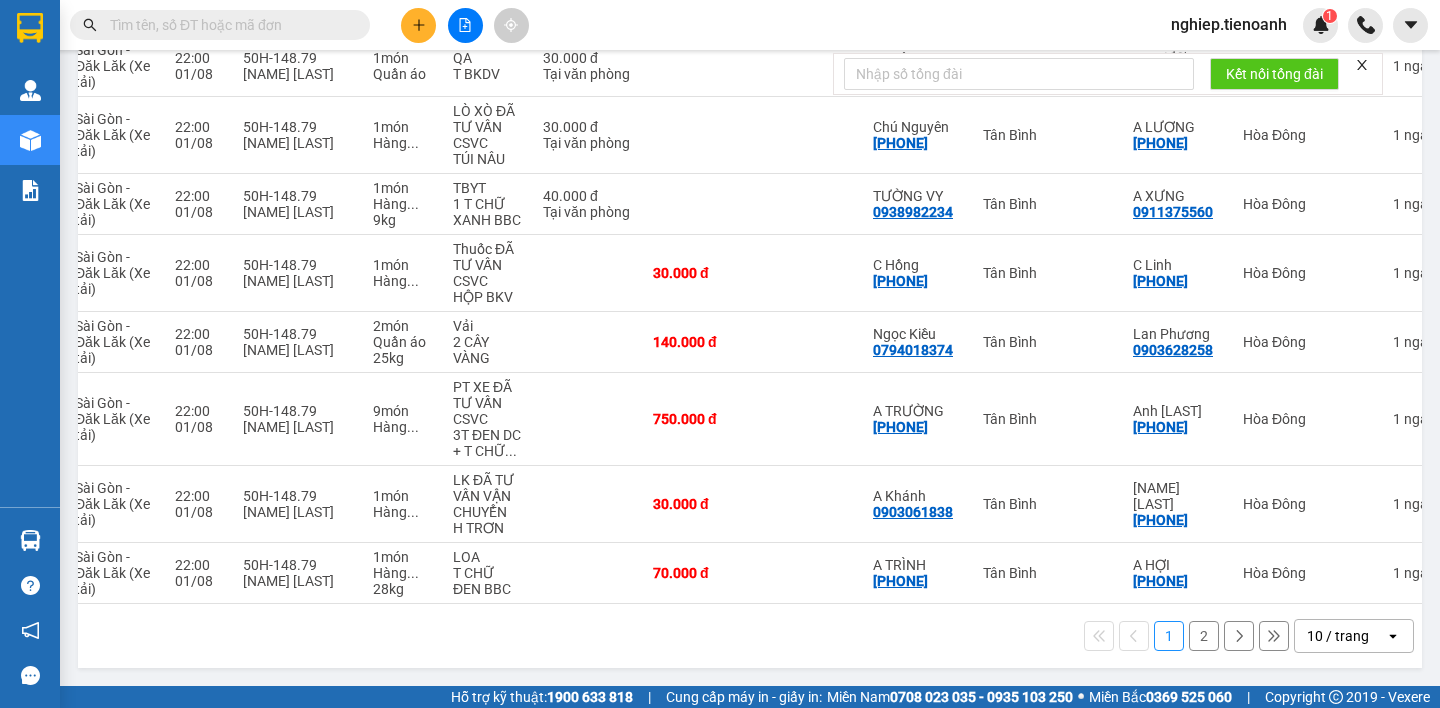 click on "2" at bounding box center [1204, 636] 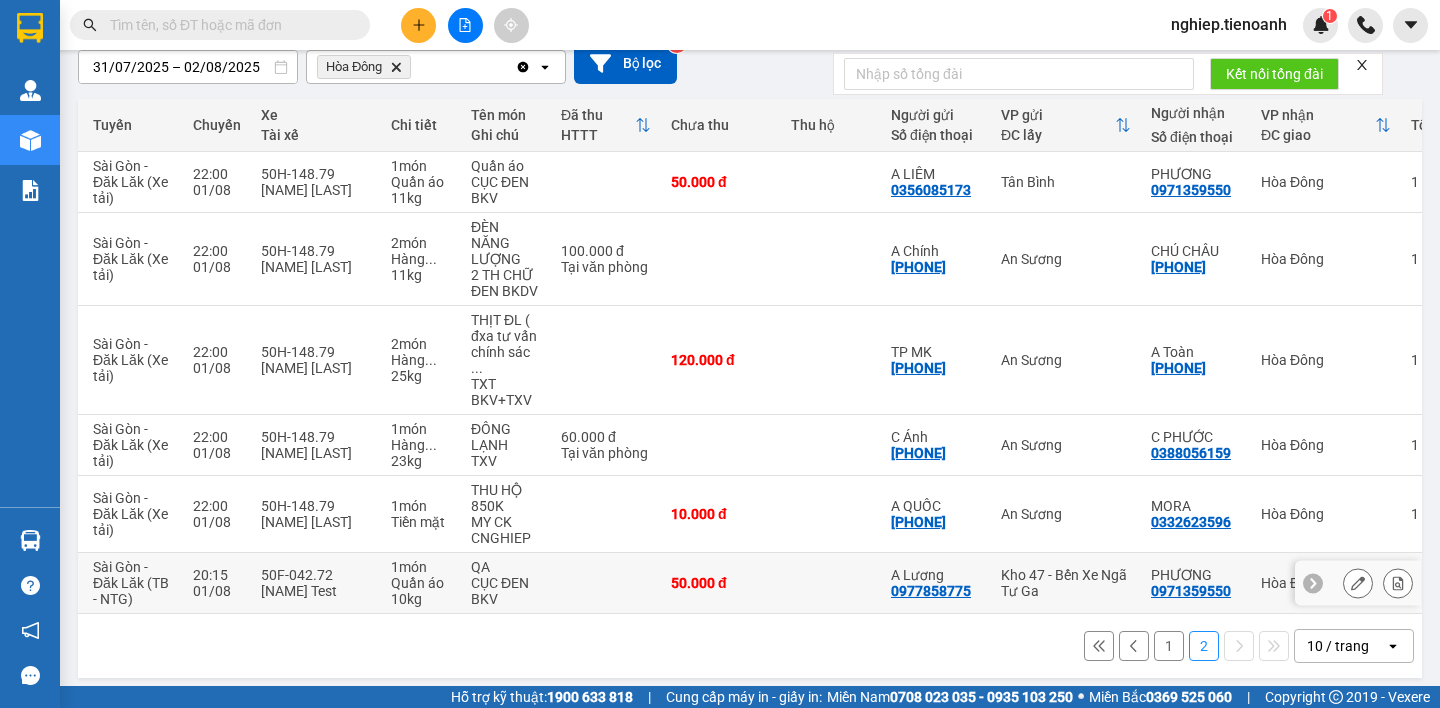 scroll, scrollTop: 185, scrollLeft: 0, axis: vertical 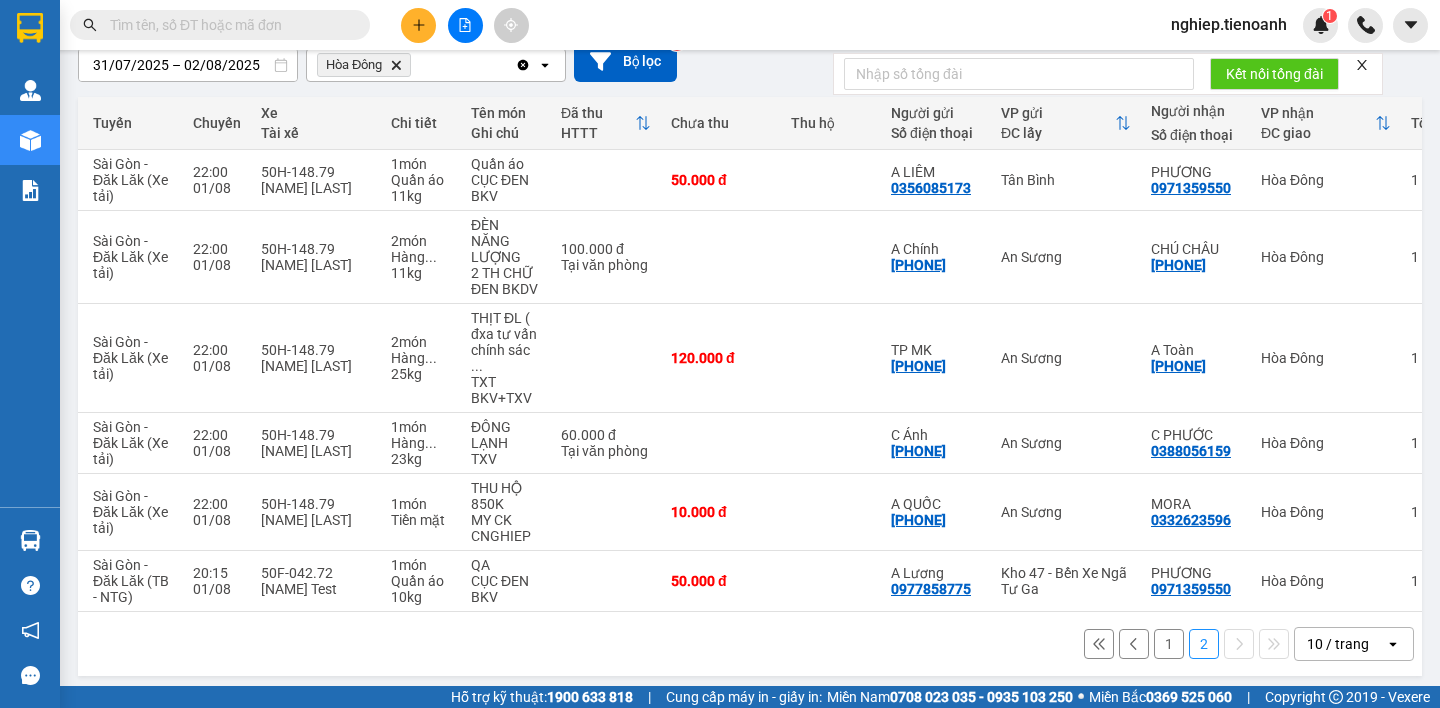 click on "1" at bounding box center [1169, 644] 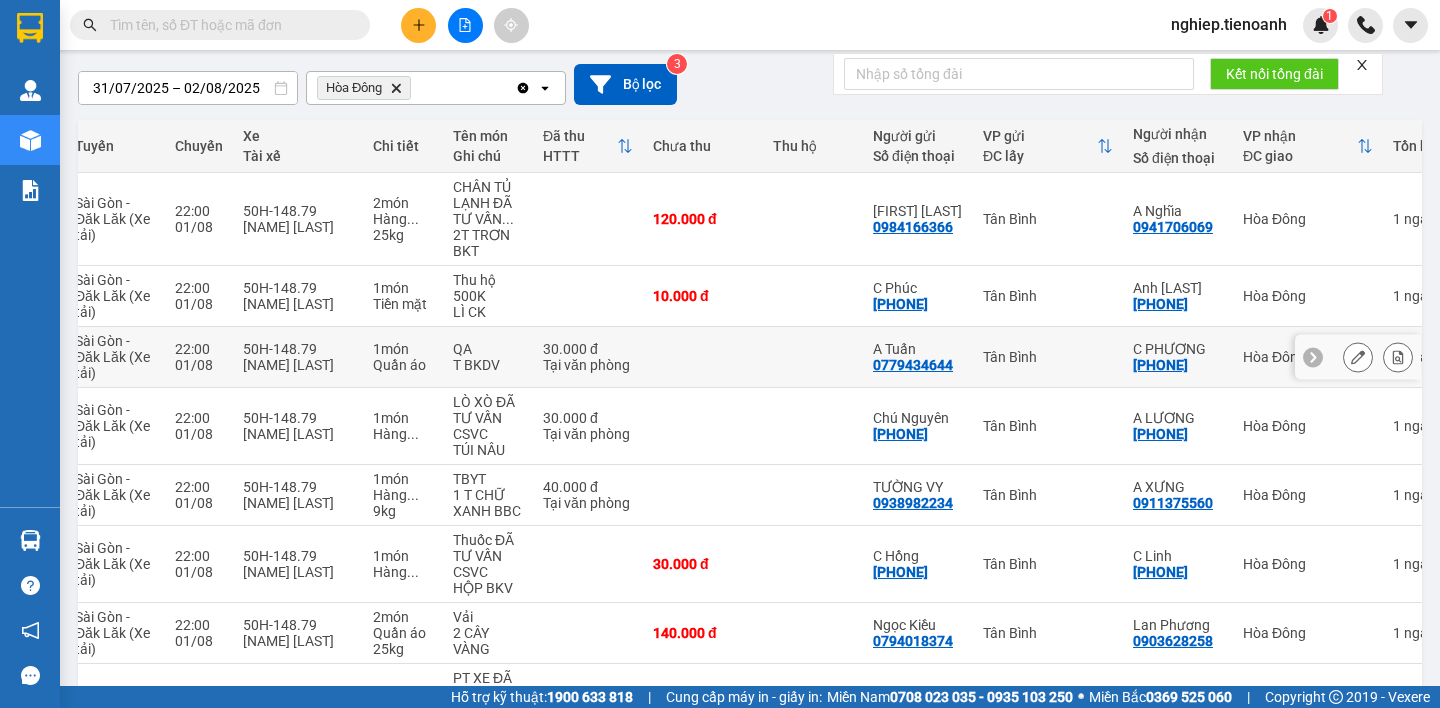 scroll, scrollTop: 161, scrollLeft: 0, axis: vertical 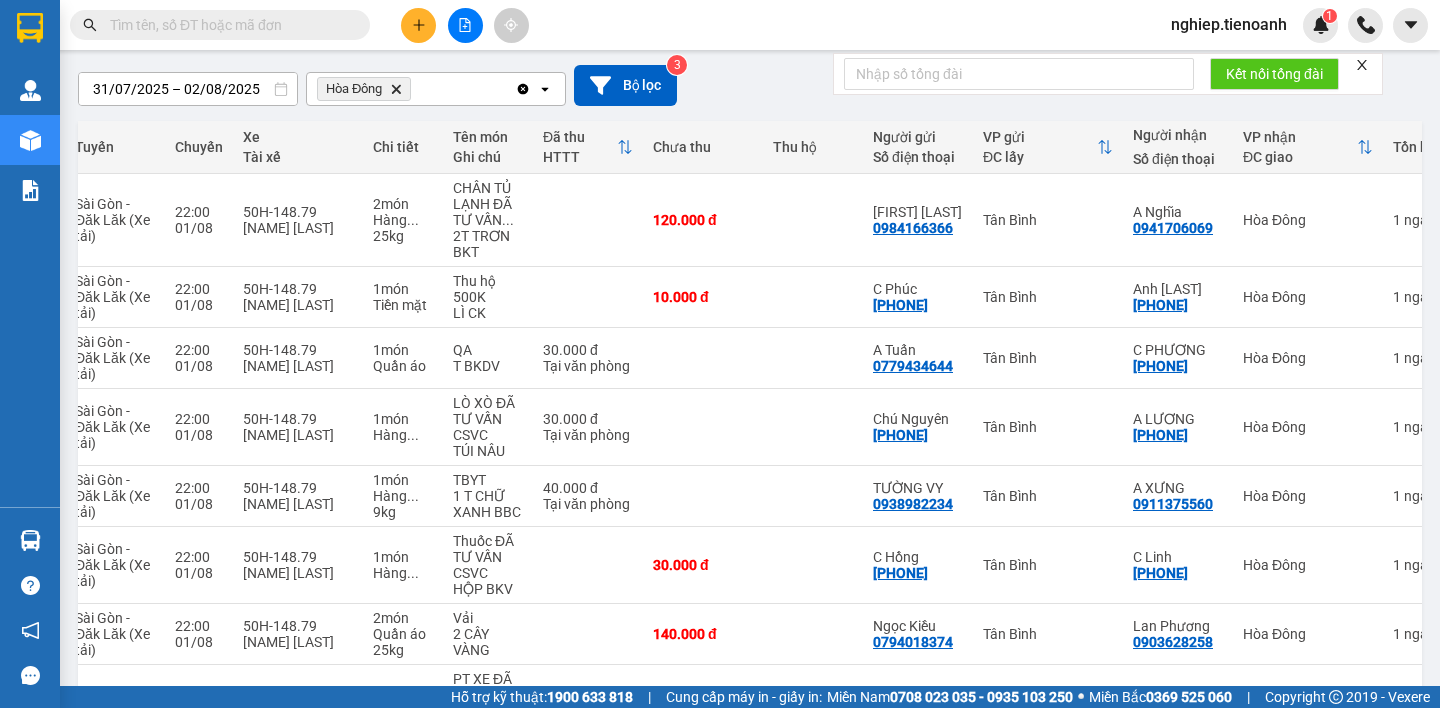type 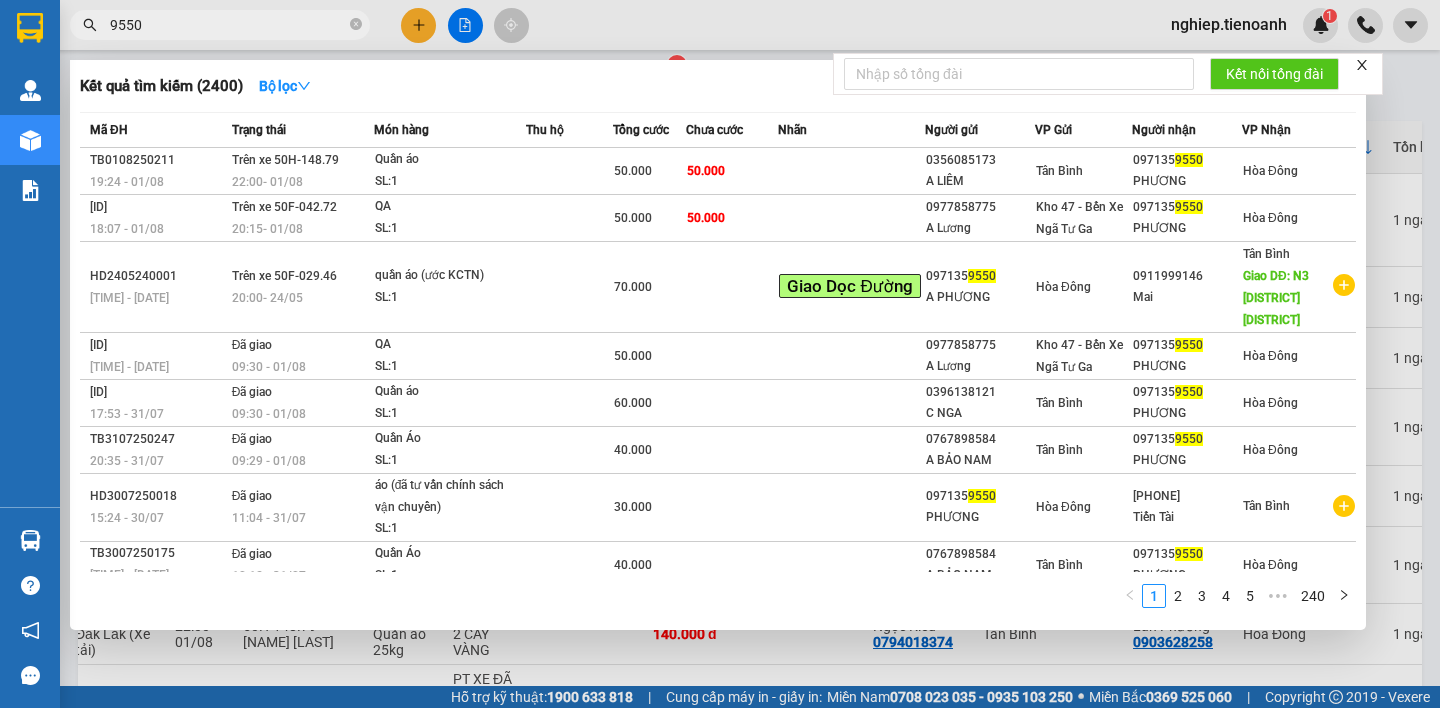 type on "9550" 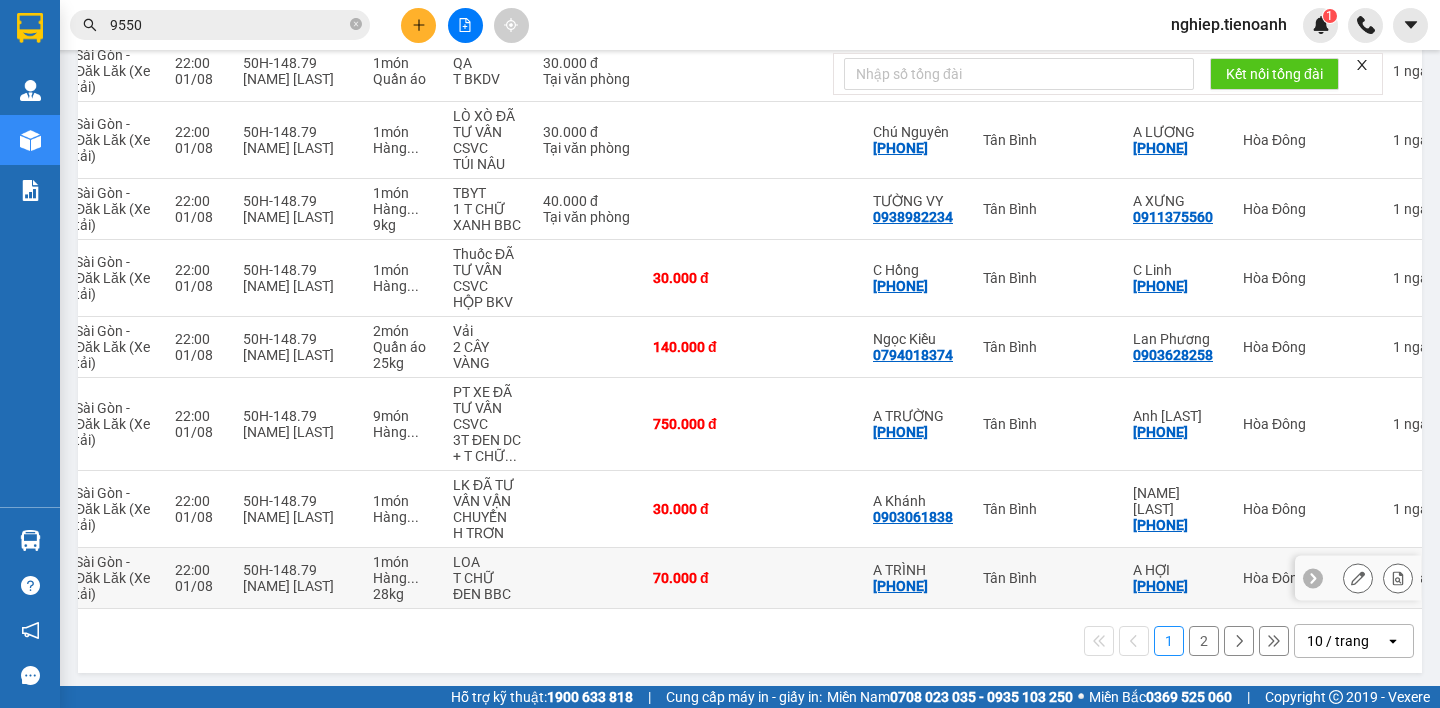 scroll, scrollTop: 461, scrollLeft: 0, axis: vertical 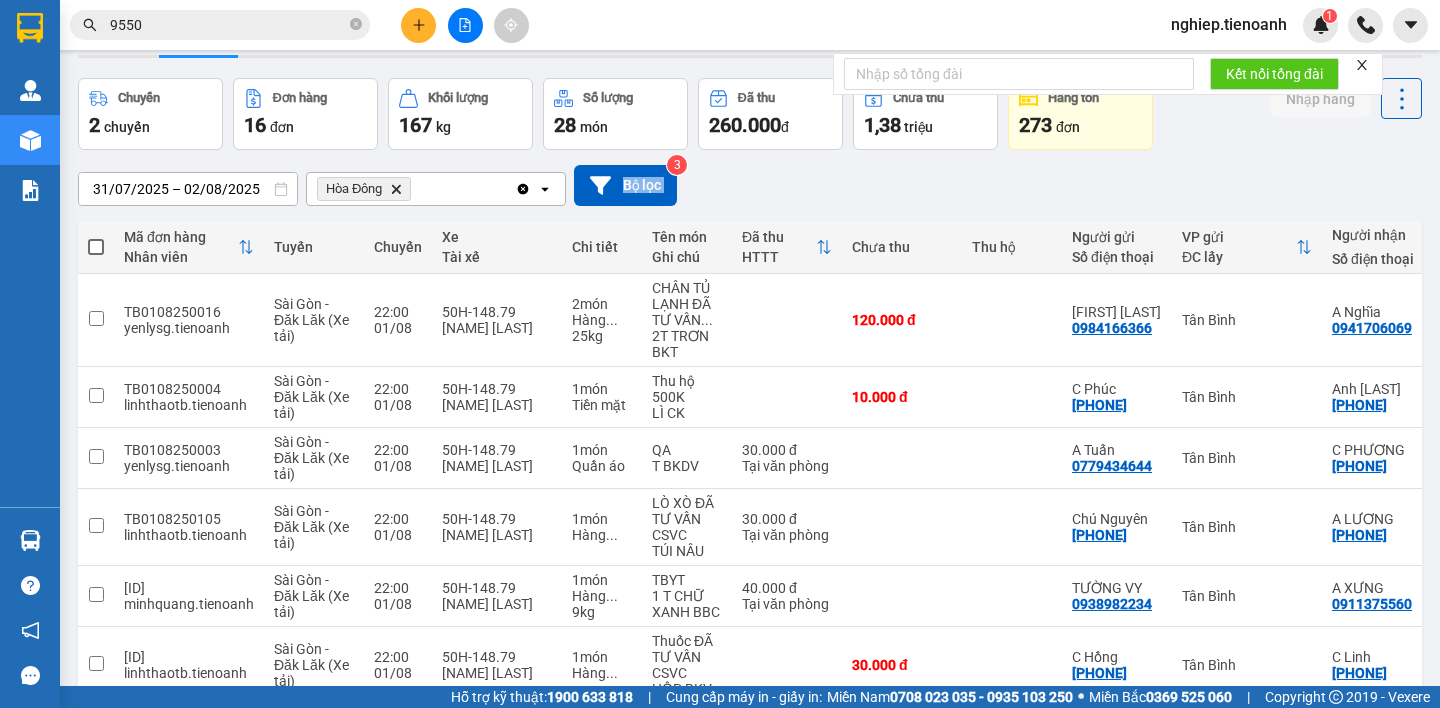 click at bounding box center [96, 247] 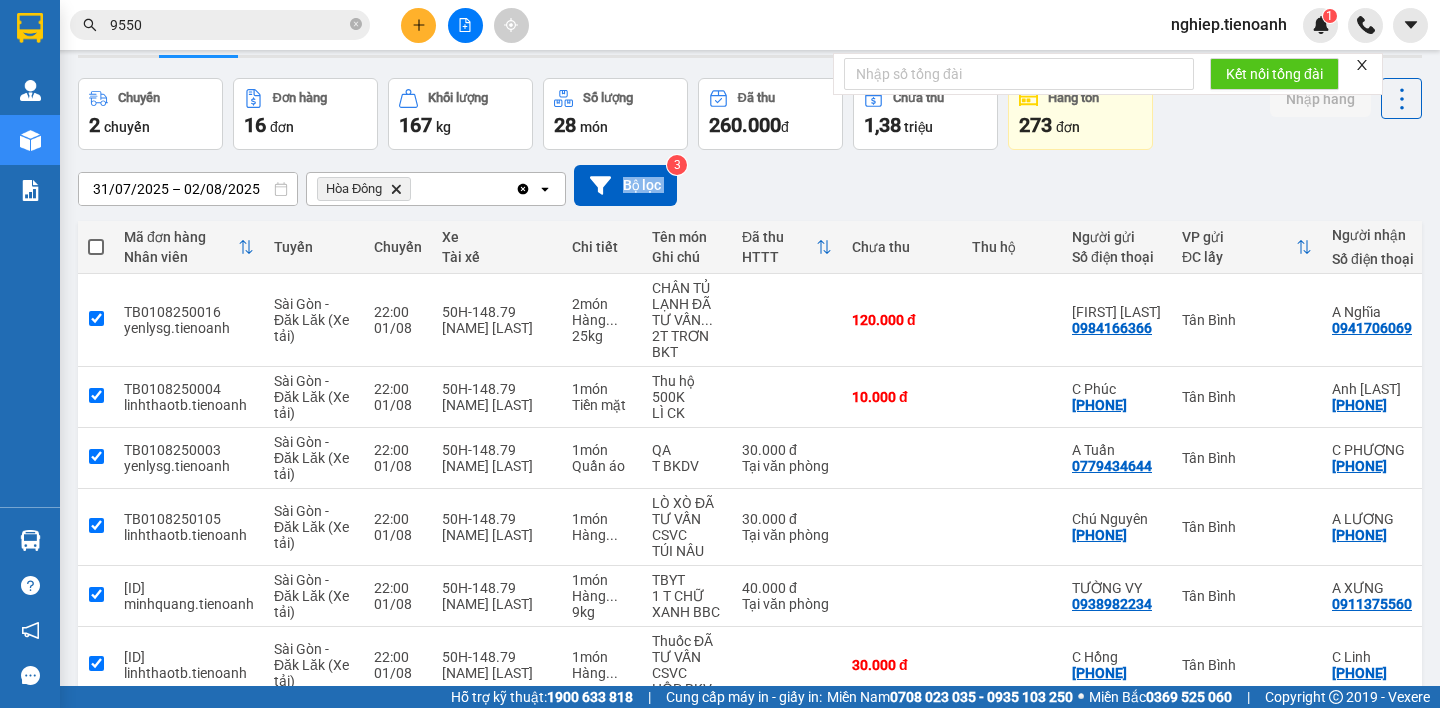 click at bounding box center [96, 247] 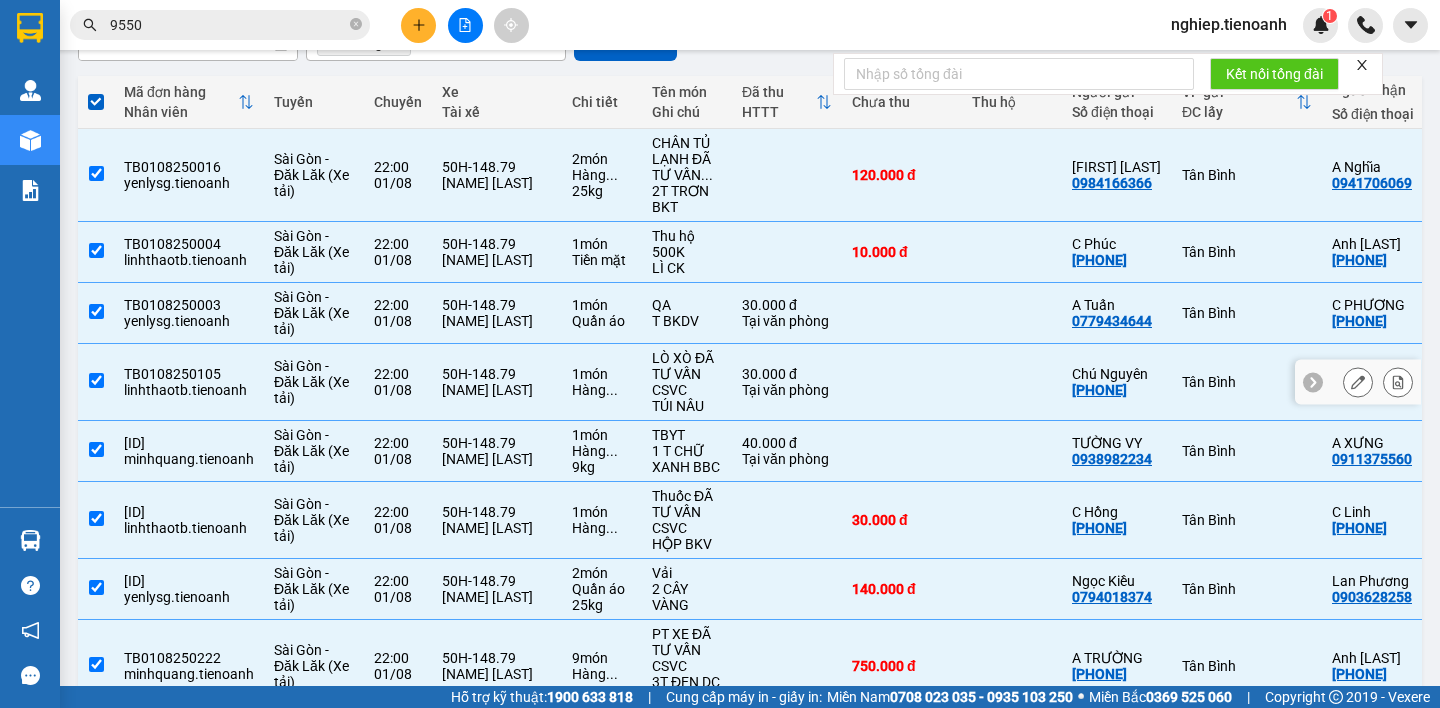 scroll, scrollTop: 0, scrollLeft: 0, axis: both 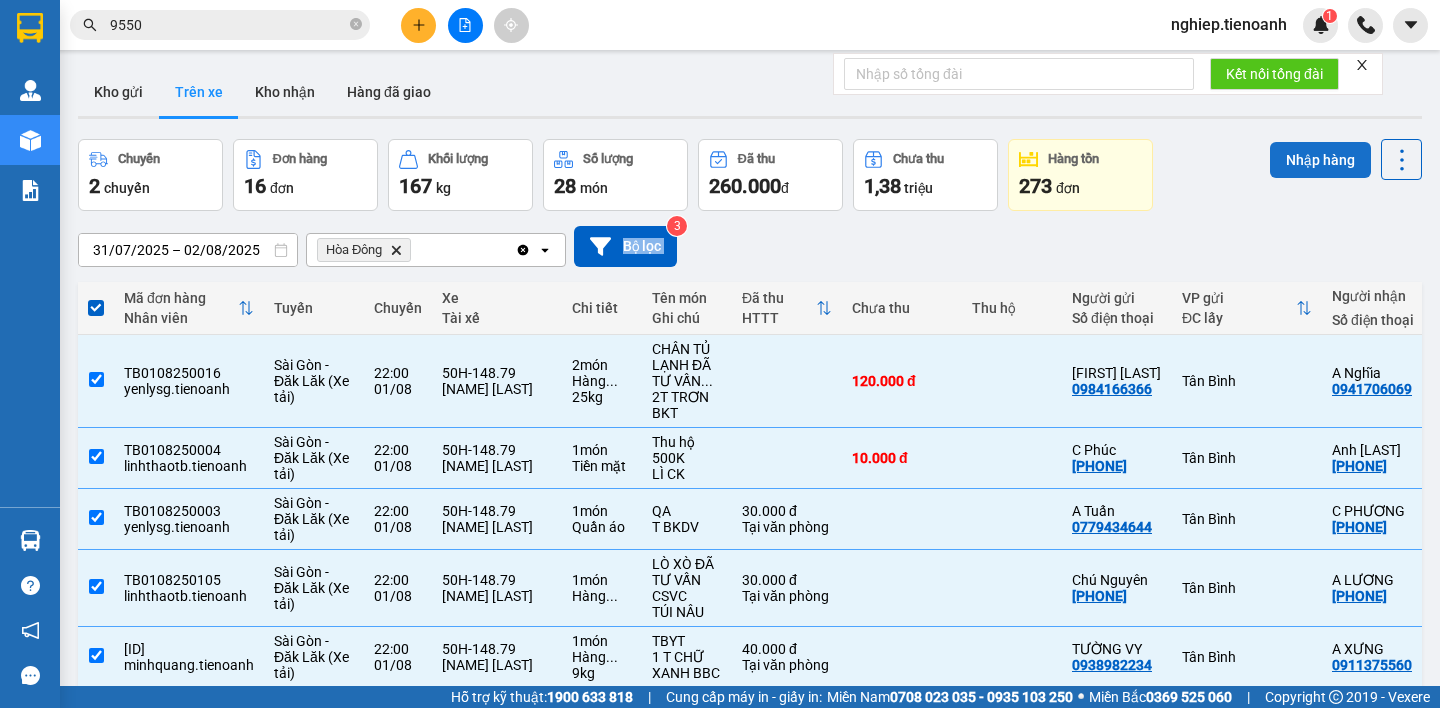 click on "Nhập hàng" at bounding box center (1320, 160) 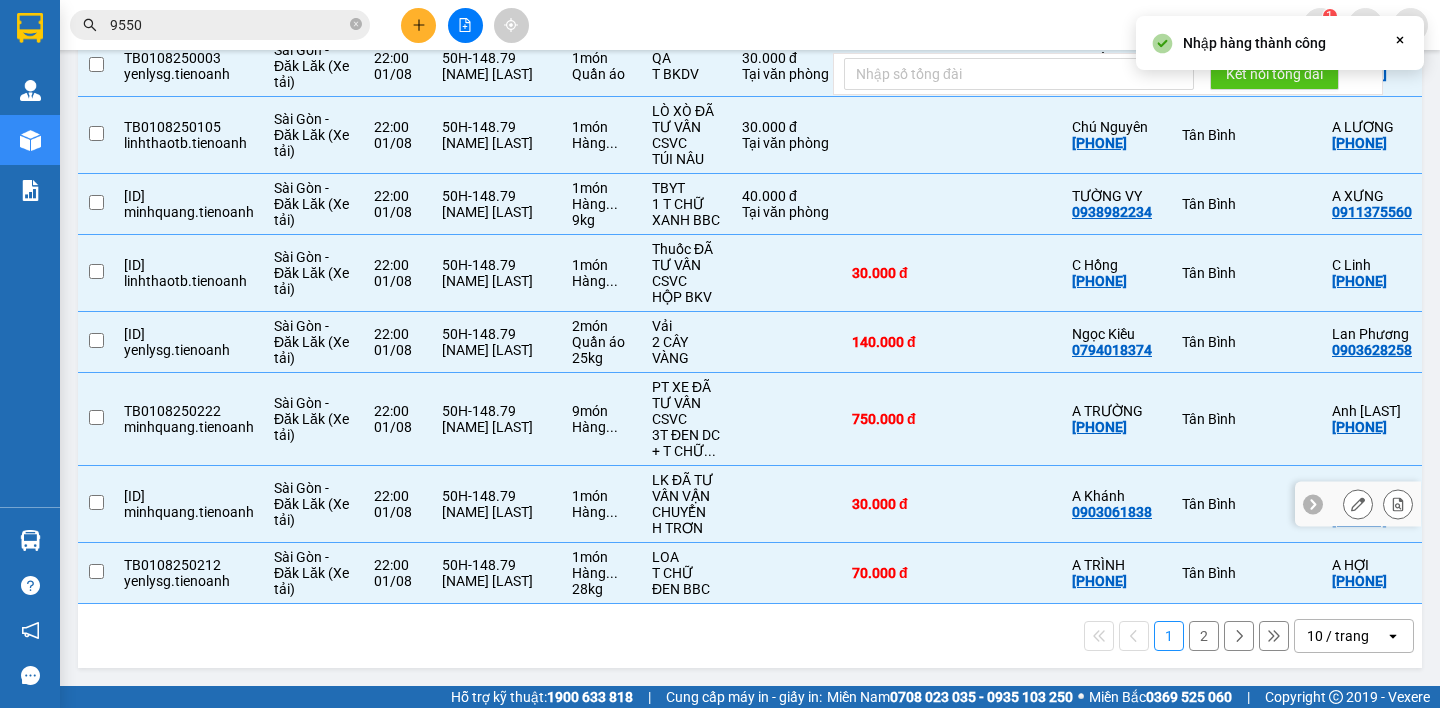 checkbox on "false" 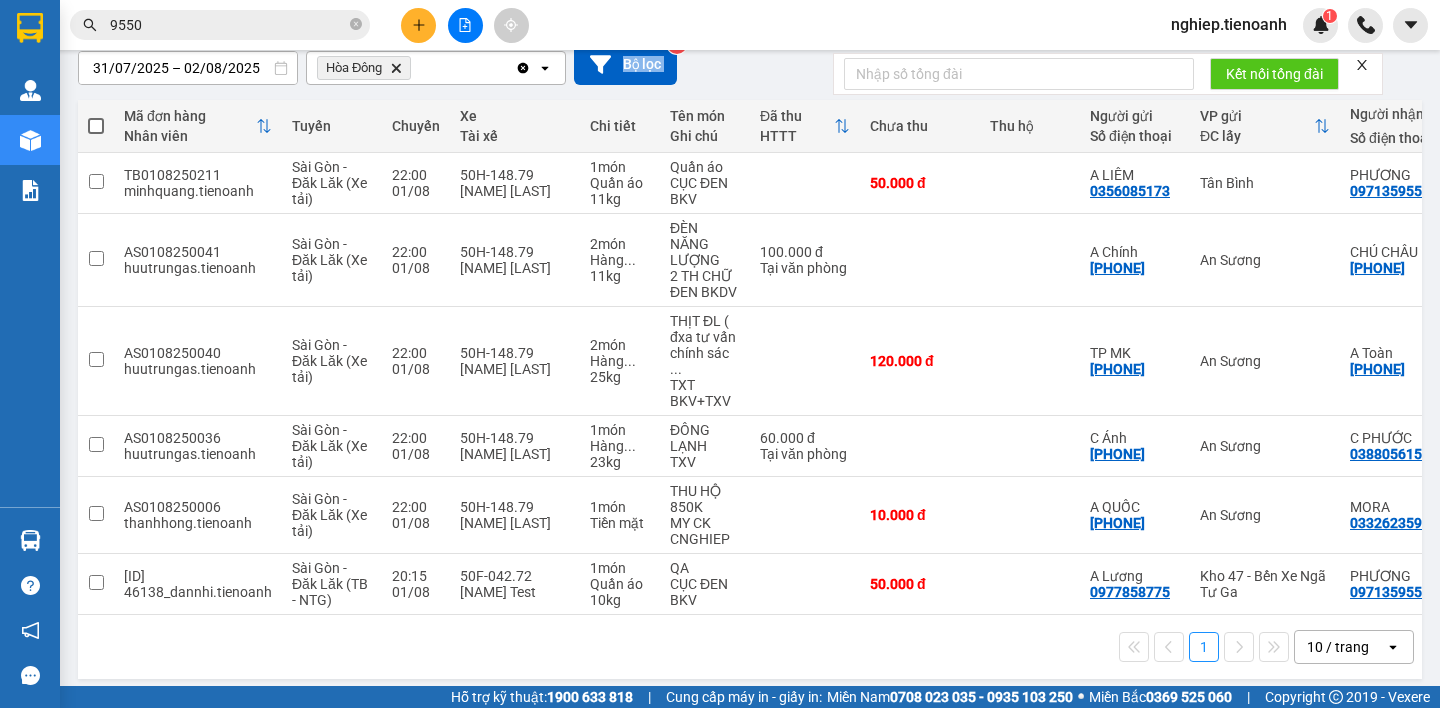 scroll, scrollTop: 185, scrollLeft: 0, axis: vertical 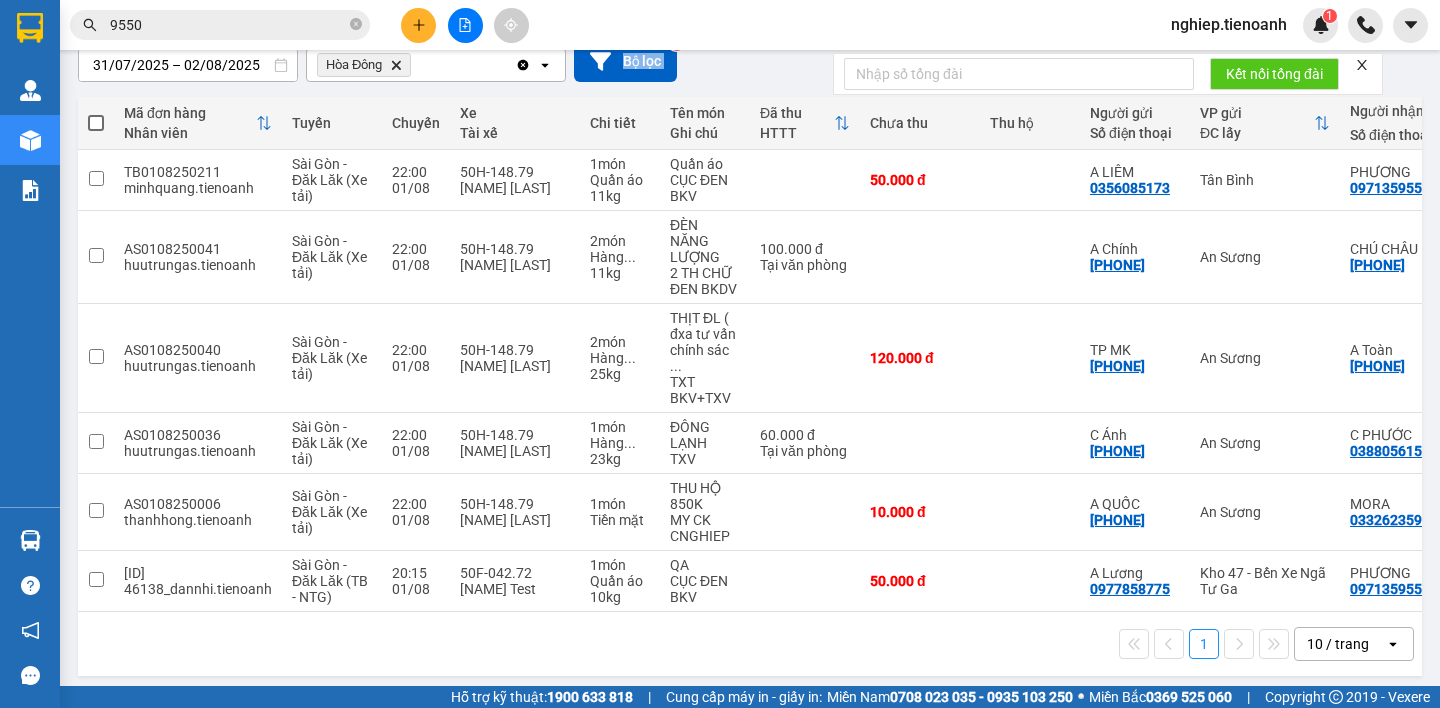 click on "1" at bounding box center [1204, 644] 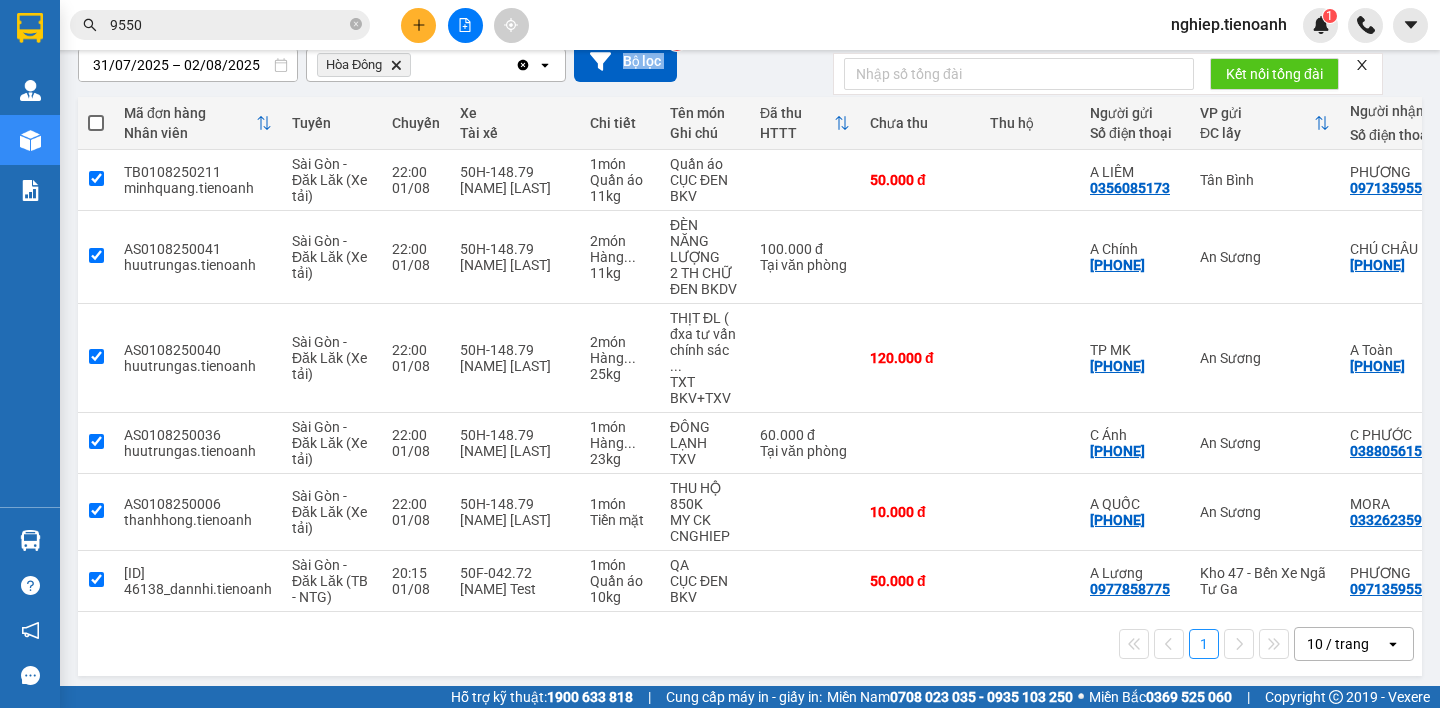 checkbox on "true" 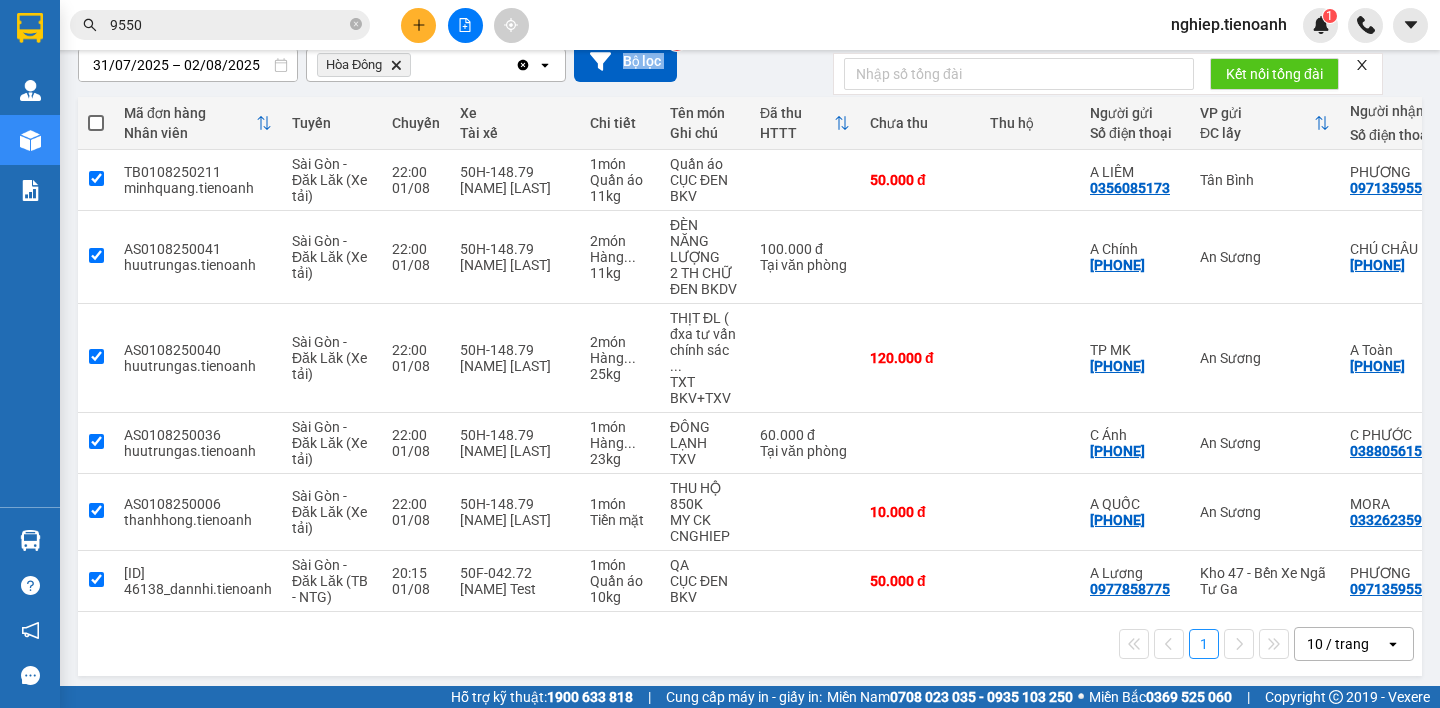 checkbox on "true" 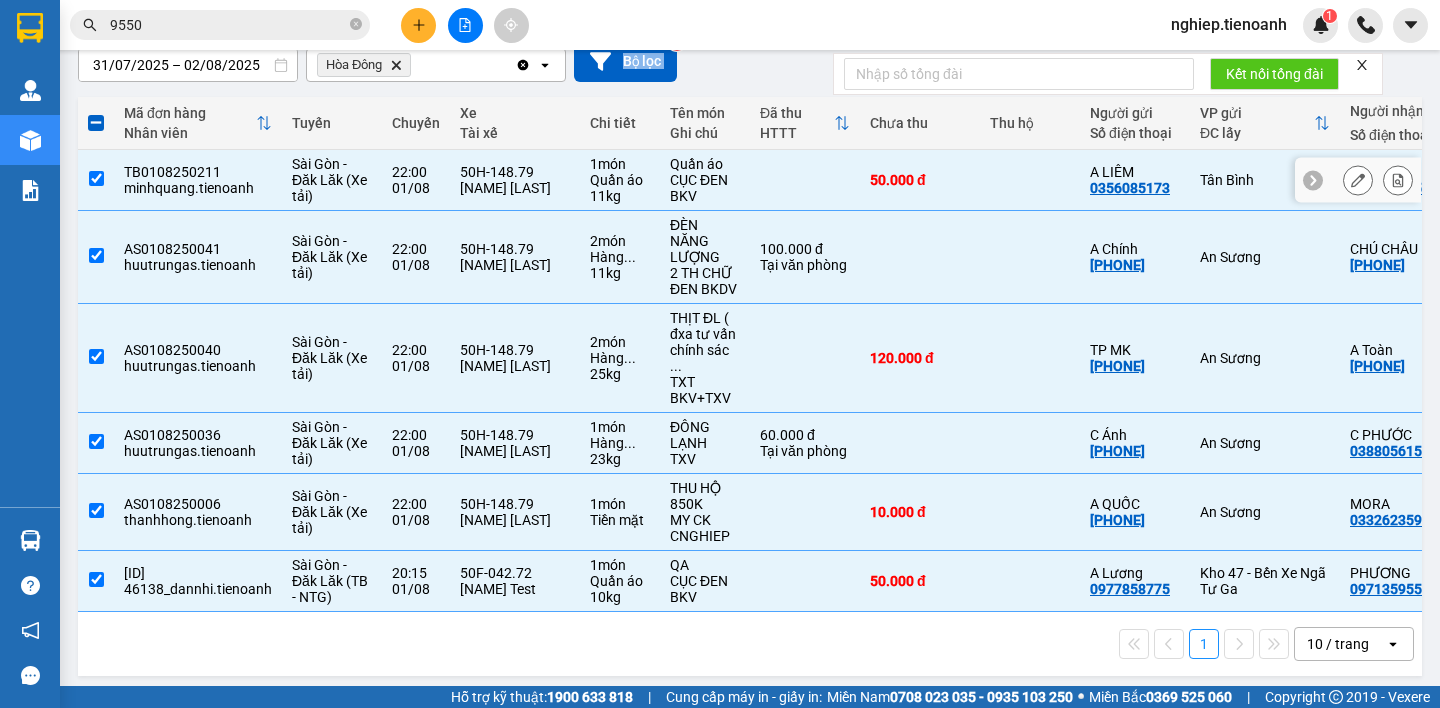 scroll, scrollTop: 0, scrollLeft: 0, axis: both 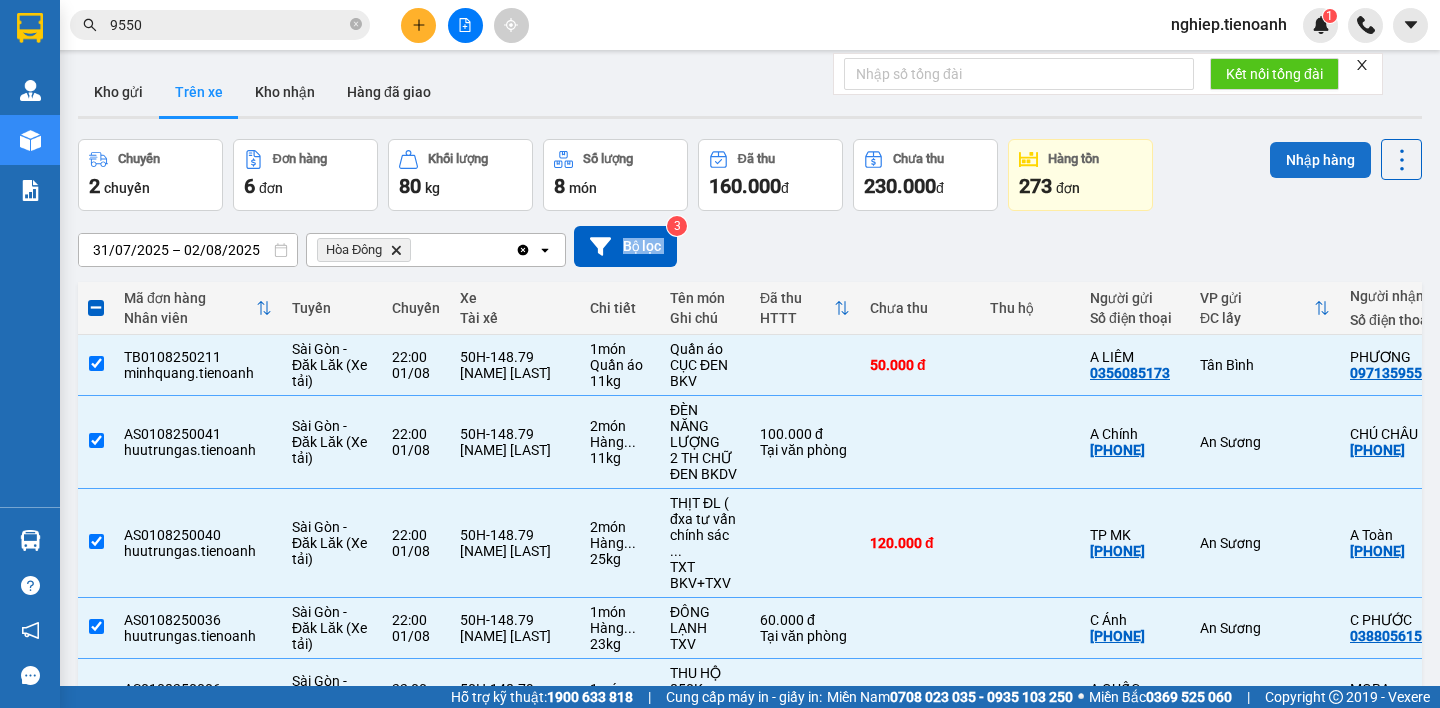 click on "Nhập hàng" at bounding box center (1320, 160) 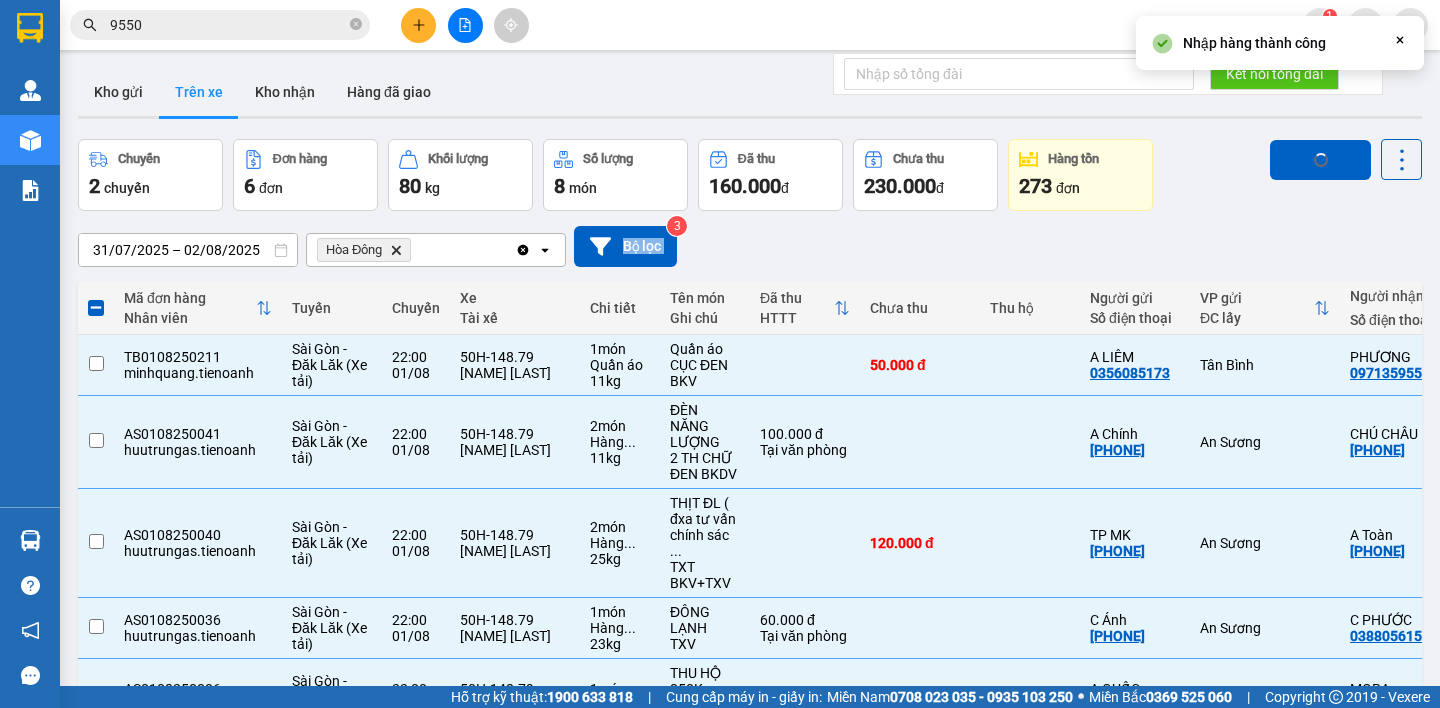 checkbox on "false" 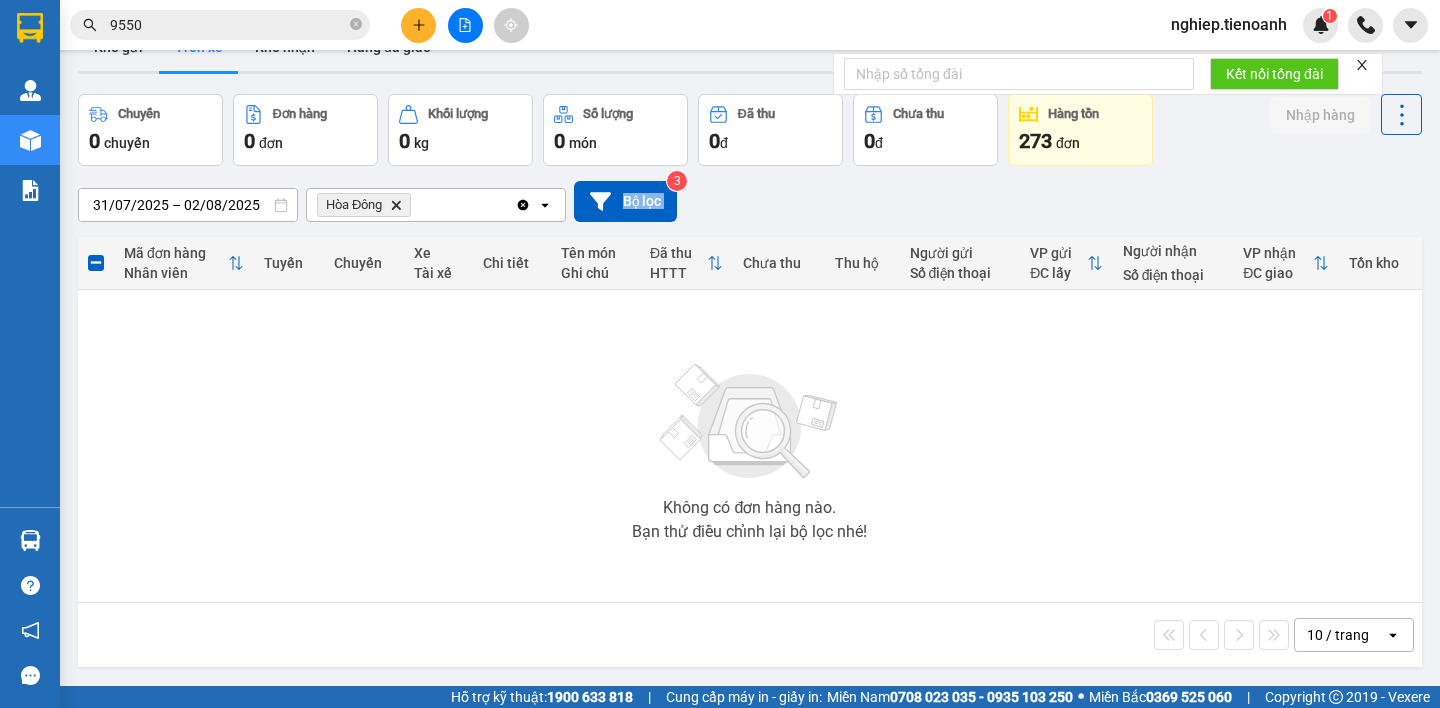 scroll, scrollTop: 0, scrollLeft: 0, axis: both 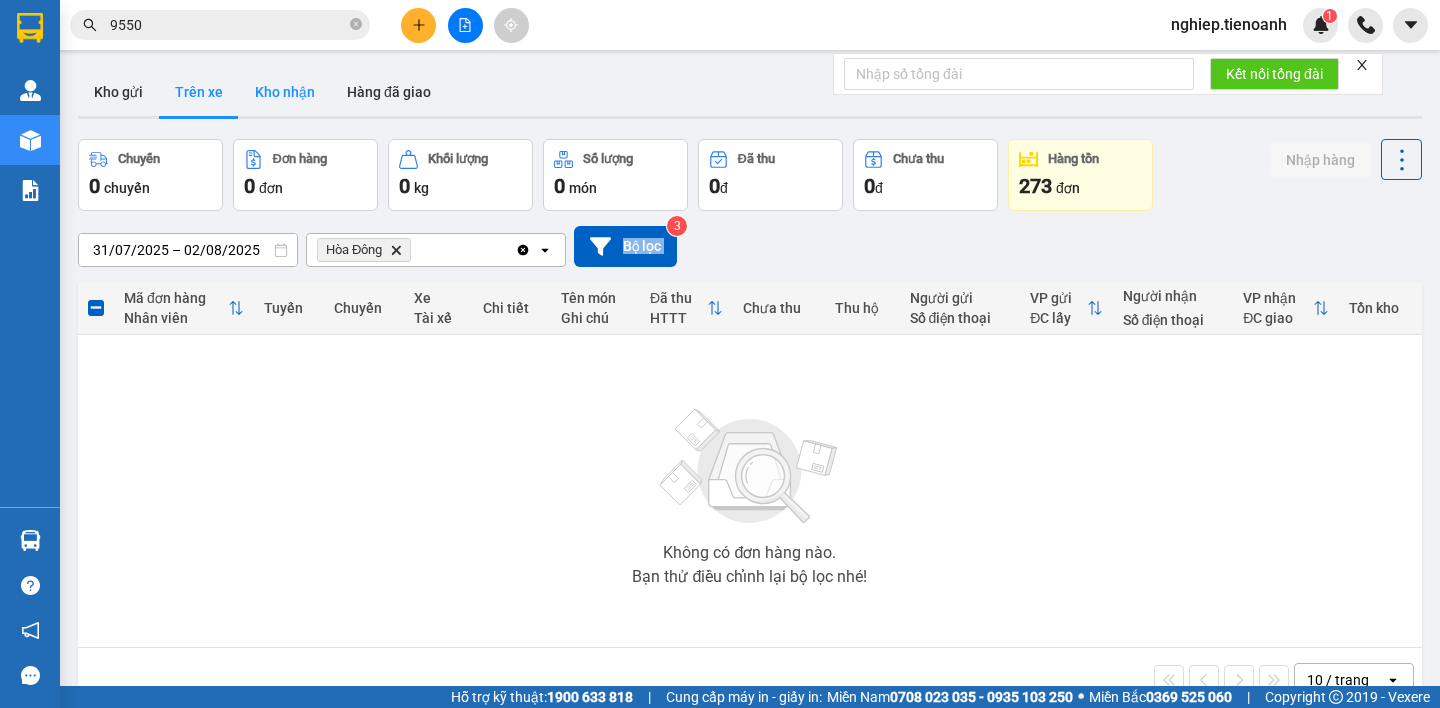 click on "Kho nhận" at bounding box center (285, 92) 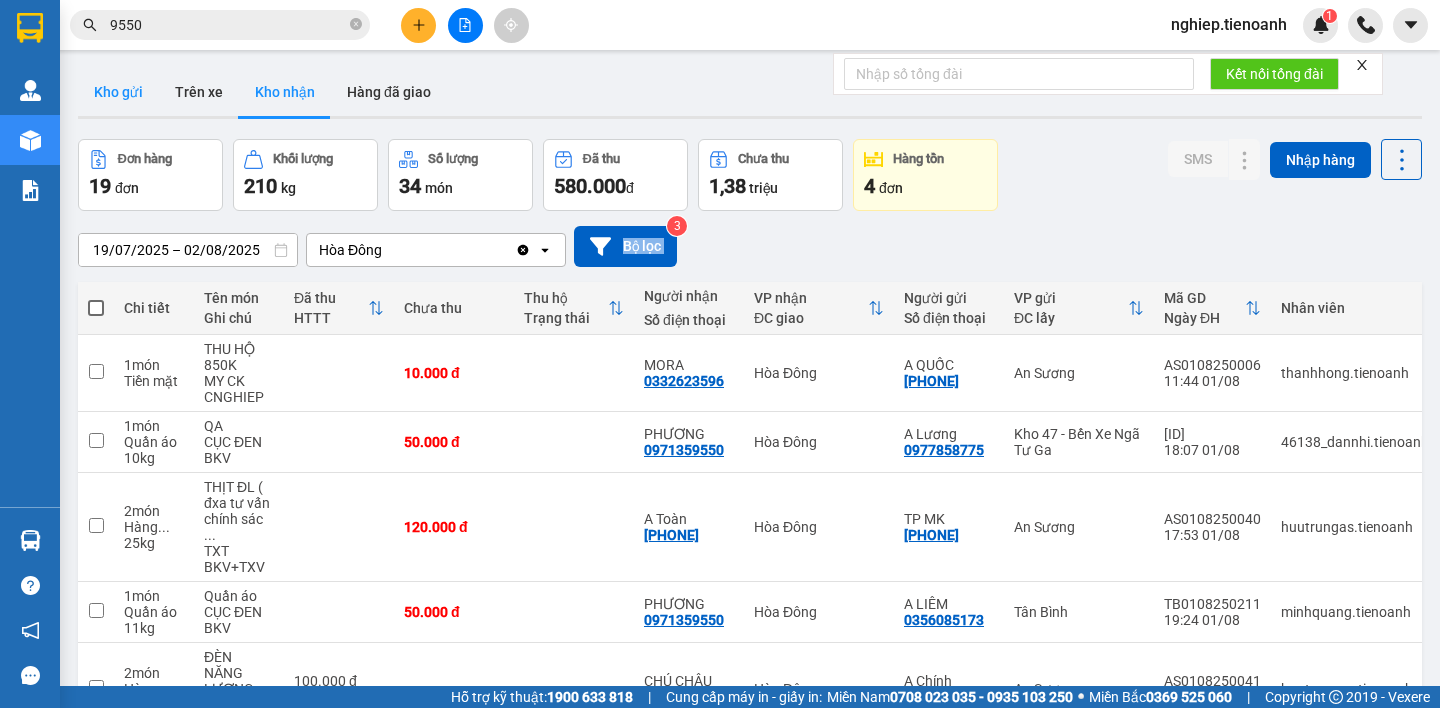 click on "Kho gửi" at bounding box center [118, 92] 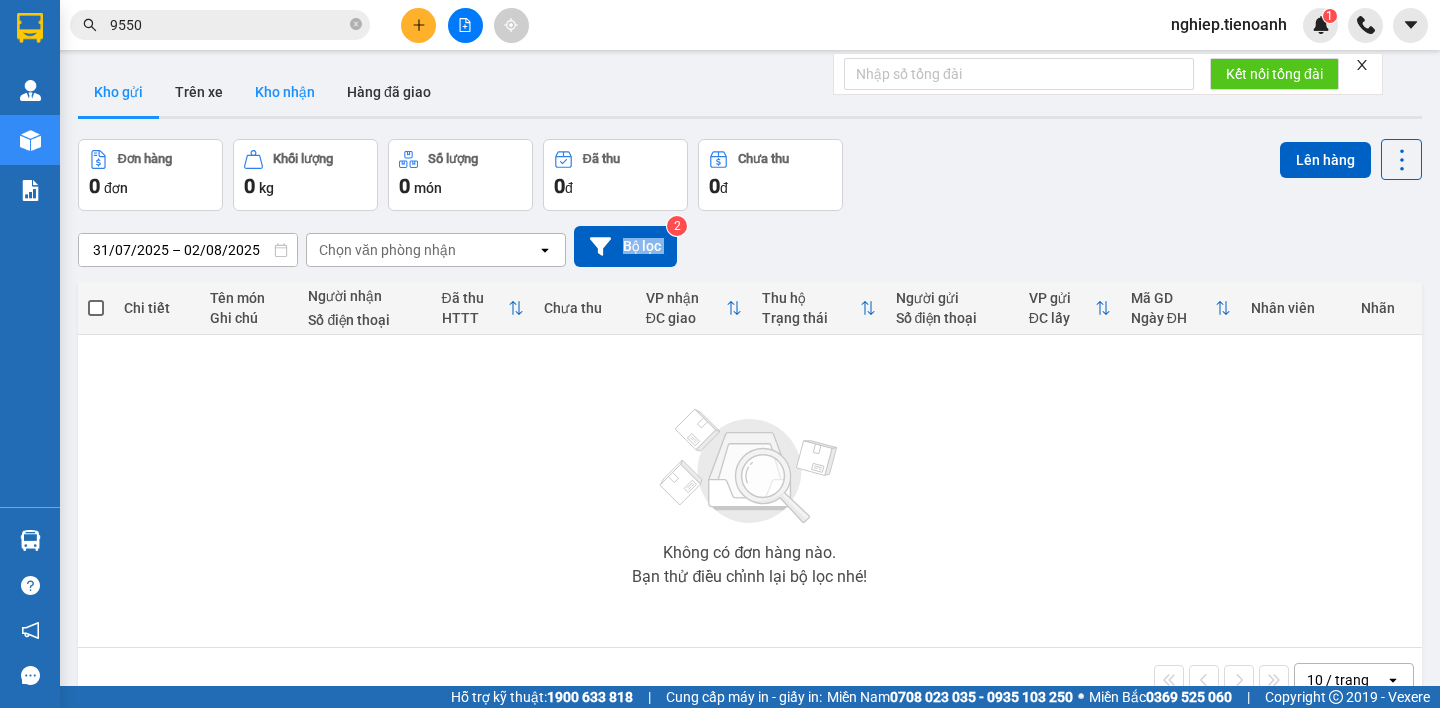 click on "Kho nhận" at bounding box center [285, 92] 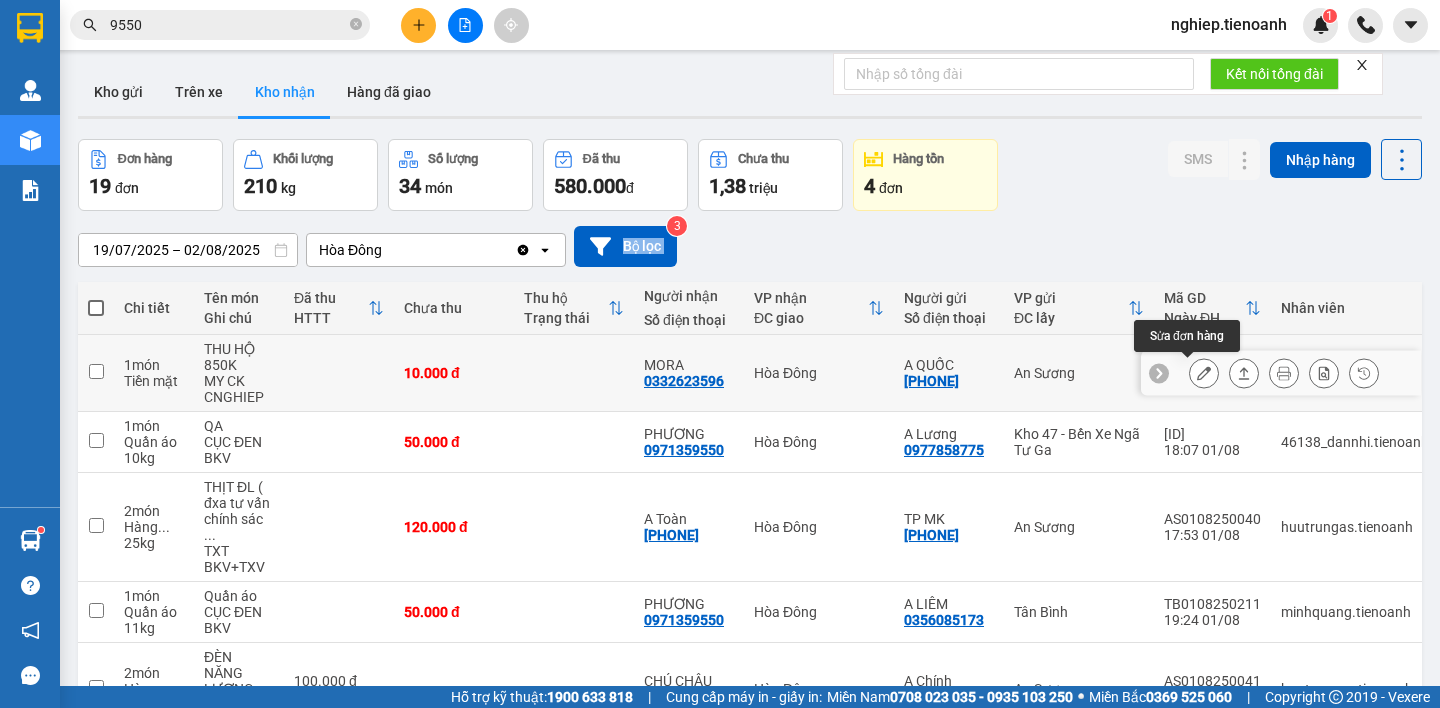 click 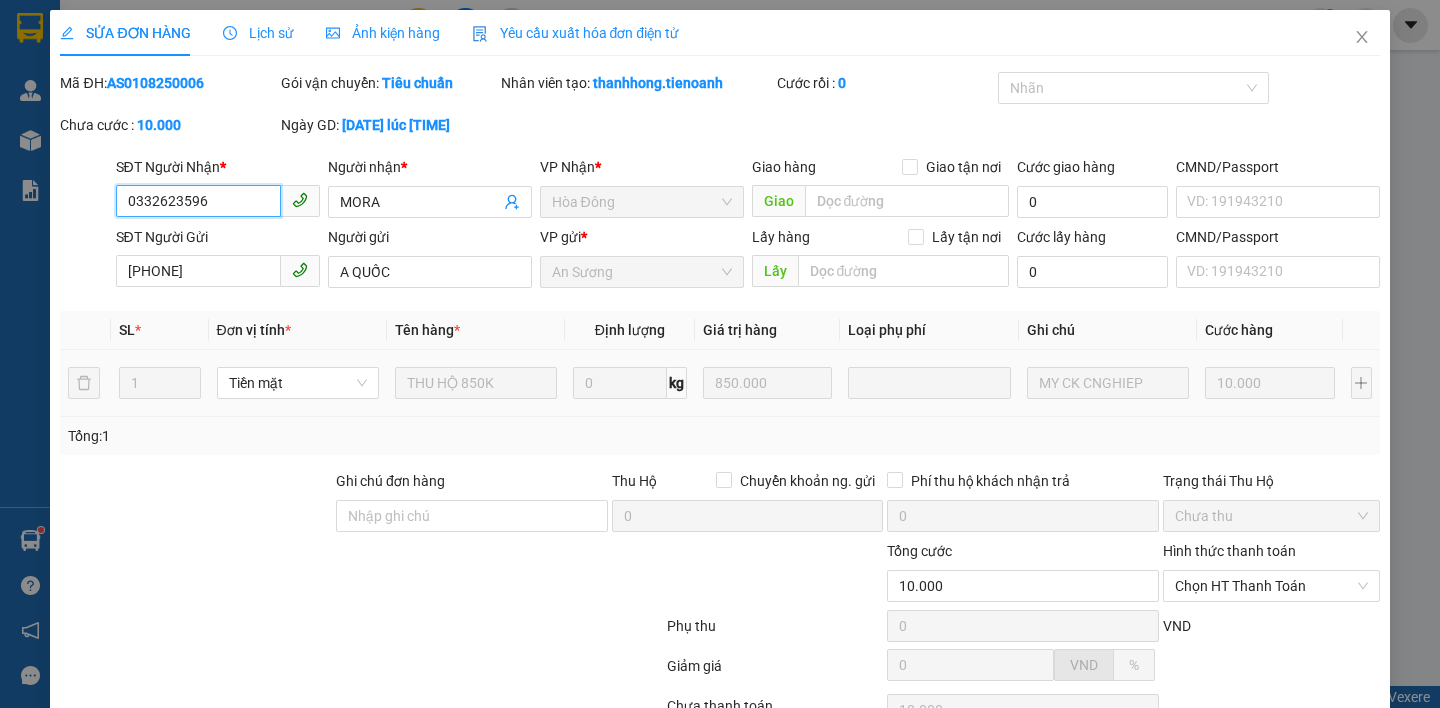 type on "0332623596" 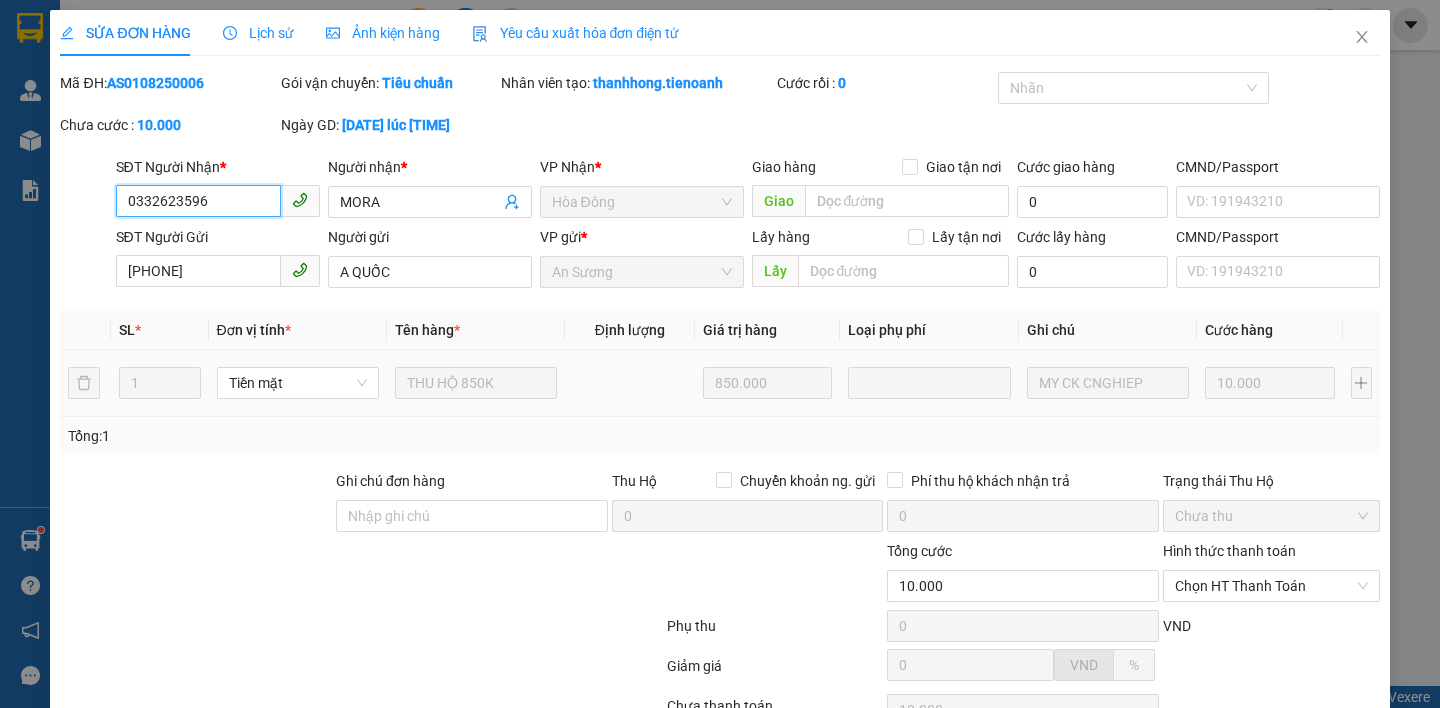 scroll, scrollTop: 170, scrollLeft: 0, axis: vertical 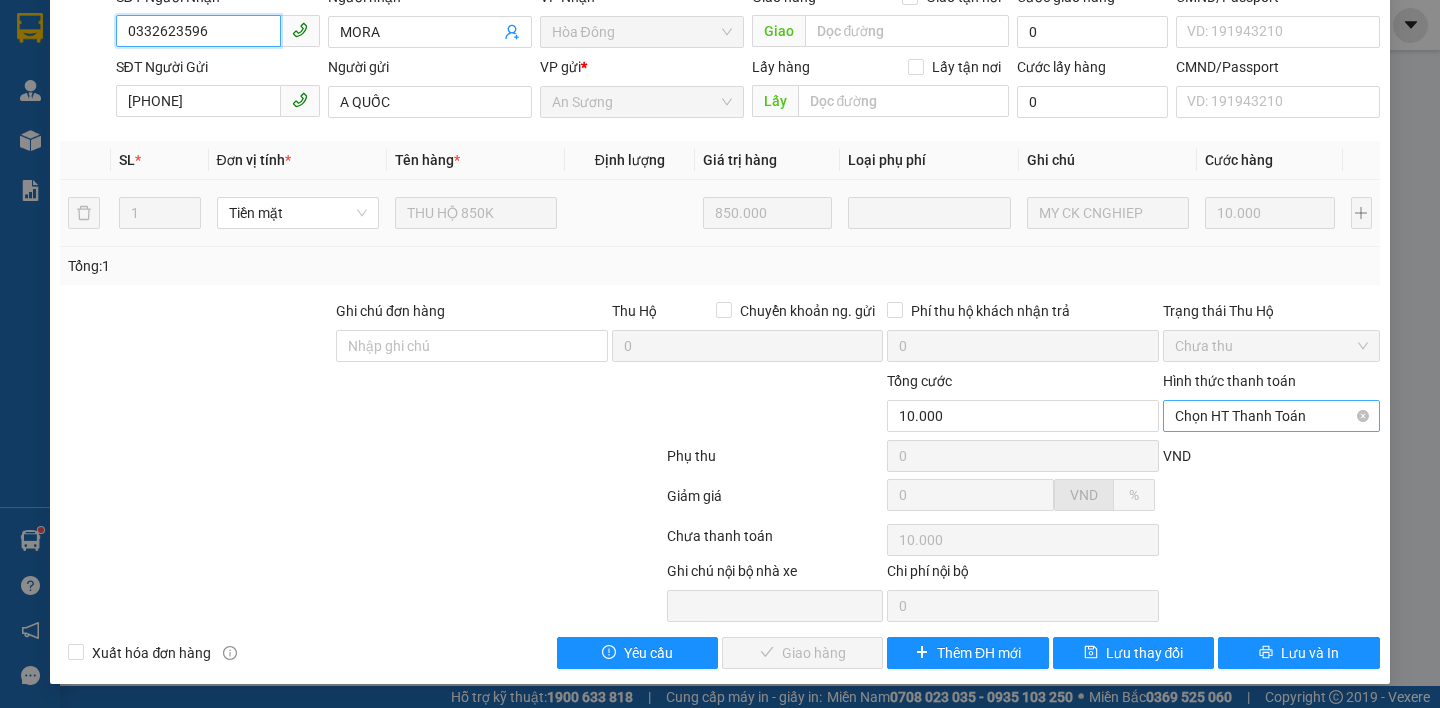 click on "Chọn HT Thanh Toán" at bounding box center (1271, 416) 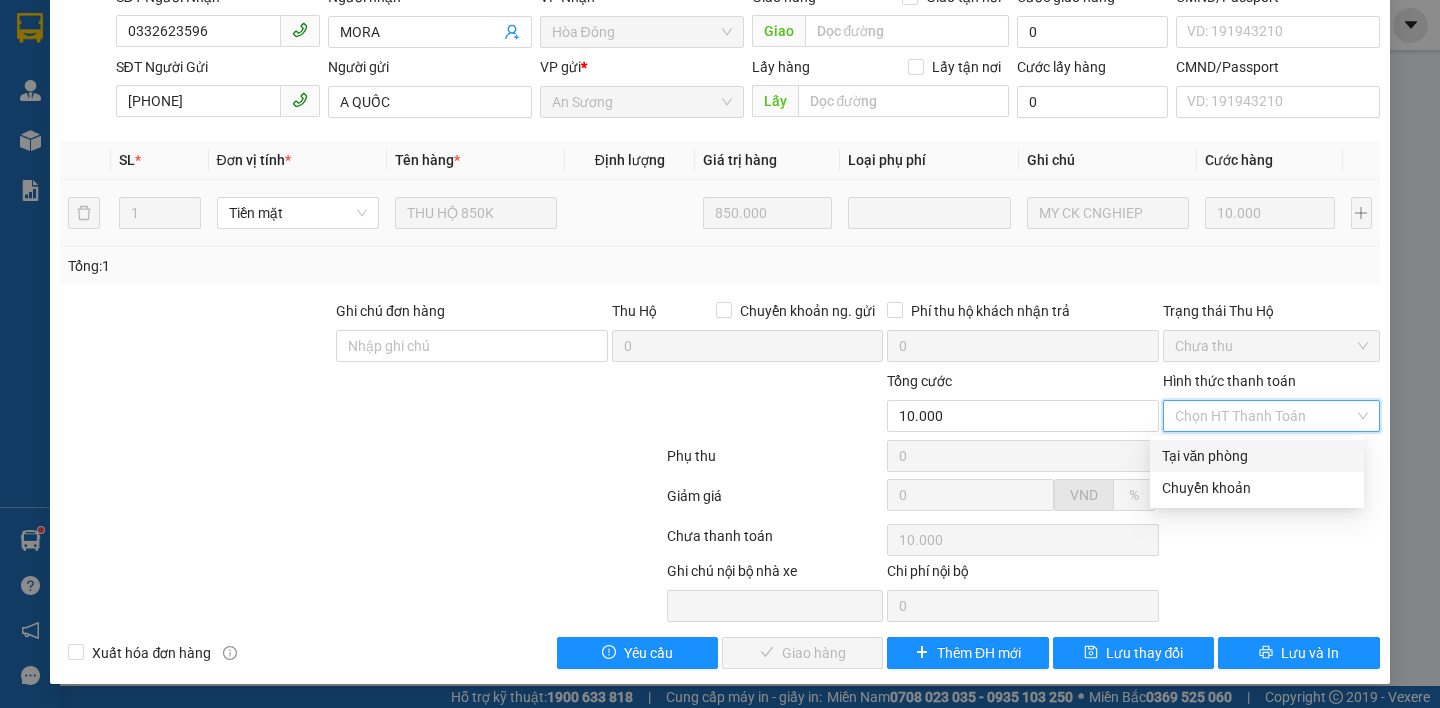 click on "Tại văn phòng" at bounding box center (1257, 456) 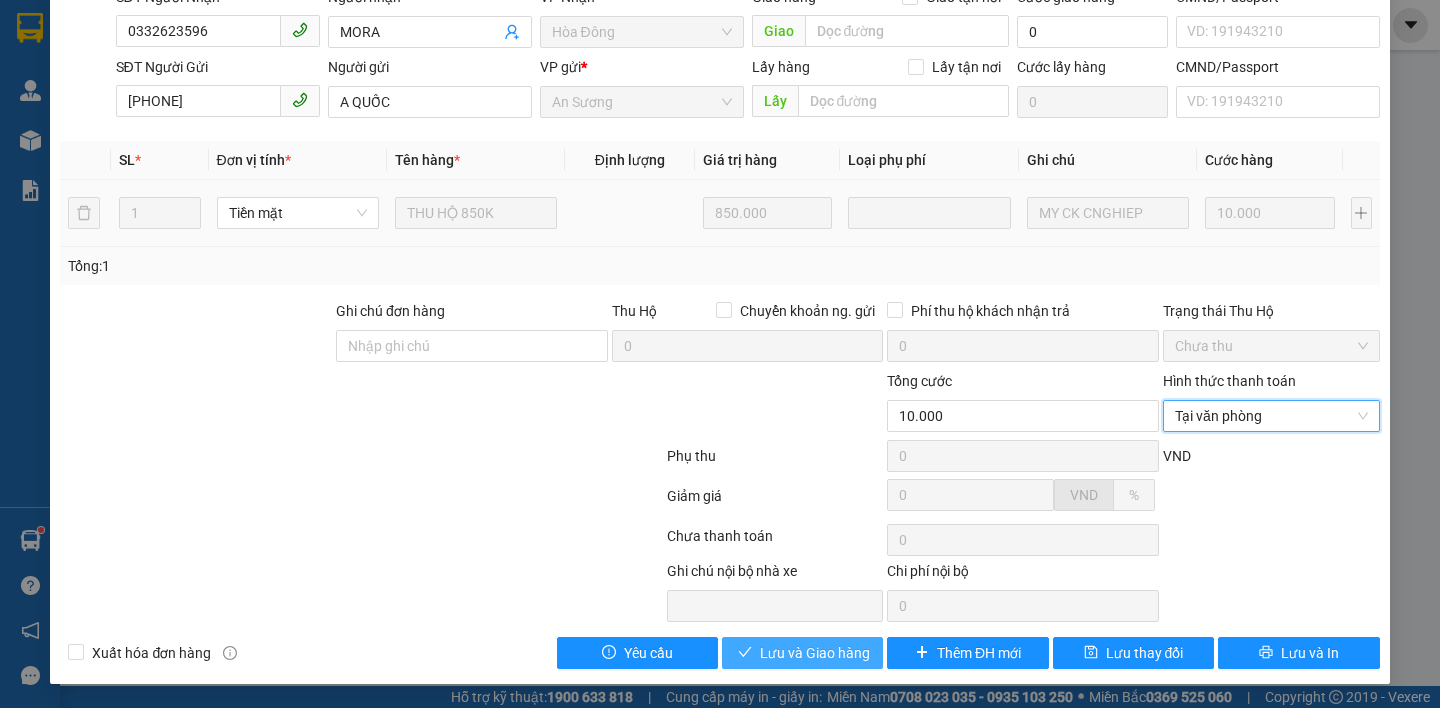 click on "Lưu và Giao hàng" at bounding box center [815, 653] 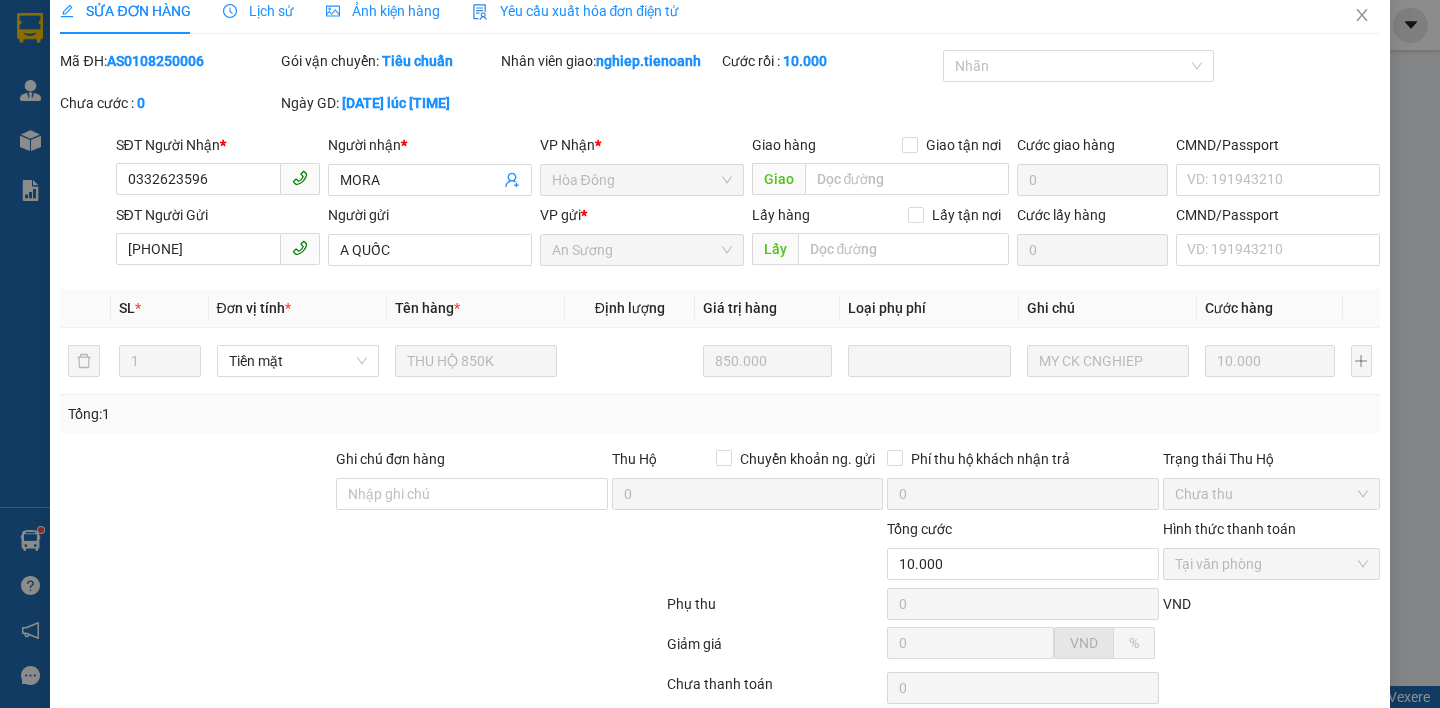 scroll, scrollTop: 0, scrollLeft: 0, axis: both 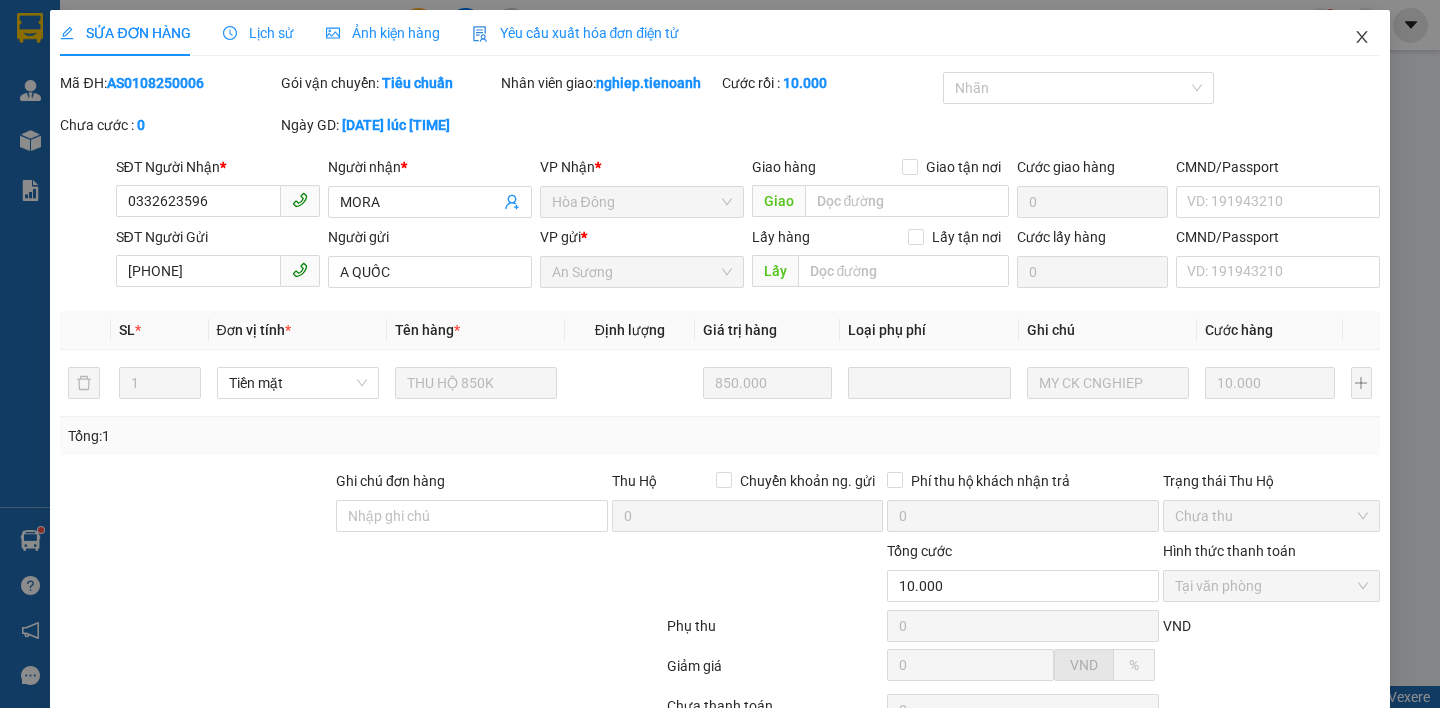 click 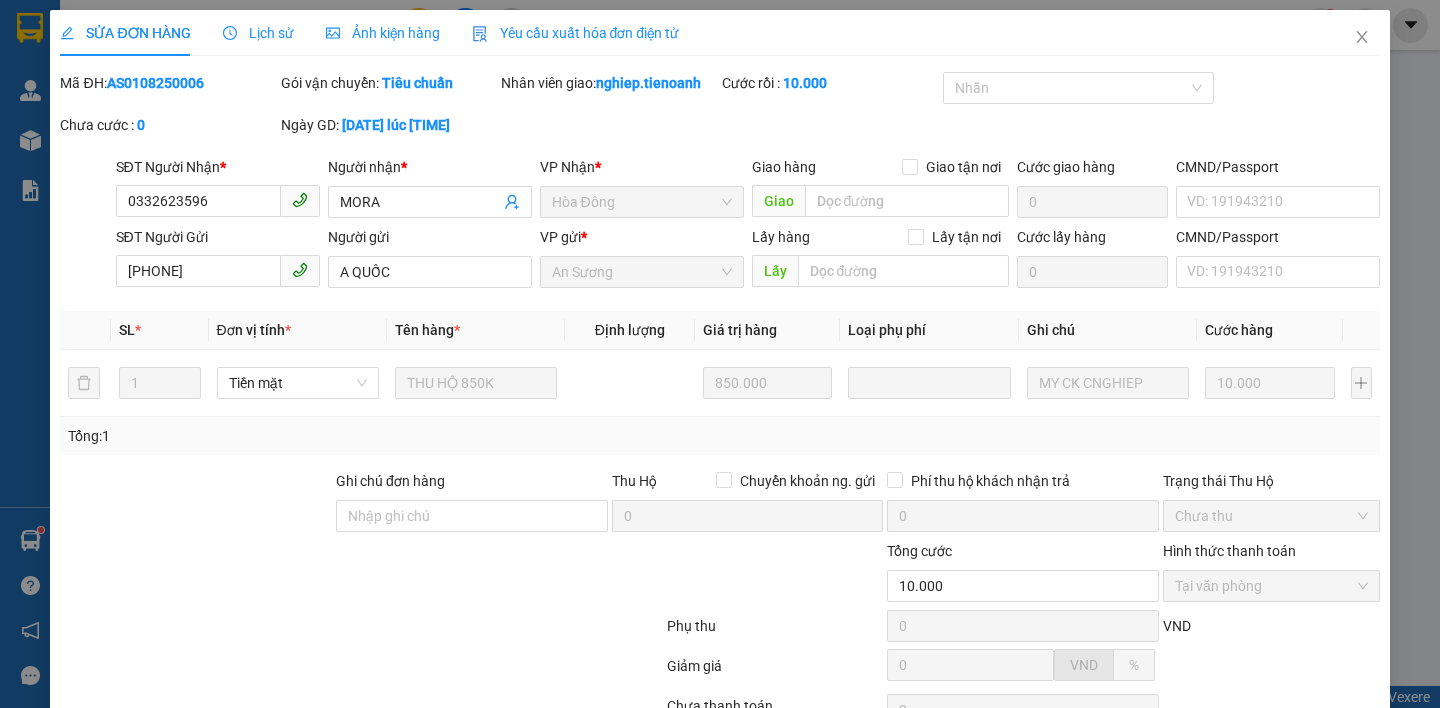 click on "Kết quả tìm kiếm ( [NUMBER] ) Bộ lọc Mã ĐH Trạng thái Món hàng Thu hộ Tổng cước Chưa cước Nhãn Người gửi VP Gửi Người nhận VP Nhận [ID] [TIME] - [DATE] Trên xe [NUMBER]-[NUMBER] [TIME] - [DATE] Quần áo SL: 1 [PRICE] [PRICE] [PHONE] [NAME] [DISTRICT] [PHONE] [NAME] [DISTRICT] [ID] [TIME] - [DATE] Trên xe [NUMBER]-[NUMBER] [TIME] - [DATE] QA SL: 1 [PRICE] [PRICE] [PHONE] [NAME] Kho [NUMBER] - [DISTRICT] [PHONE] [NAME] [DISTRICT] [ID] [TIME] - [DATE] Trên xe [NUMBER]-[NUMBER] [TIME] - [DATE] quần áo (ước KCTN) SL: 1 [PRICE] Giao Dọc Đường [PHONE] [NAME] [DISTRICT] [PHONE] [NAME] [DISTRICT] Giao DĐ: N3 [DISTRICT] [DISTRICT] [ID] [TIME] - [DATE] Đã giao [TIME] - [DATE] QA SL: 1 [PRICE] [PHONE] [NAME] Kho [NUMBER] - [DISTRICT] [PHONE] [NAME] [DISTRICT] [ID] [TIME] - [DATE] Đã giao [TIME] - [DATE] Quần áo SL: 1 [PHONE] C [NAME] [DISTRICT] [PHONE] SL: 1" at bounding box center (720, 25) 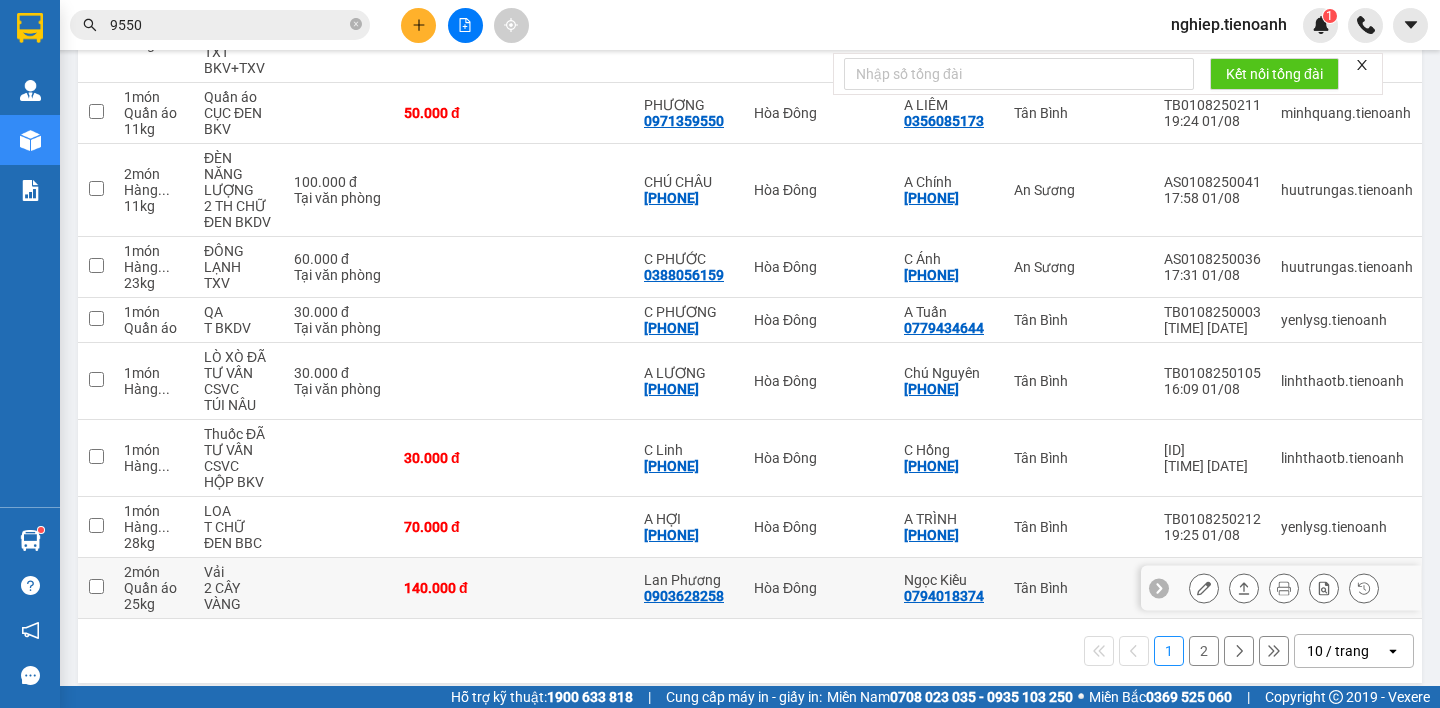 scroll, scrollTop: 429, scrollLeft: 0, axis: vertical 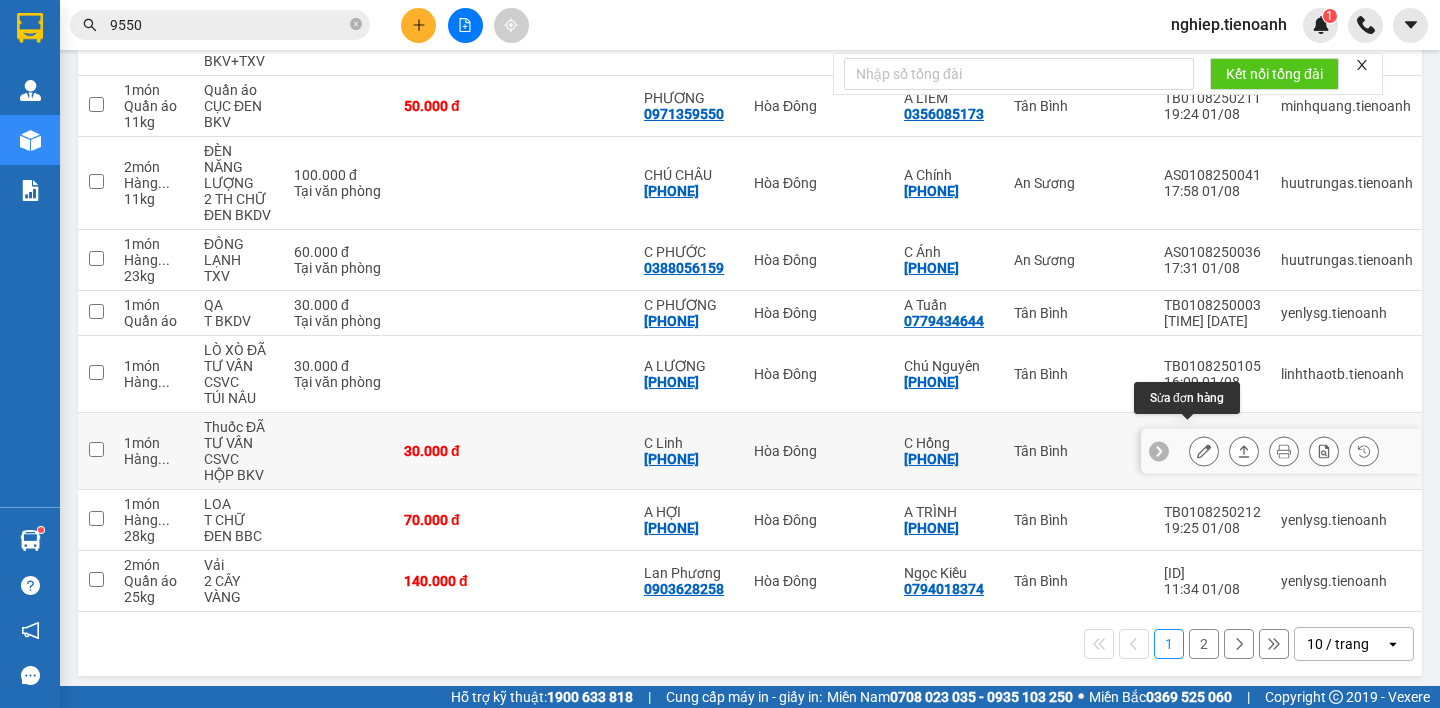 click 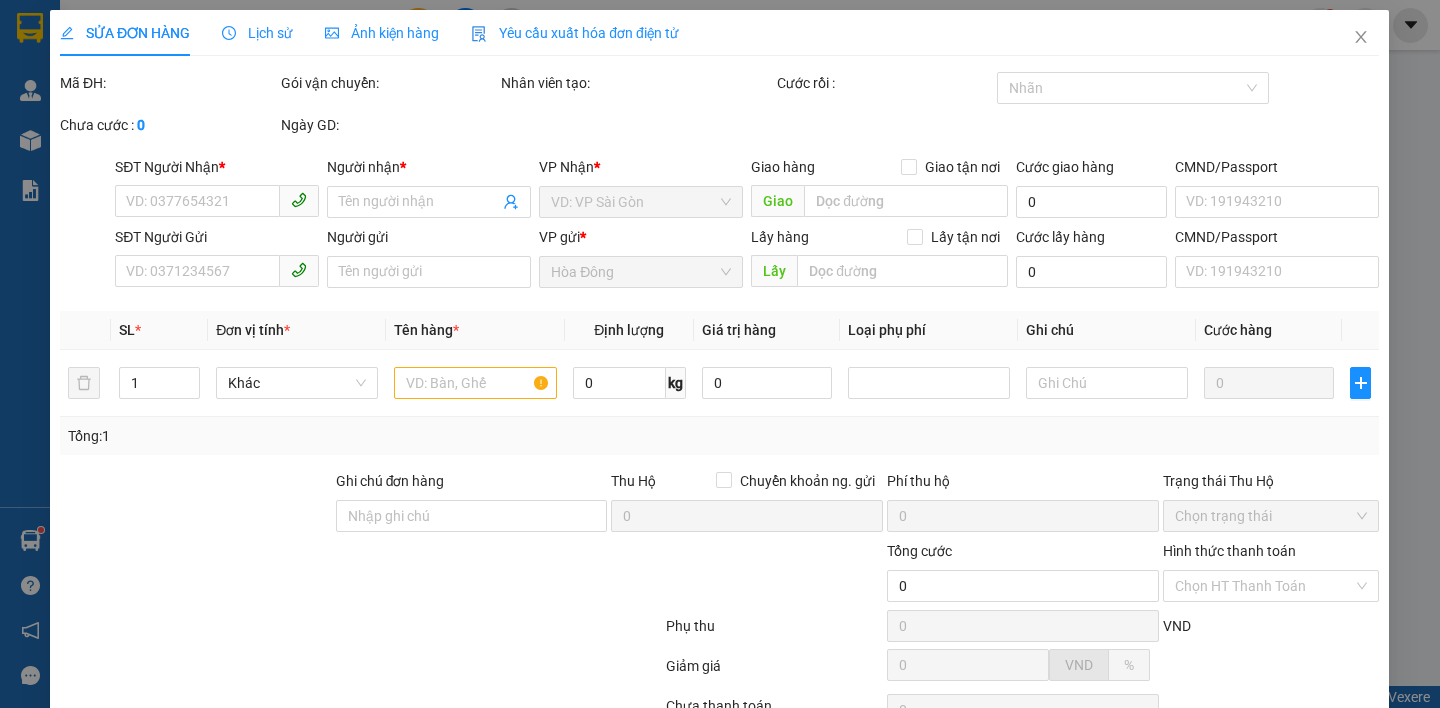 scroll, scrollTop: 0, scrollLeft: 0, axis: both 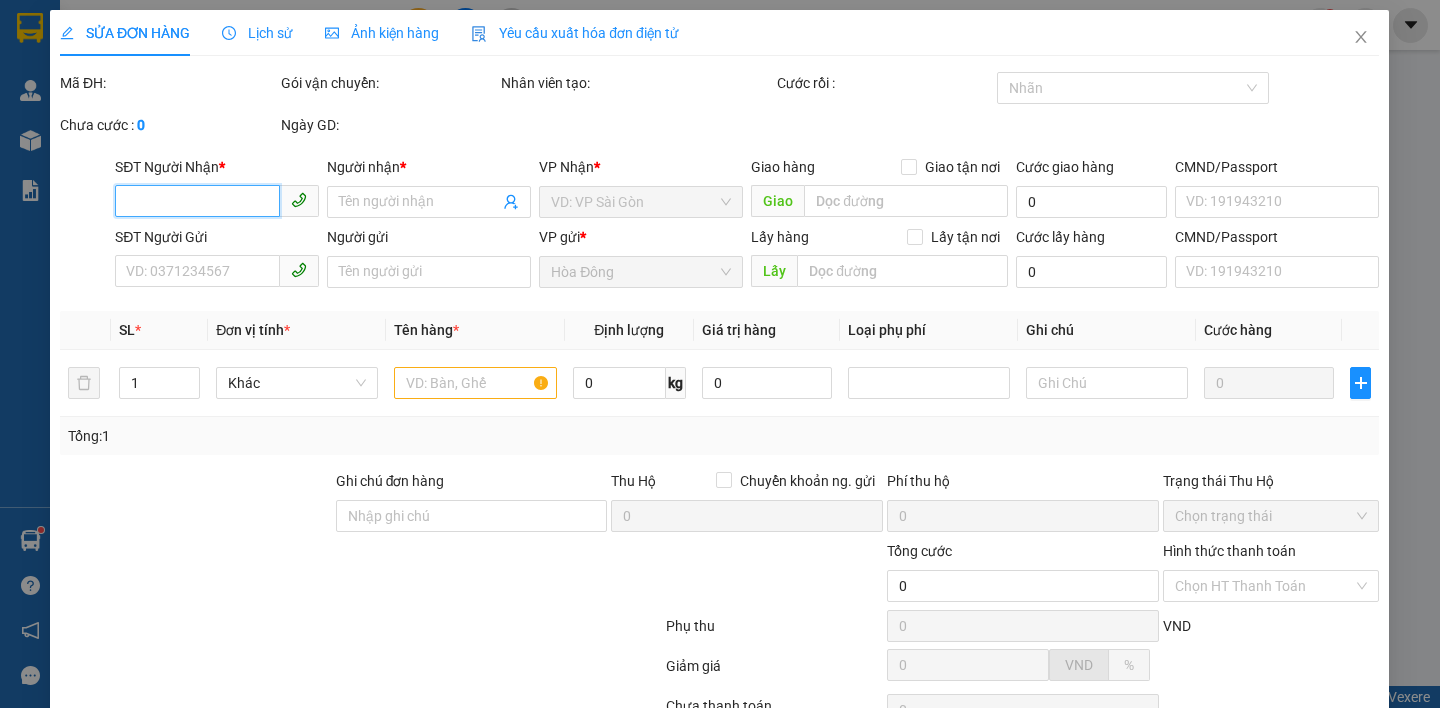 type on "[PHONE]" 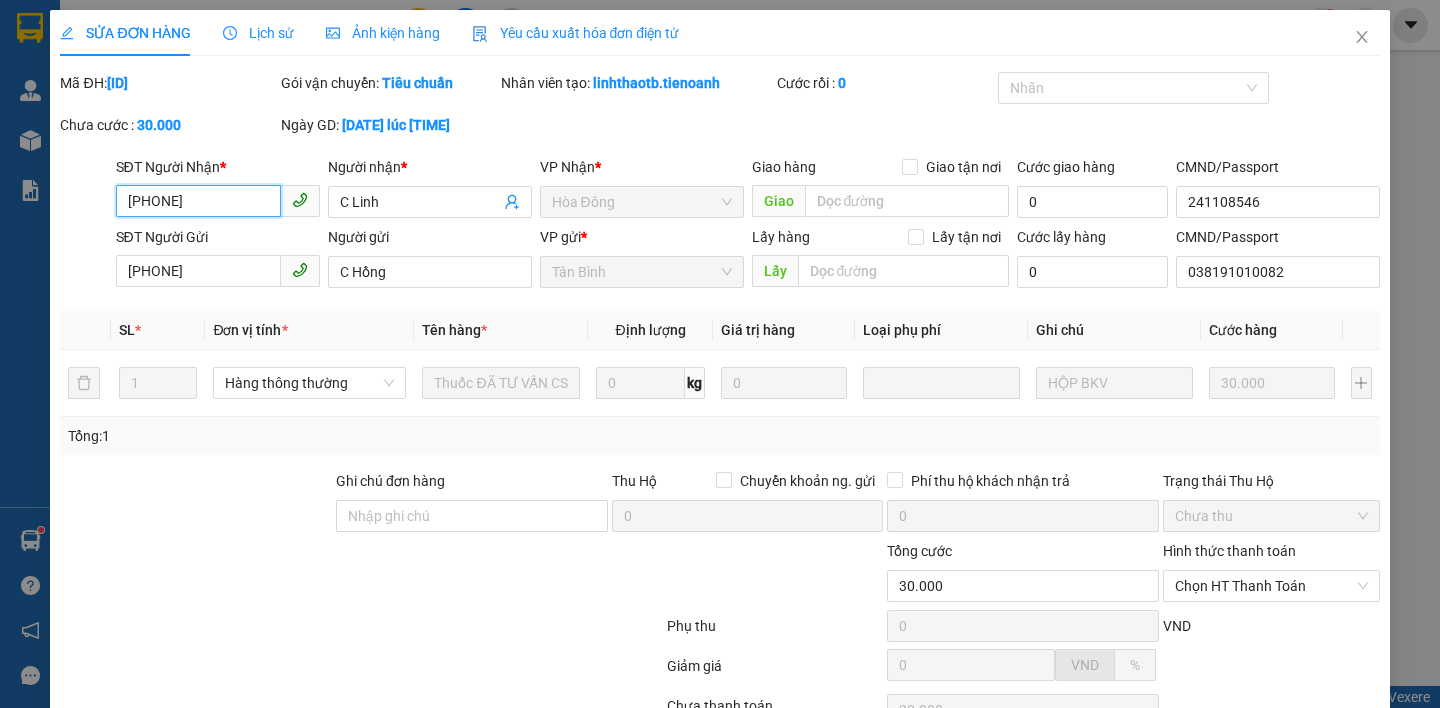 scroll, scrollTop: 162, scrollLeft: 0, axis: vertical 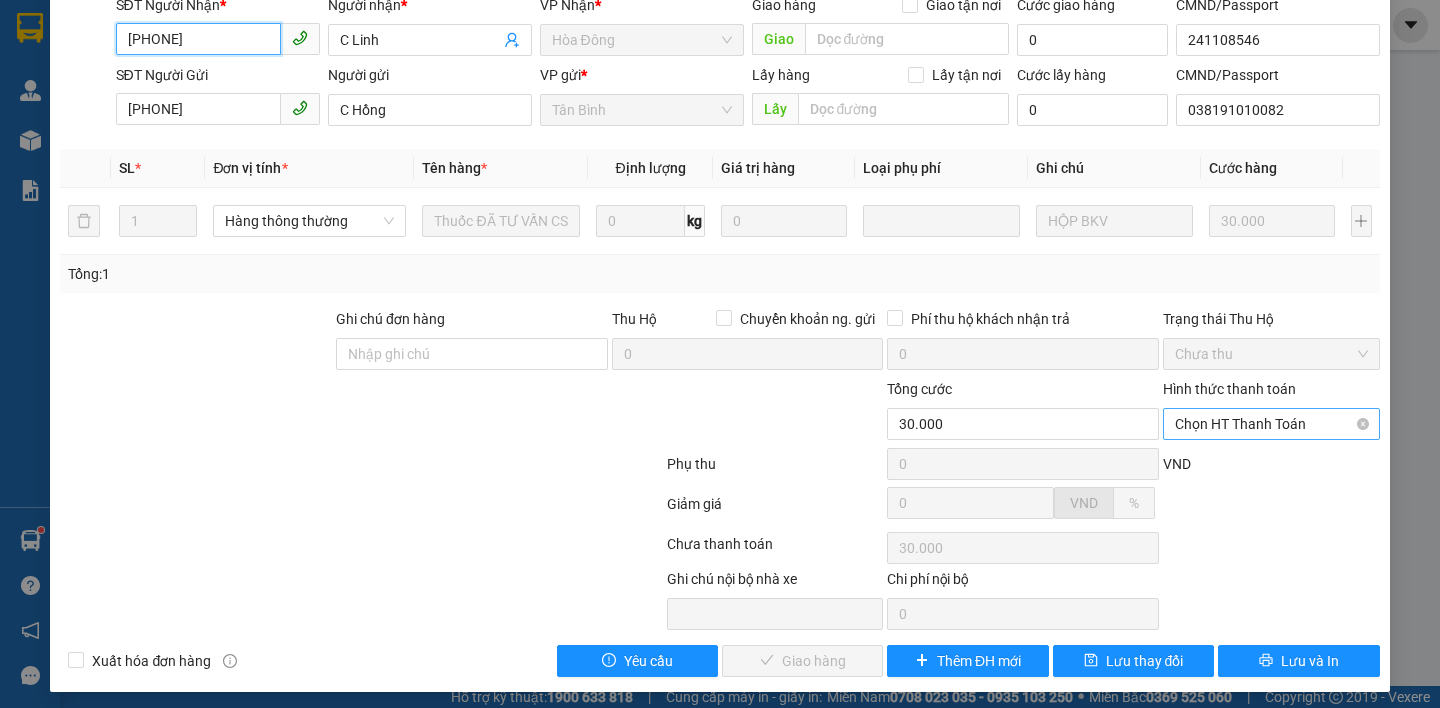 click on "Chọn HT Thanh Toán" at bounding box center (1271, 424) 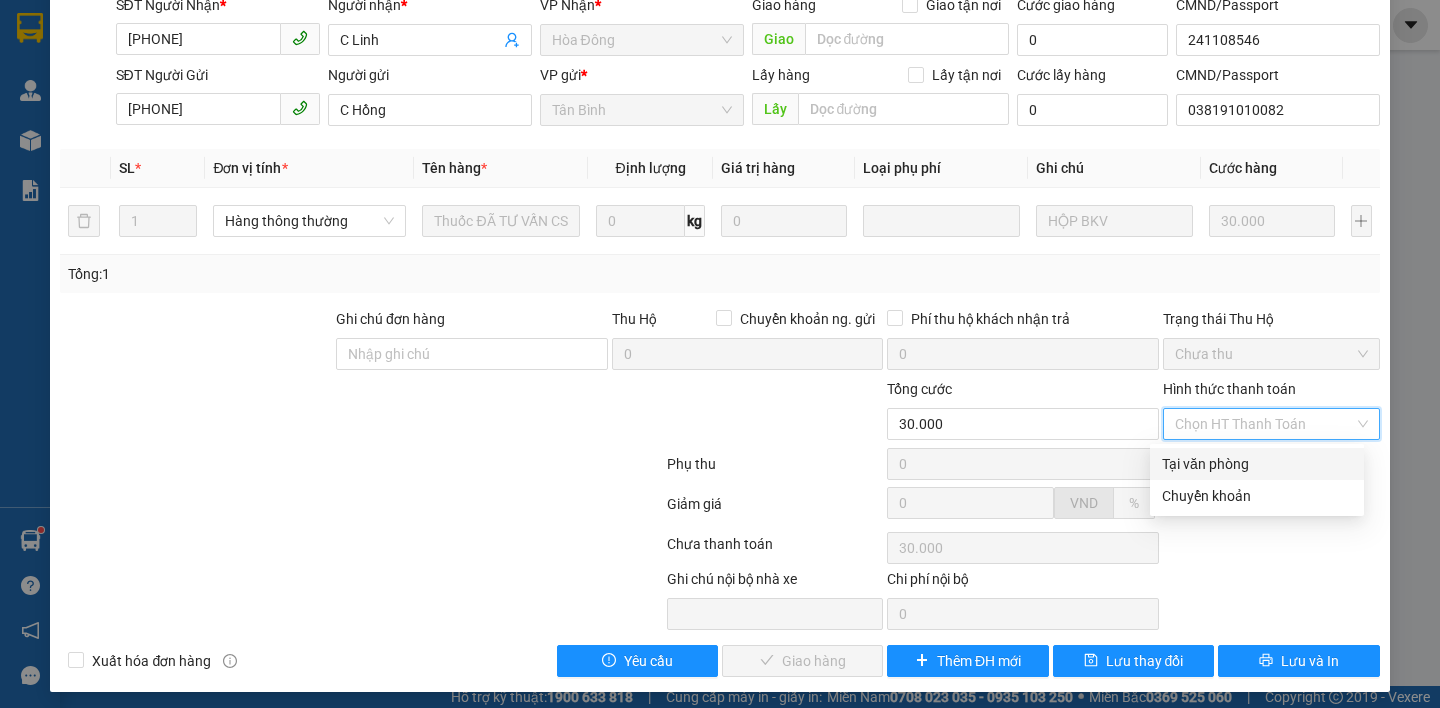click on "Tại văn phòng" at bounding box center (1257, 464) 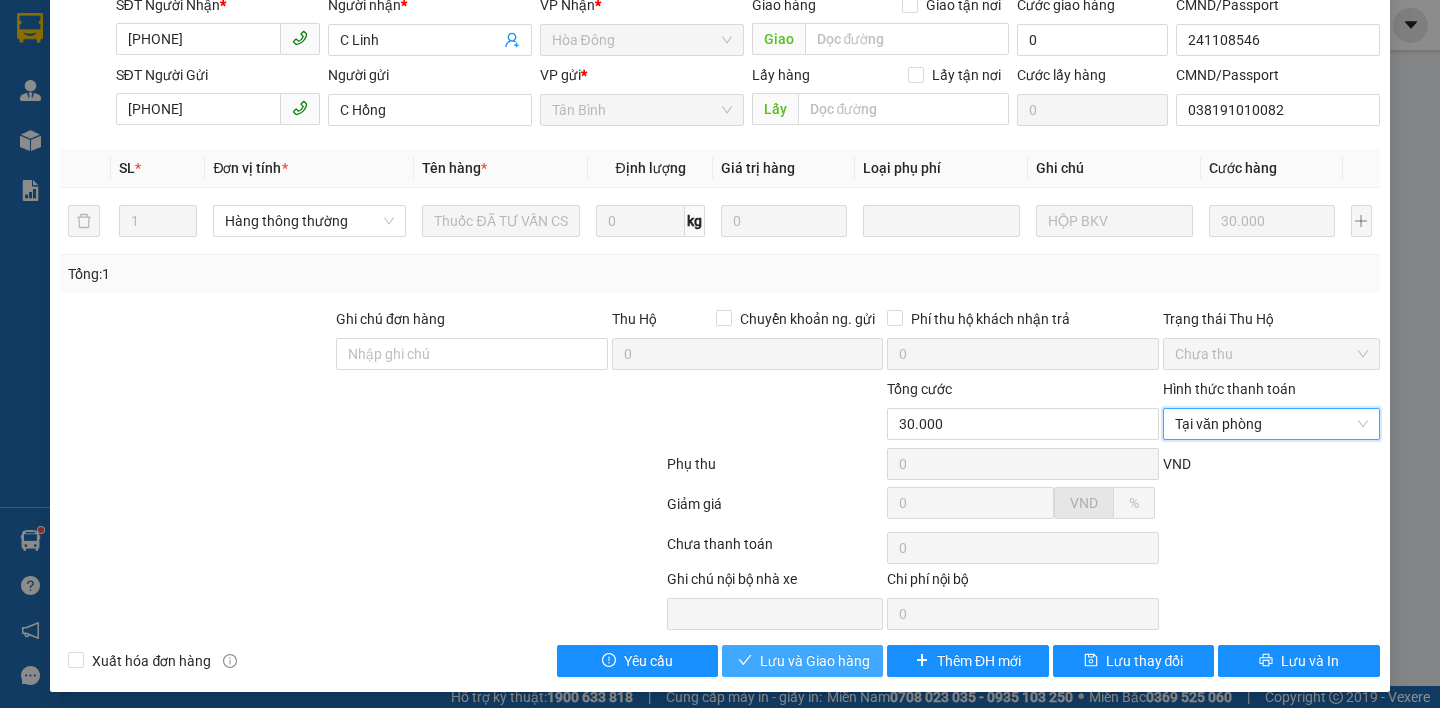 click on "Lưu và Giao hàng" at bounding box center (815, 661) 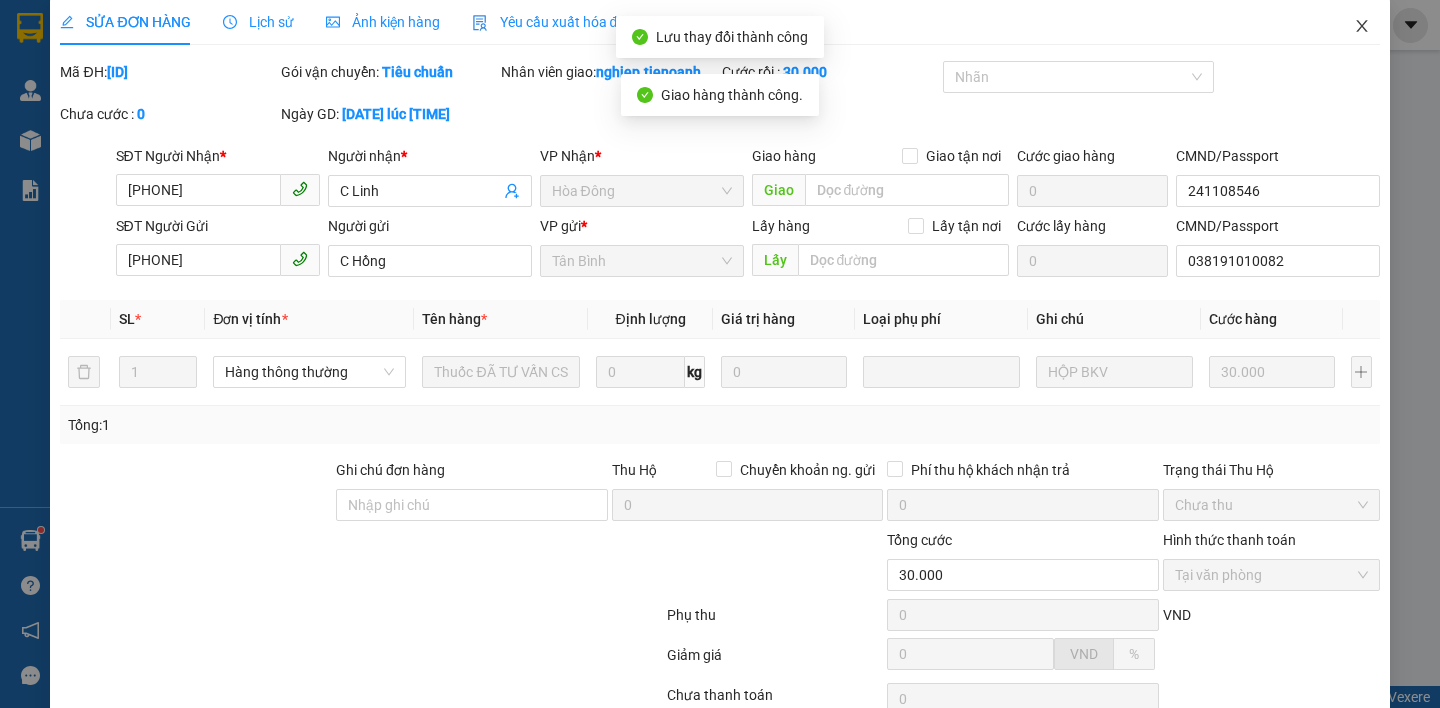 scroll, scrollTop: 0, scrollLeft: 0, axis: both 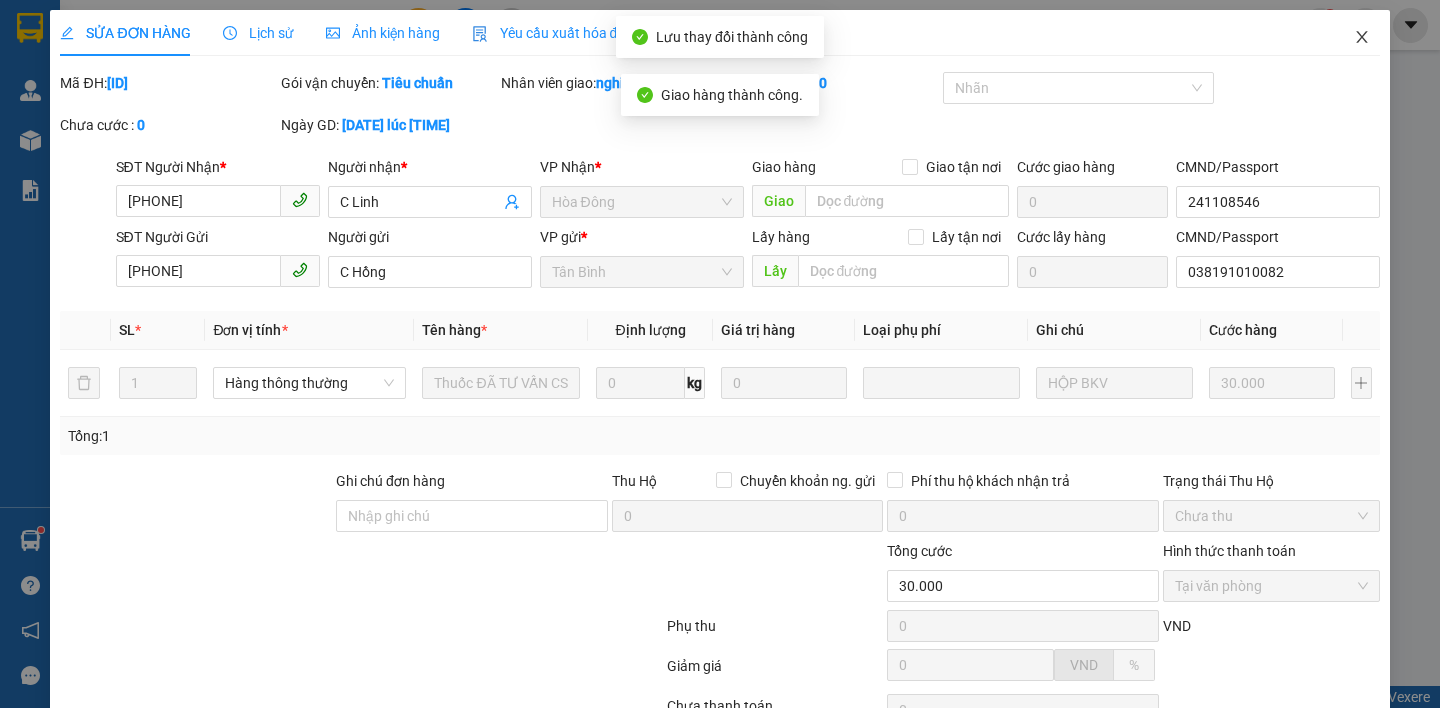 click at bounding box center (1362, 38) 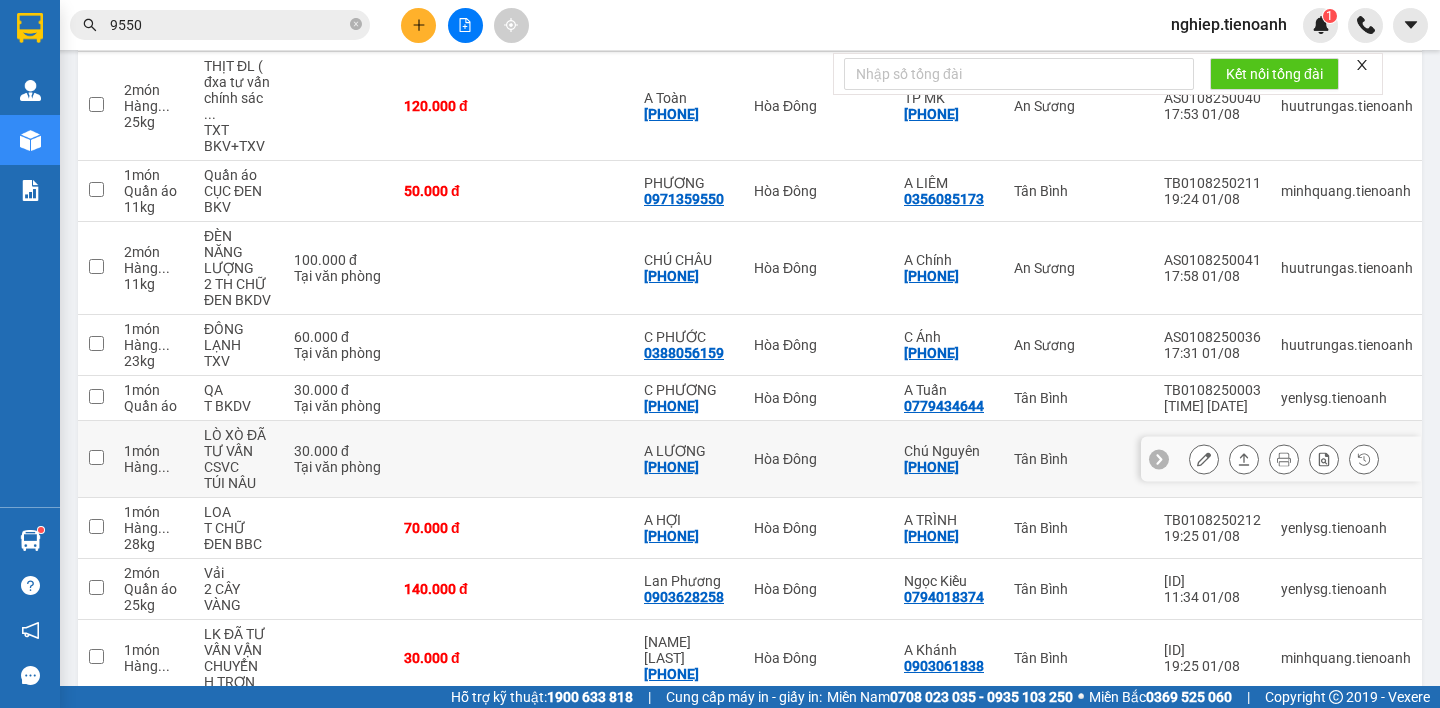 scroll, scrollTop: 229, scrollLeft: 0, axis: vertical 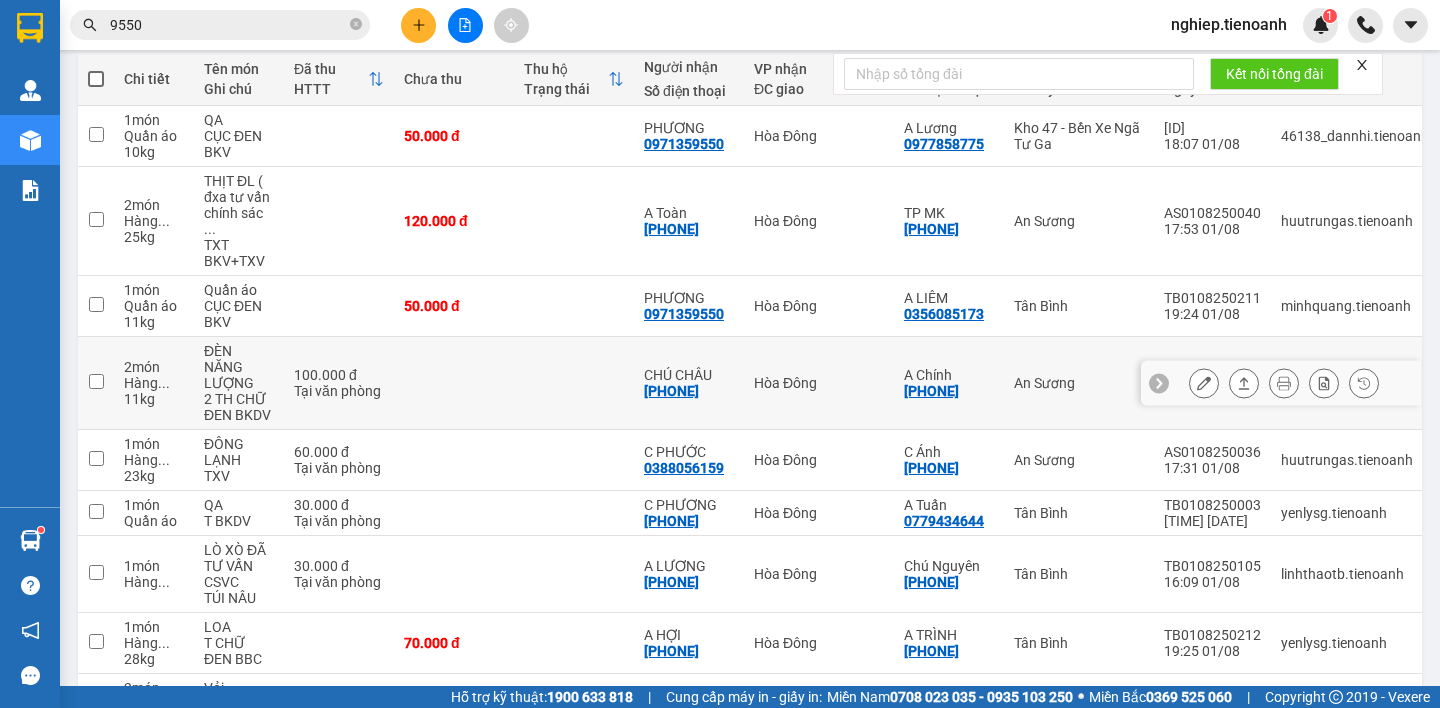 click at bounding box center [1204, 383] 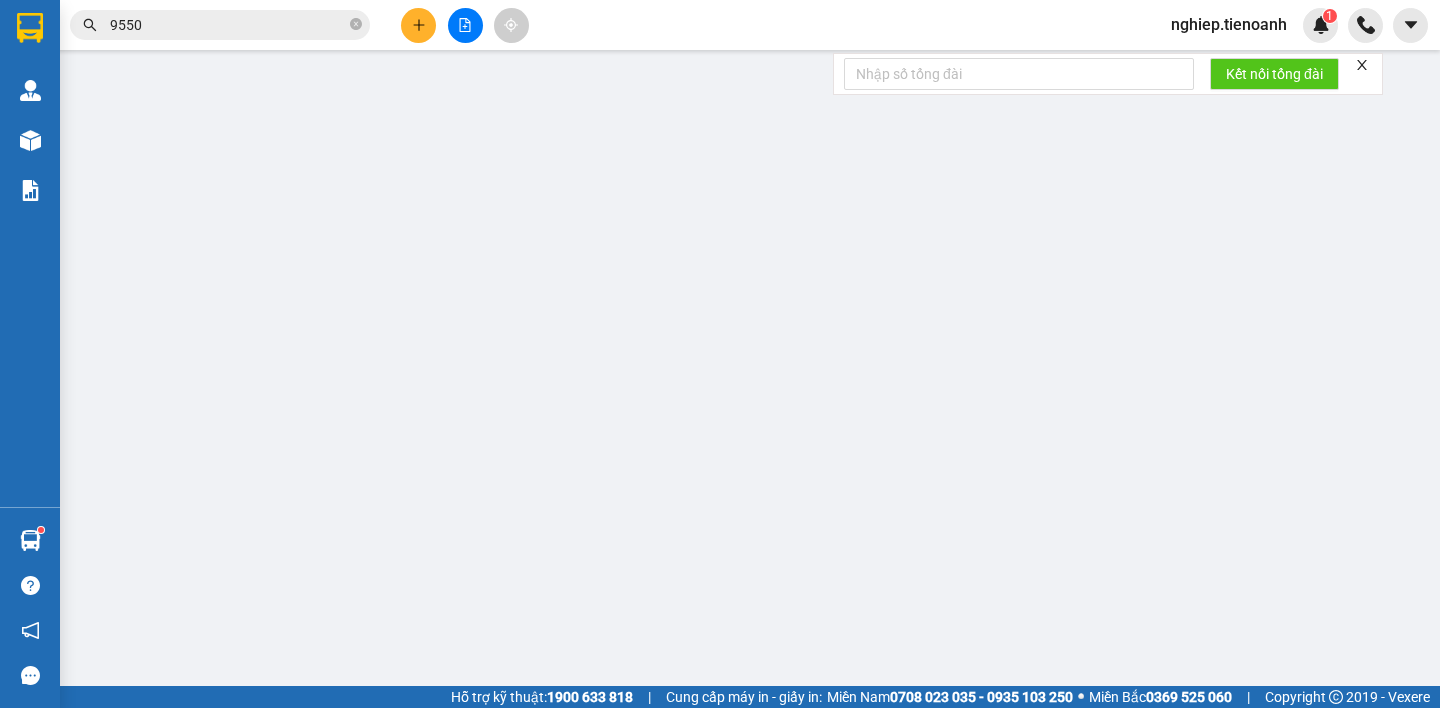 type on "[PHONE]" 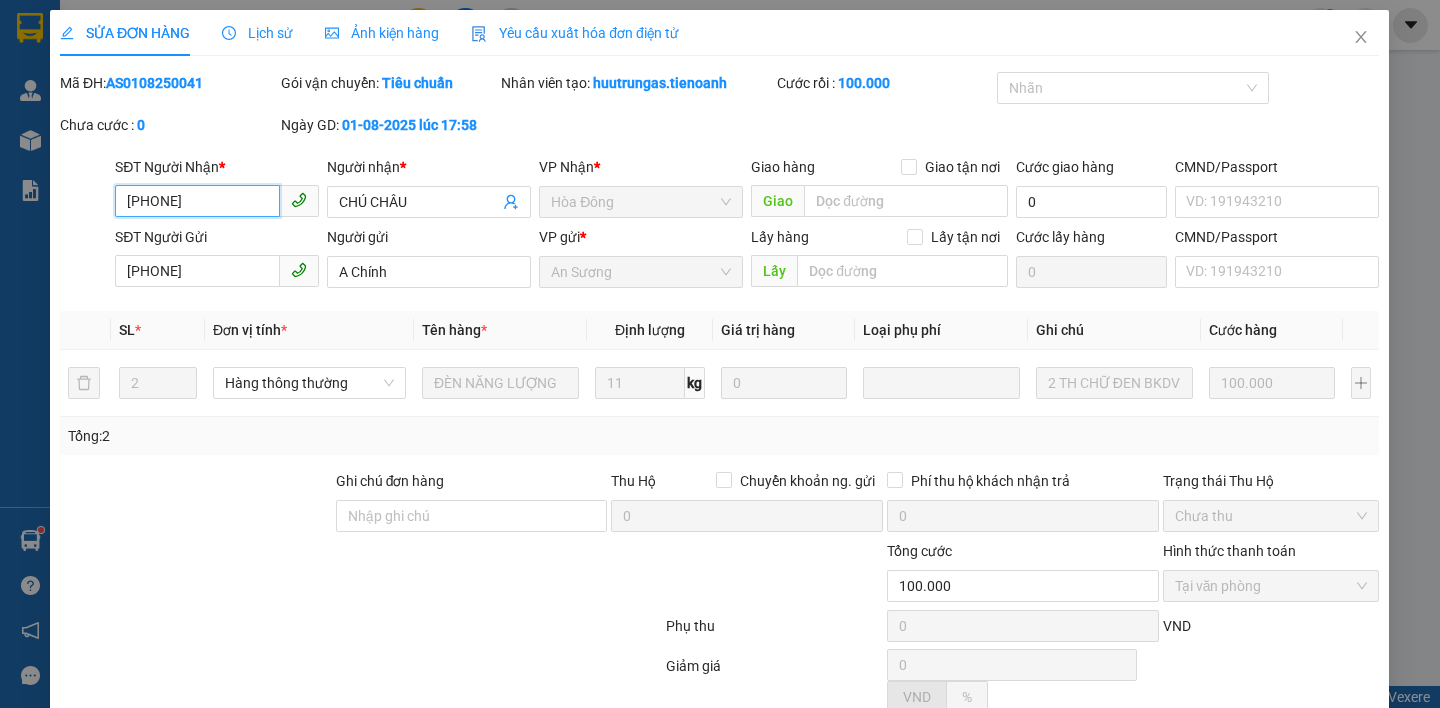 scroll, scrollTop: 0, scrollLeft: 0, axis: both 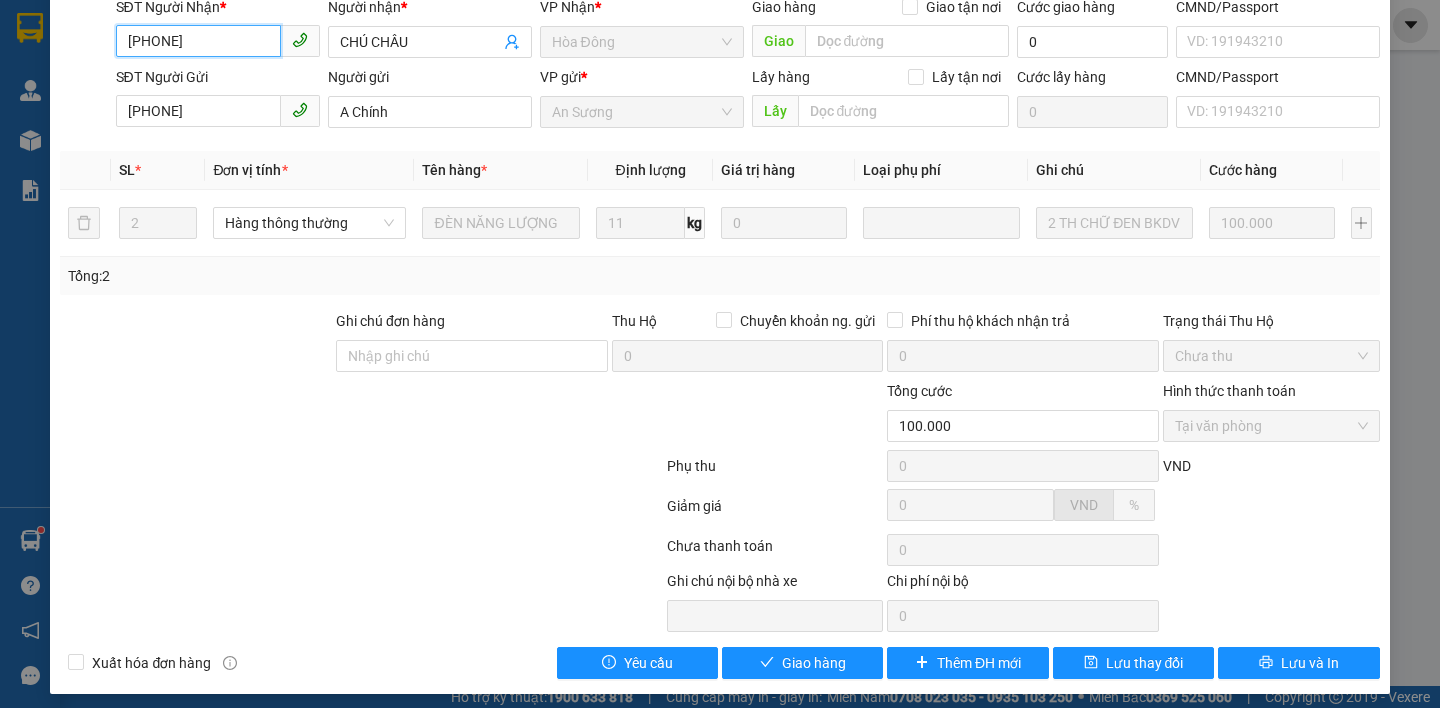 click on "Tại văn phòng" at bounding box center (1271, 426) 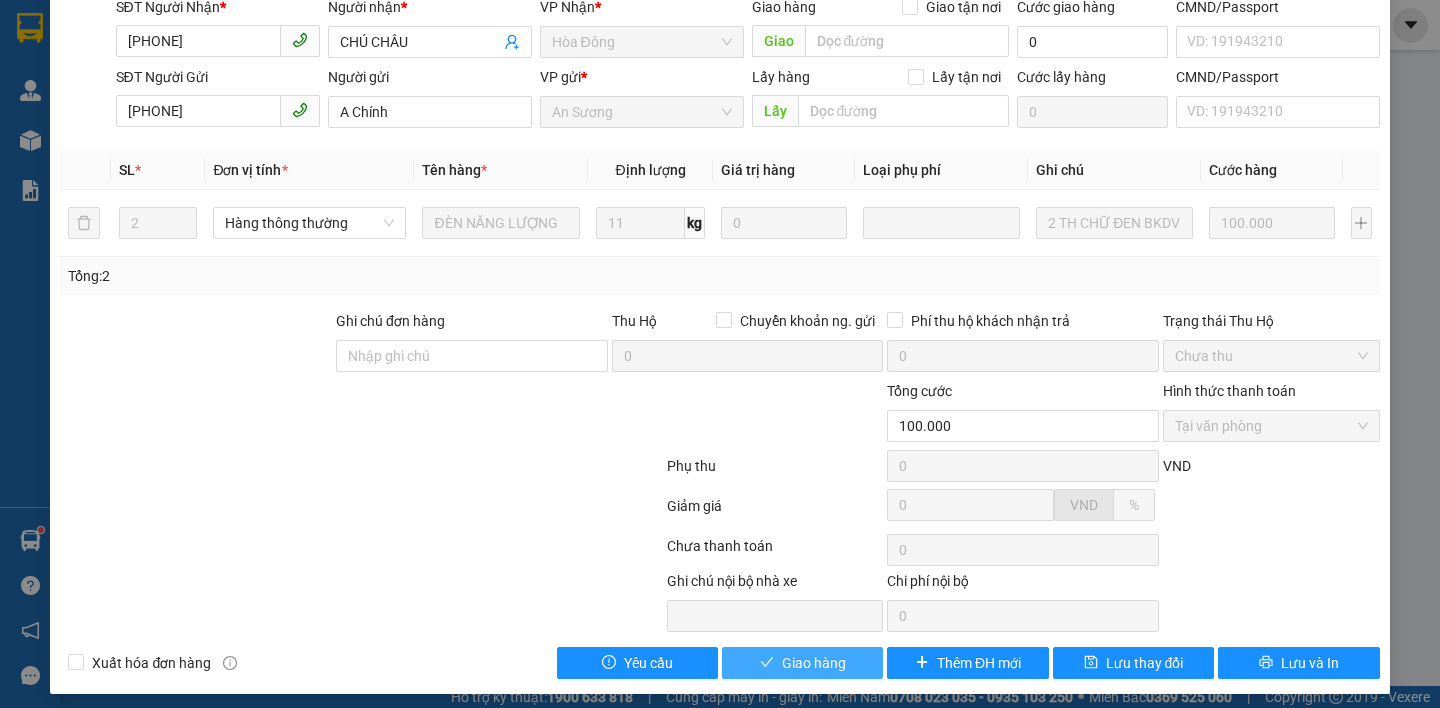 click on "Giao hàng" at bounding box center (814, 663) 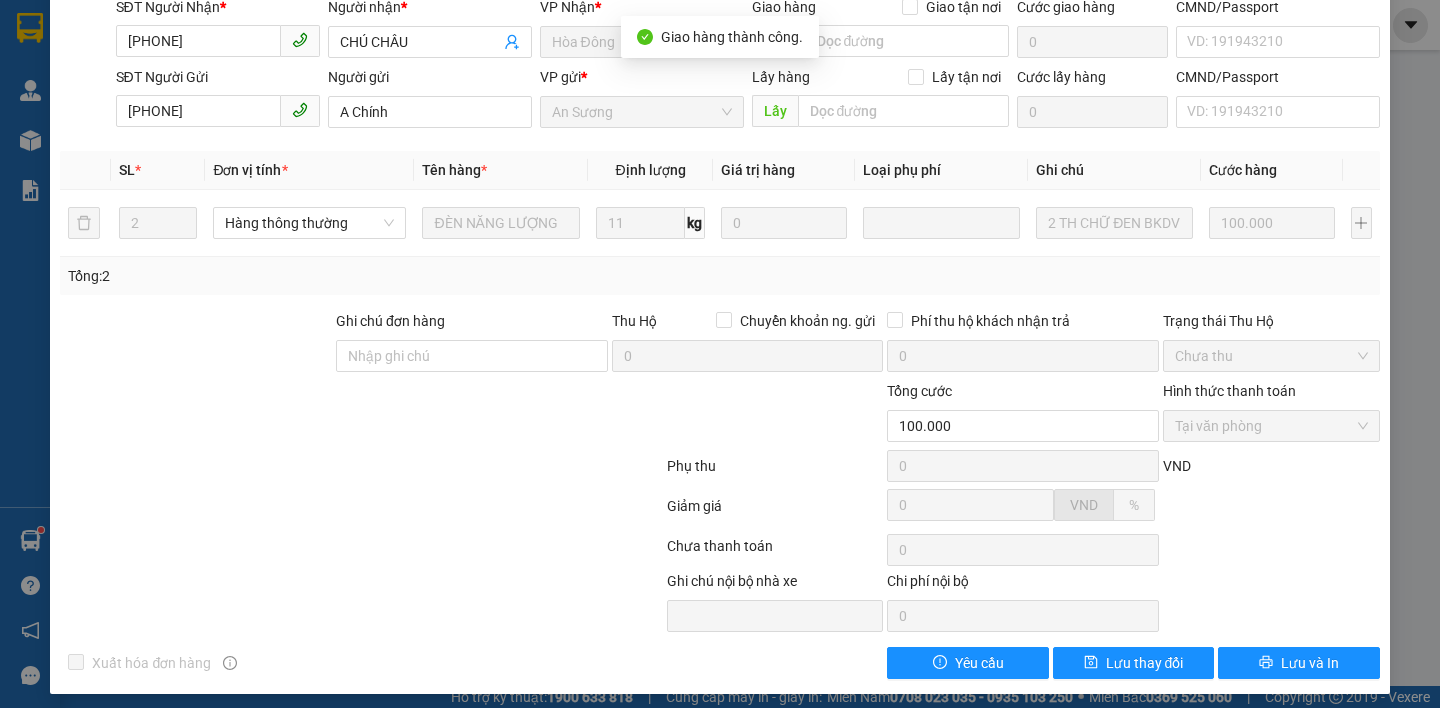 scroll, scrollTop: 0, scrollLeft: 0, axis: both 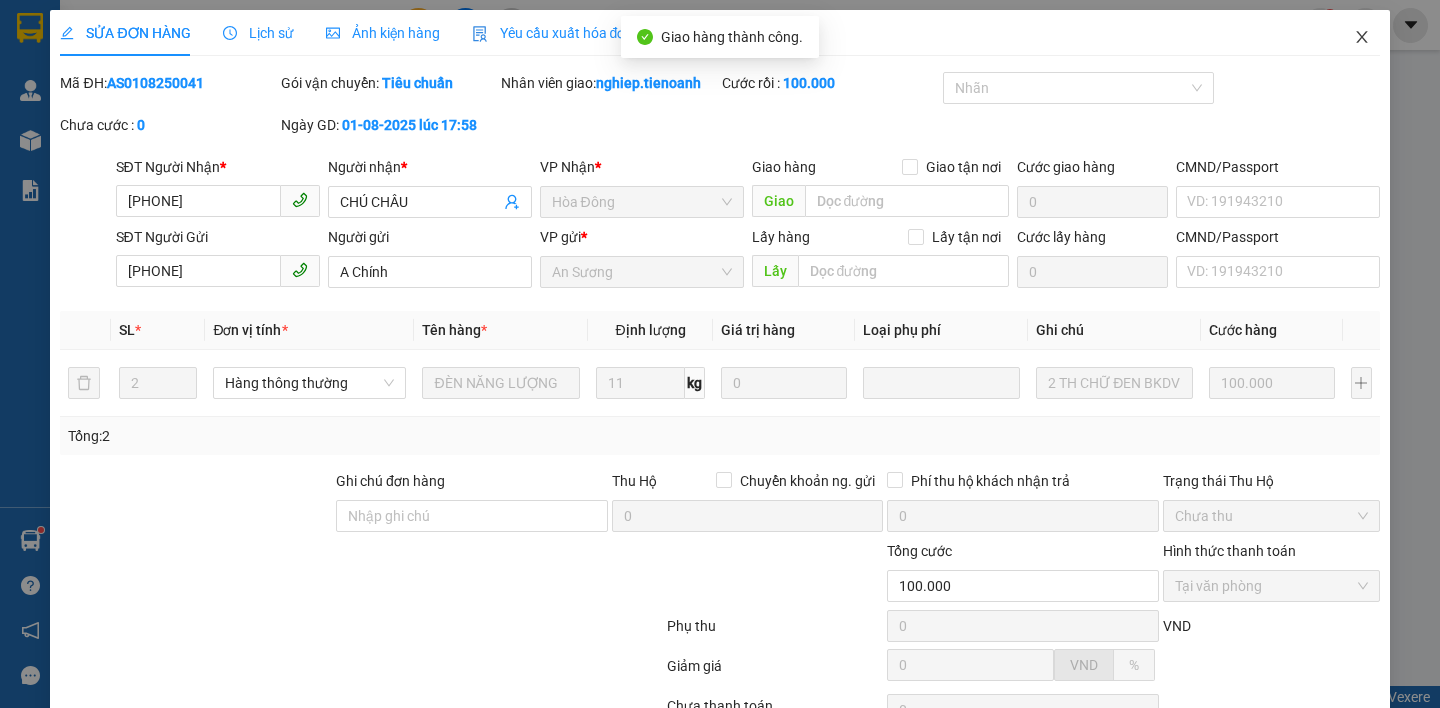 click 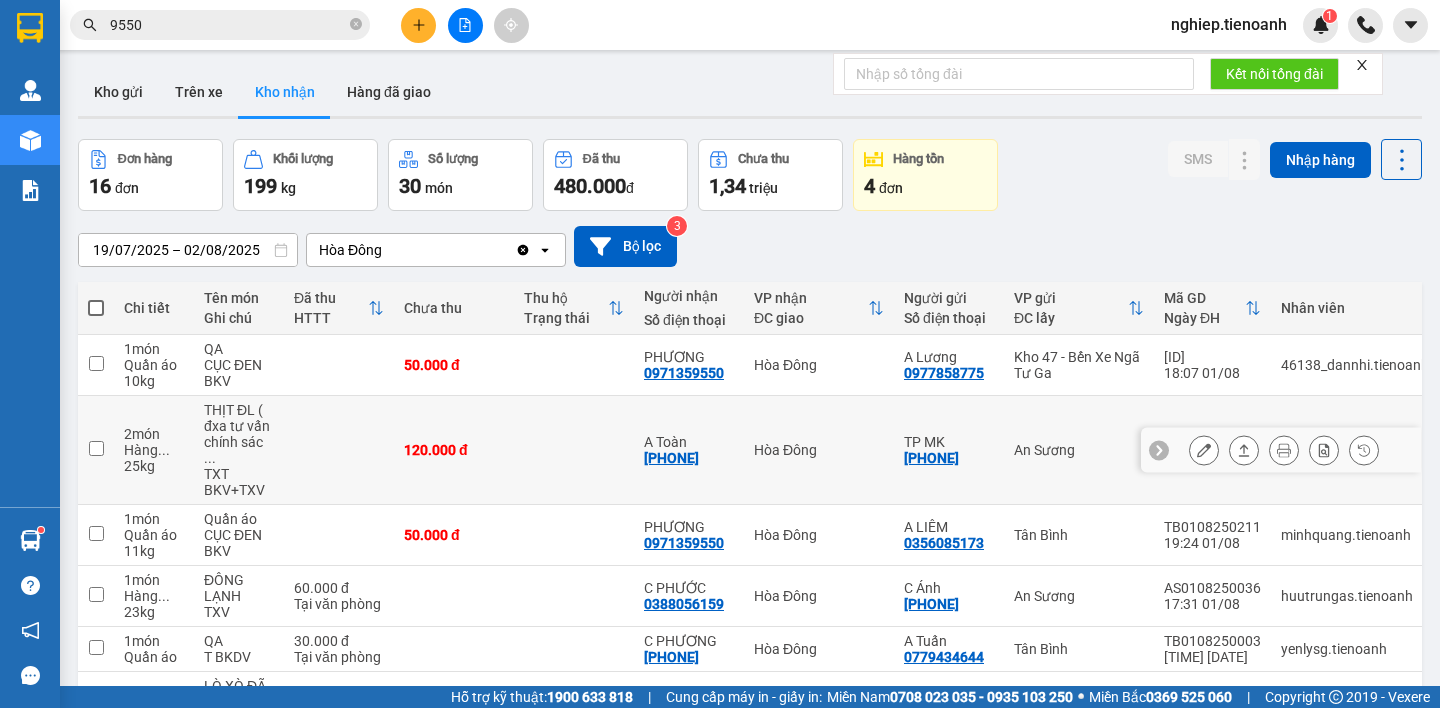 scroll, scrollTop: 397, scrollLeft: 0, axis: vertical 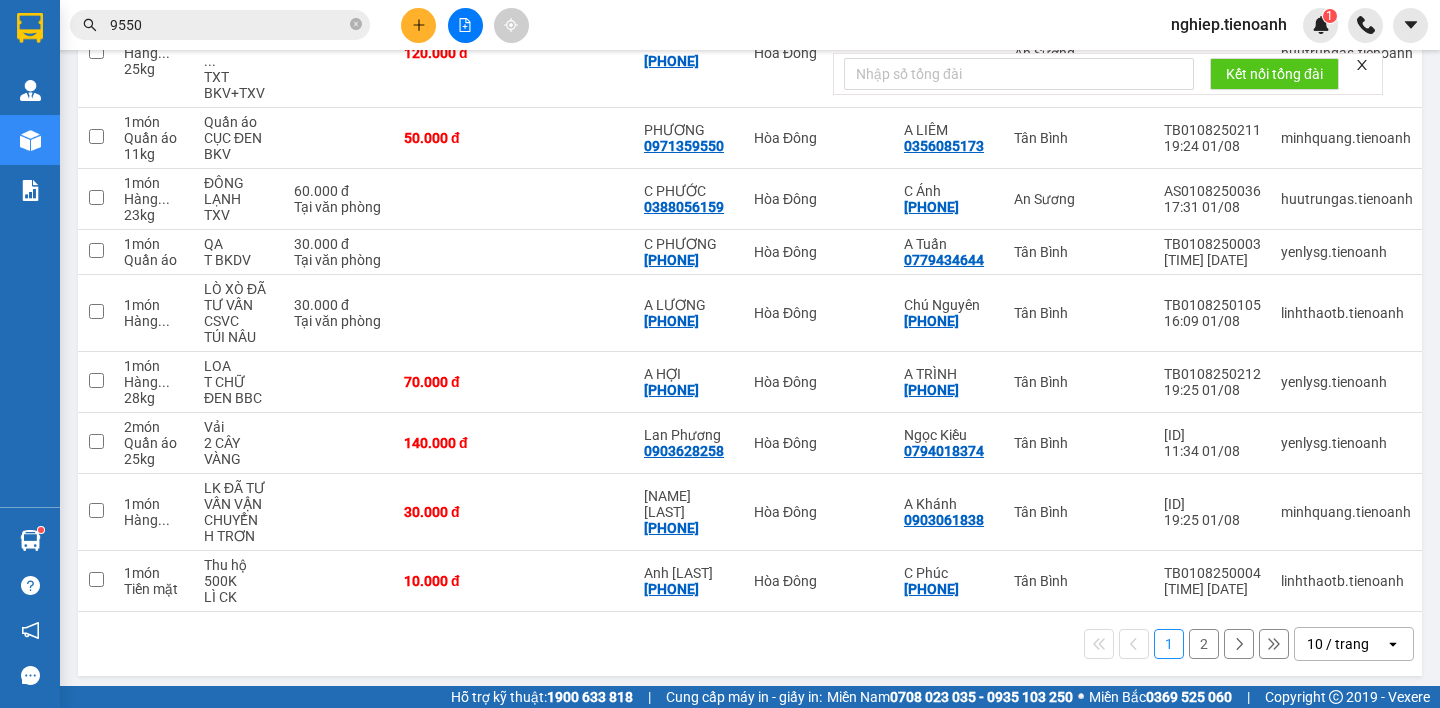 click on "2" at bounding box center [1204, 644] 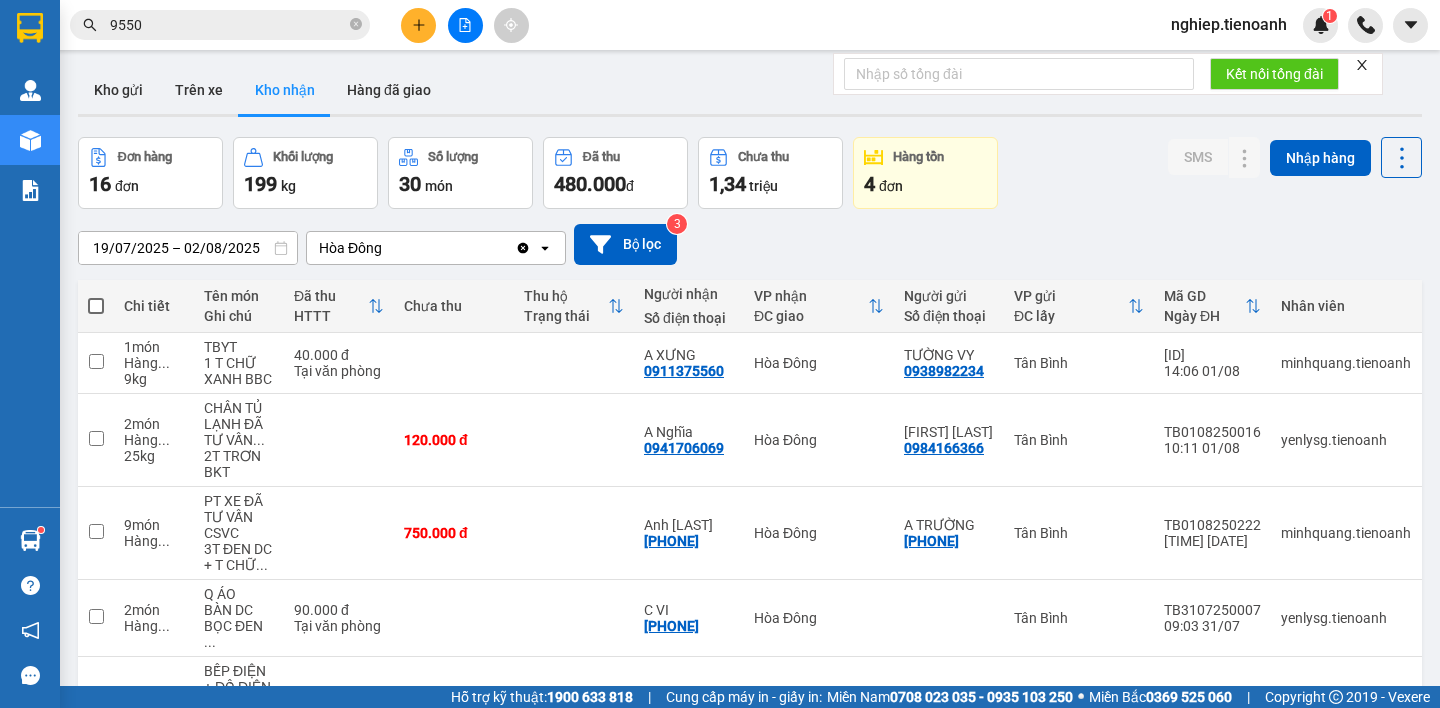 scroll, scrollTop: 0, scrollLeft: 0, axis: both 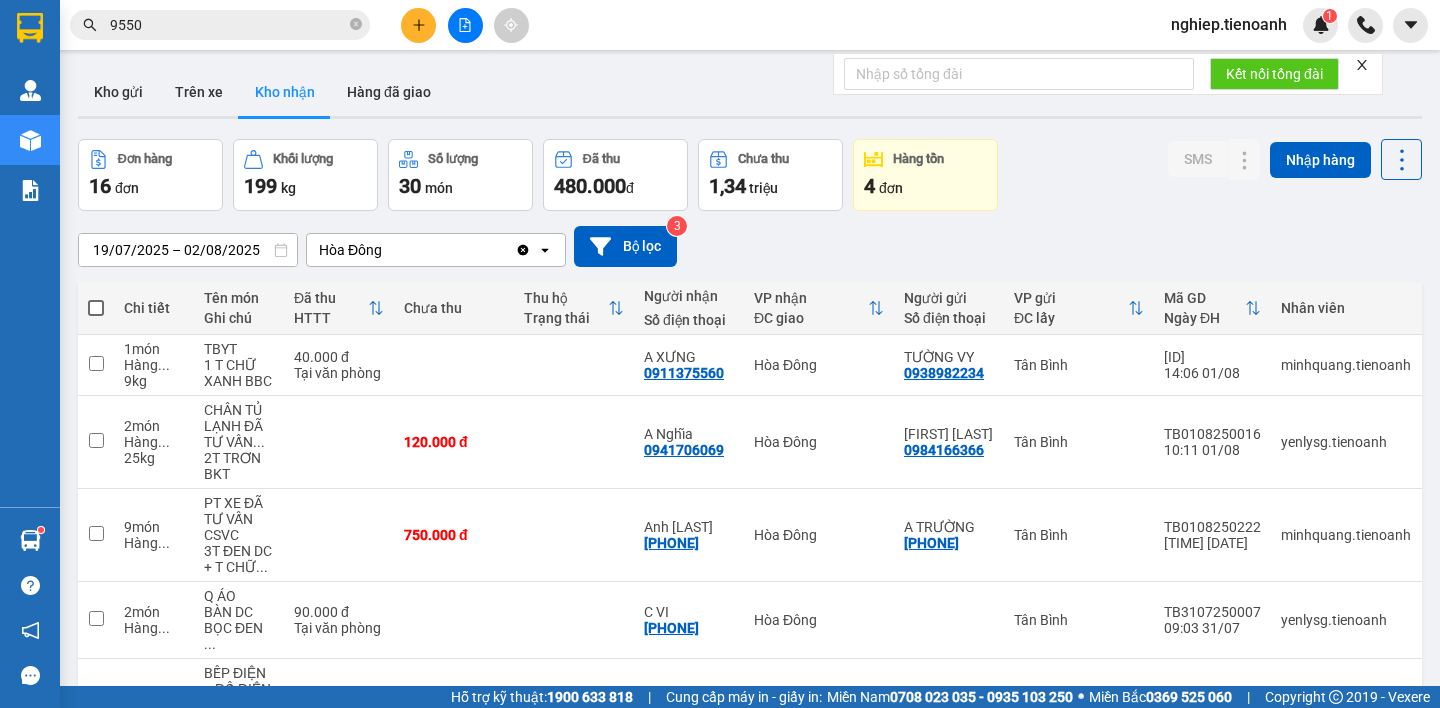 click on "9550" at bounding box center (228, 25) 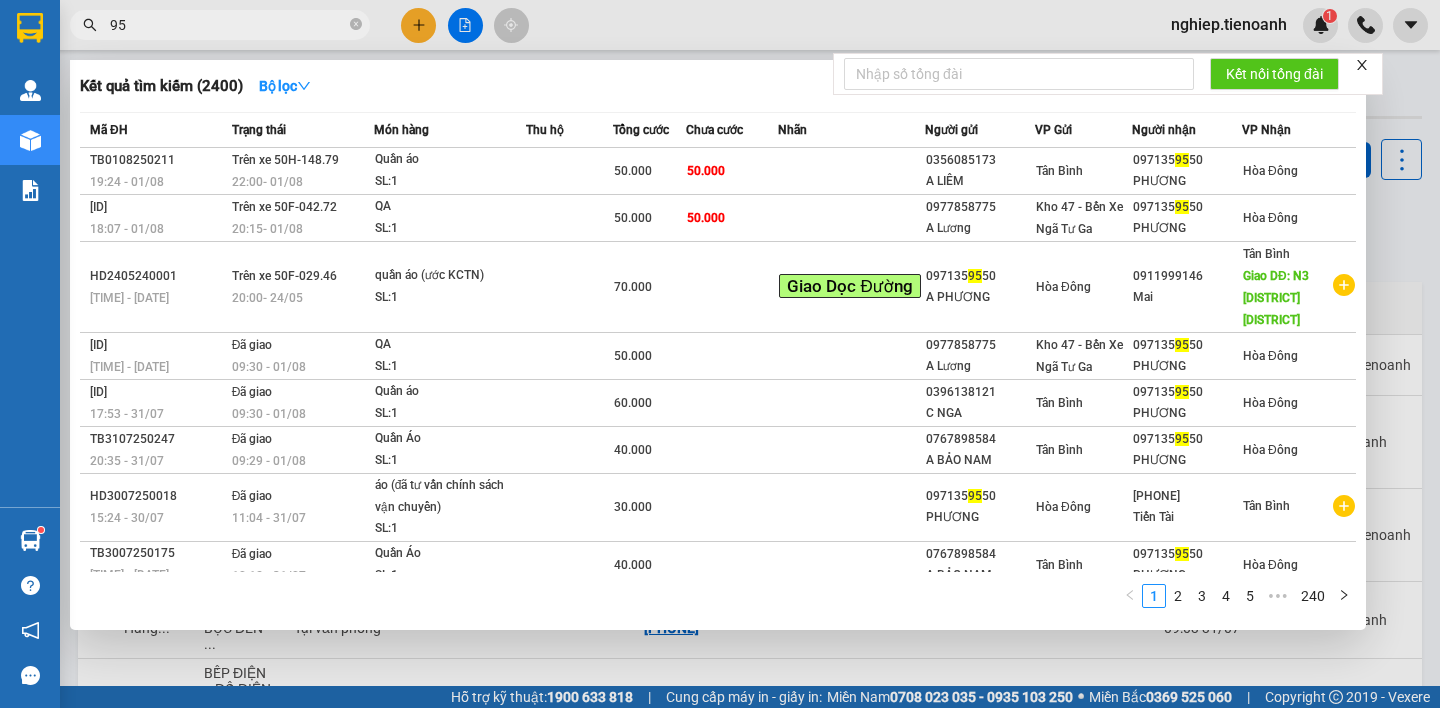 type on "9" 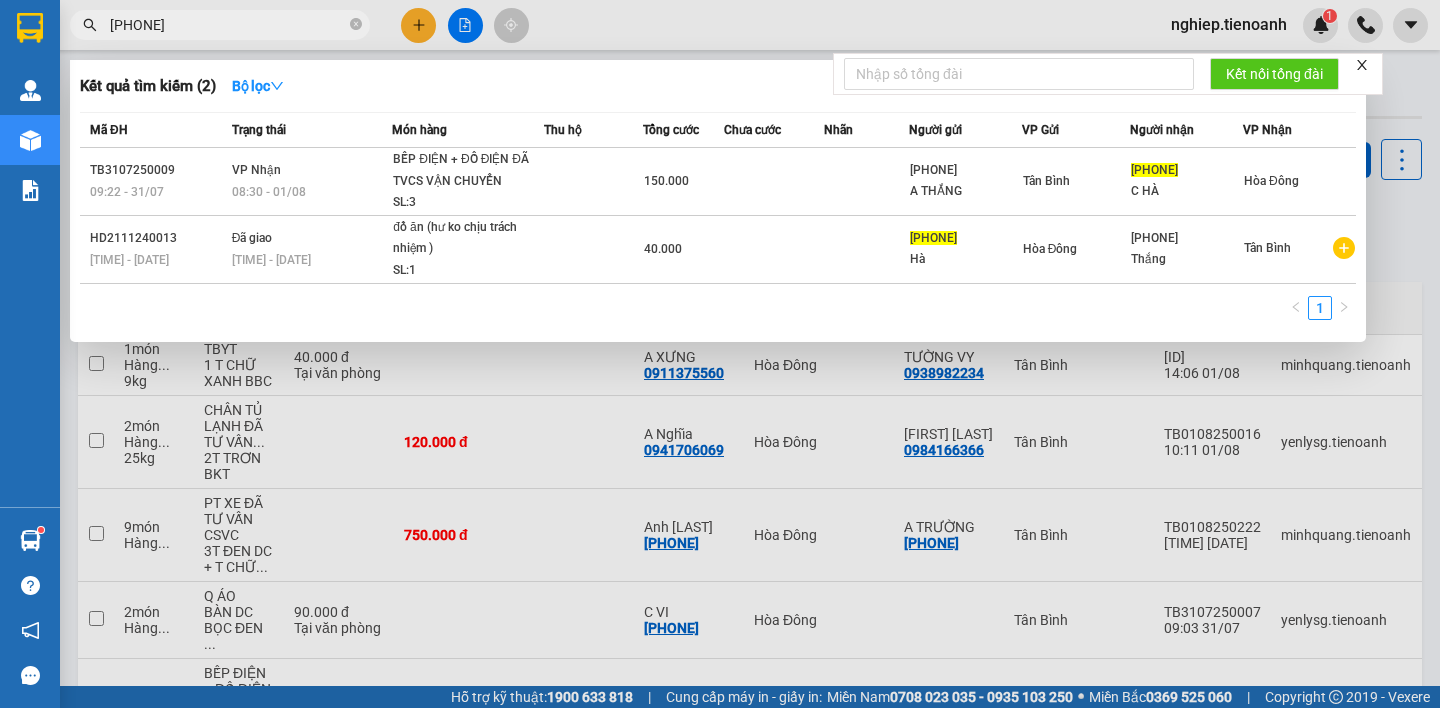 click at bounding box center (720, 354) 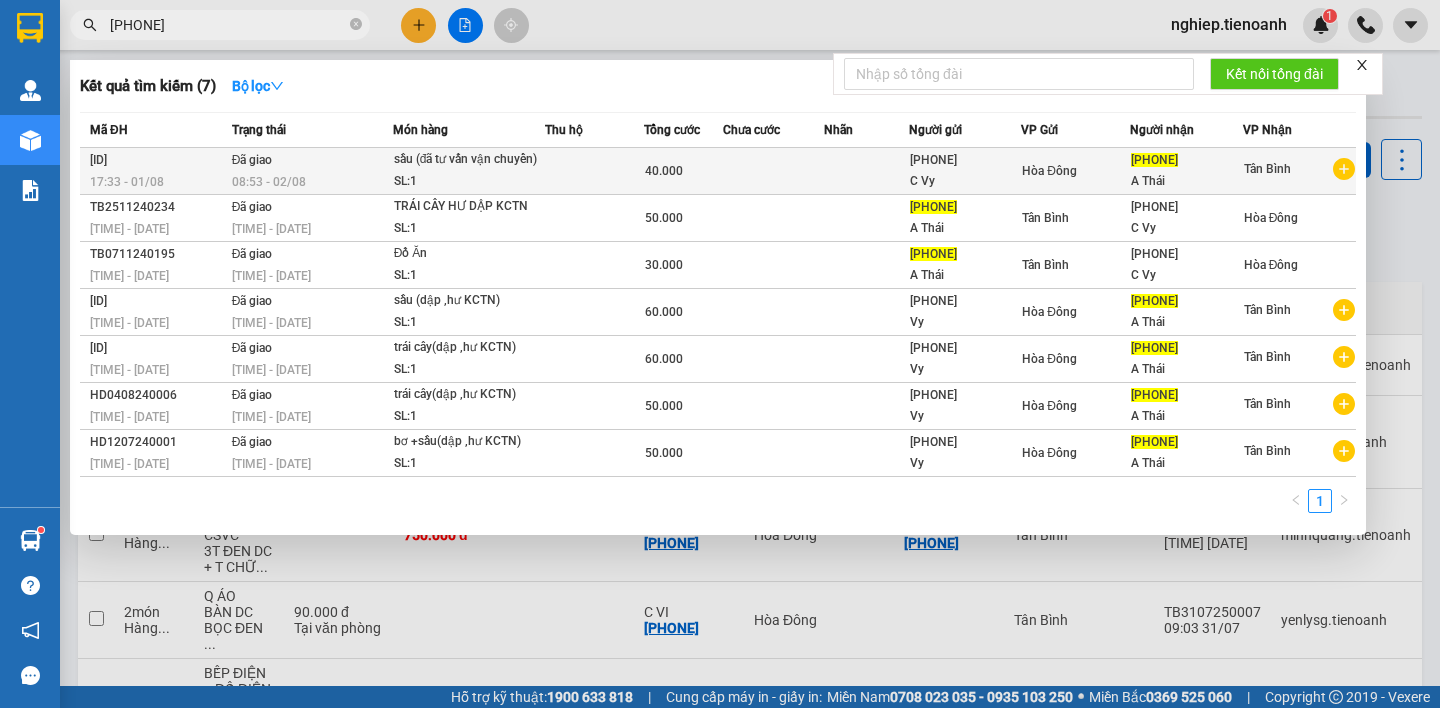 type on "[PHONE]" 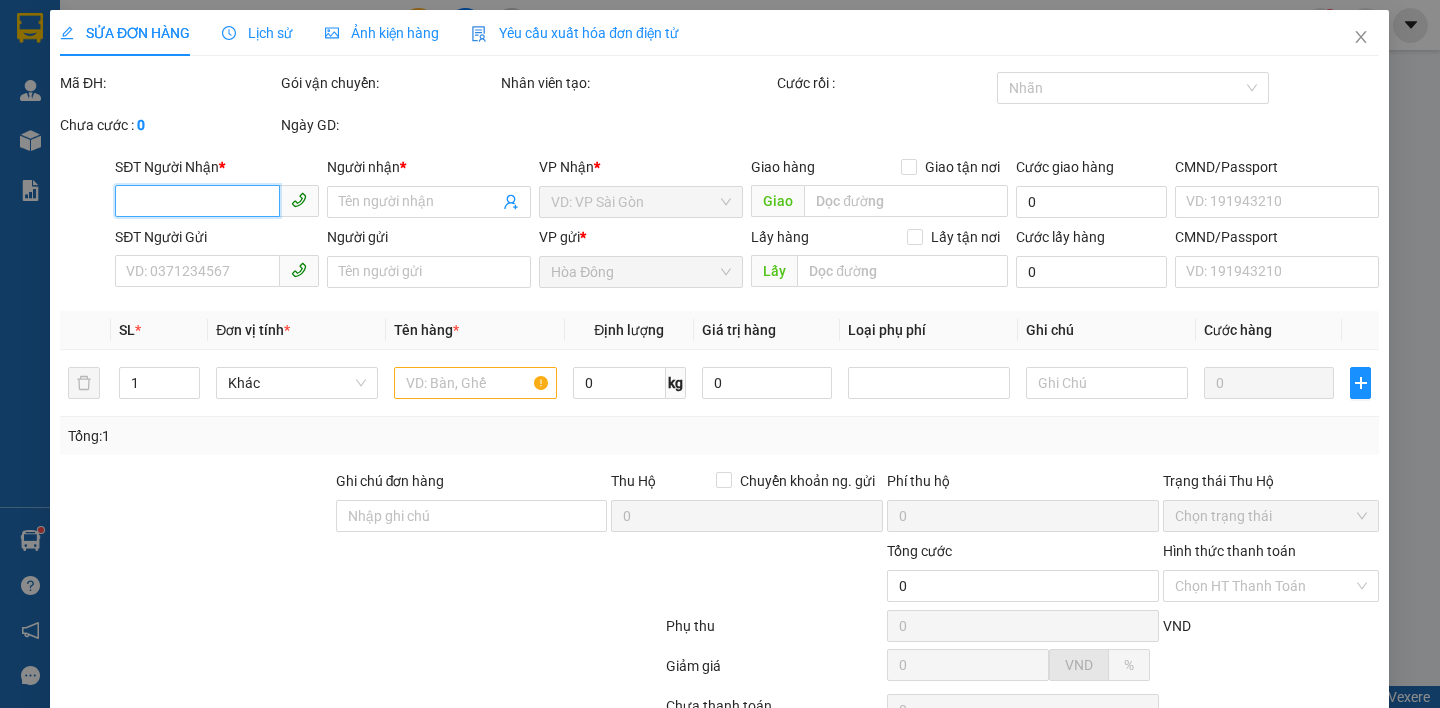 type on "[PHONE]" 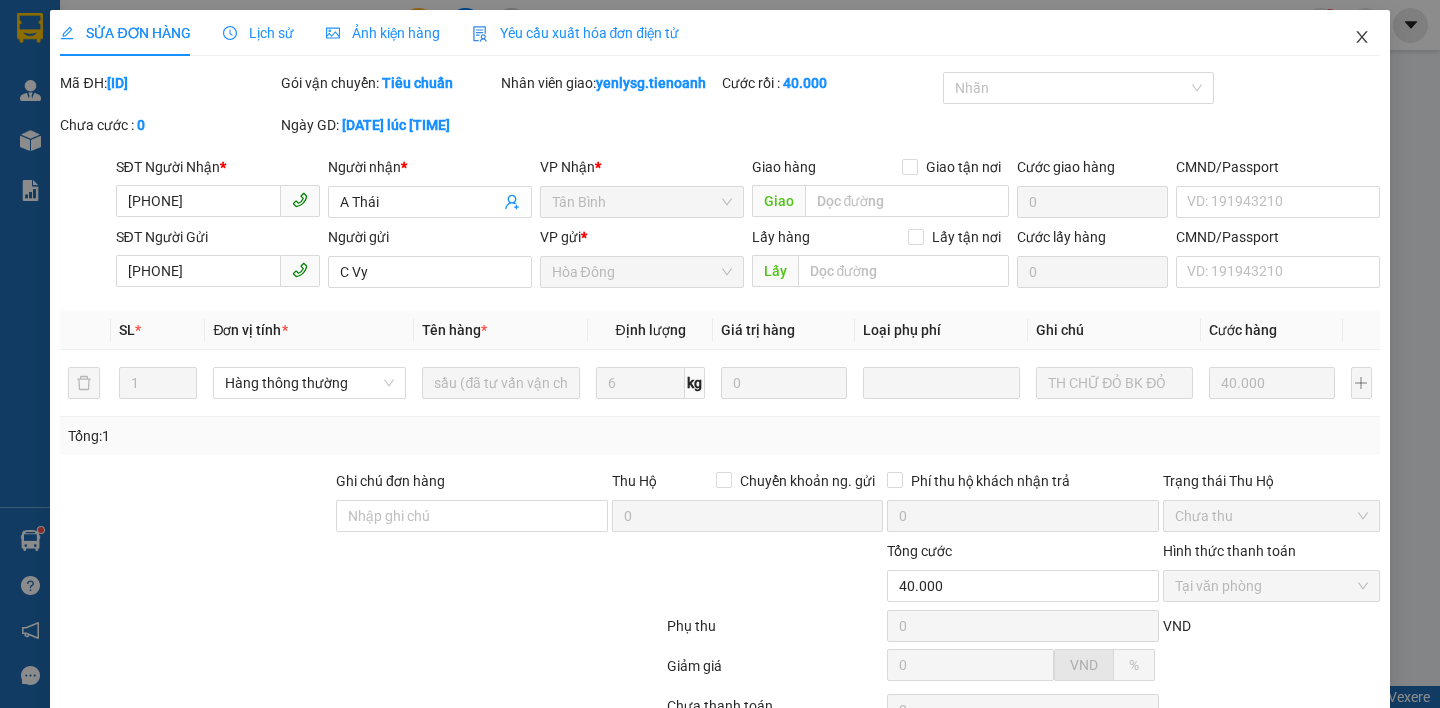 click 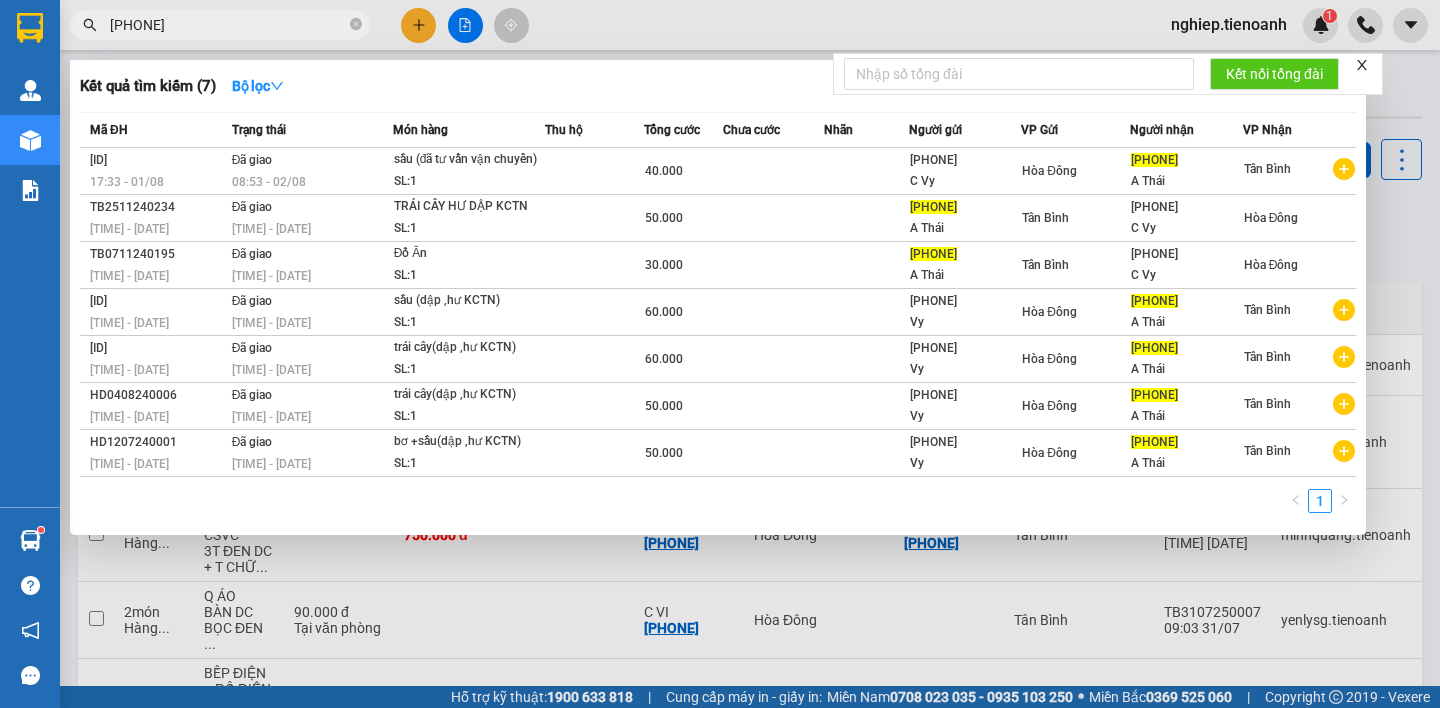 click on "[PHONE]" at bounding box center (228, 25) 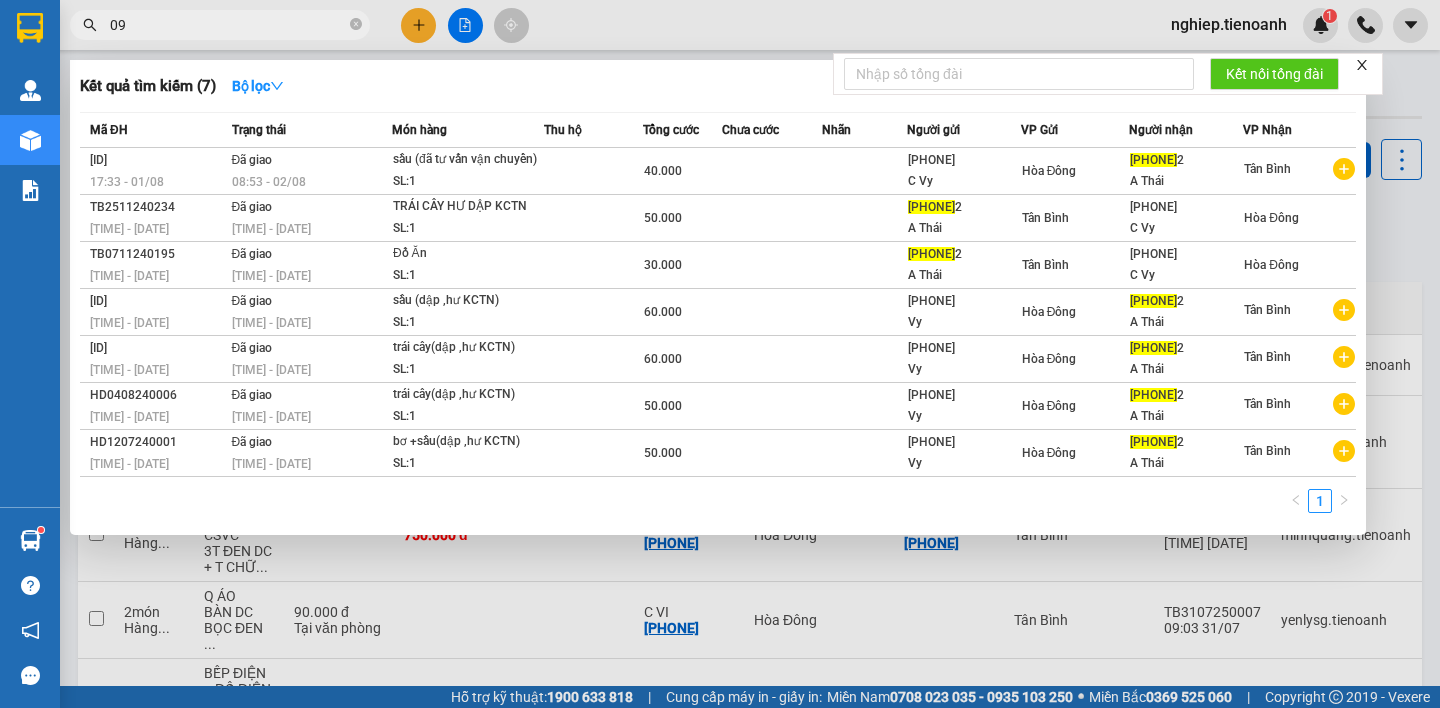 type on "0" 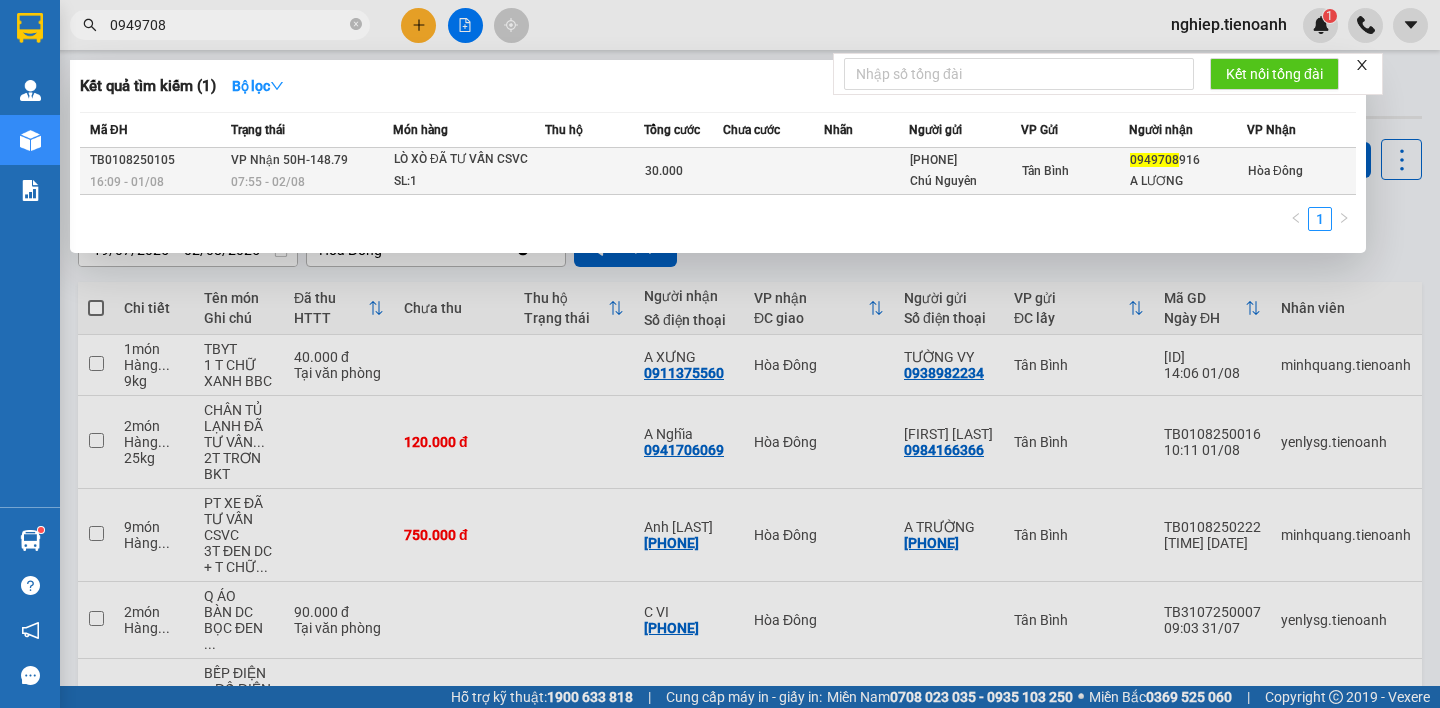 type on "0949708" 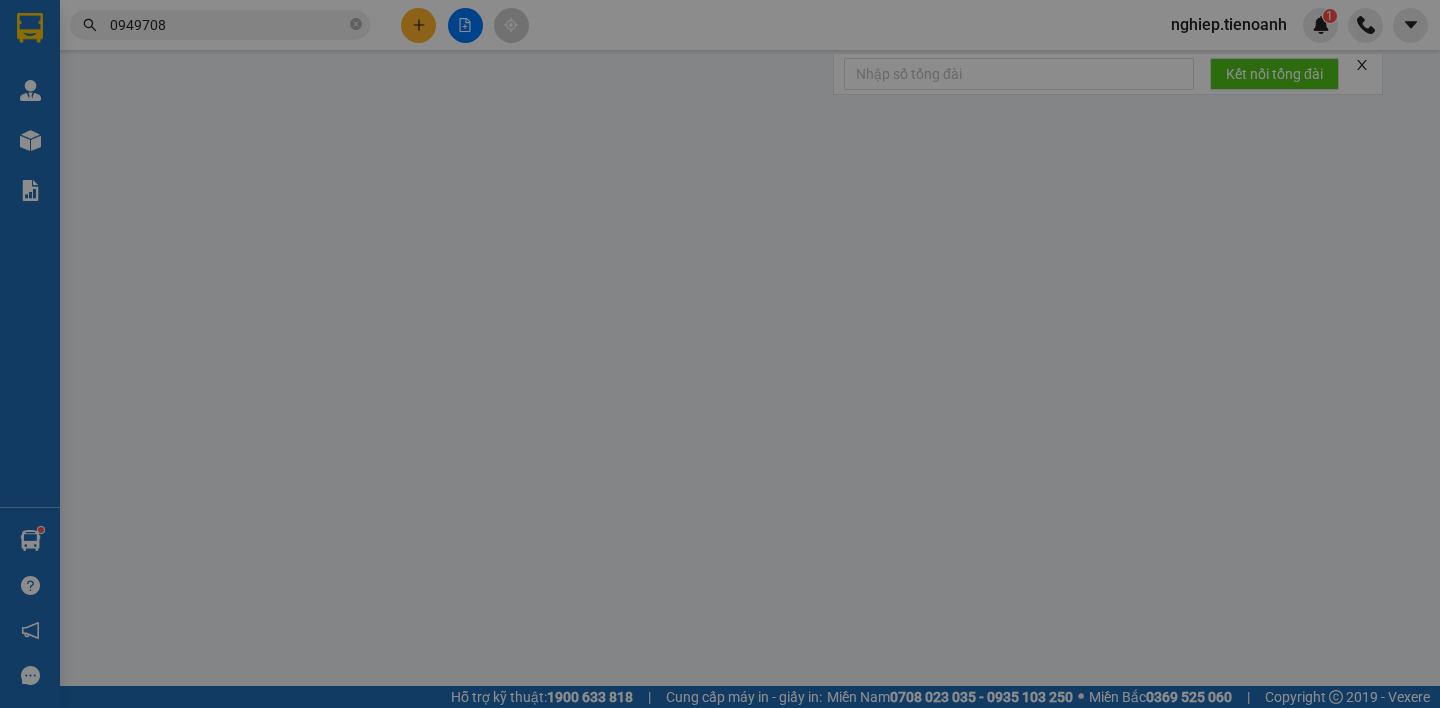 type on "[PHONE]" 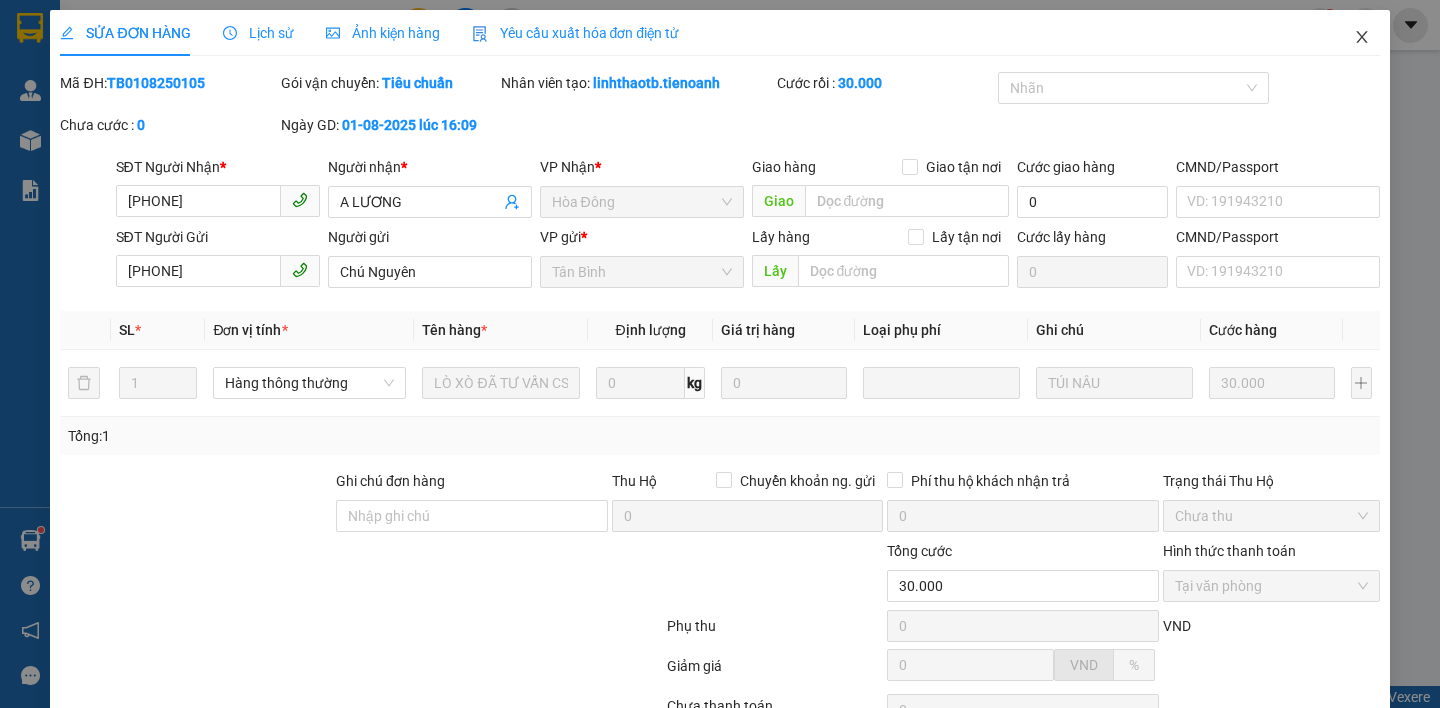 click at bounding box center [1362, 38] 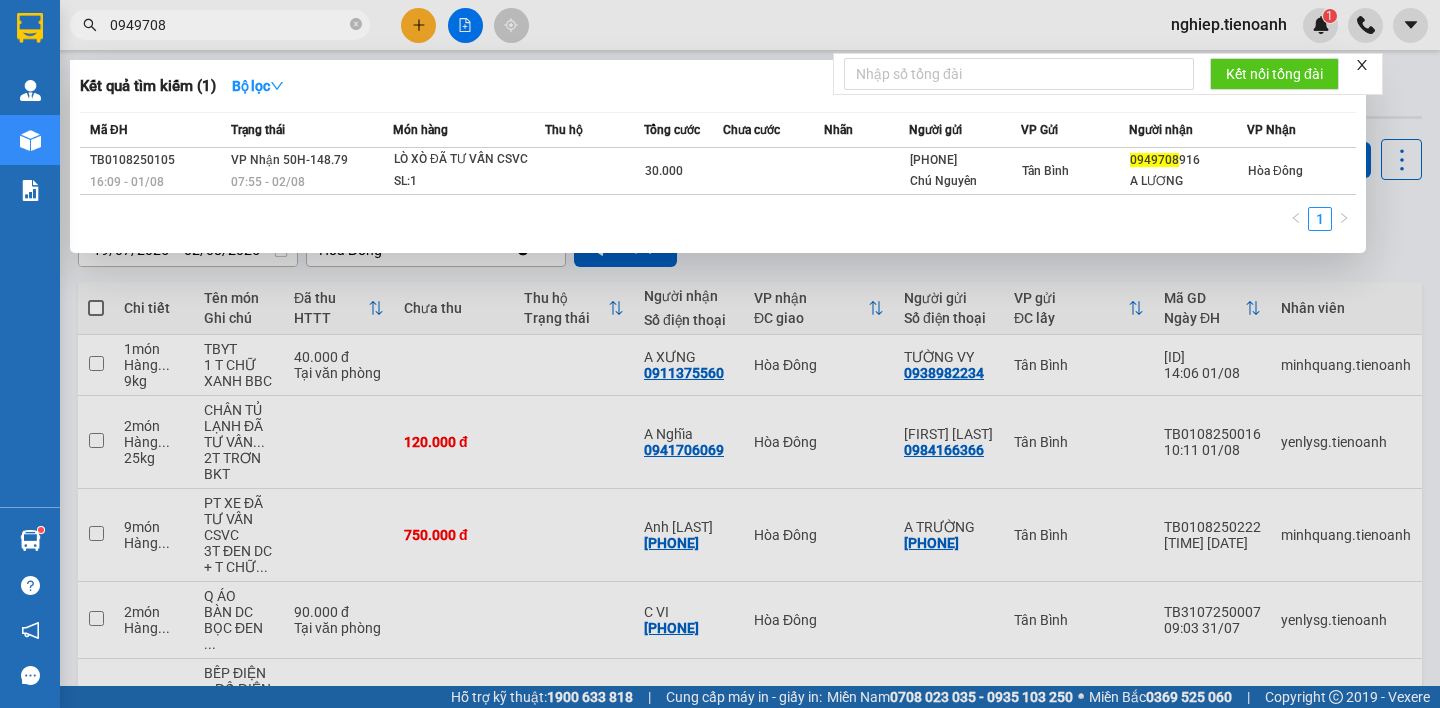click on "0949708" at bounding box center (228, 25) 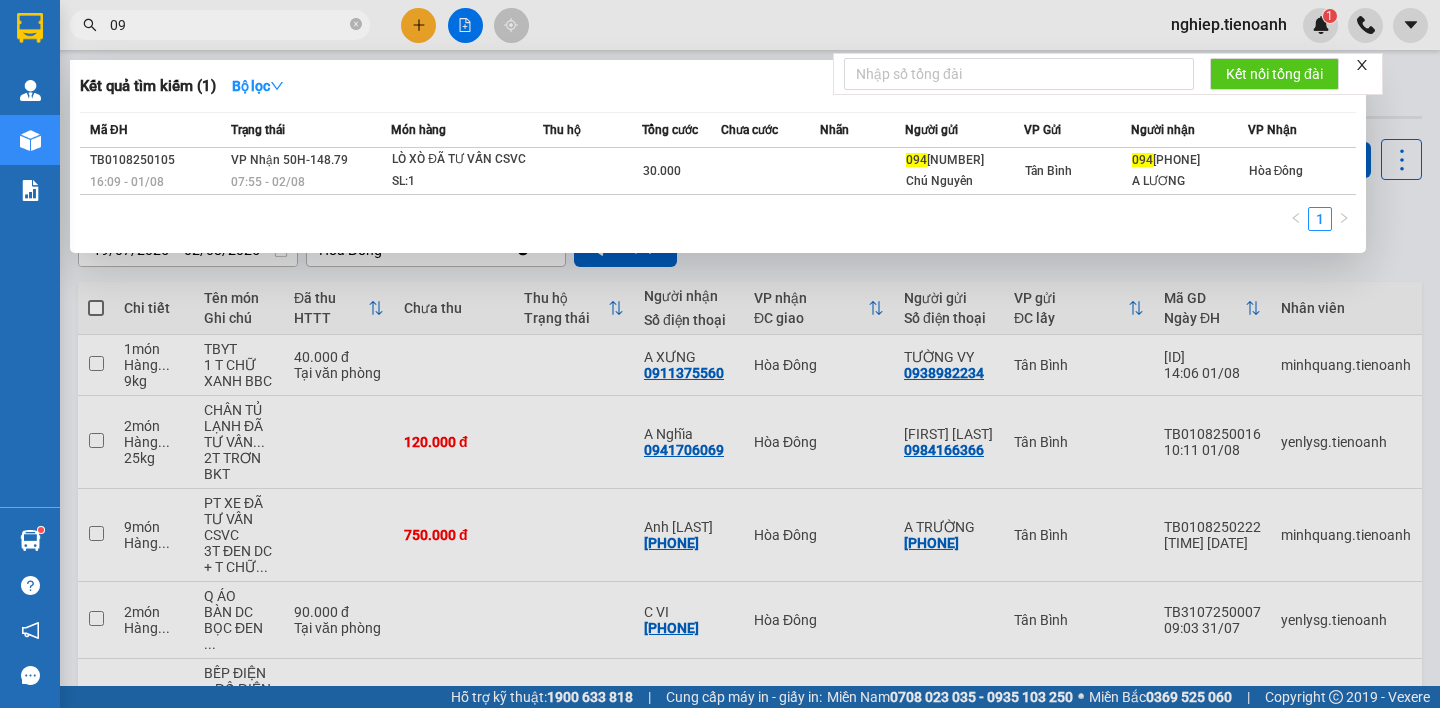 type on "0" 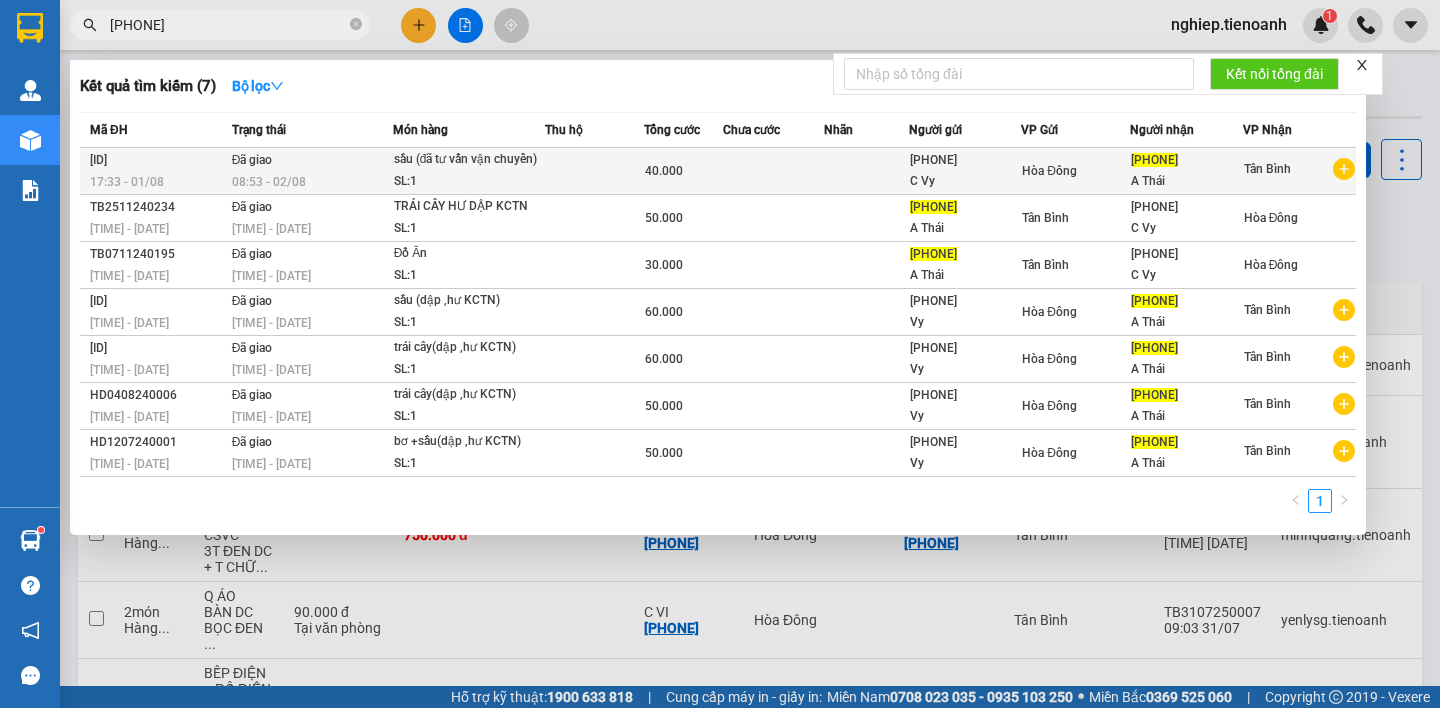 type on "[PHONE]" 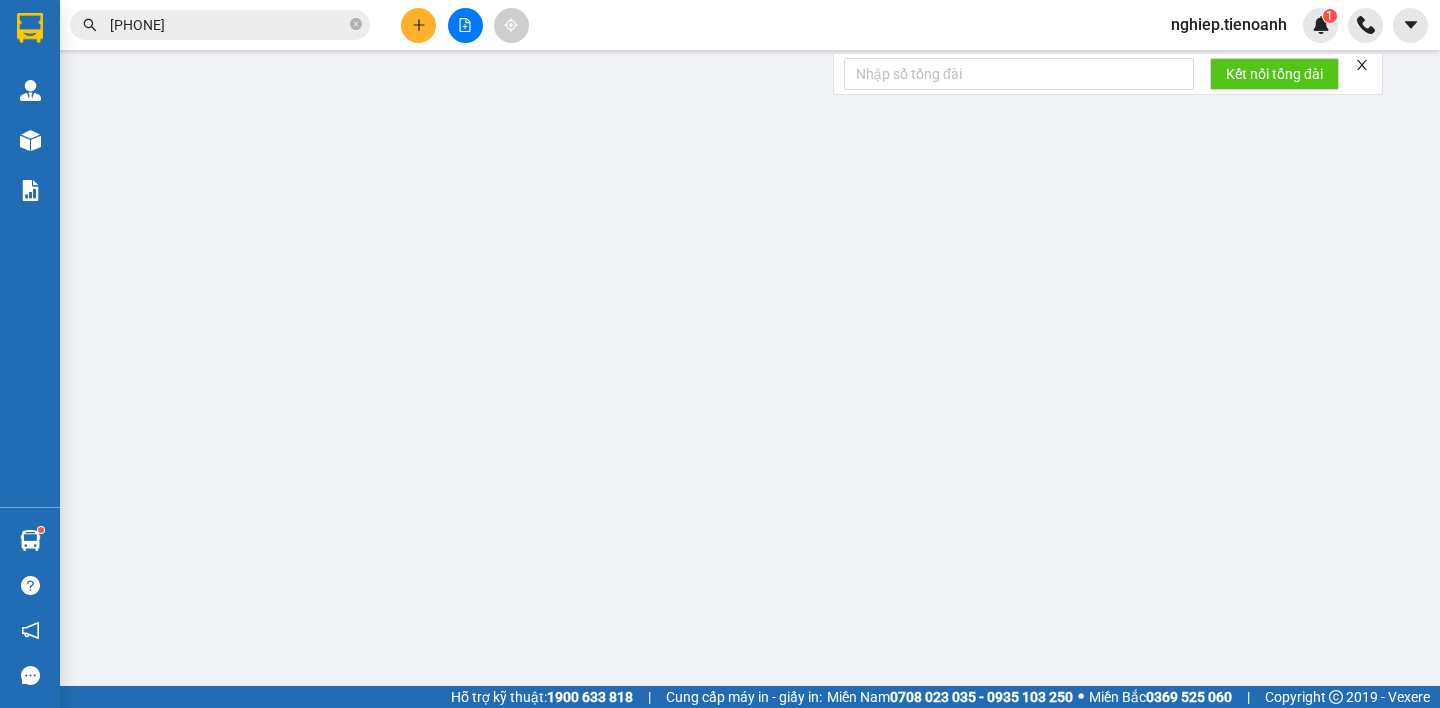 type on "[PHONE]" 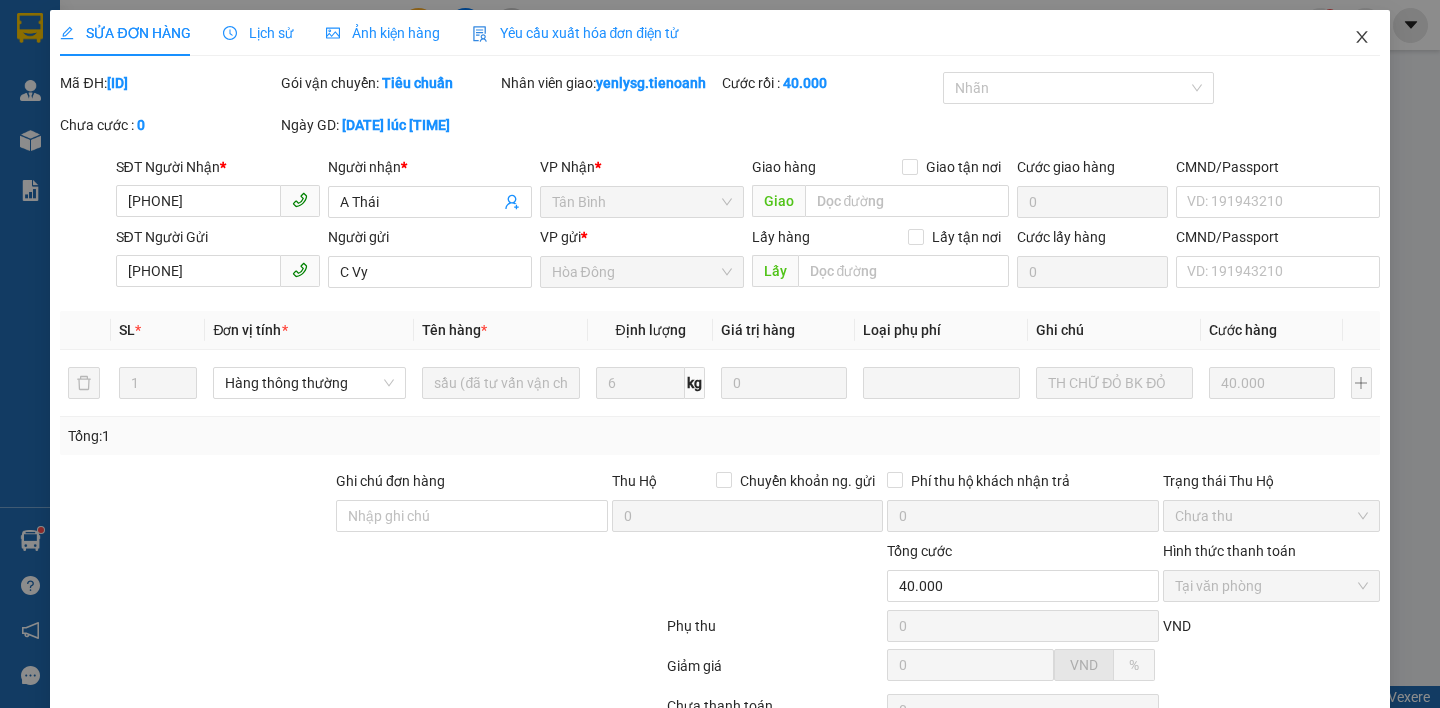 click 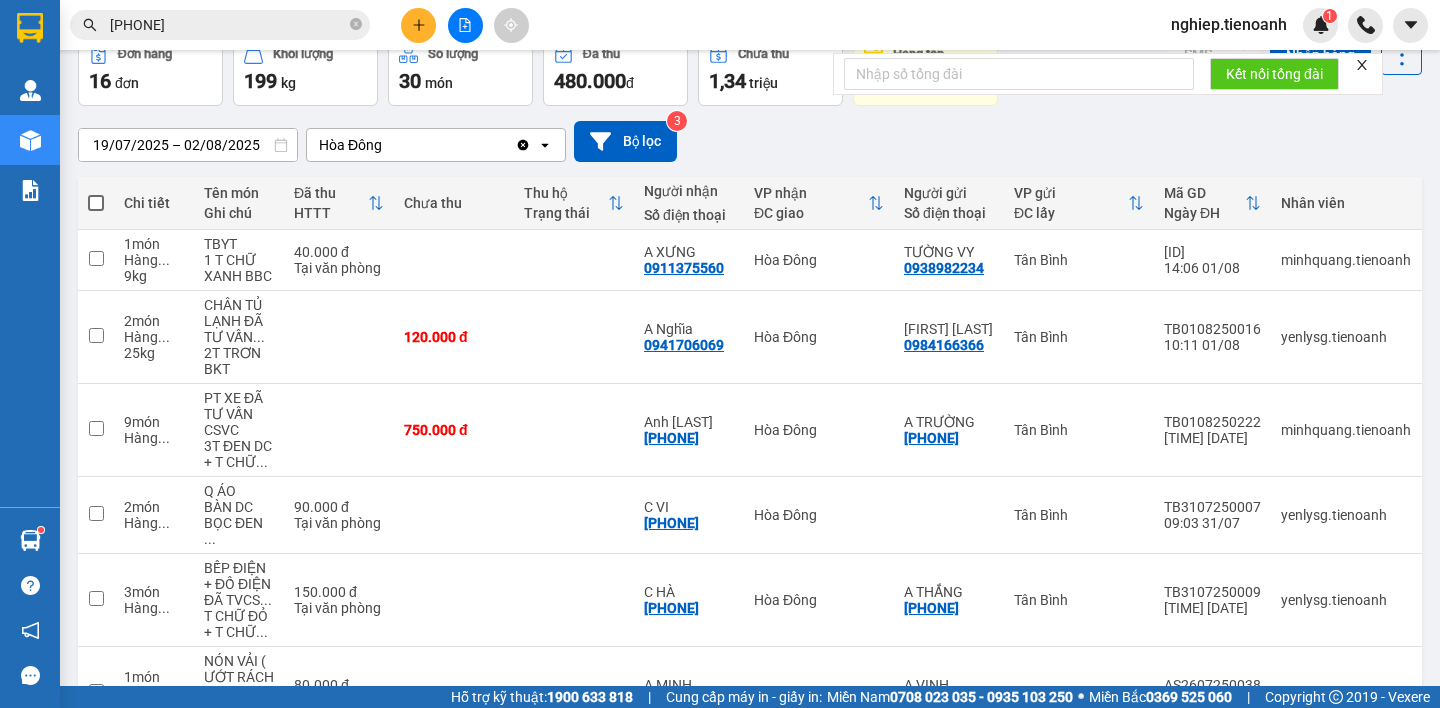 scroll, scrollTop: 100, scrollLeft: 0, axis: vertical 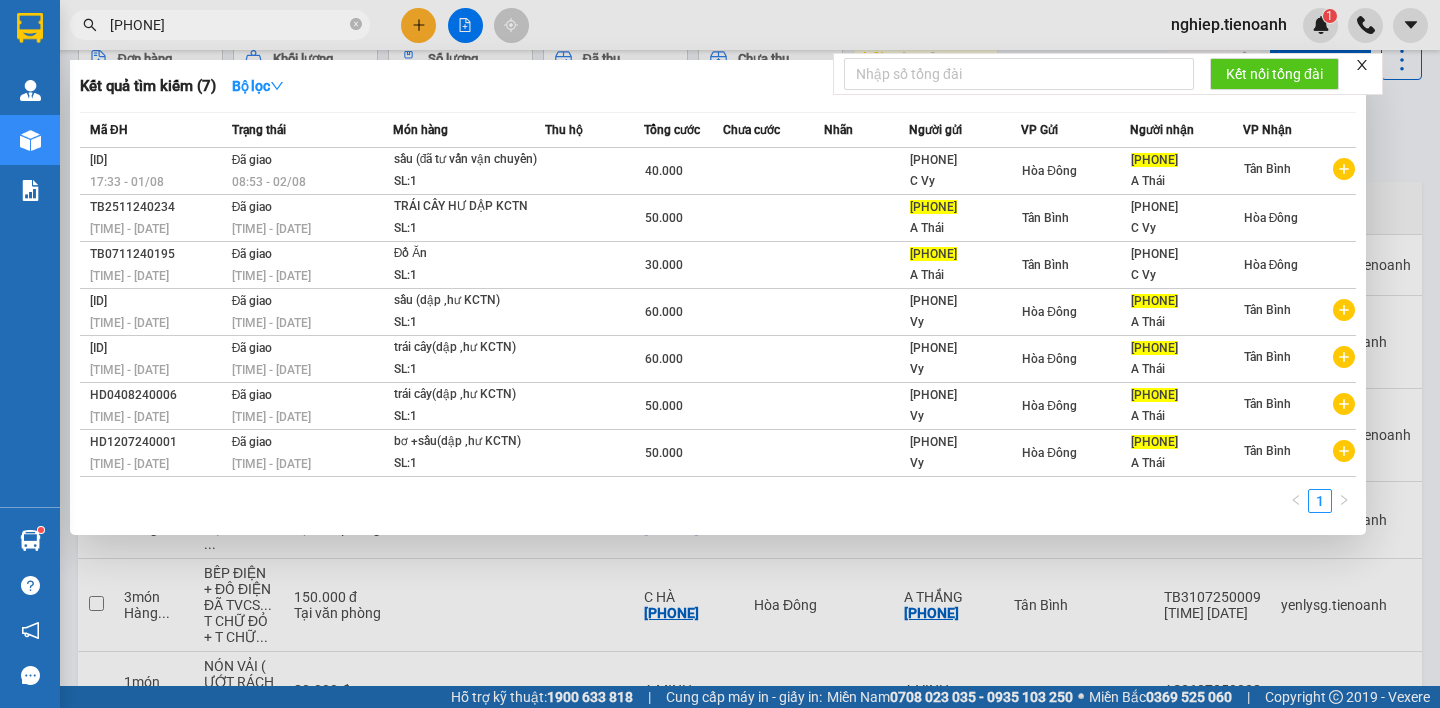 click on "[PHONE]" at bounding box center (228, 25) 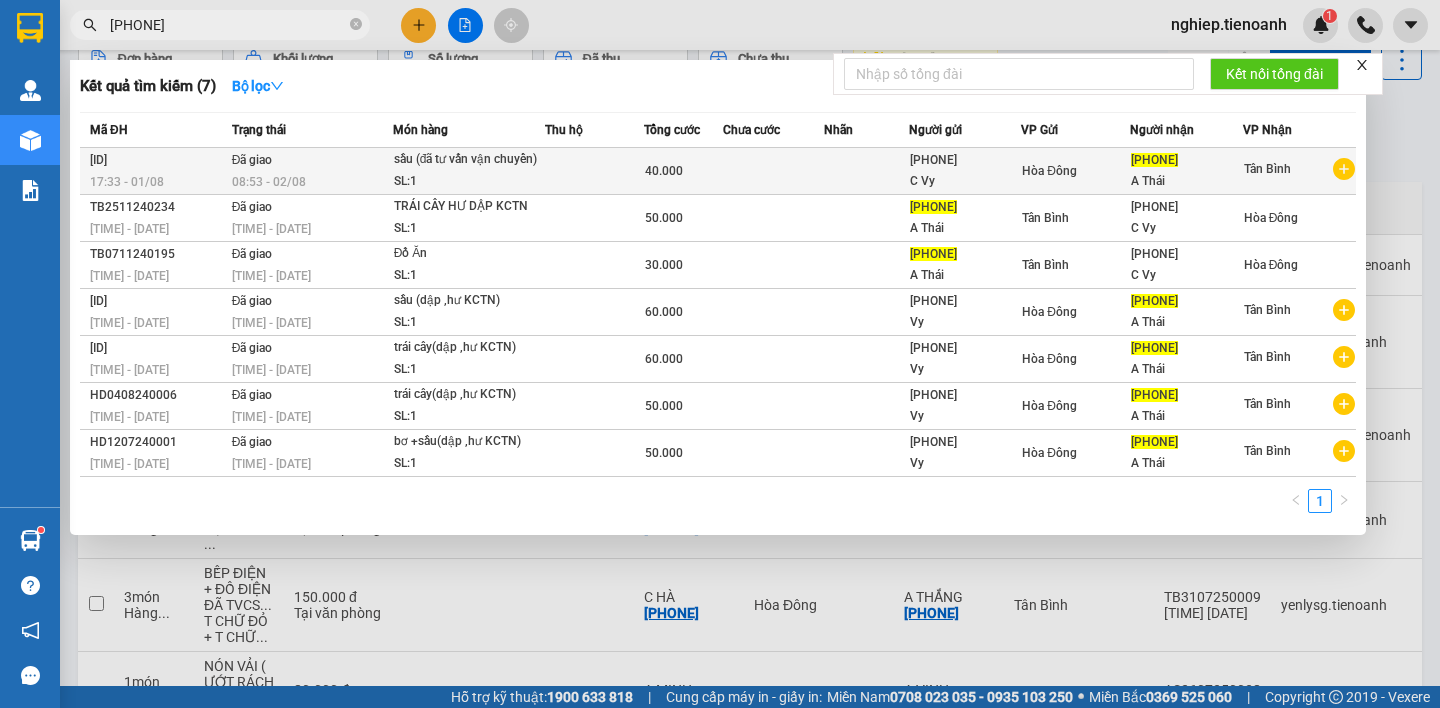 click at bounding box center [594, 171] 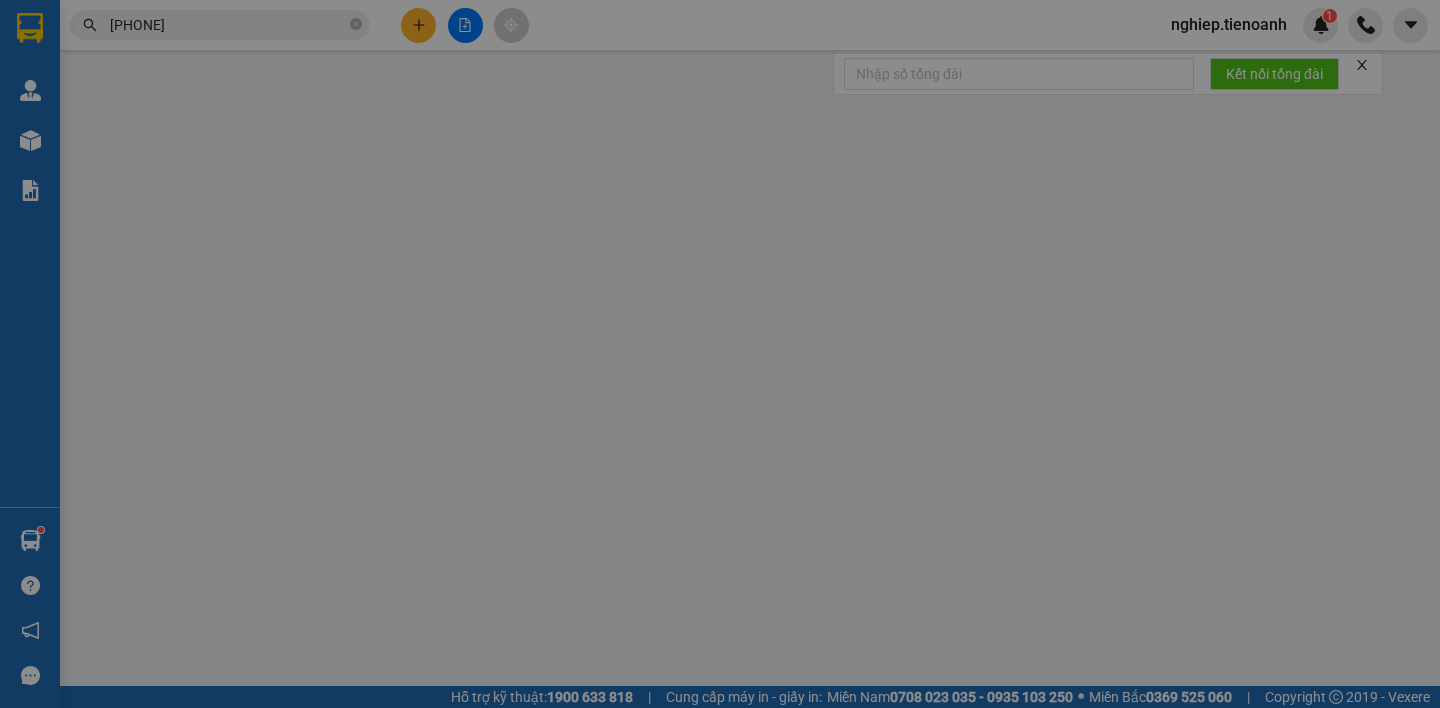 scroll, scrollTop: 0, scrollLeft: 0, axis: both 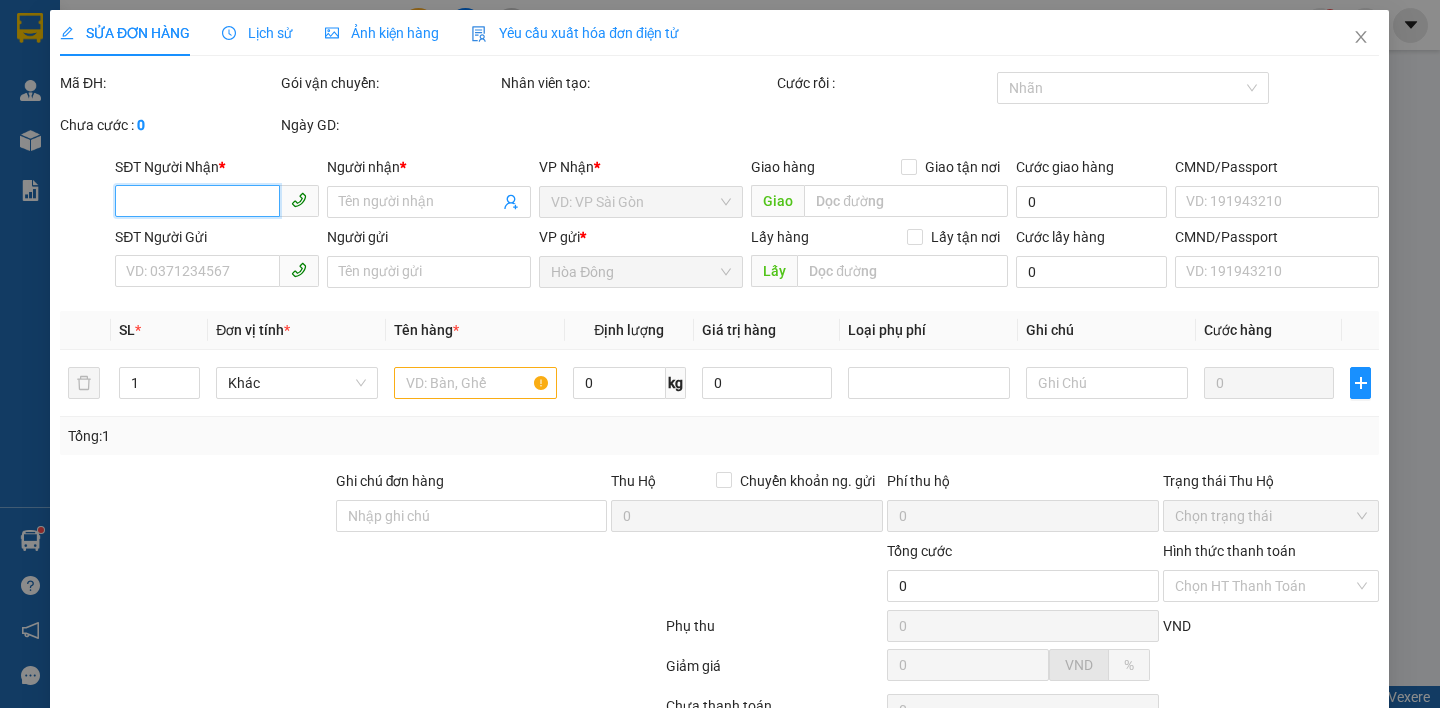 type on "[PHONE]" 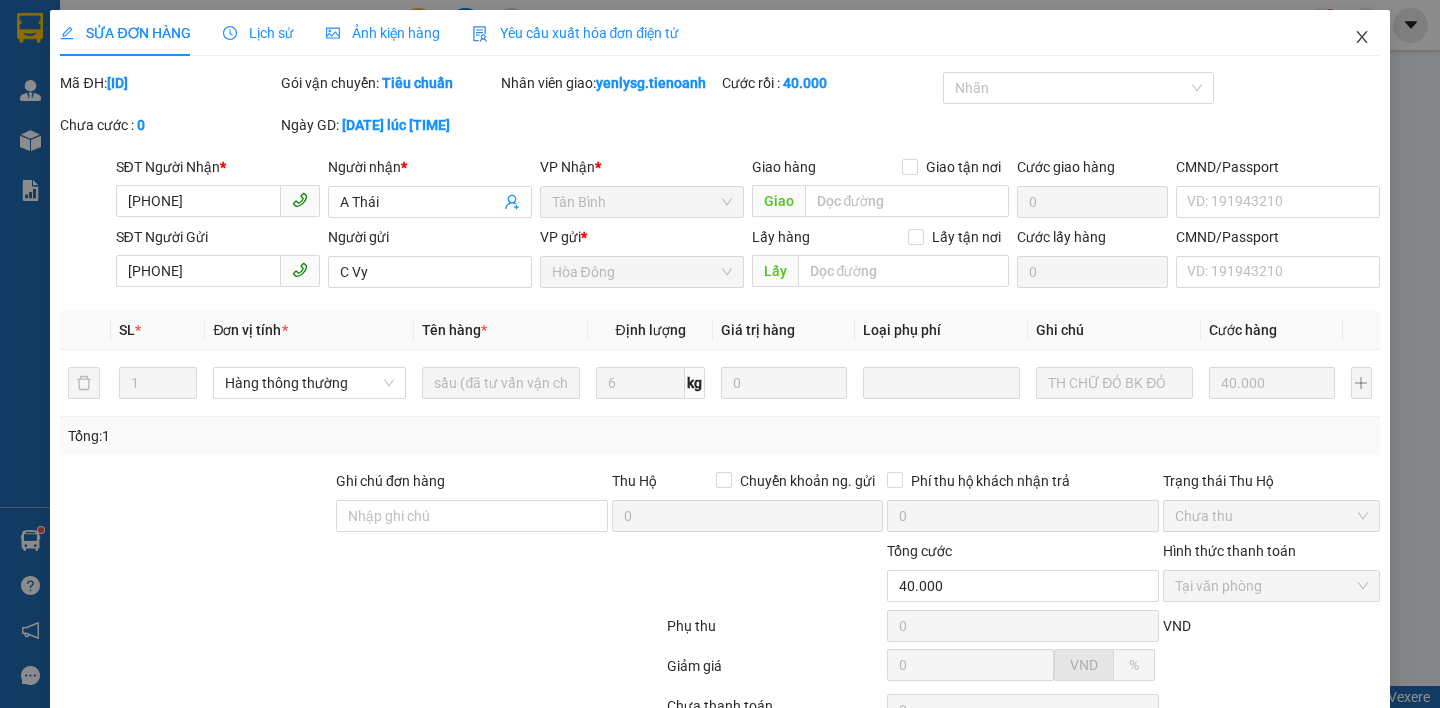 click at bounding box center [1362, 38] 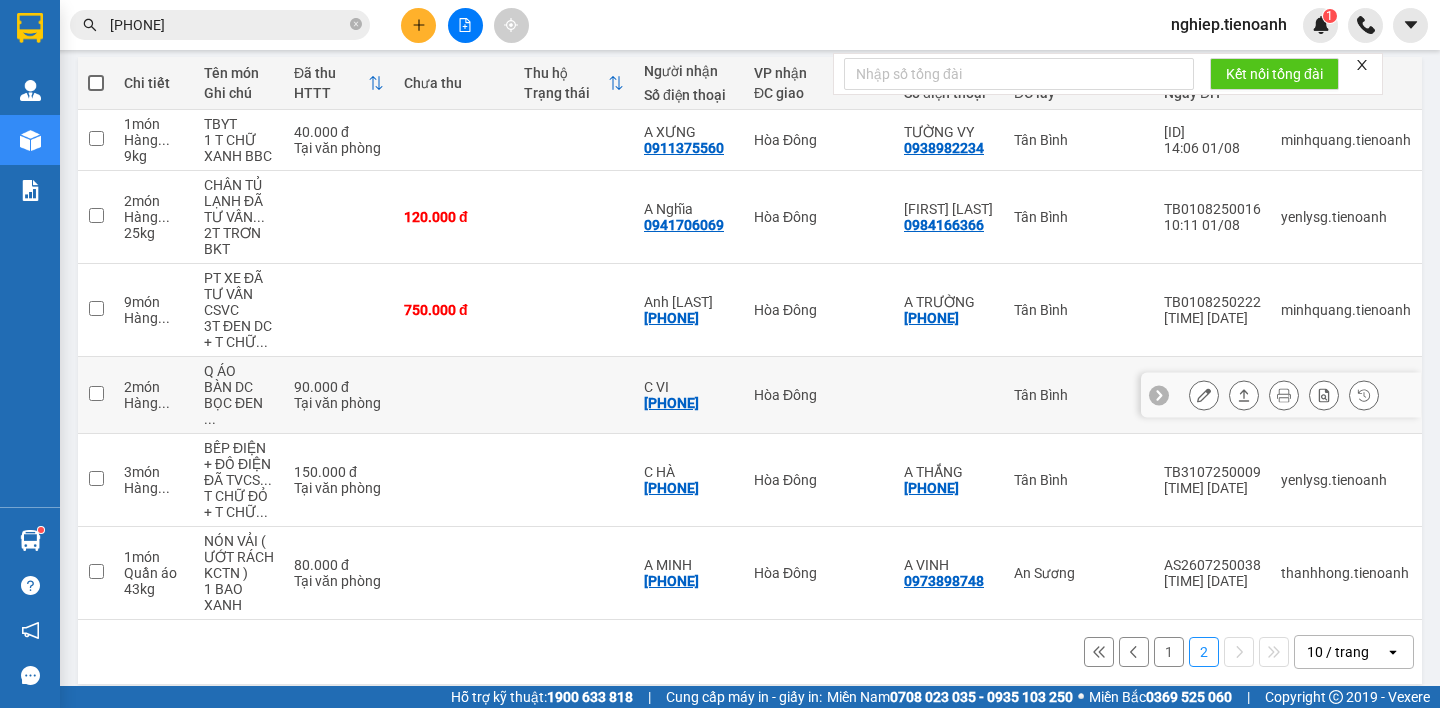 scroll, scrollTop: 233, scrollLeft: 0, axis: vertical 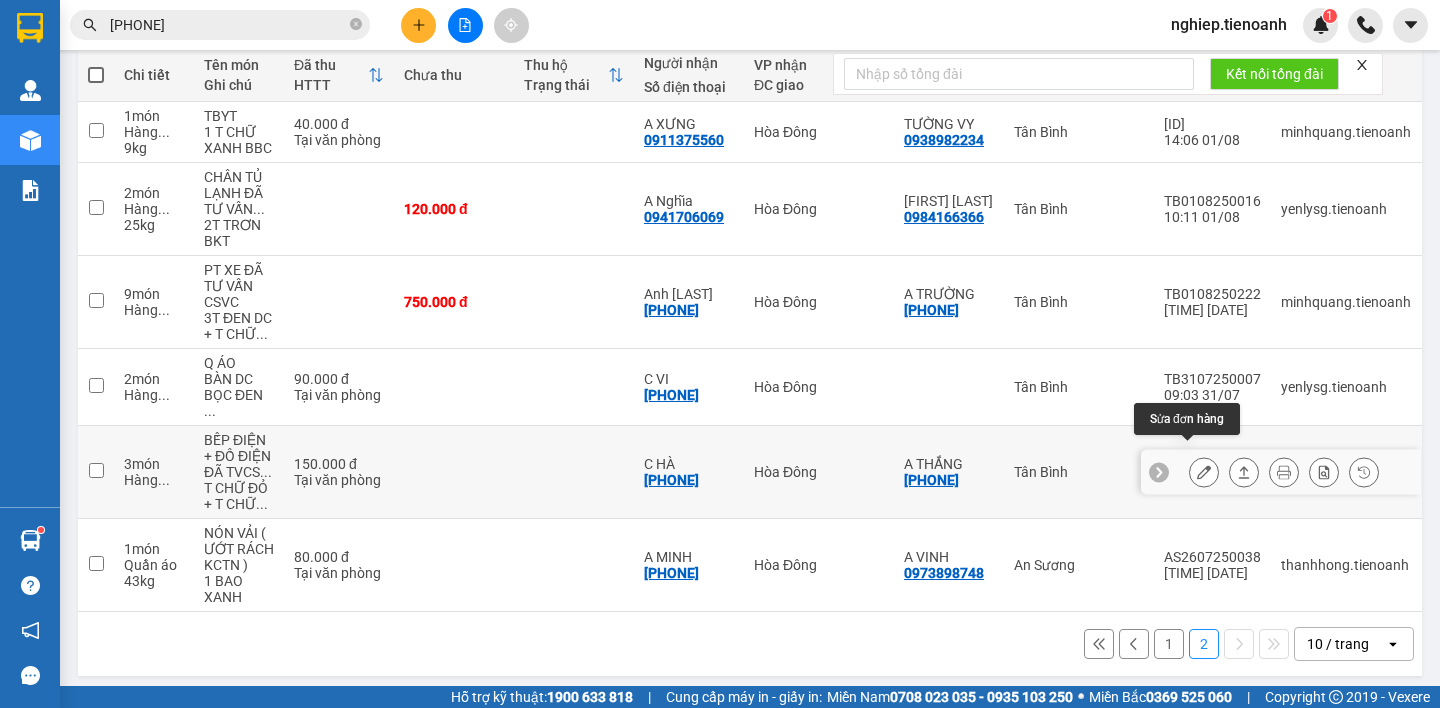 click at bounding box center (1204, 472) 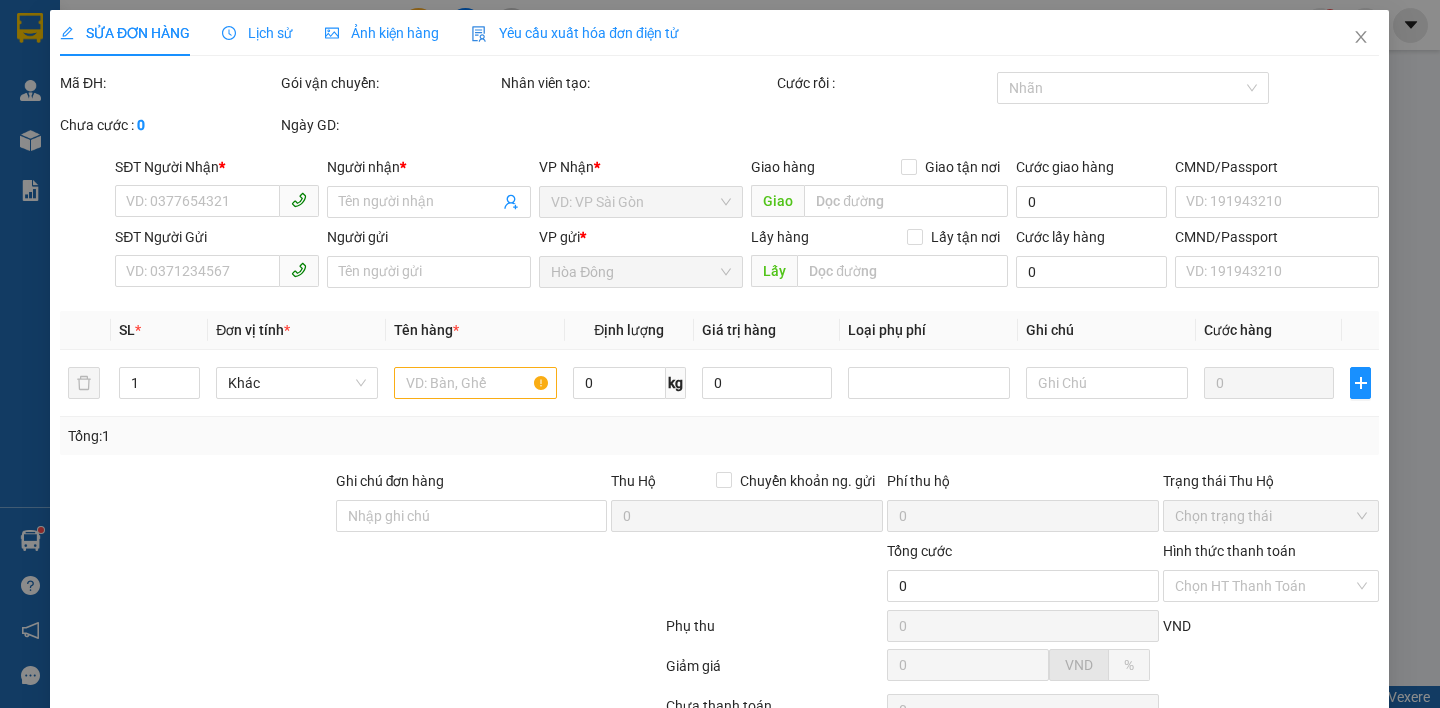 scroll, scrollTop: 0, scrollLeft: 0, axis: both 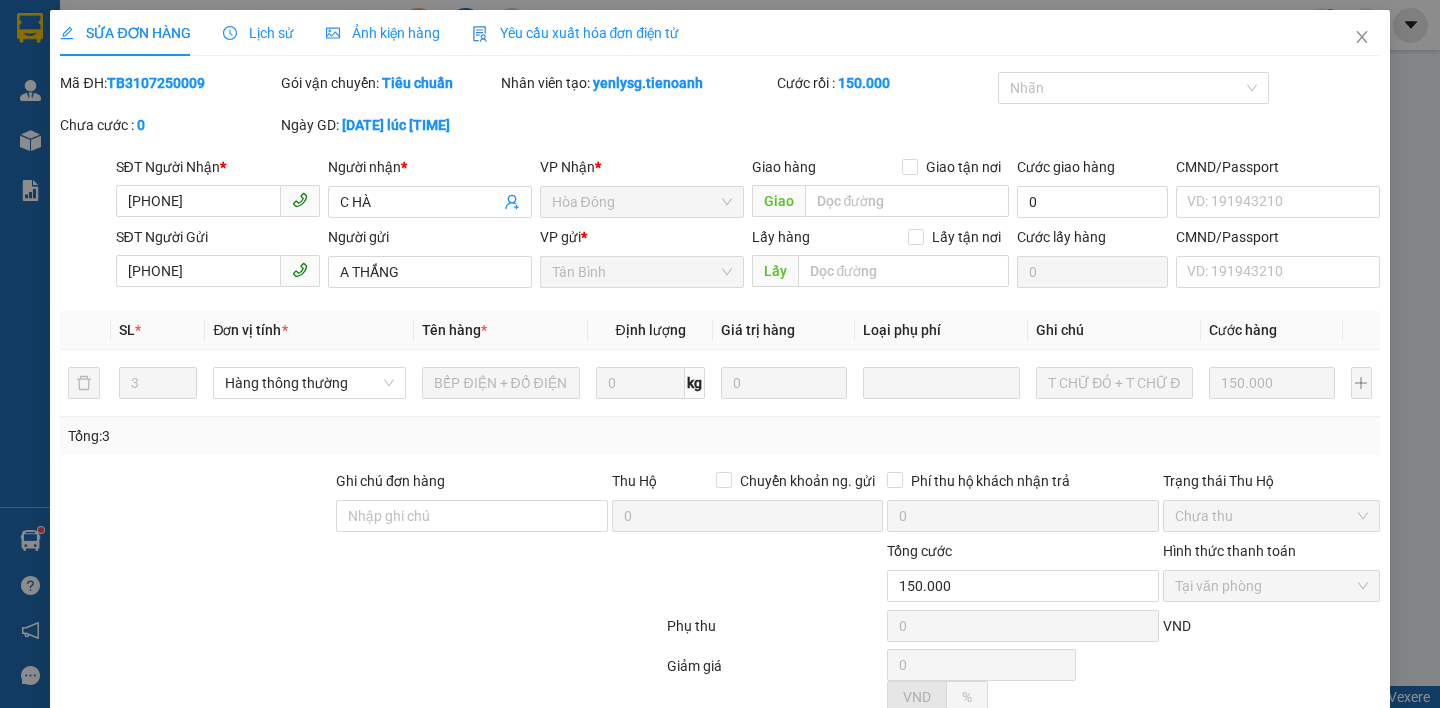 type on "[PHONE]" 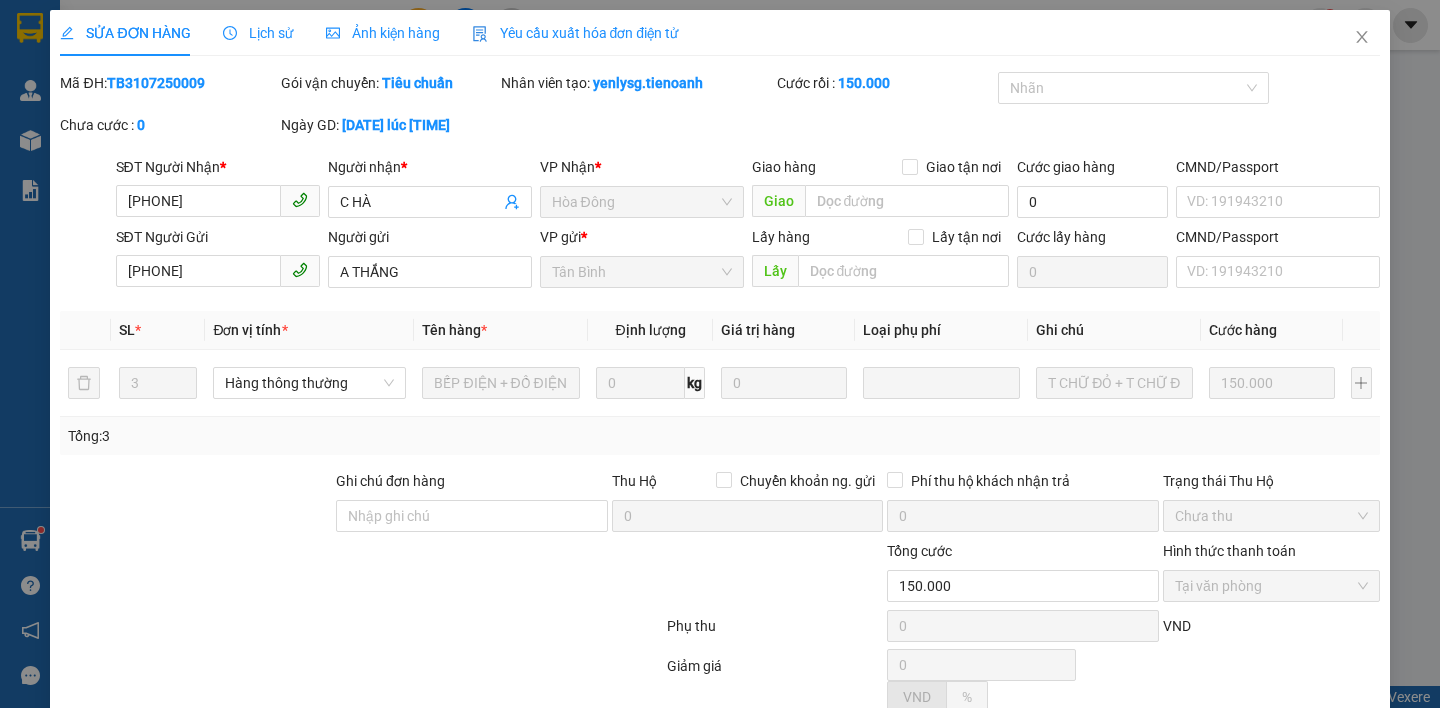 type on "C HÀ" 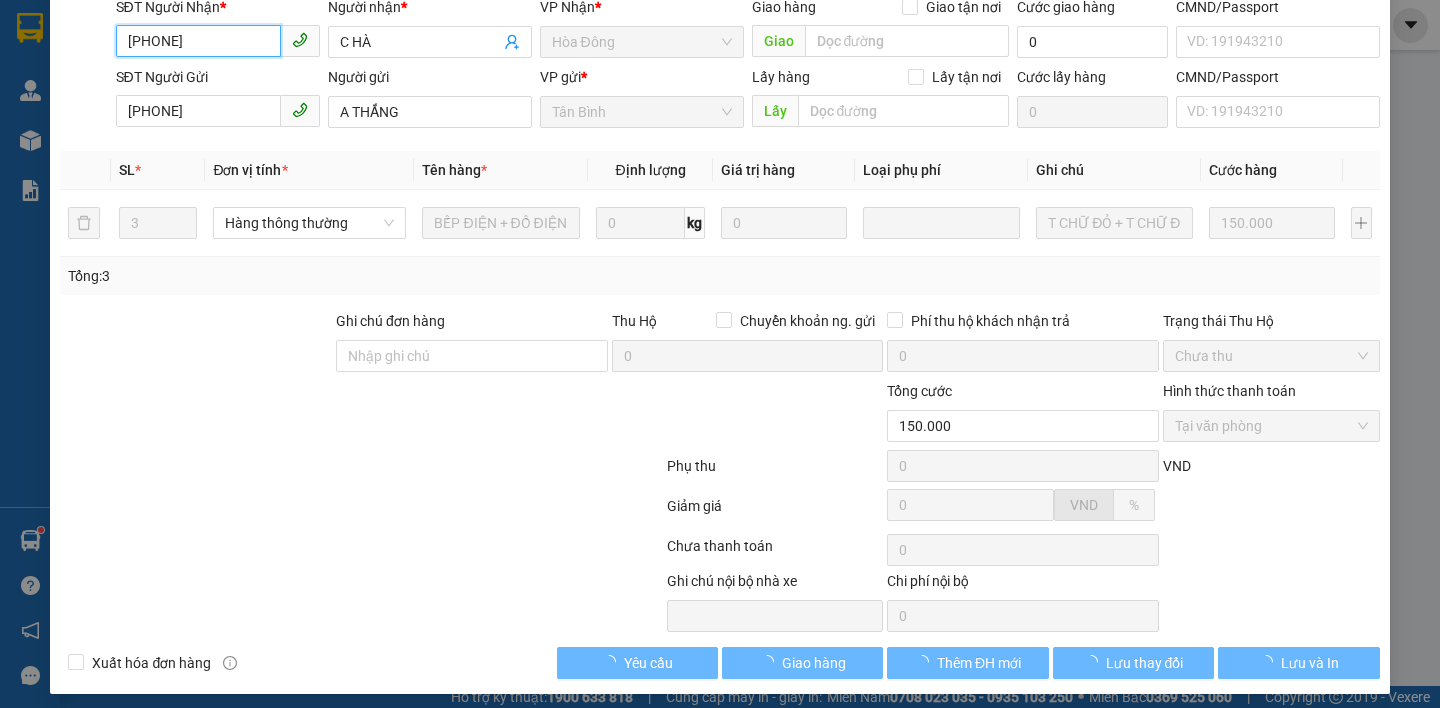 scroll, scrollTop: 170, scrollLeft: 0, axis: vertical 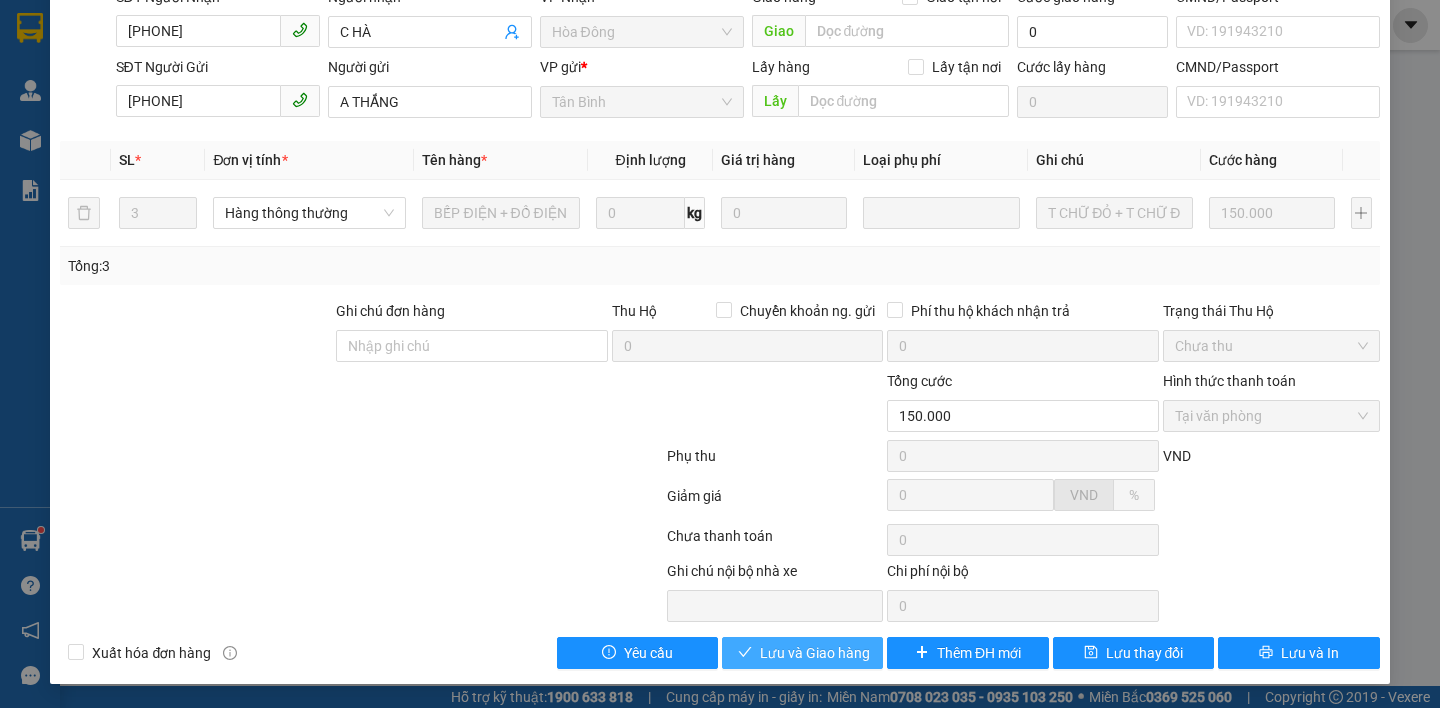 click on "Lưu và Giao hàng" at bounding box center (815, 653) 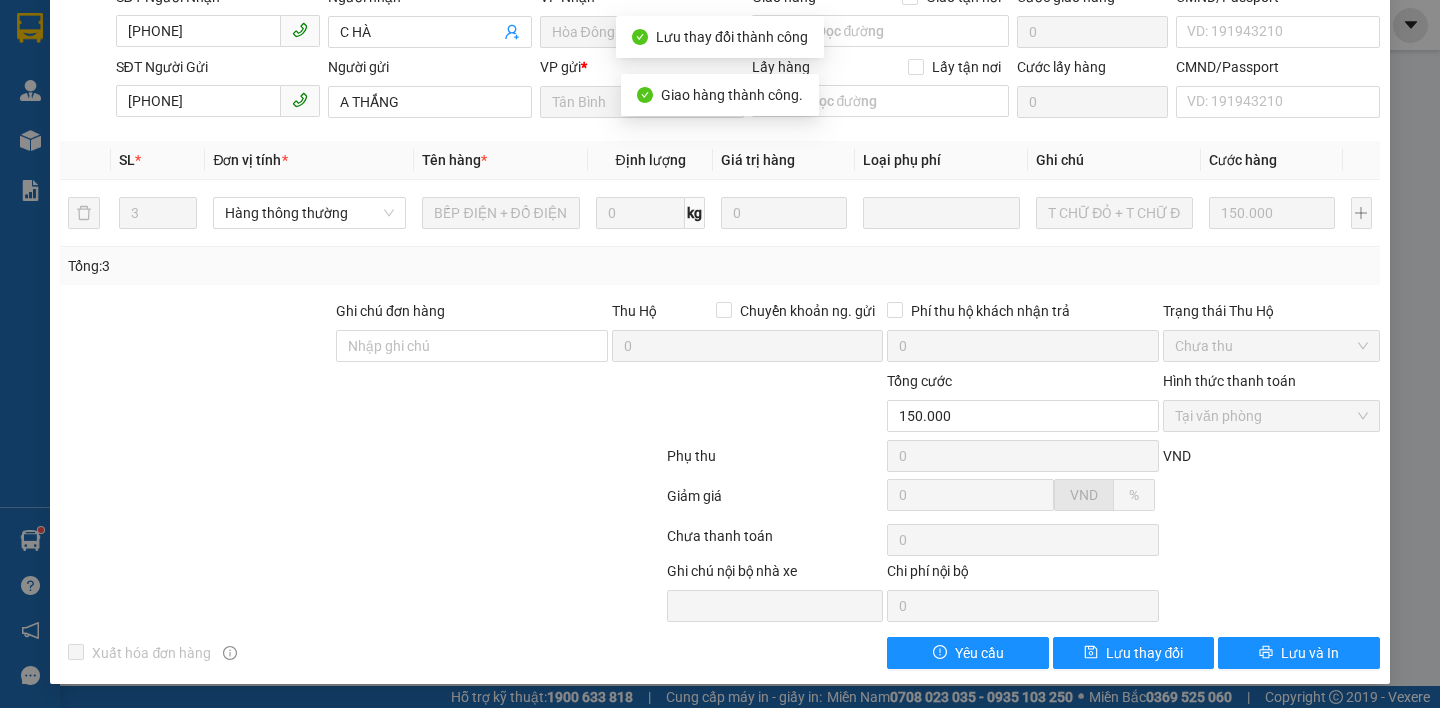 scroll, scrollTop: 0, scrollLeft: 0, axis: both 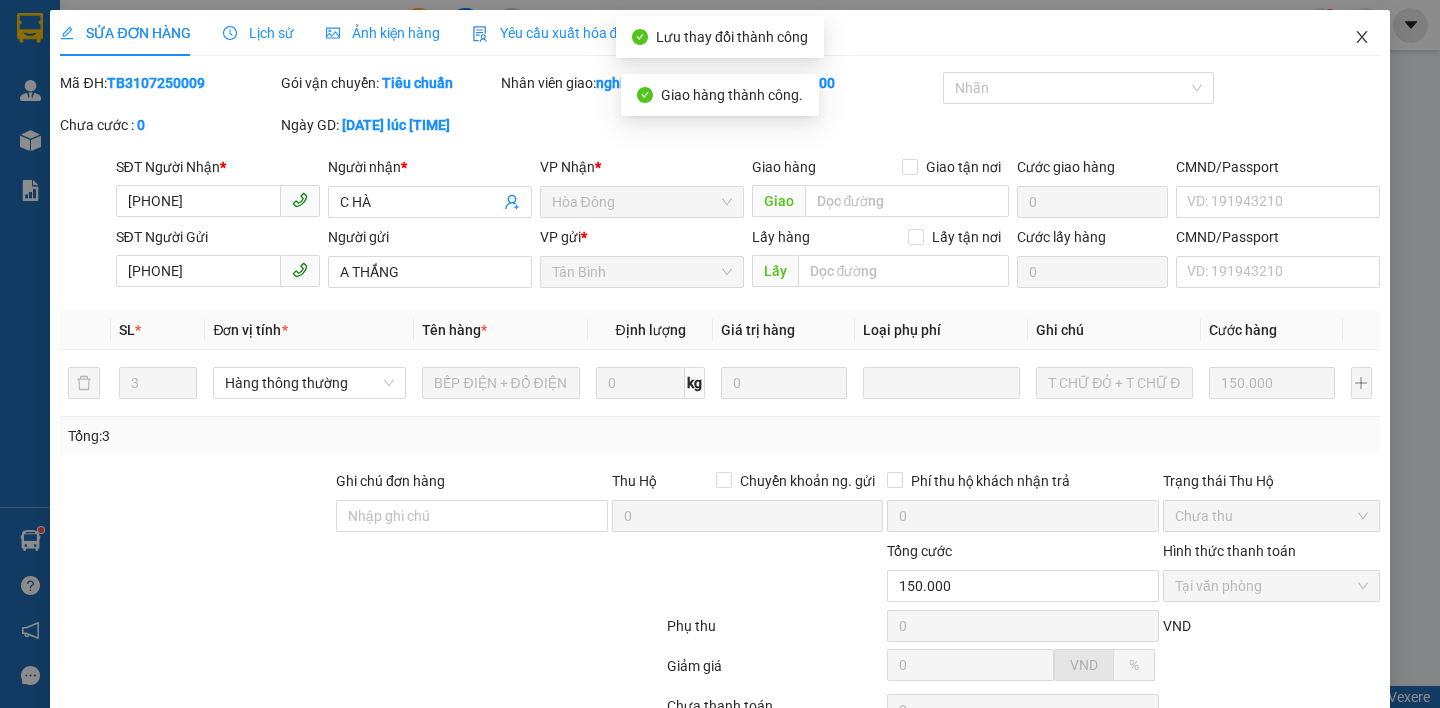 click 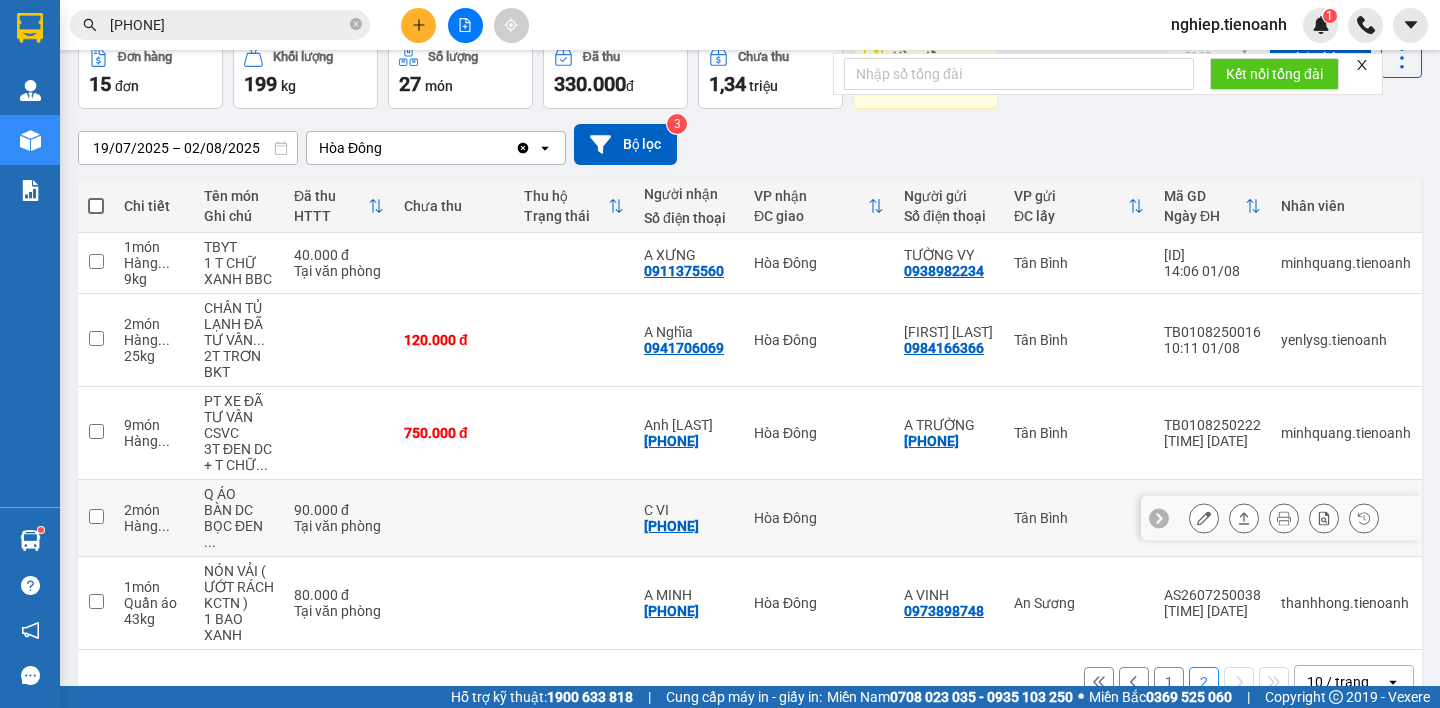 scroll, scrollTop: 140, scrollLeft: 0, axis: vertical 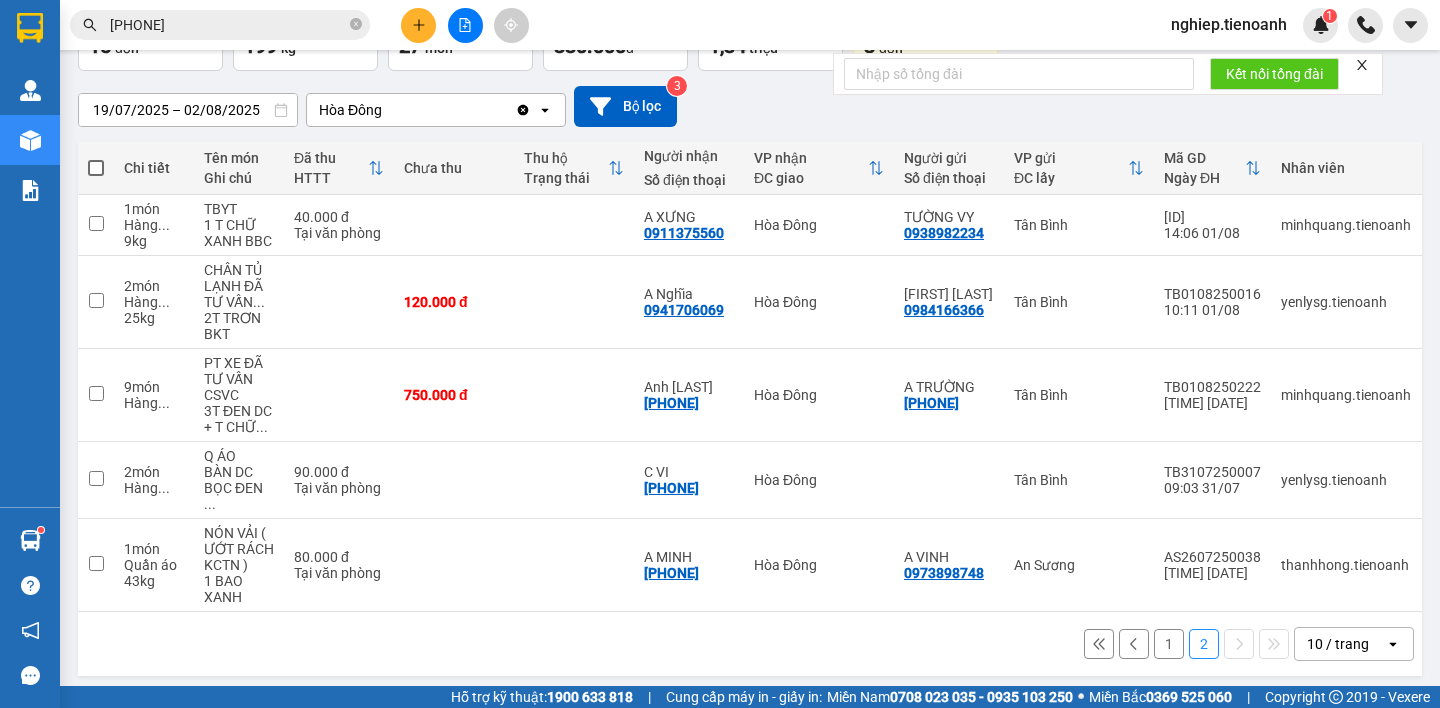 click on "1" at bounding box center (1169, 644) 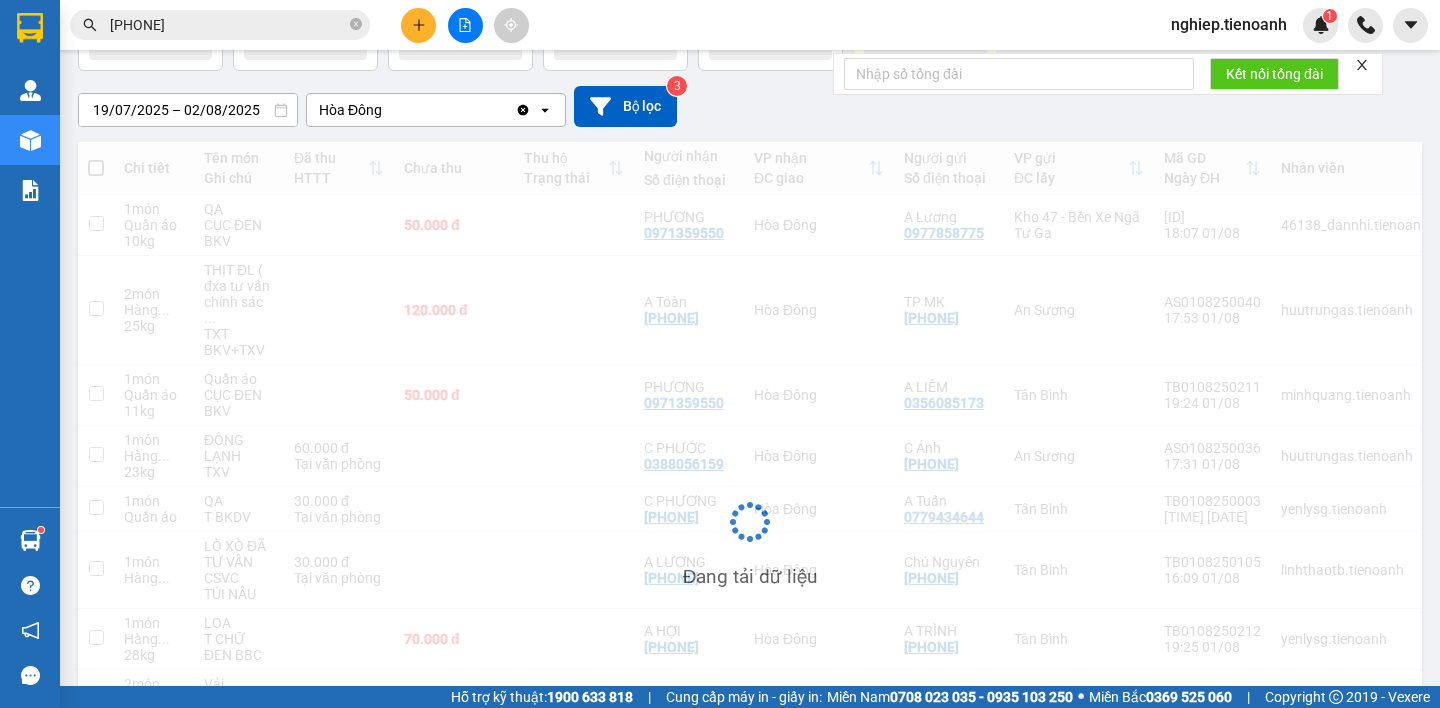 scroll, scrollTop: 140, scrollLeft: 0, axis: vertical 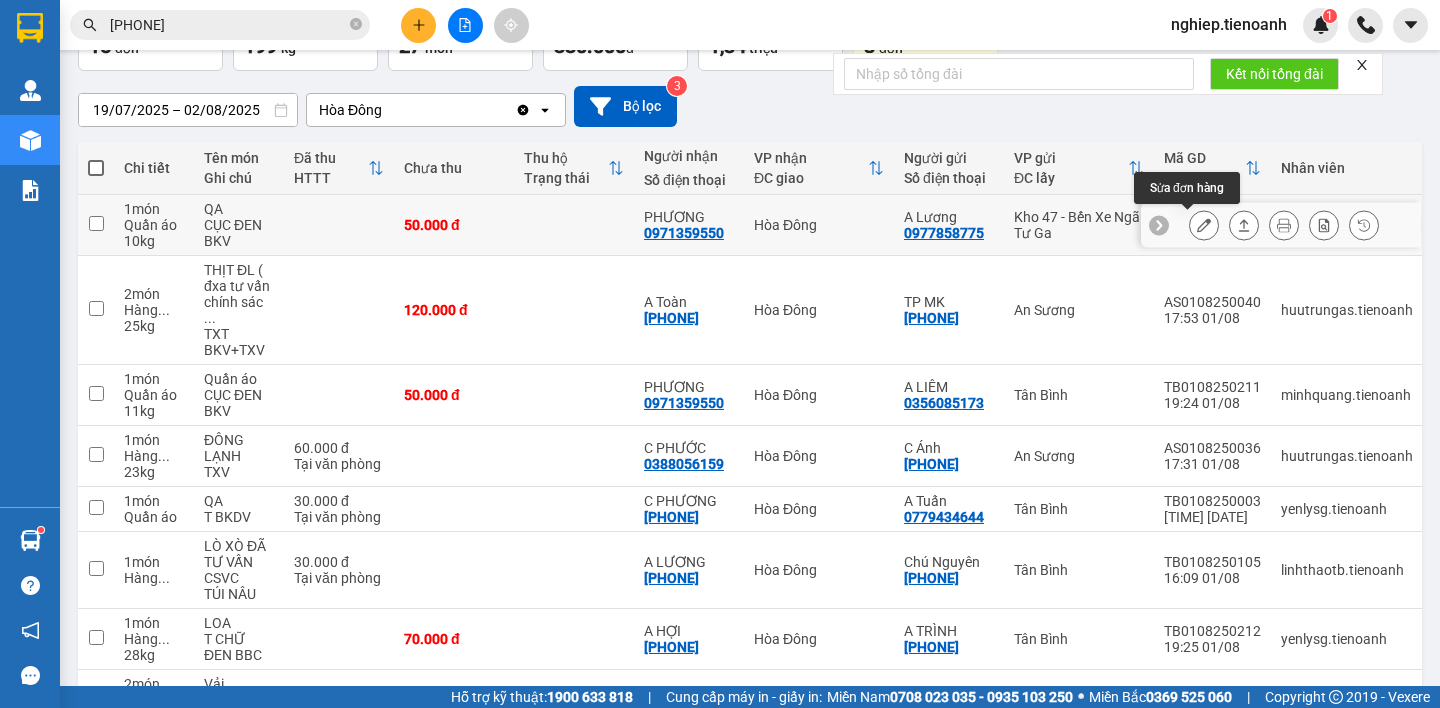 click 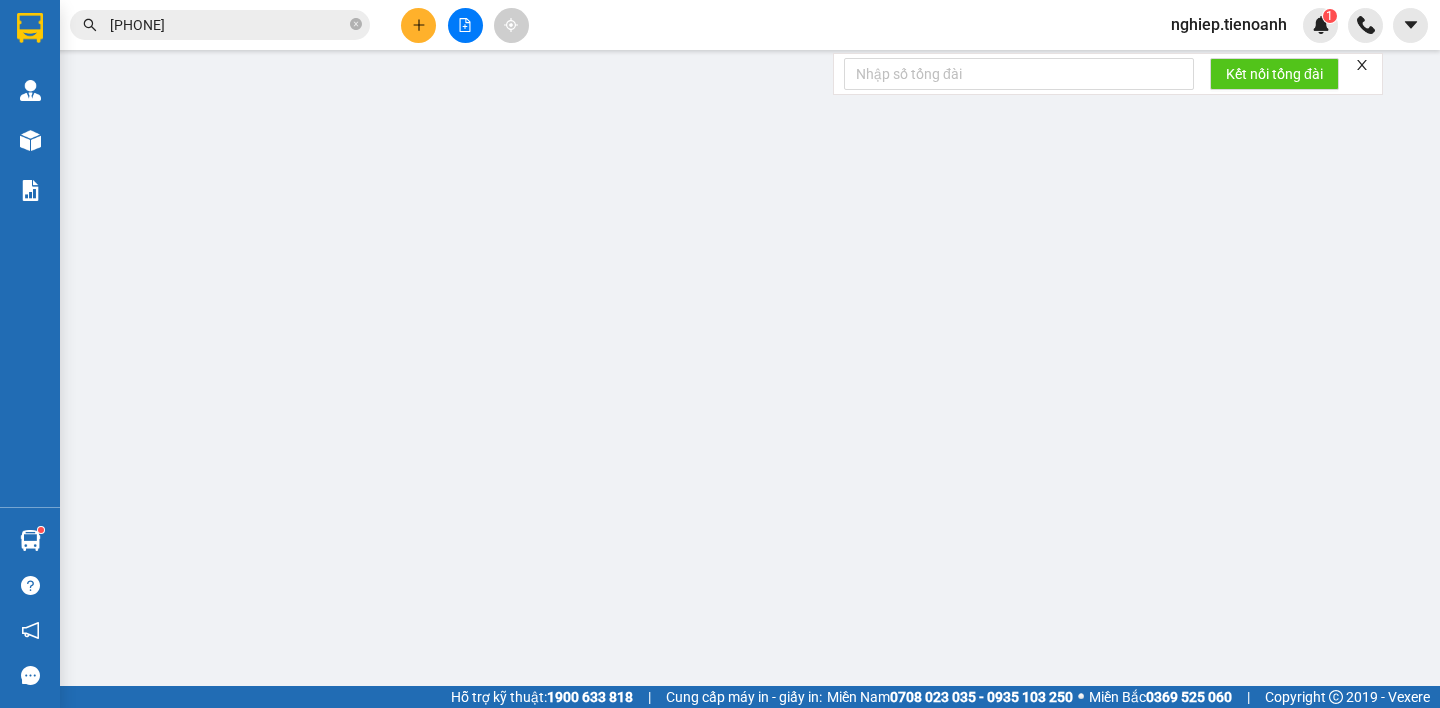 type on "0971359550" 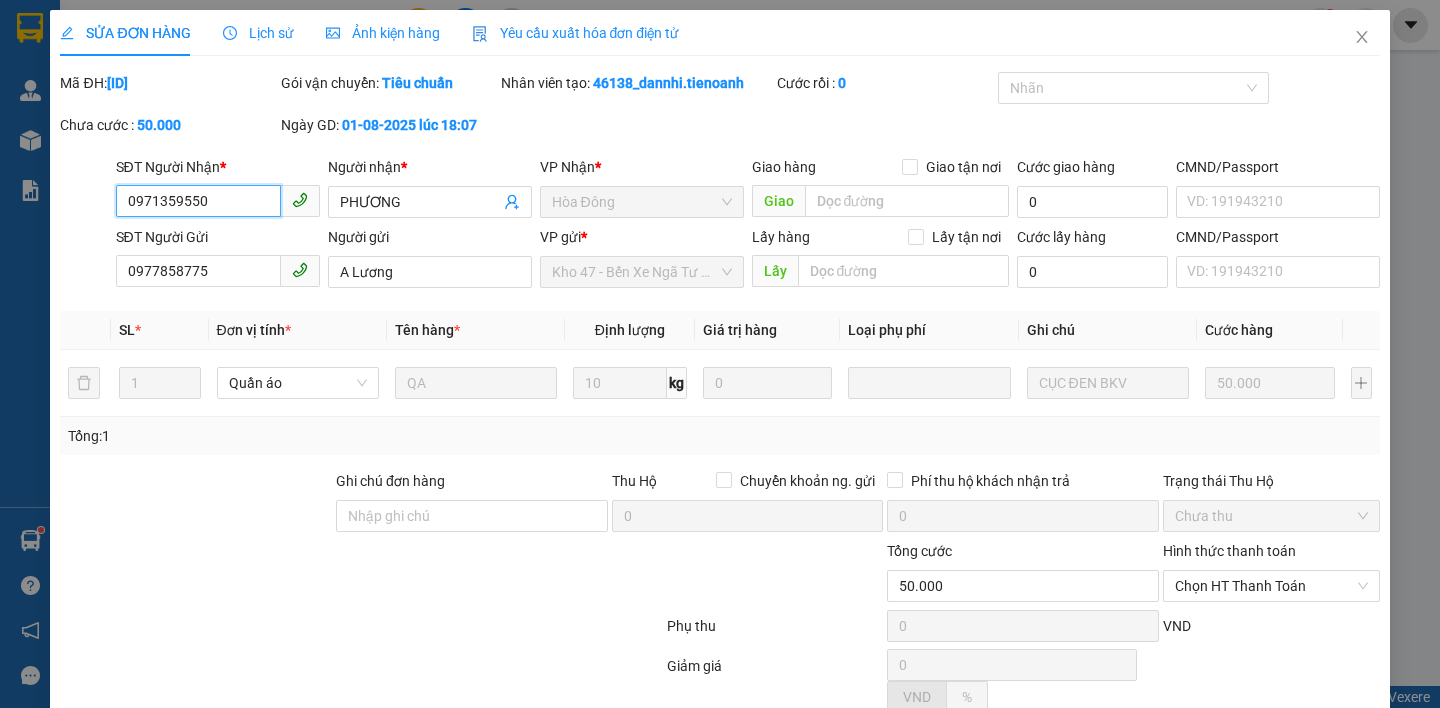scroll, scrollTop: 160, scrollLeft: 0, axis: vertical 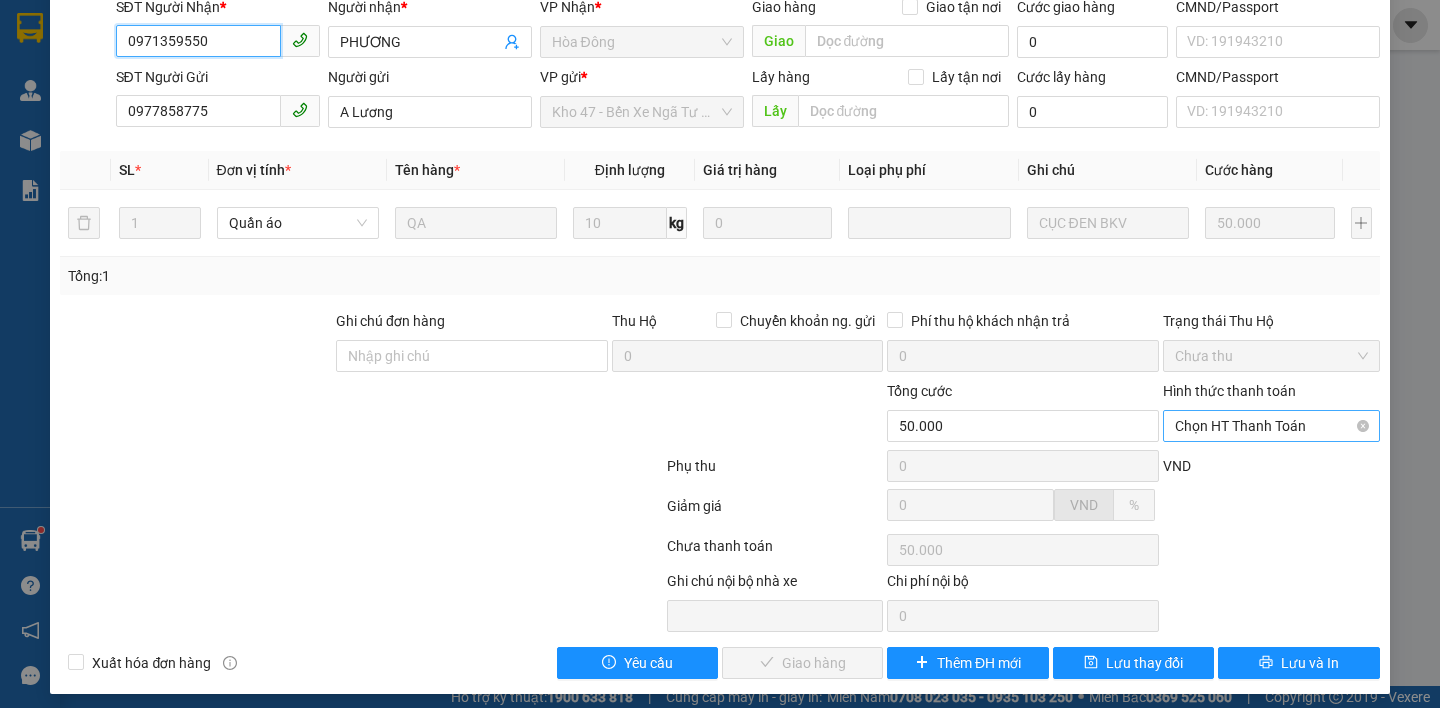 click on "Chọn HT Thanh Toán" at bounding box center (1271, 426) 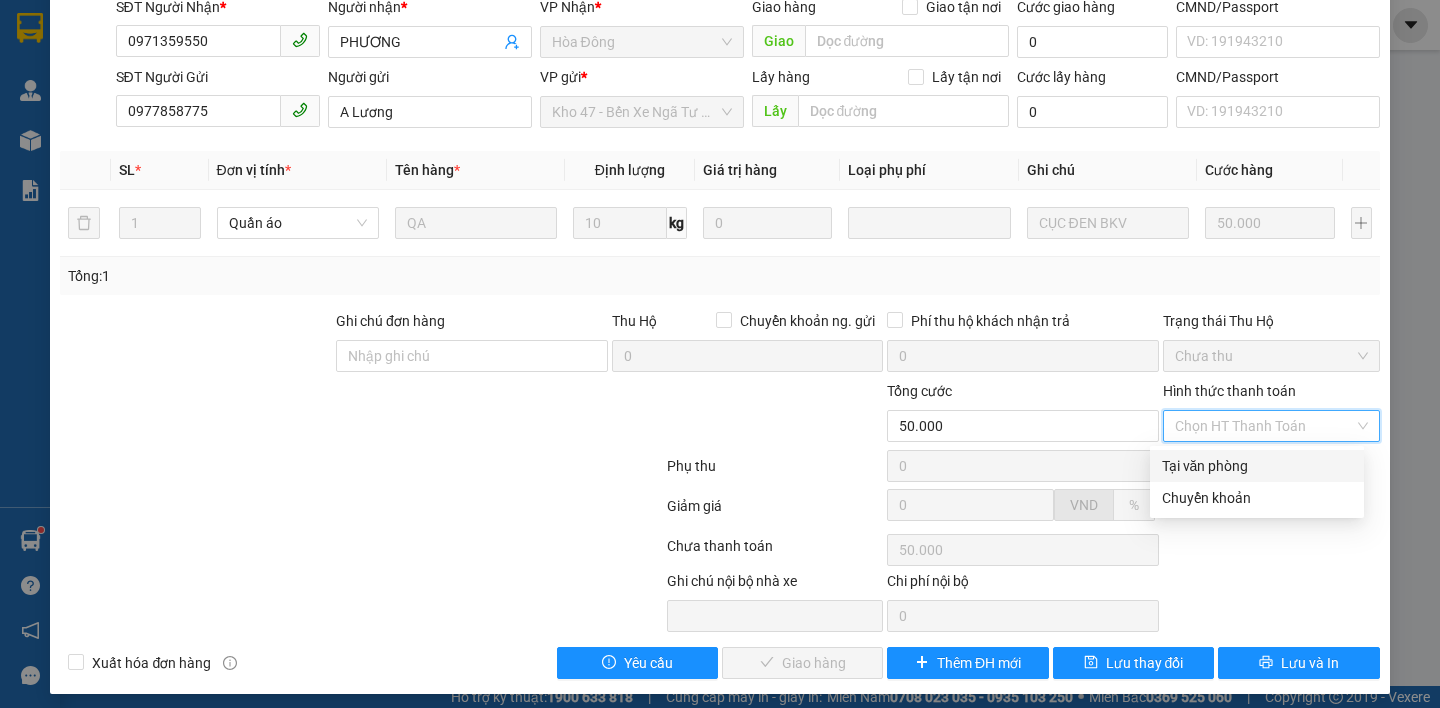 click on "Tại văn phòng" at bounding box center (1257, 466) 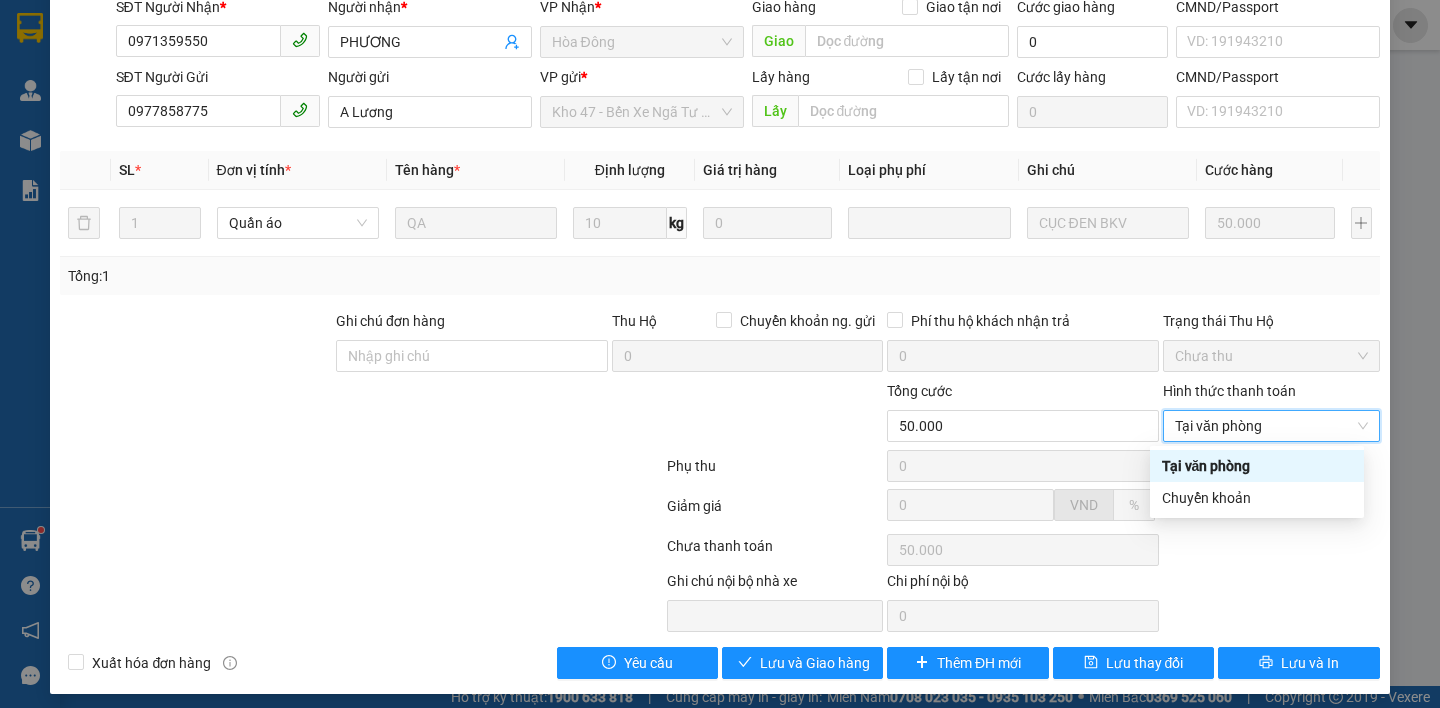 type on "0" 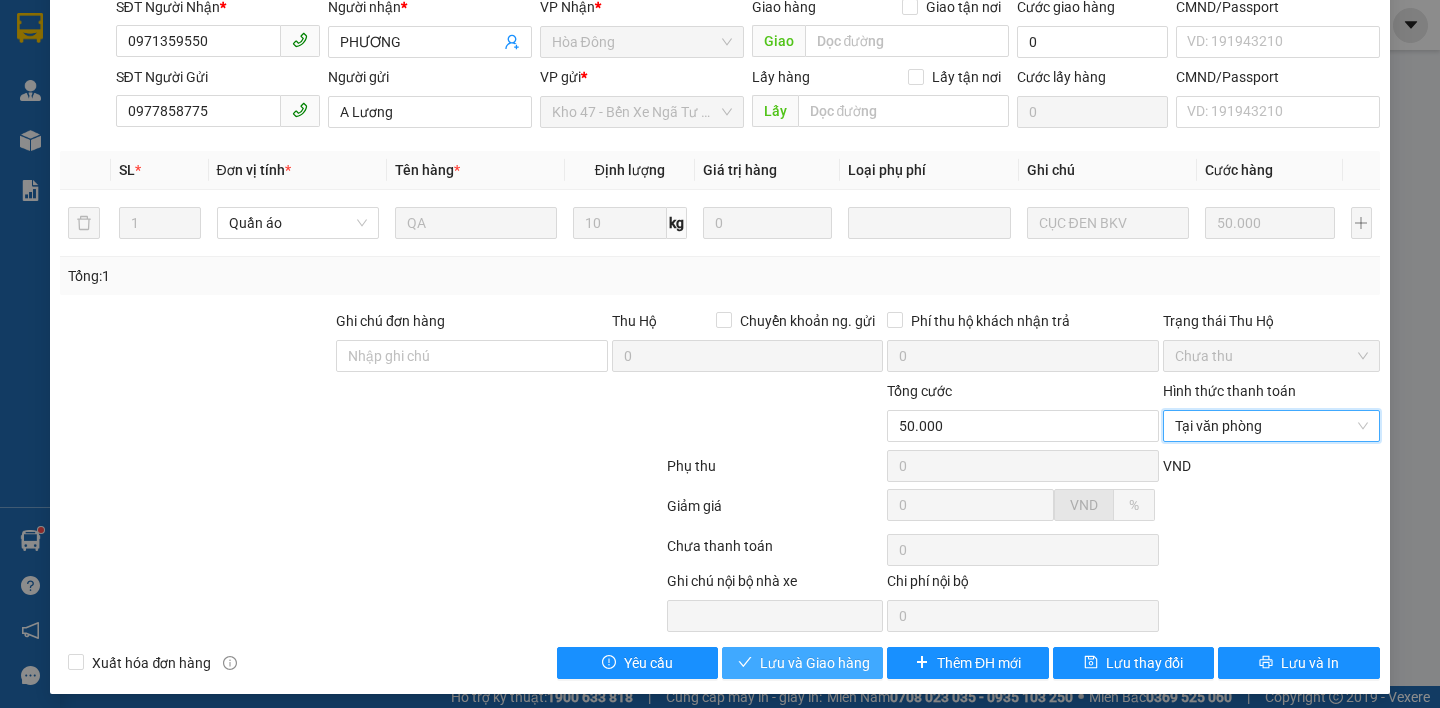 click on "Lưu và Giao hàng" at bounding box center (815, 663) 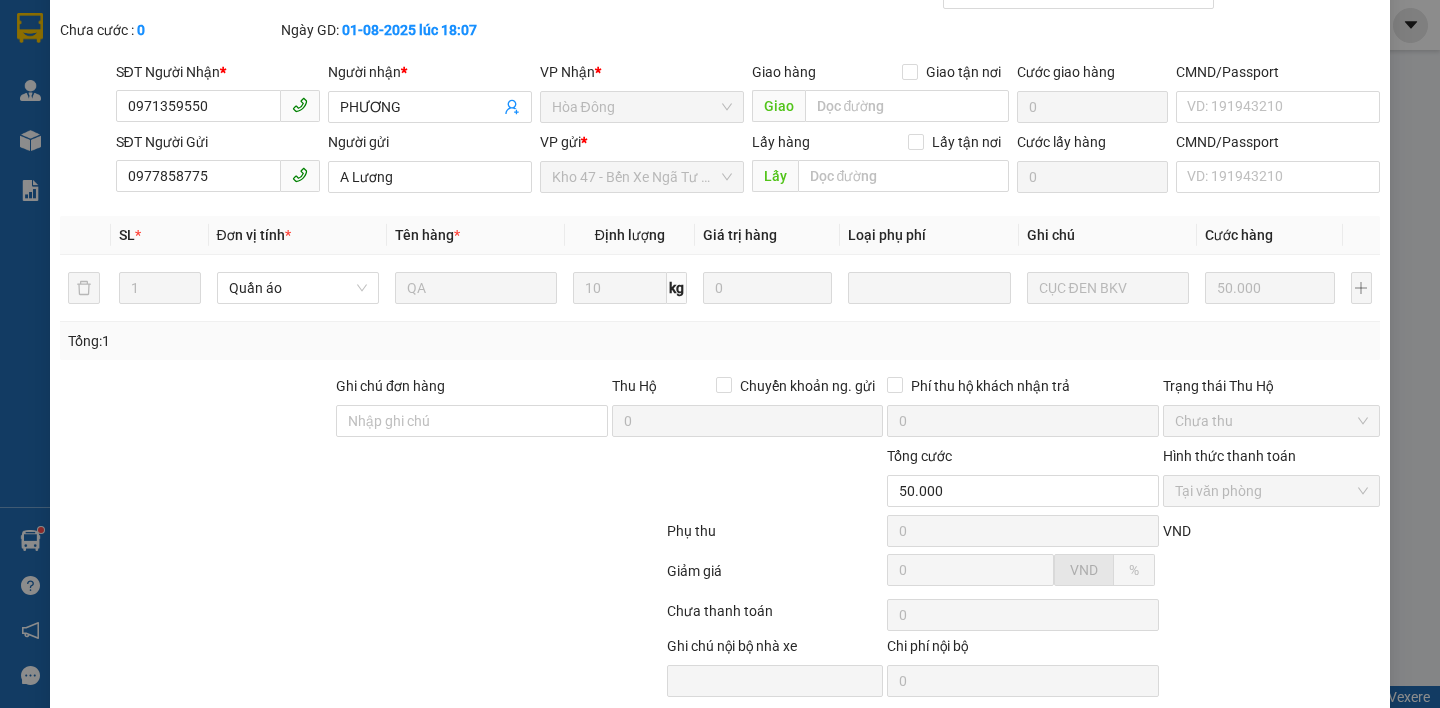 scroll, scrollTop: 60, scrollLeft: 0, axis: vertical 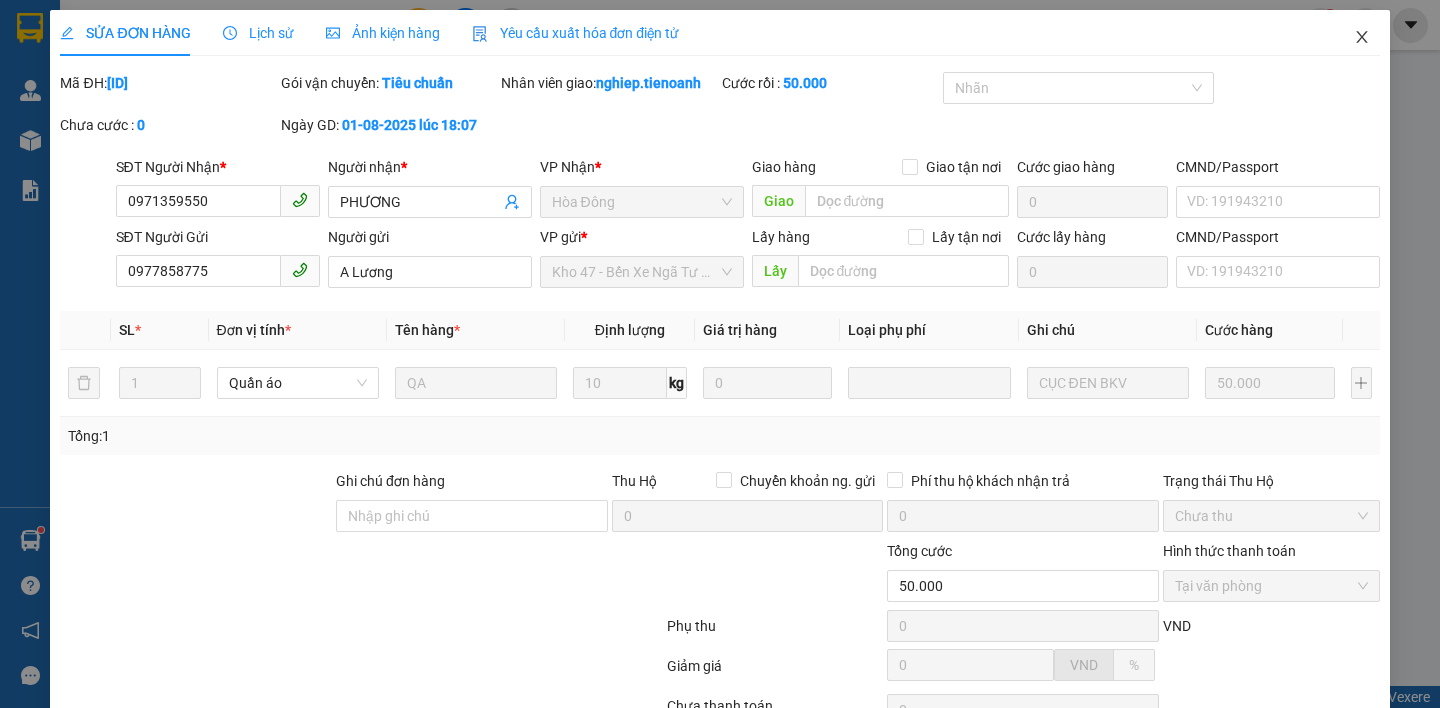click at bounding box center [1362, 38] 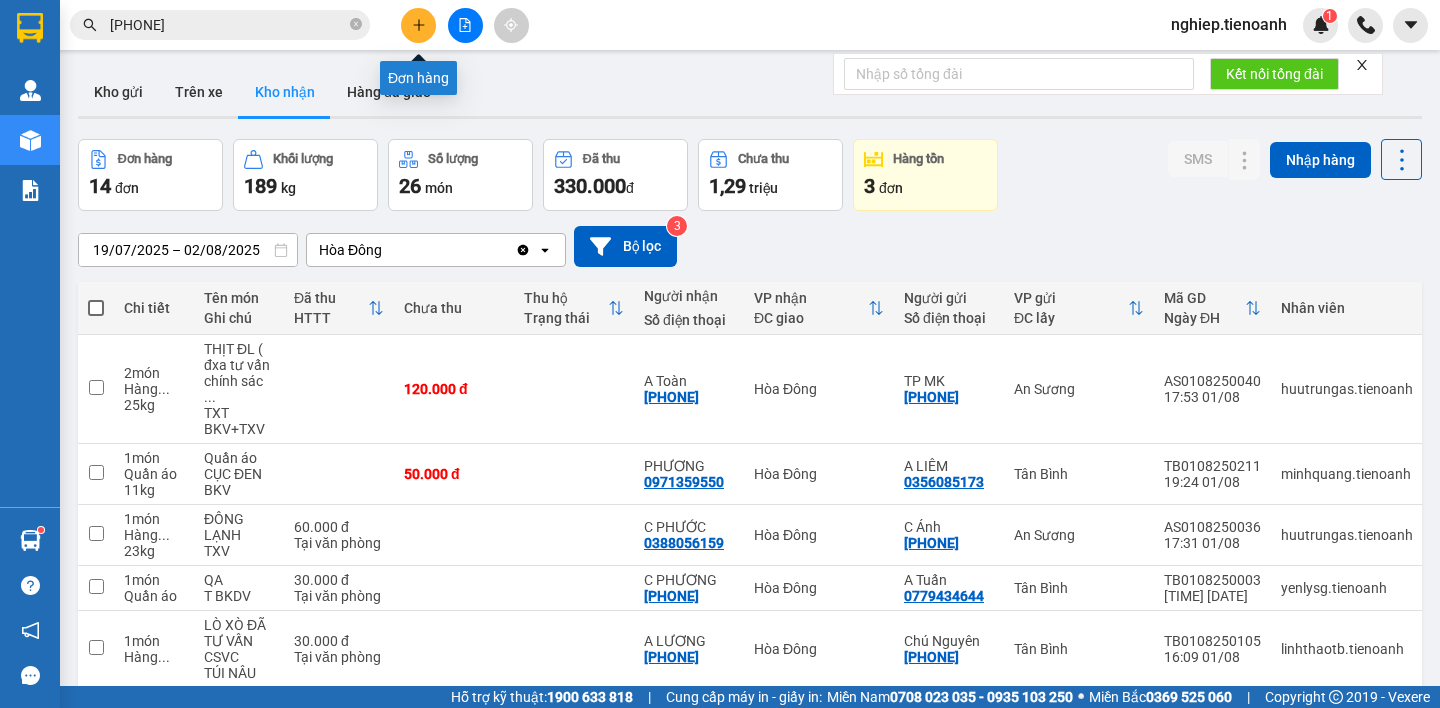 click 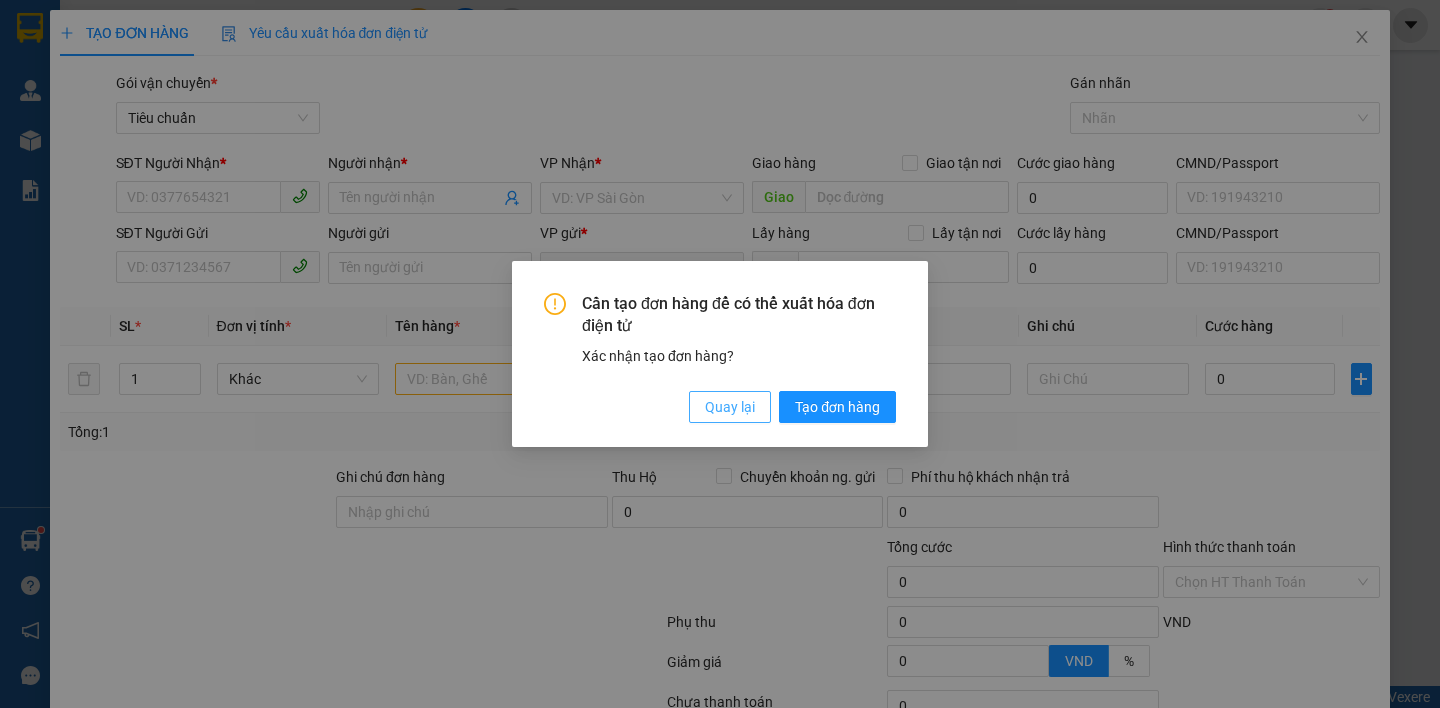 click on "Quay lại" at bounding box center [730, 407] 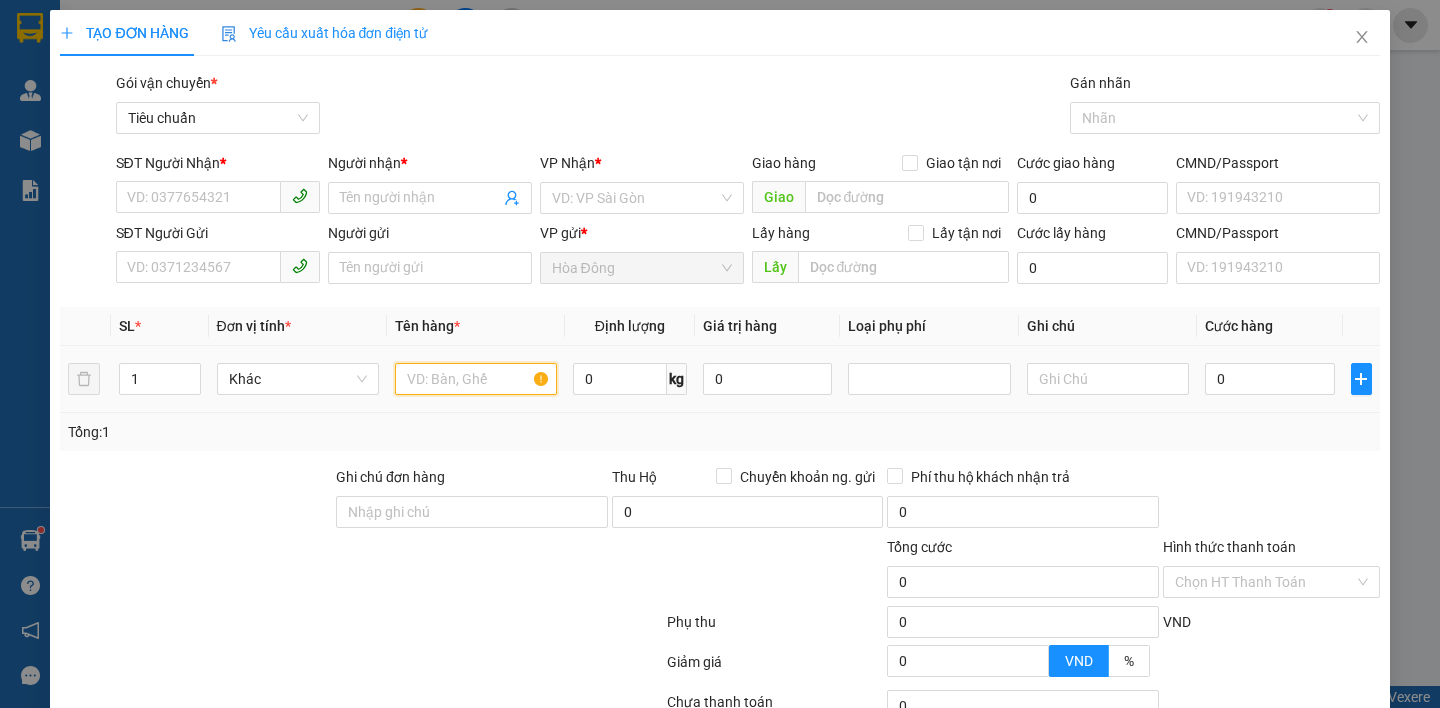 click at bounding box center (476, 379) 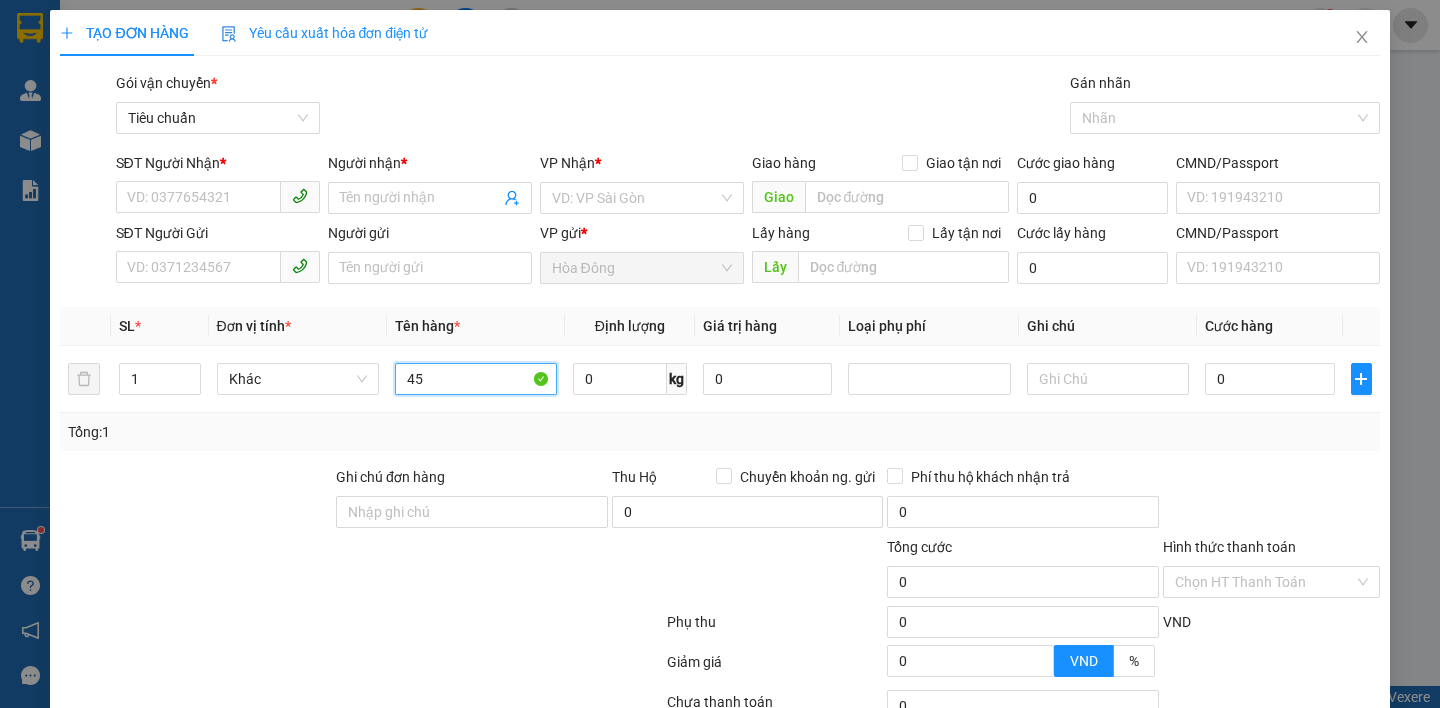 type on "45" 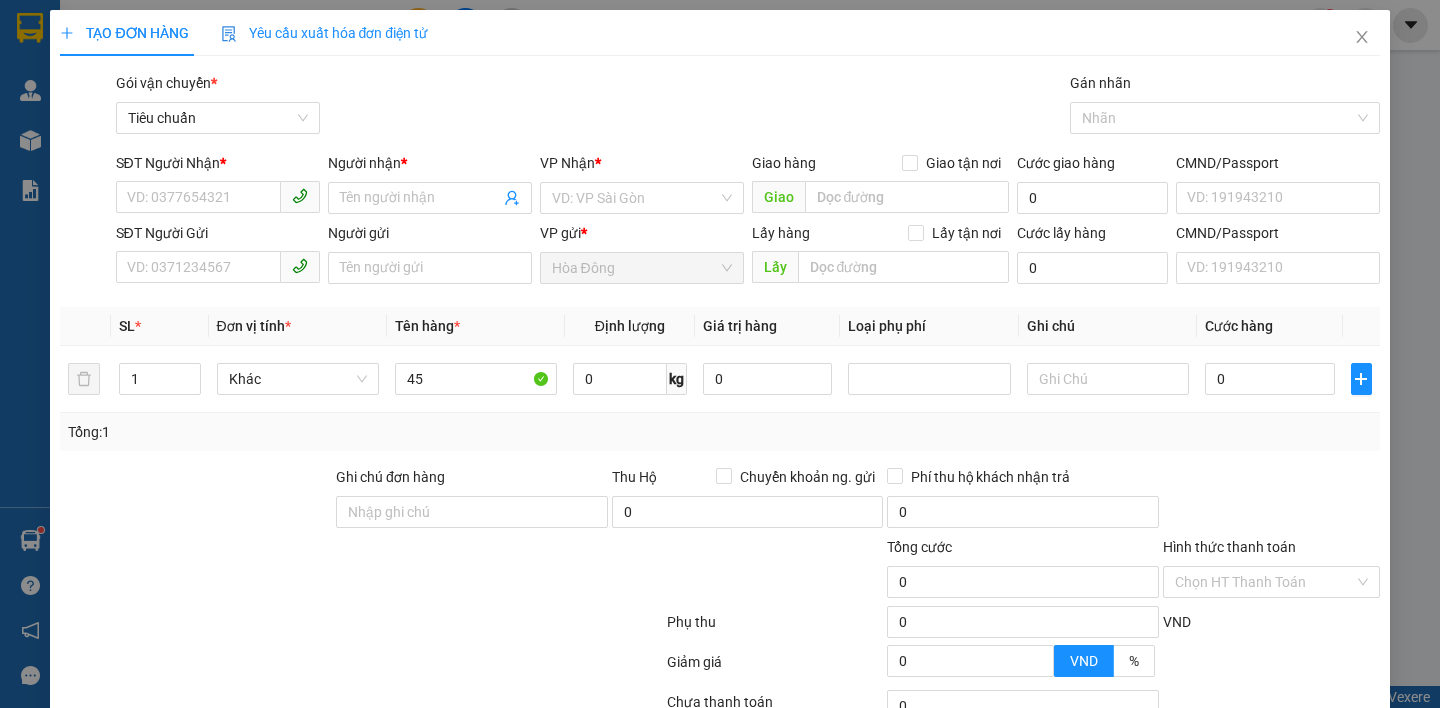 click at bounding box center [361, 626] 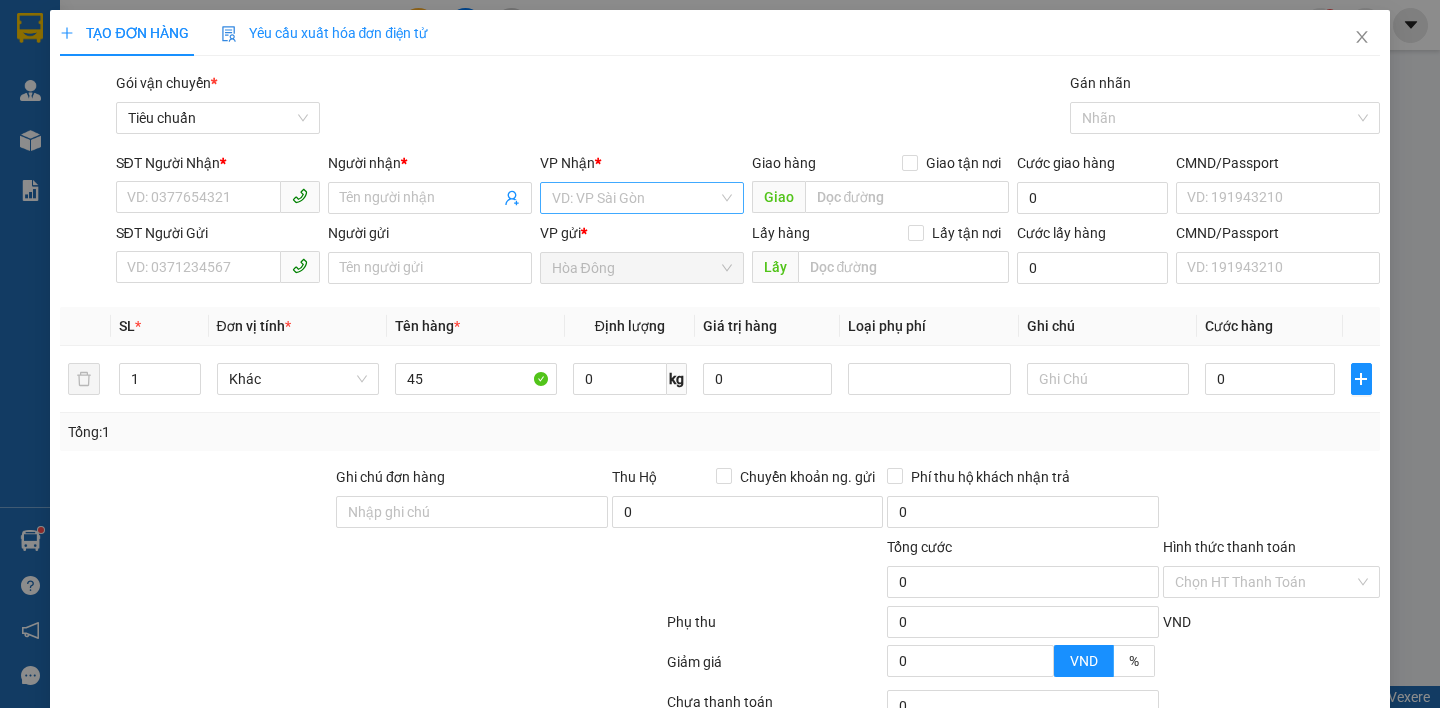 click at bounding box center (635, 198) 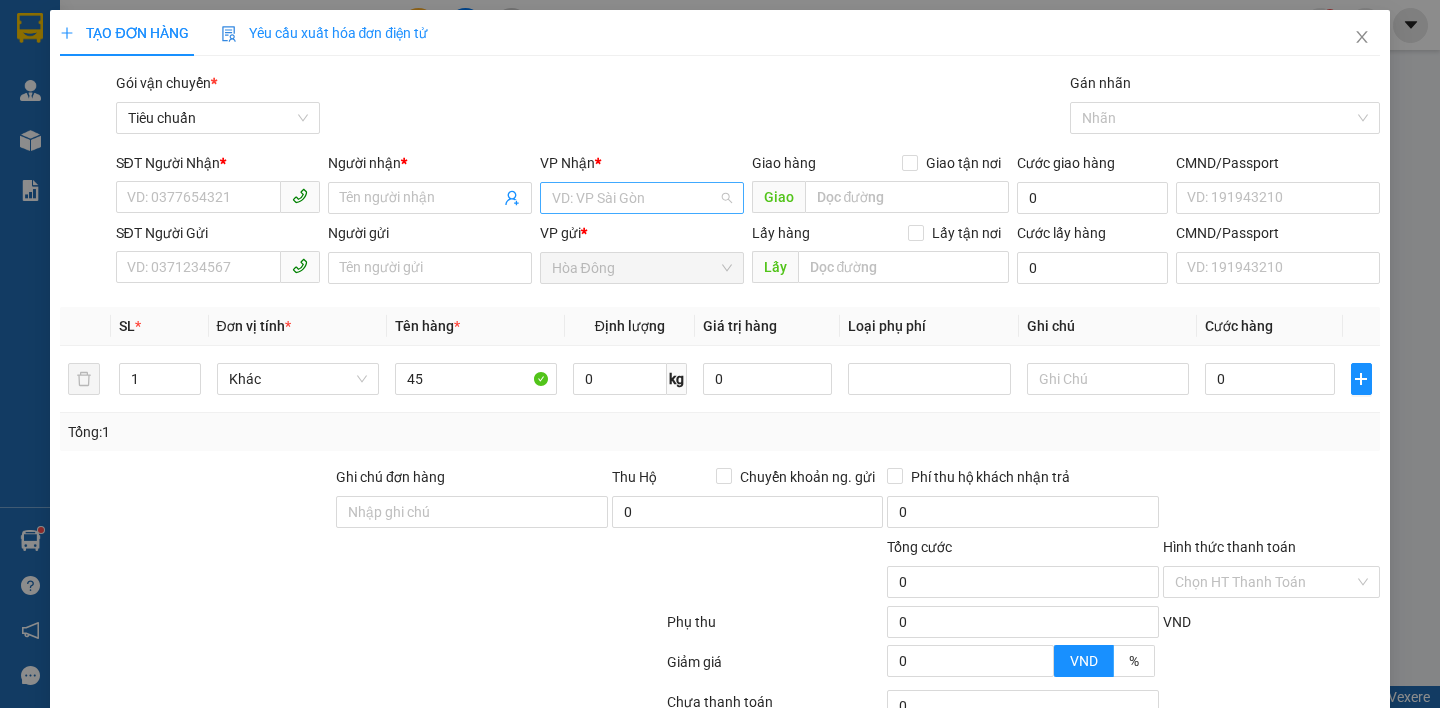 click at bounding box center (635, 198) 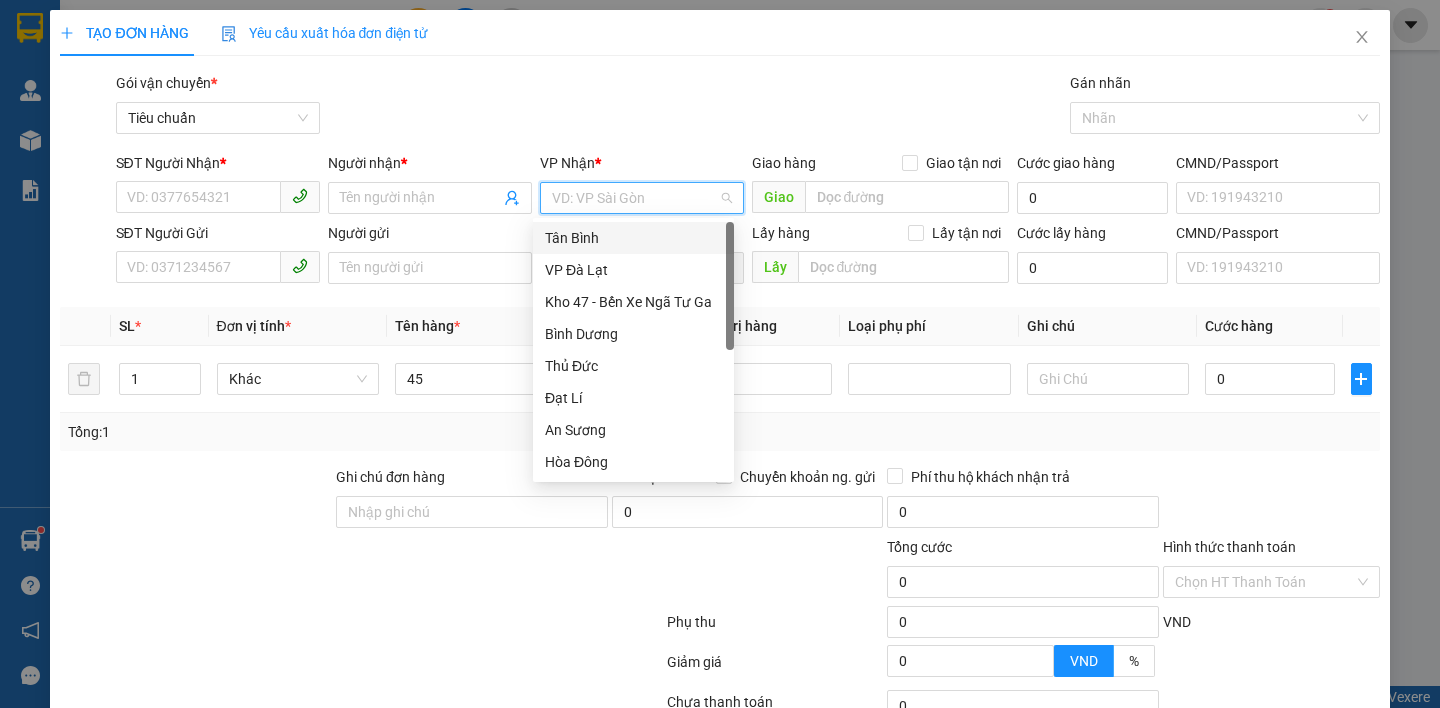 click on "Tân Bình" at bounding box center [633, 238] 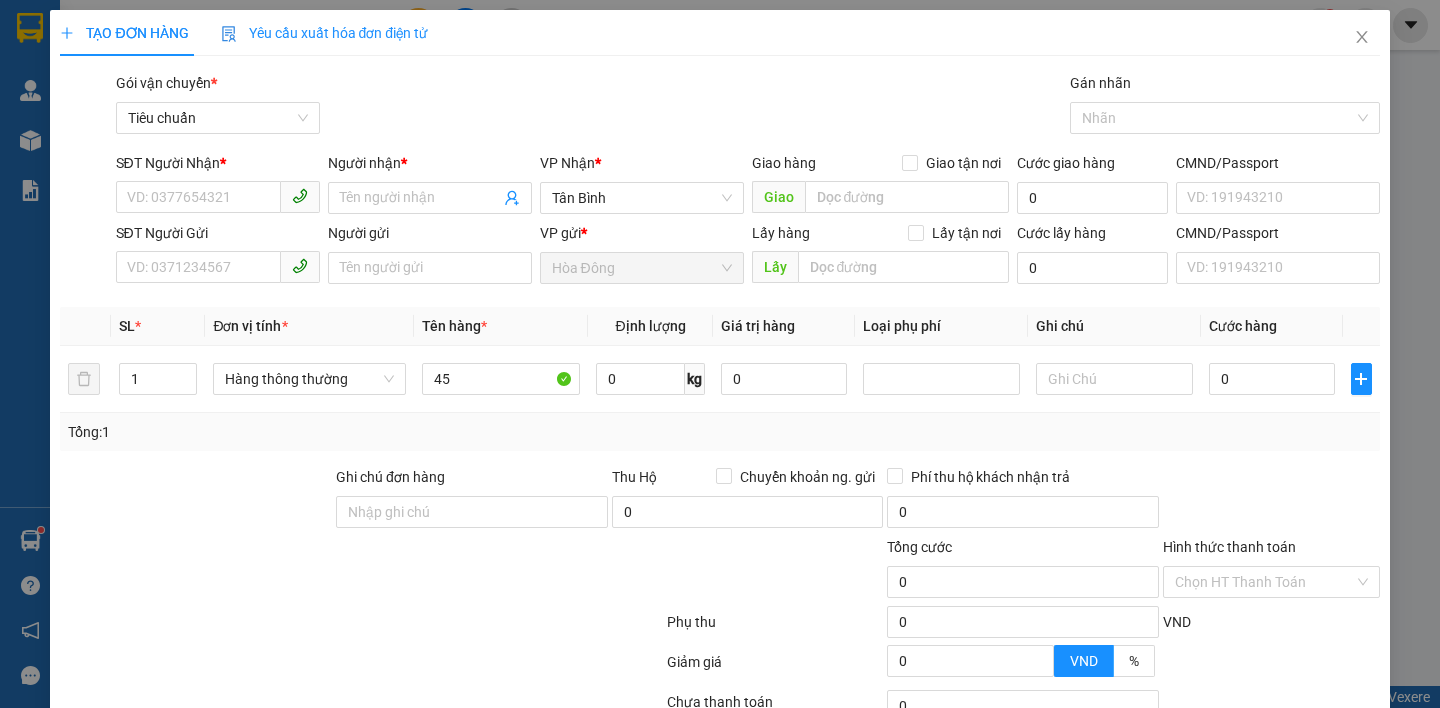 click at bounding box center (251, 571) 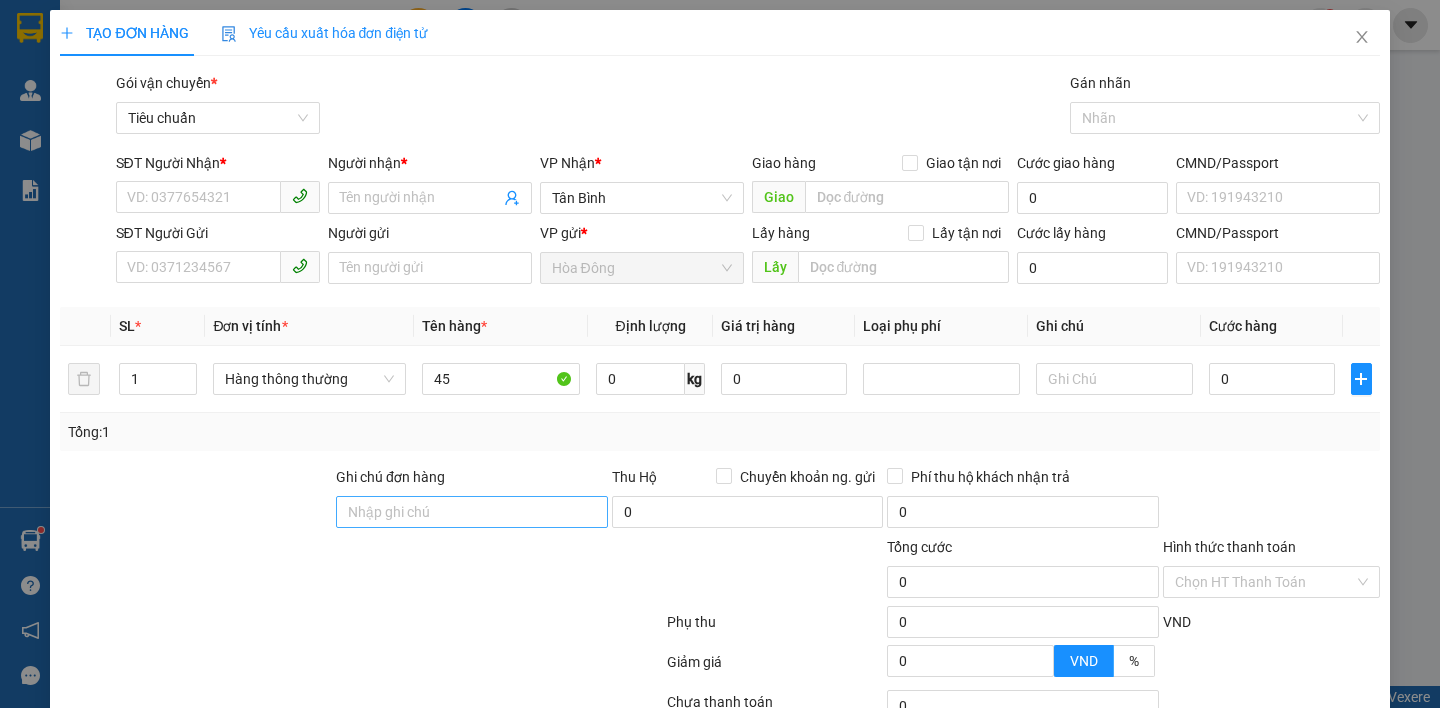 drag, startPoint x: 178, startPoint y: 567, endPoint x: 366, endPoint y: 511, distance: 196.1632 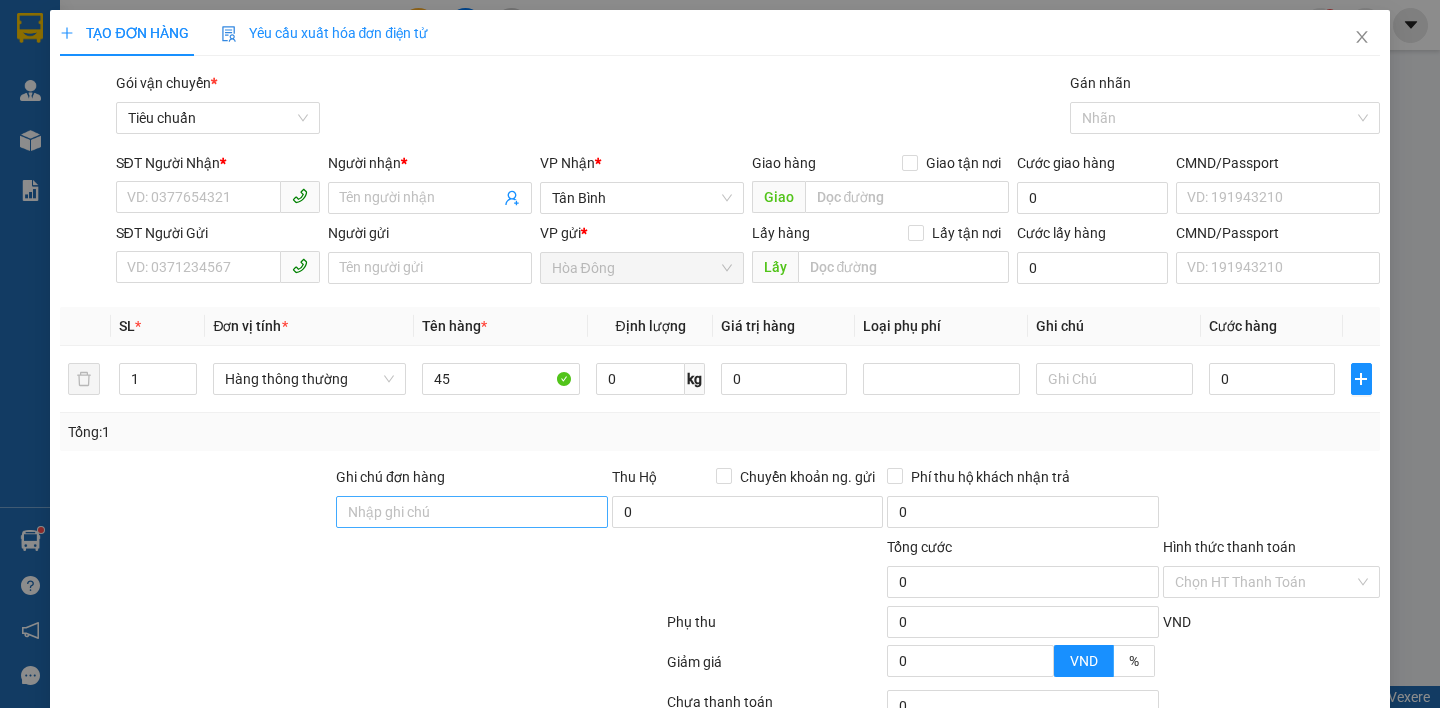 click at bounding box center [251, 571] 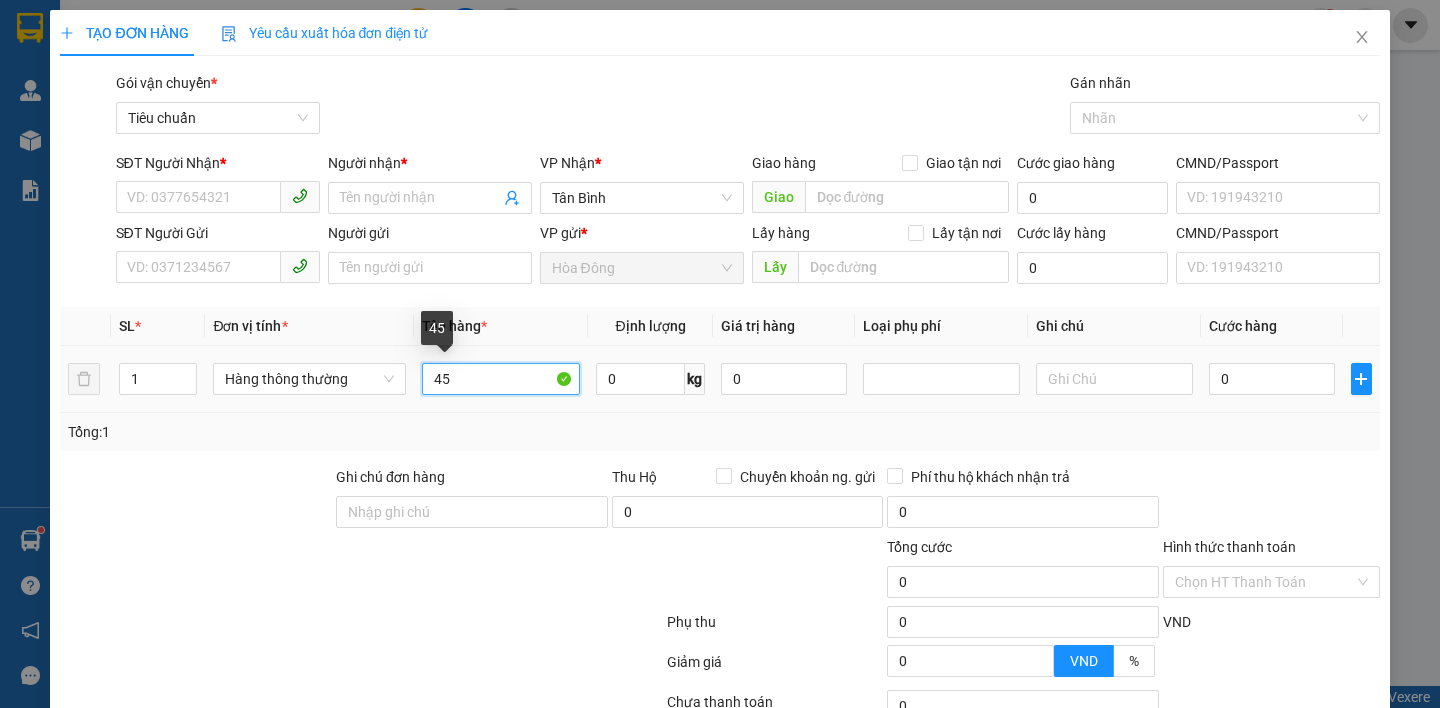 click on "45" at bounding box center [500, 379] 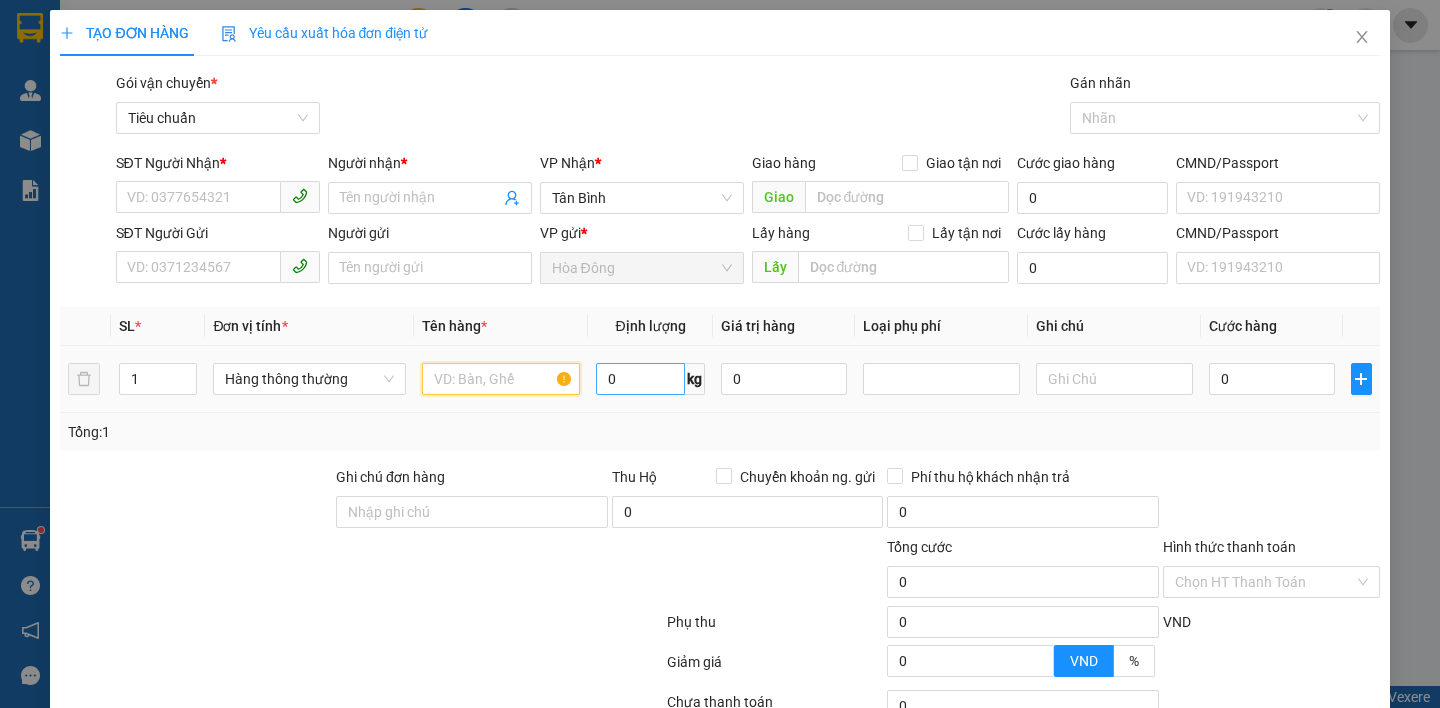 type 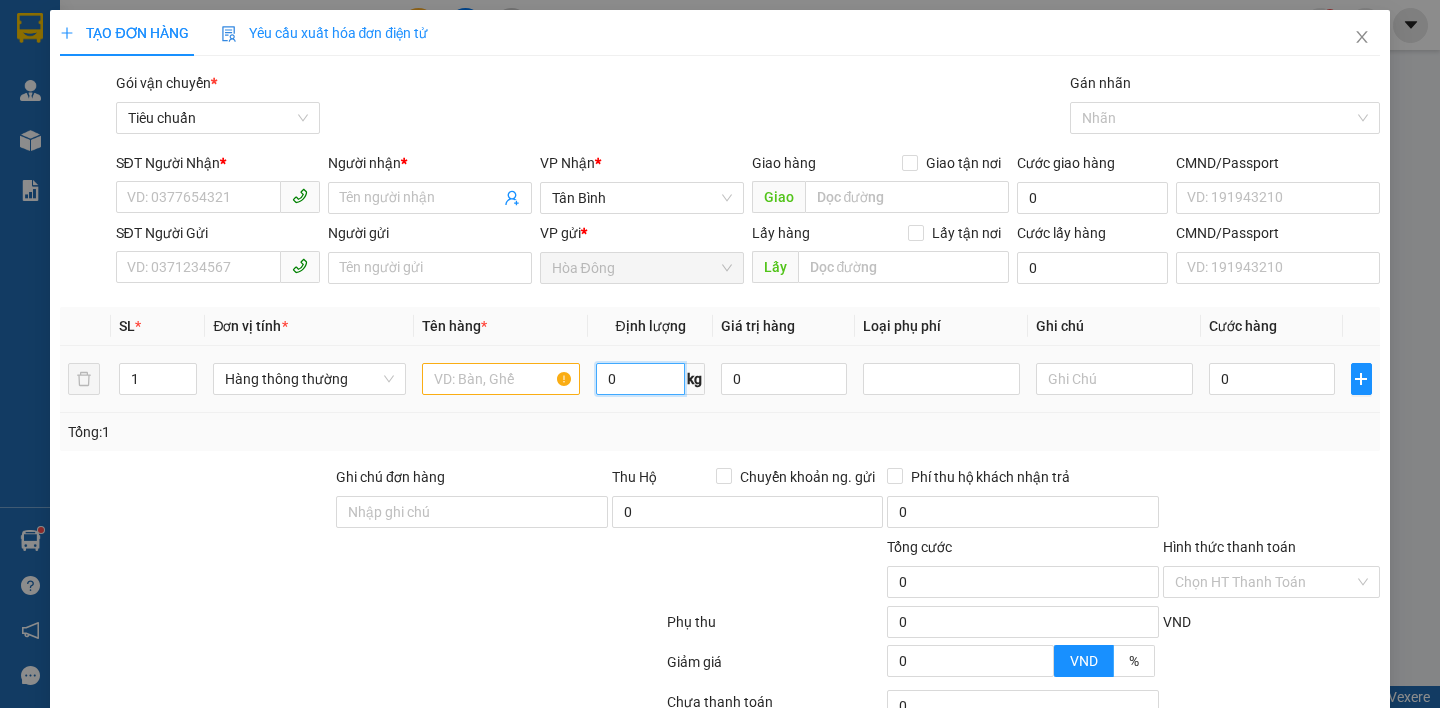 click on "0" at bounding box center (641, 379) 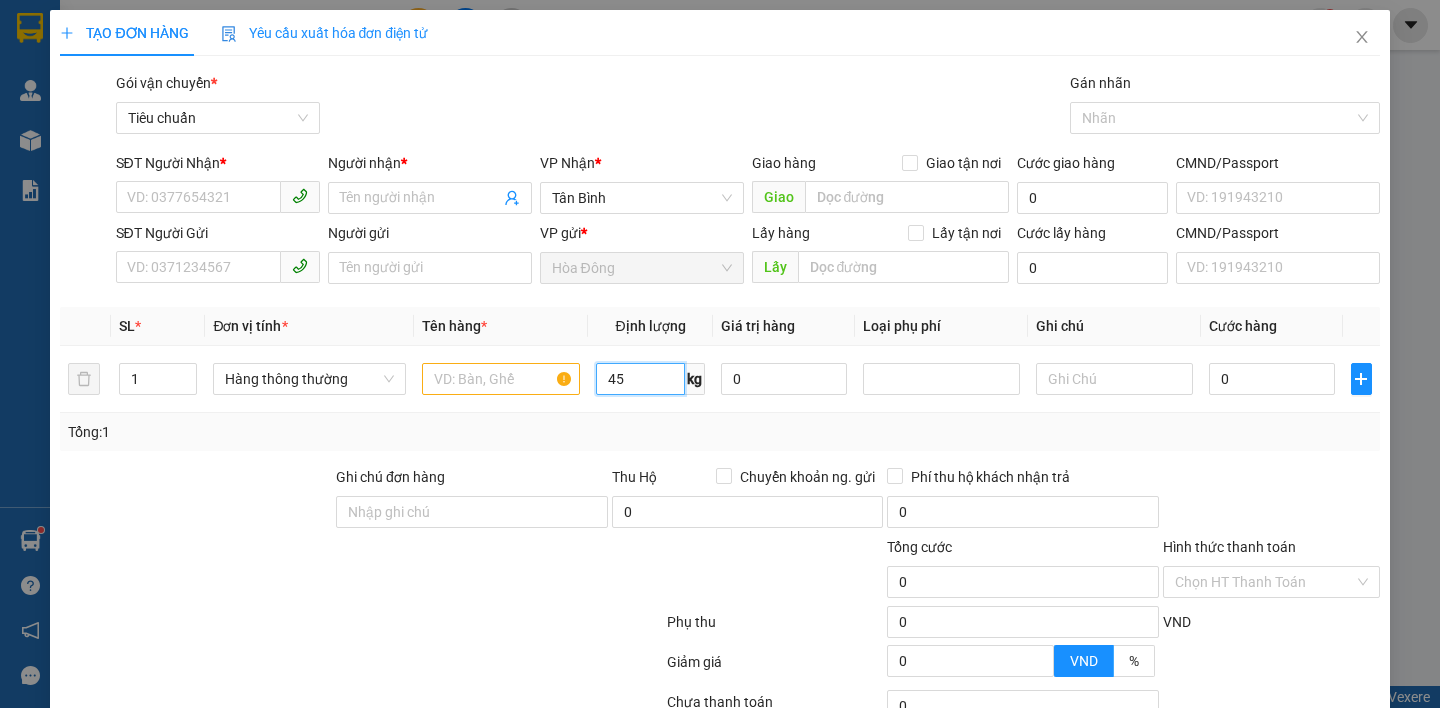 type on "45" 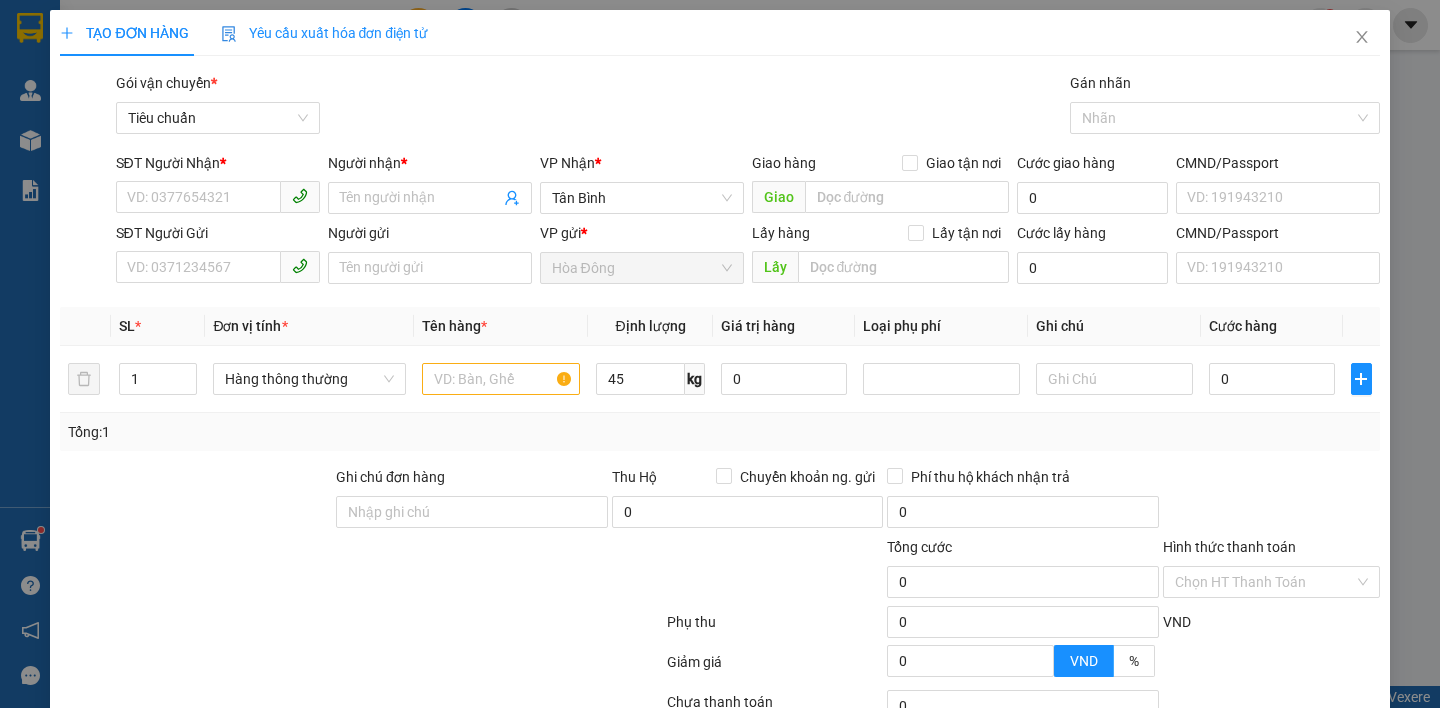 click at bounding box center (554, 571) 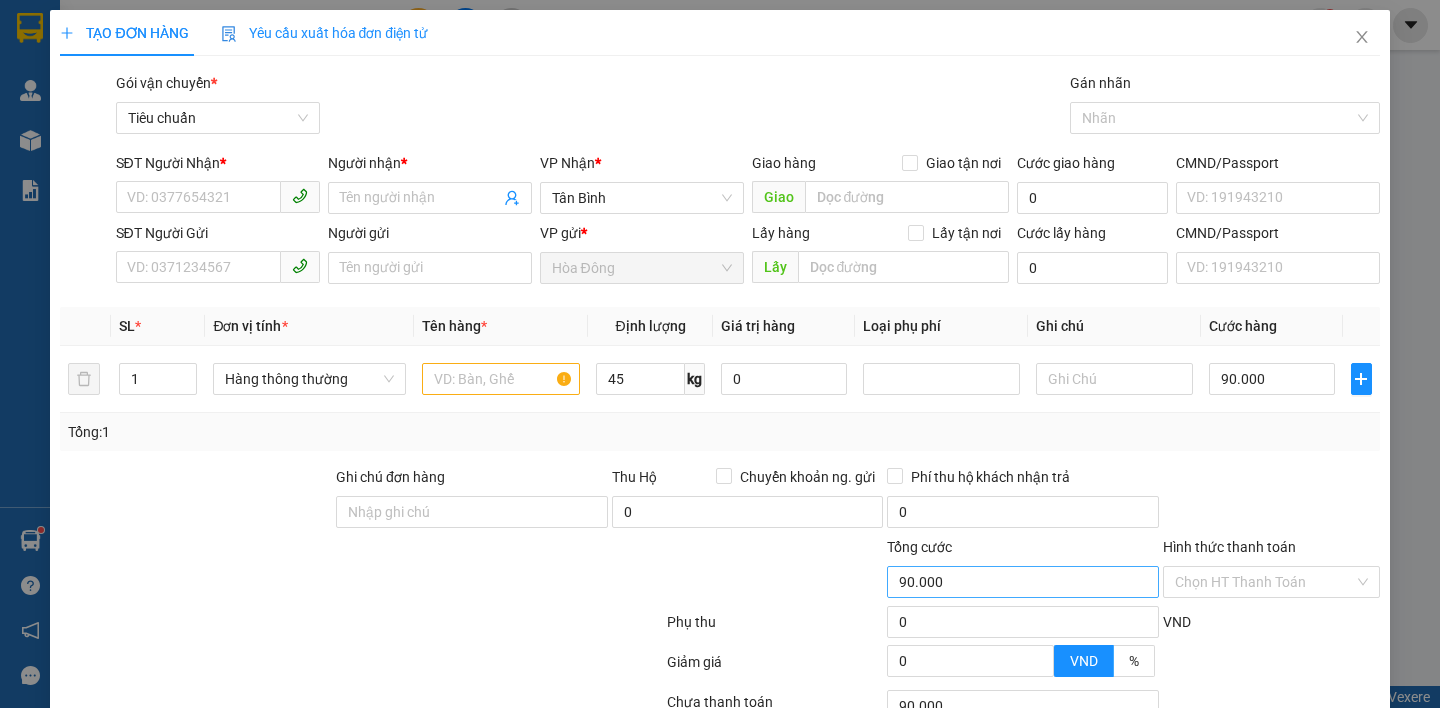 type on "90.000" 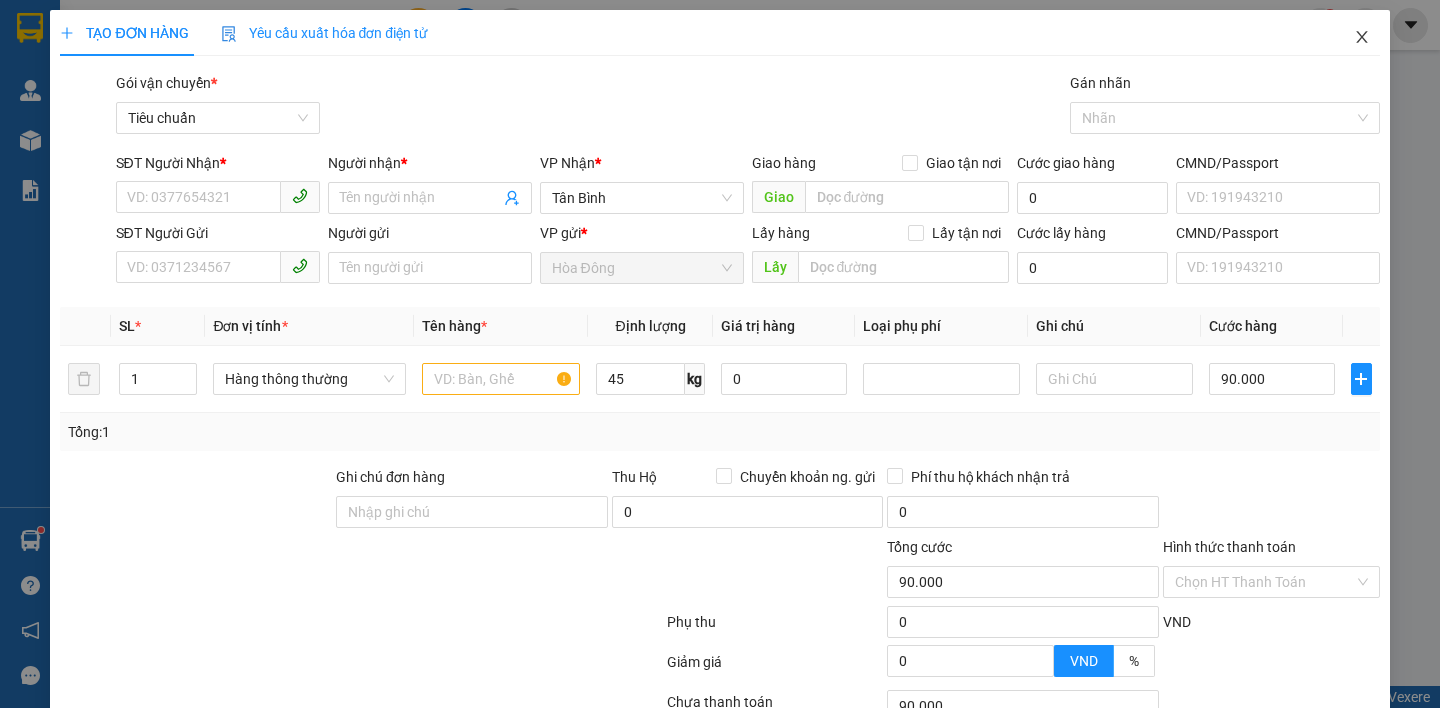 click 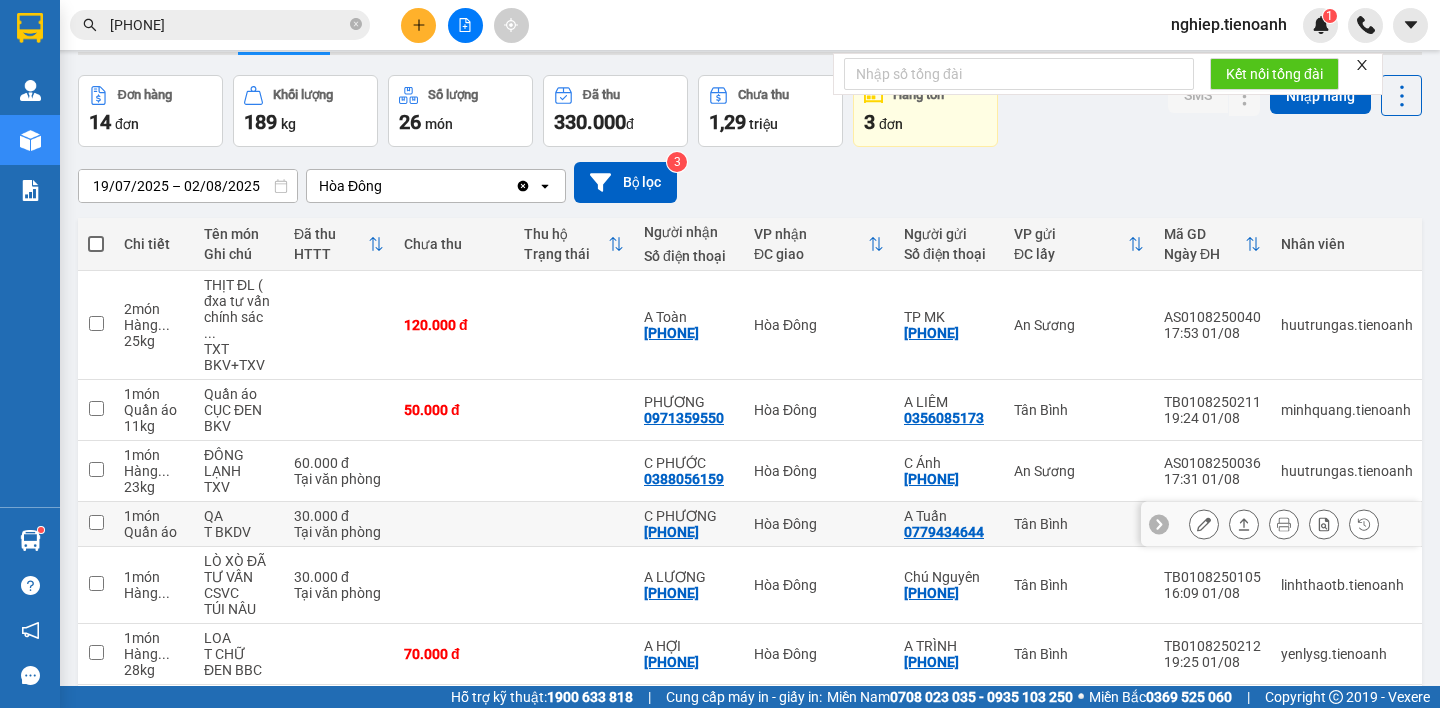 scroll, scrollTop: 100, scrollLeft: 0, axis: vertical 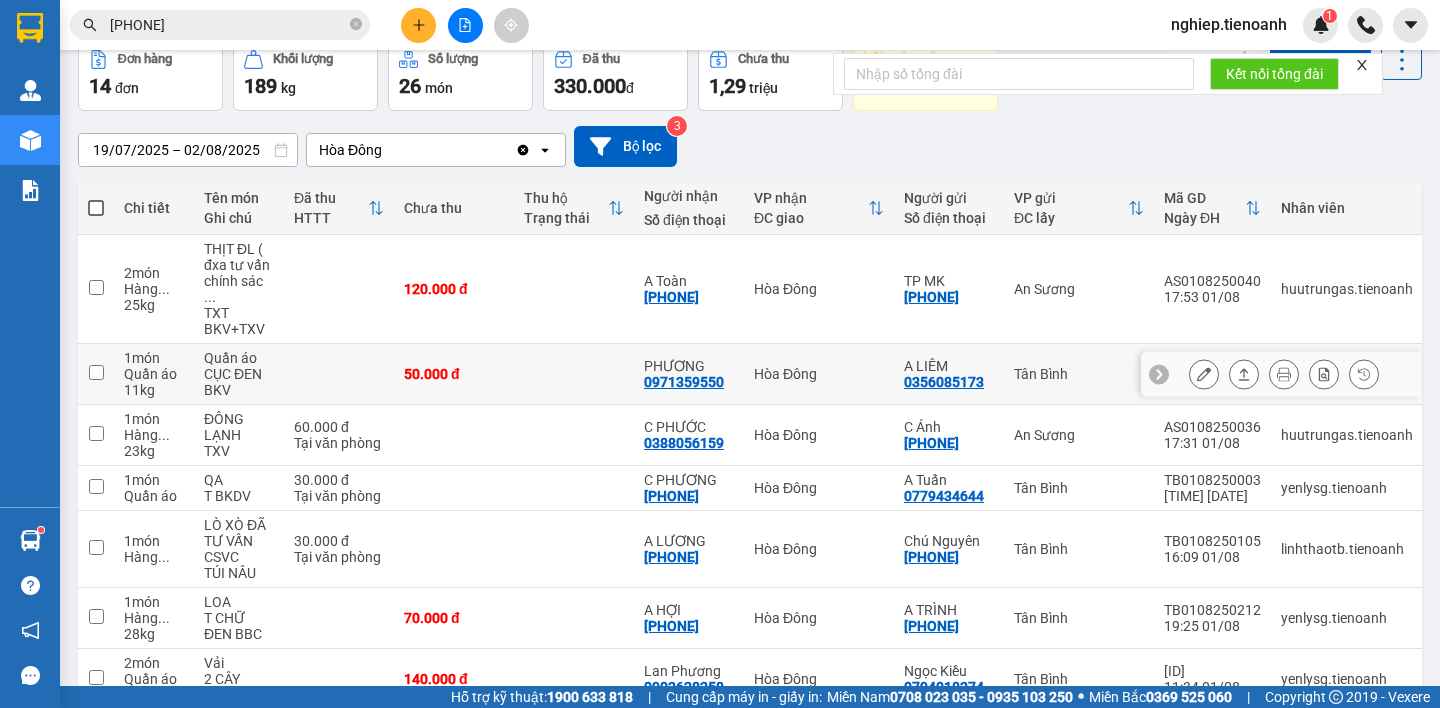click 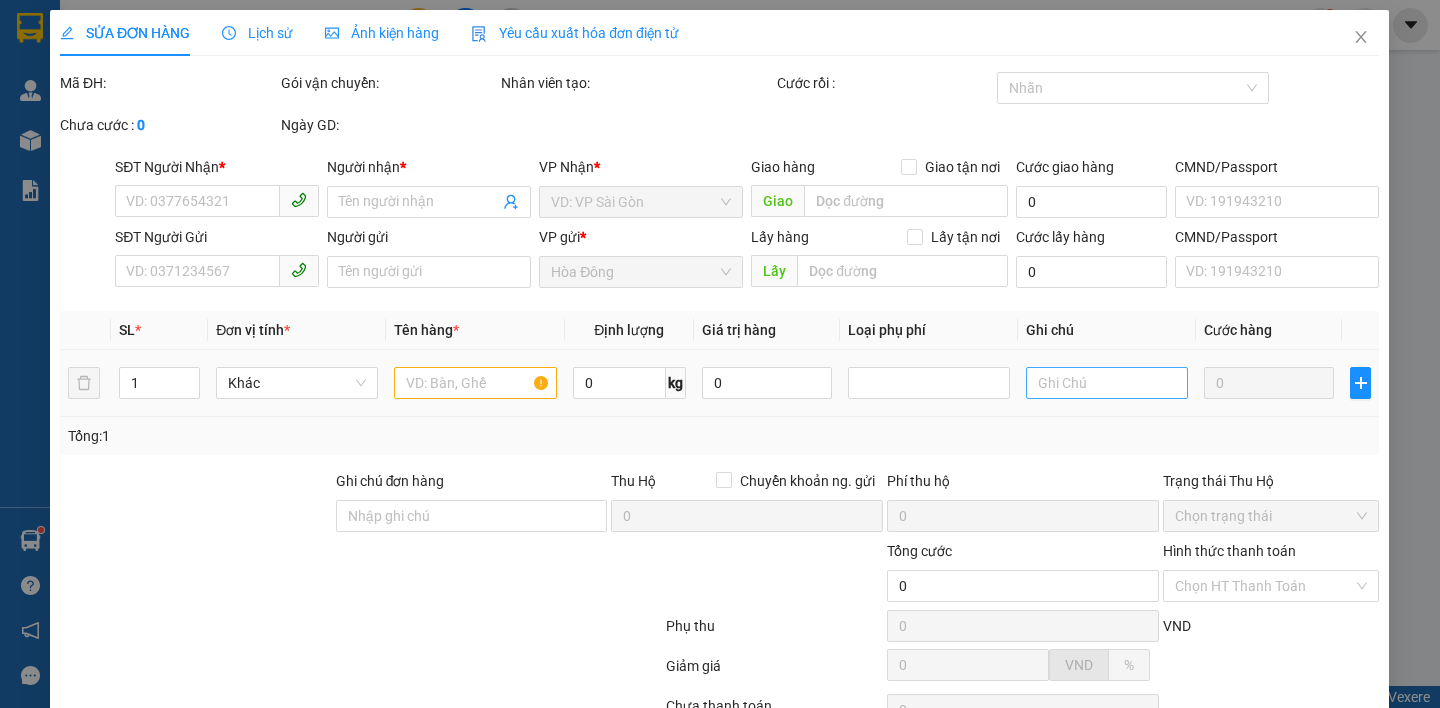 scroll, scrollTop: 0, scrollLeft: 0, axis: both 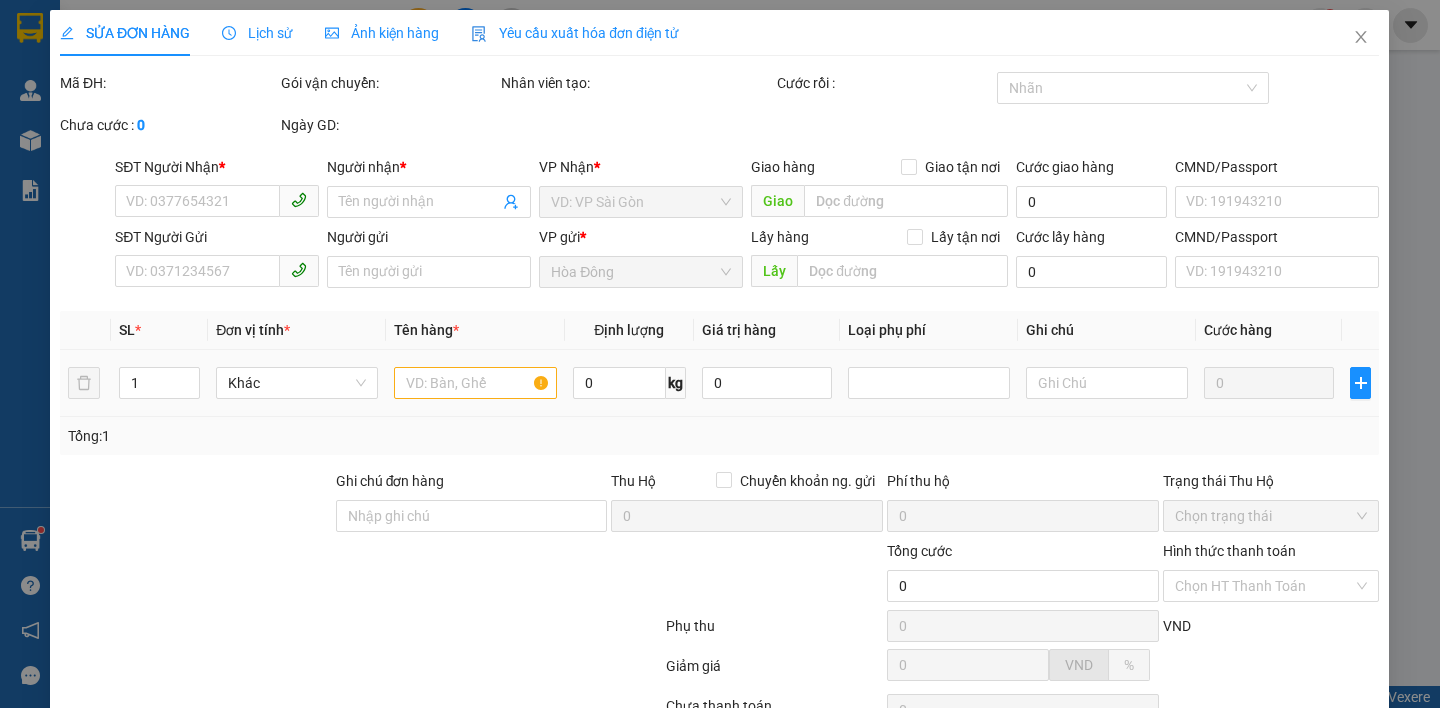 type on "0971359550" 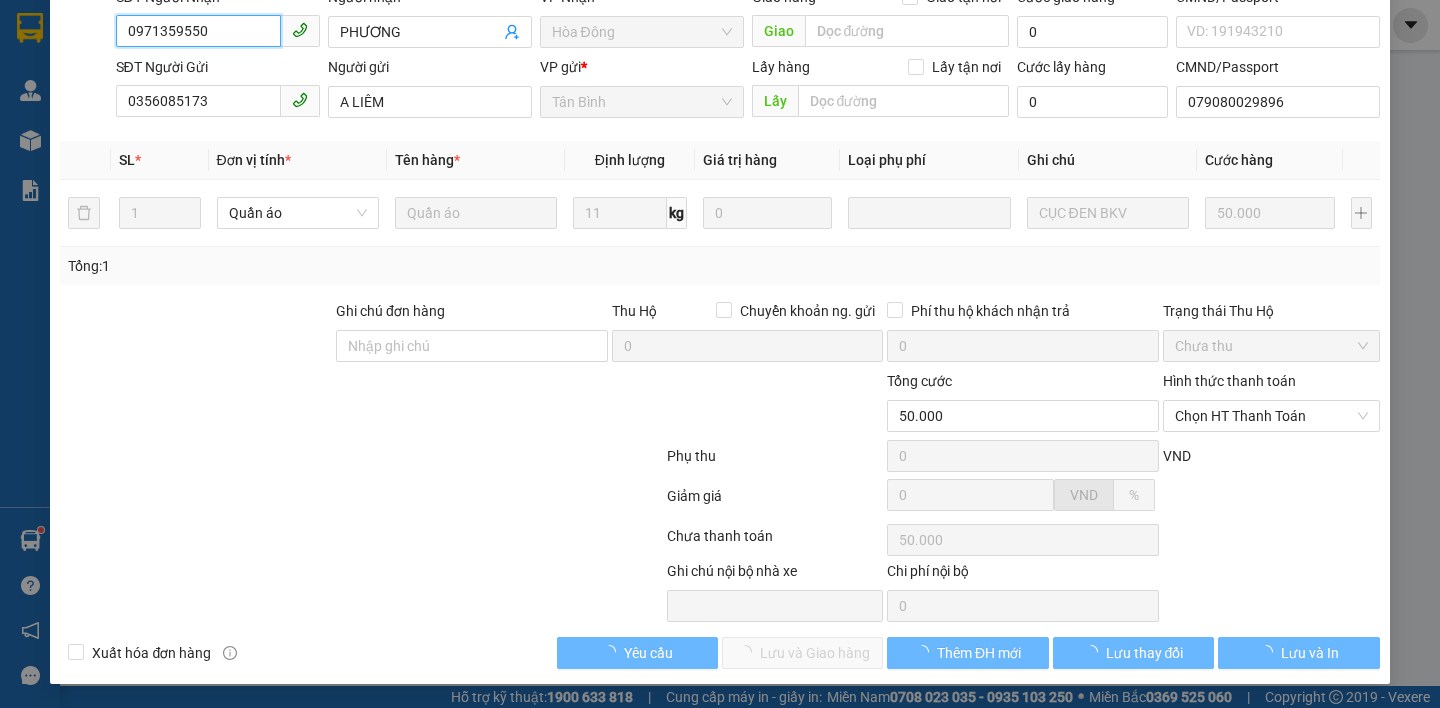 scroll, scrollTop: 170, scrollLeft: 0, axis: vertical 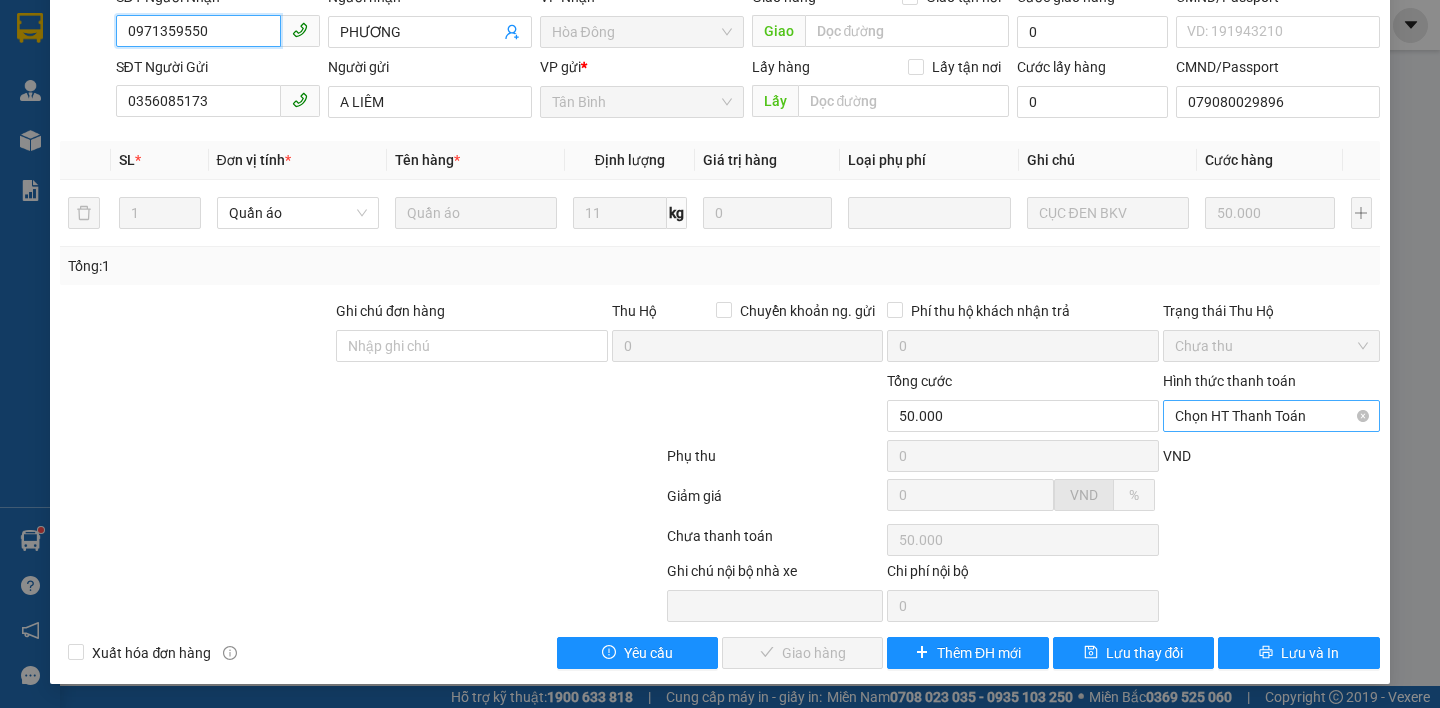 click on "Chọn HT Thanh Toán" at bounding box center (1271, 416) 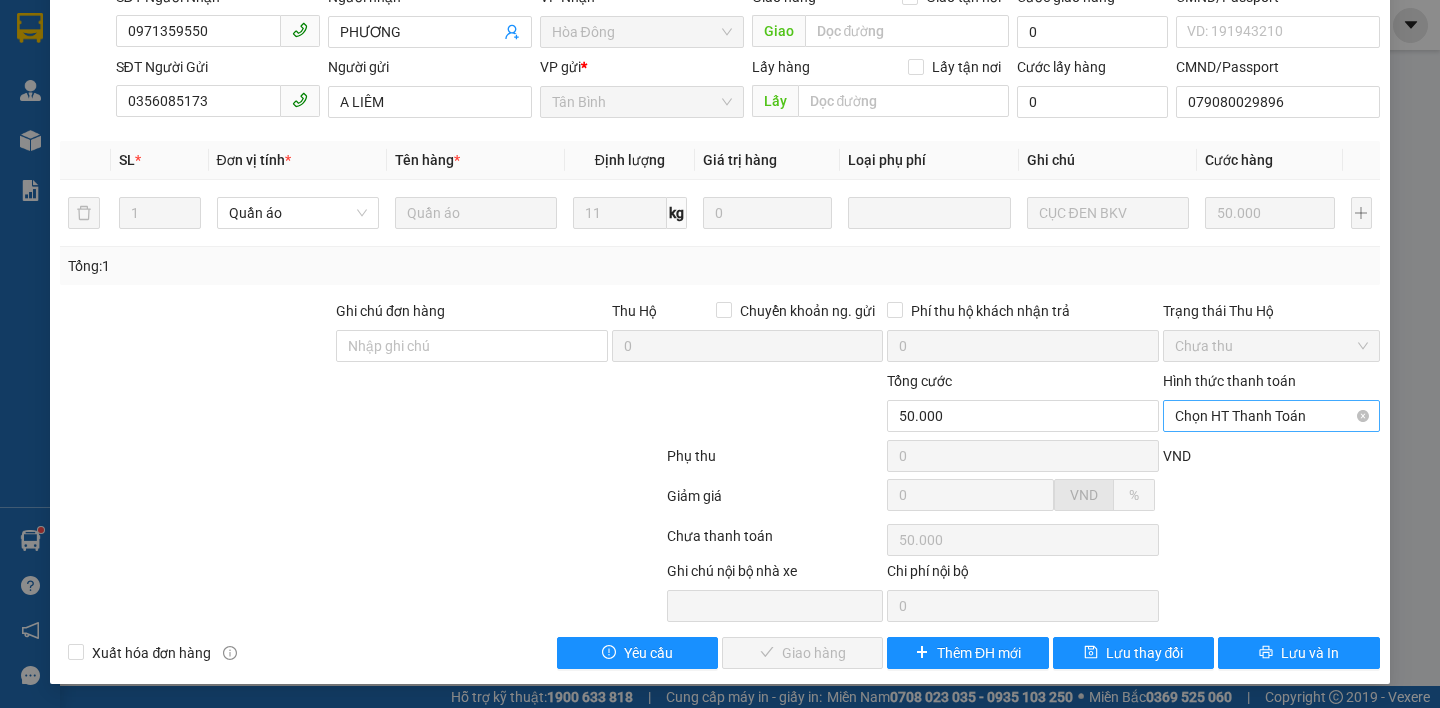 drag, startPoint x: 1215, startPoint y: 415, endPoint x: 1208, endPoint y: 430, distance: 16.552946 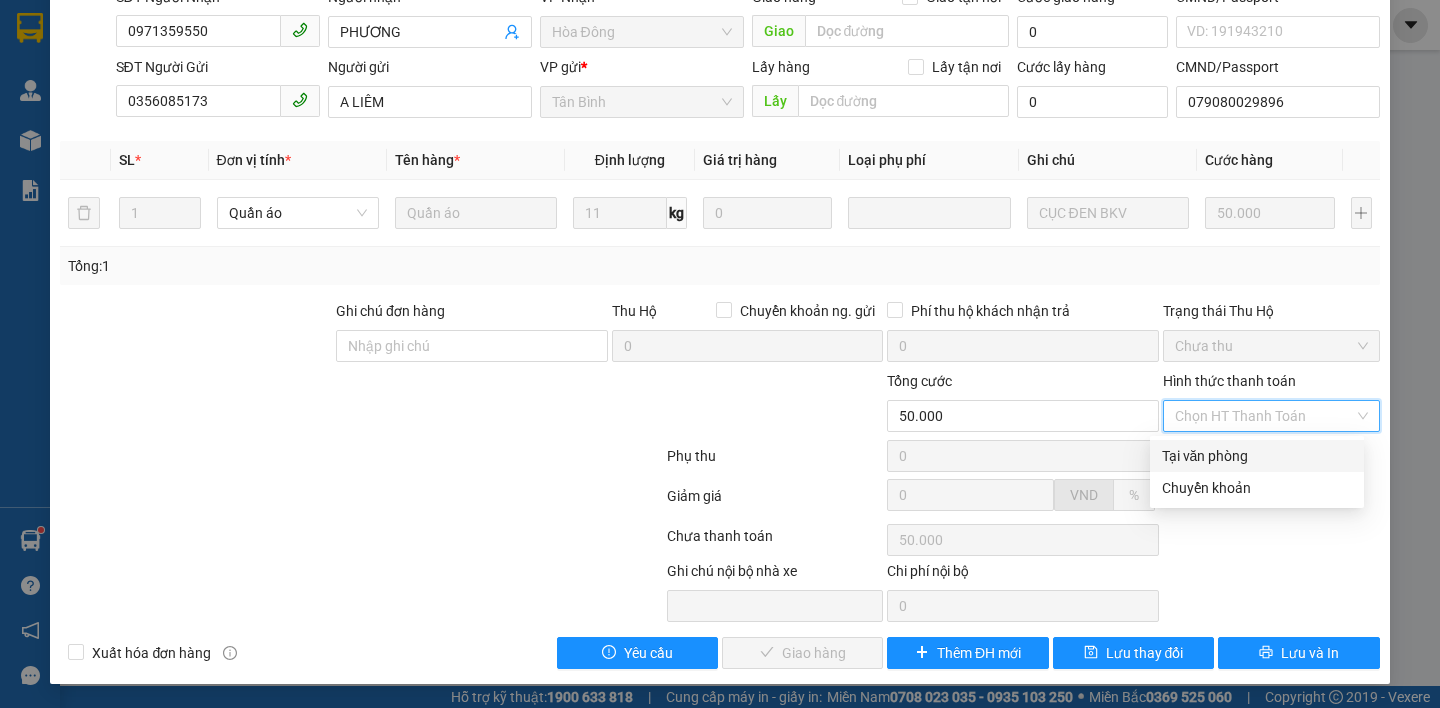 click on "Tại văn phòng" at bounding box center (1257, 456) 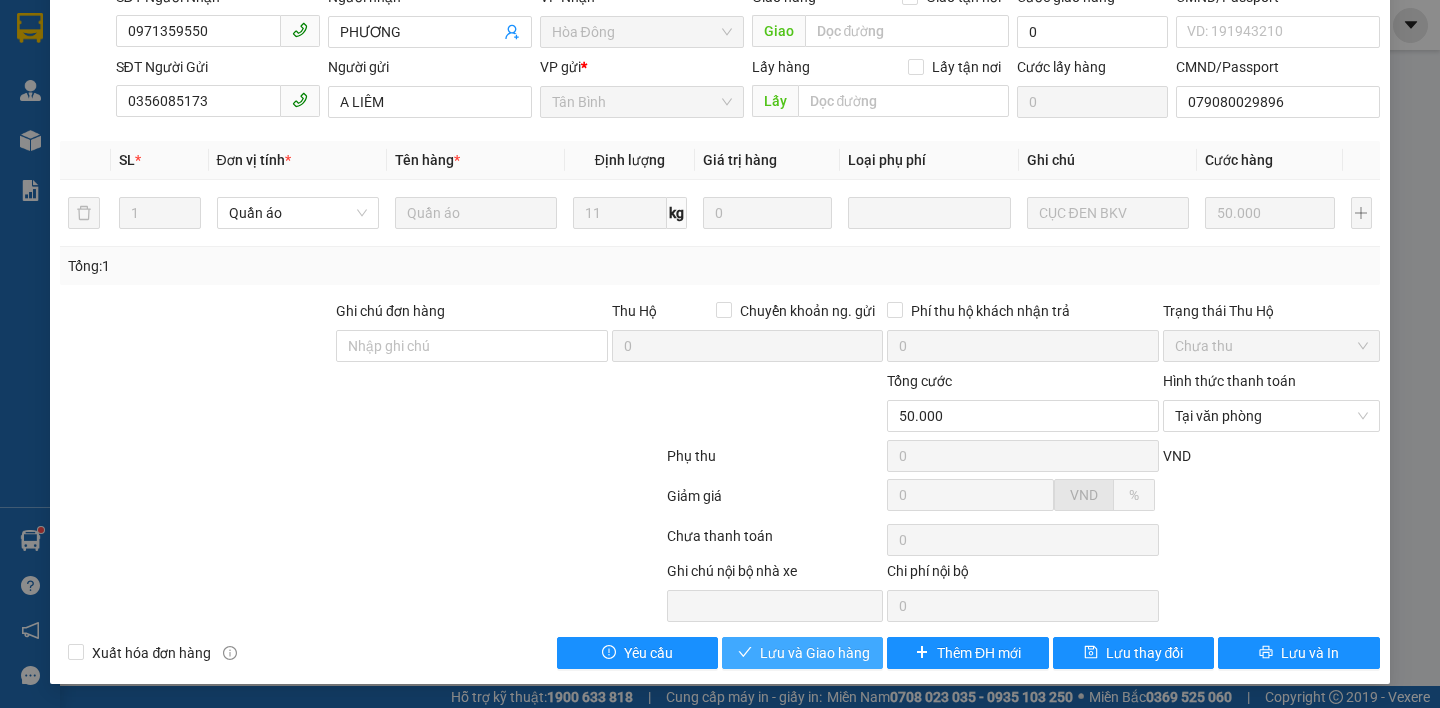 click on "Lưu và Giao hàng" at bounding box center [815, 653] 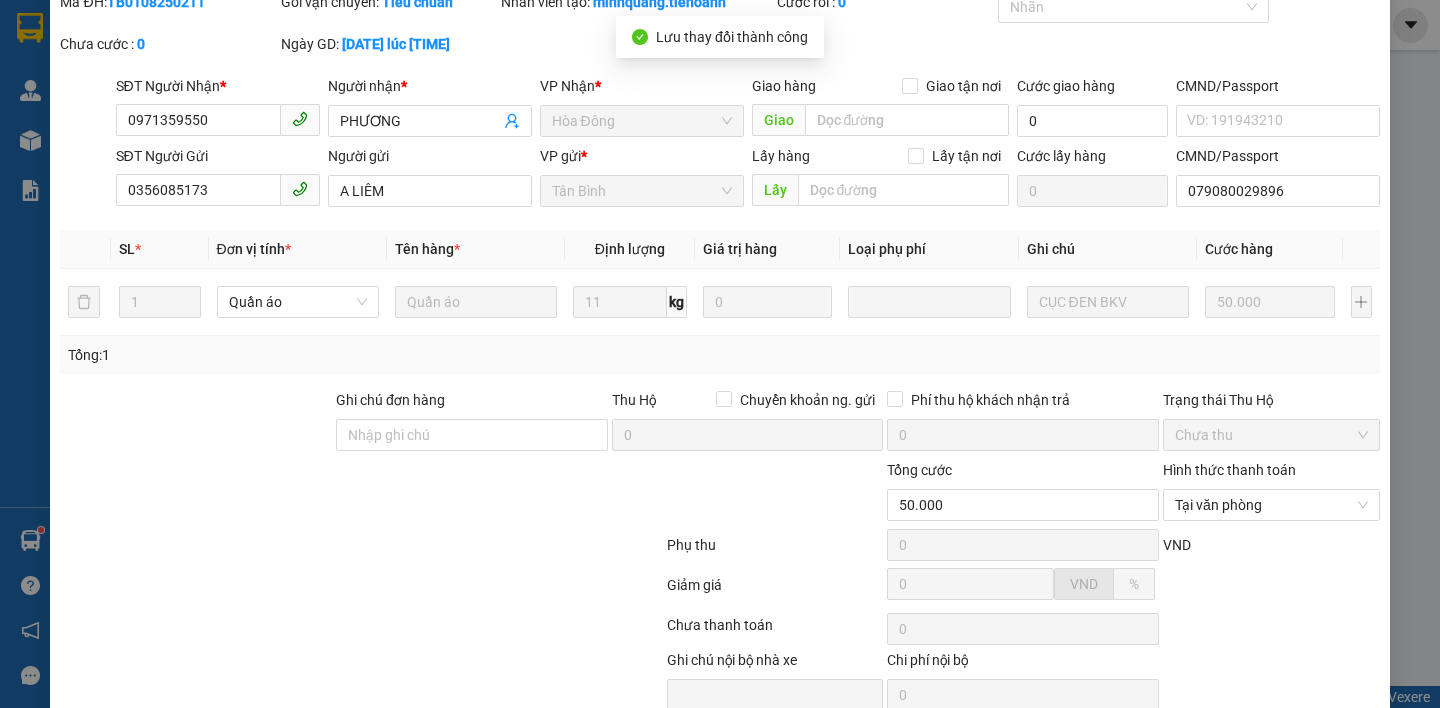 scroll, scrollTop: 0, scrollLeft: 0, axis: both 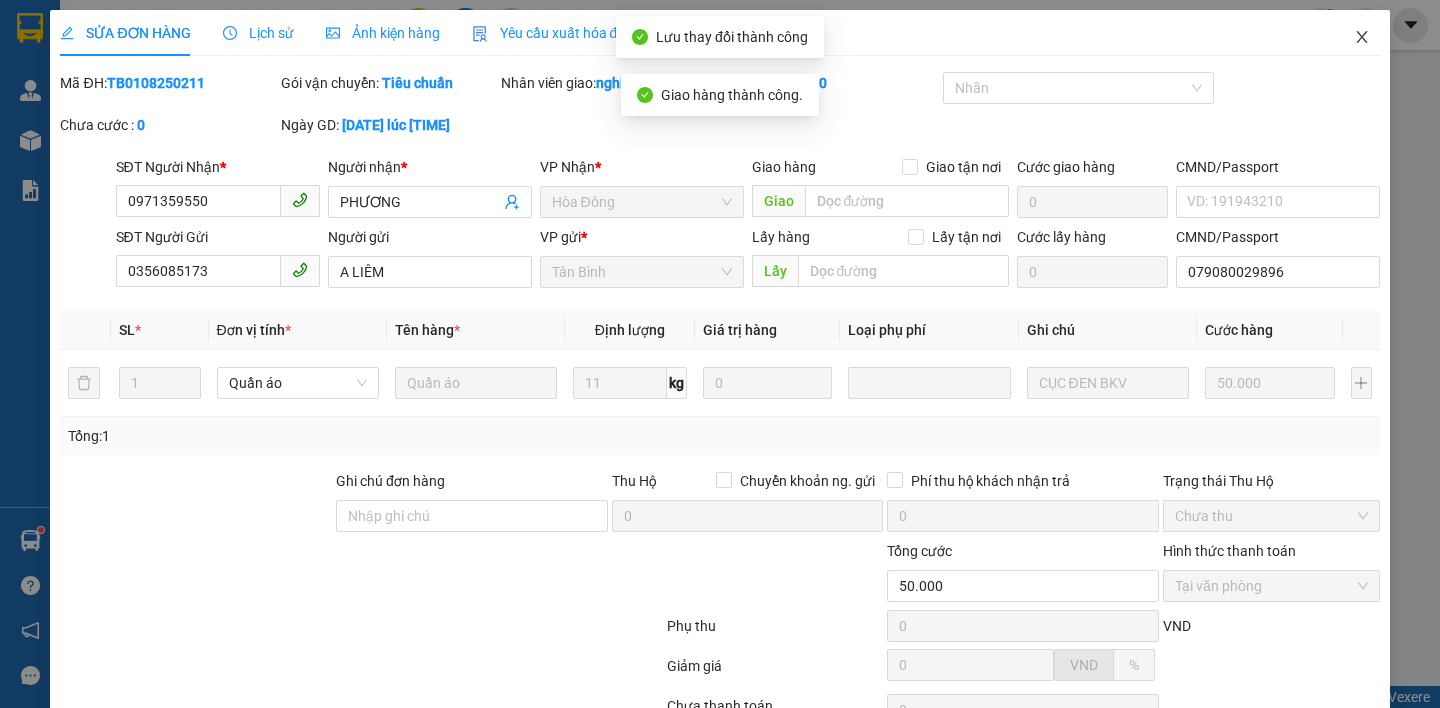 click 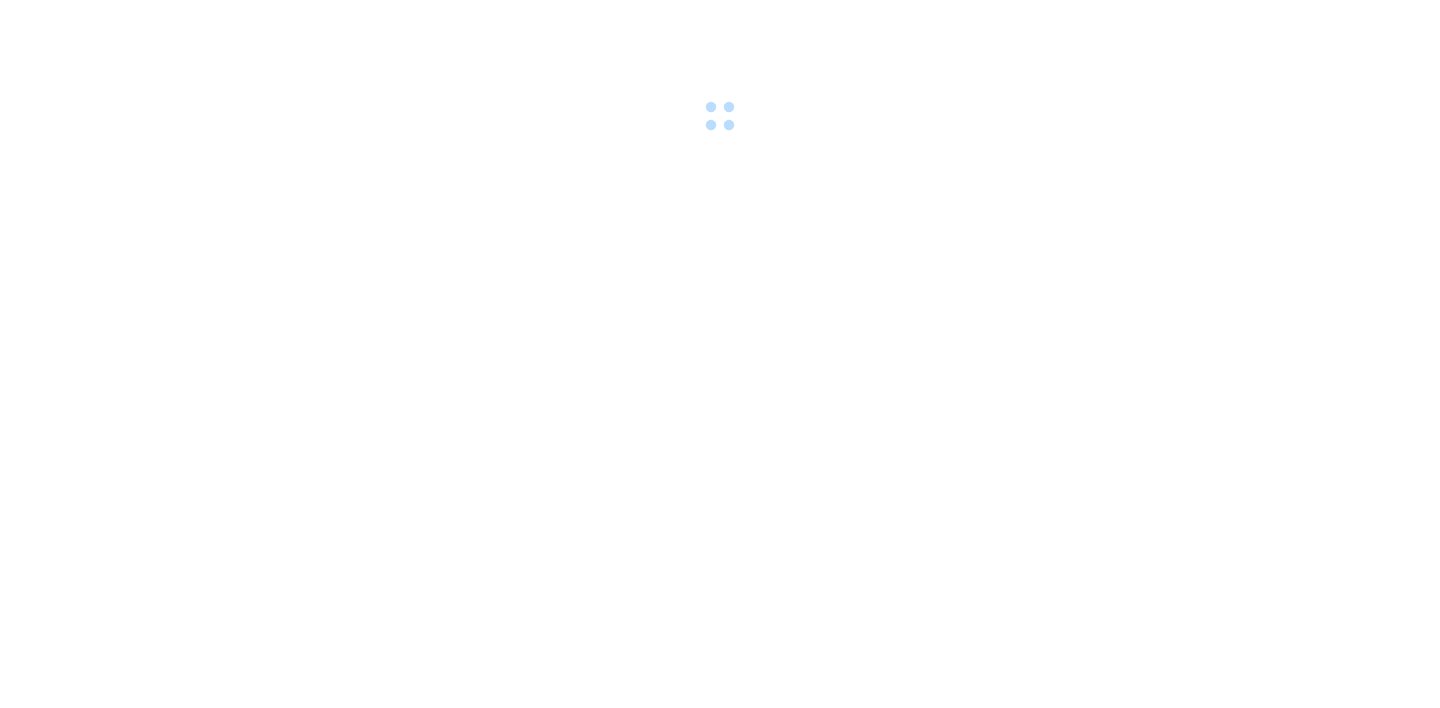 scroll, scrollTop: 0, scrollLeft: 0, axis: both 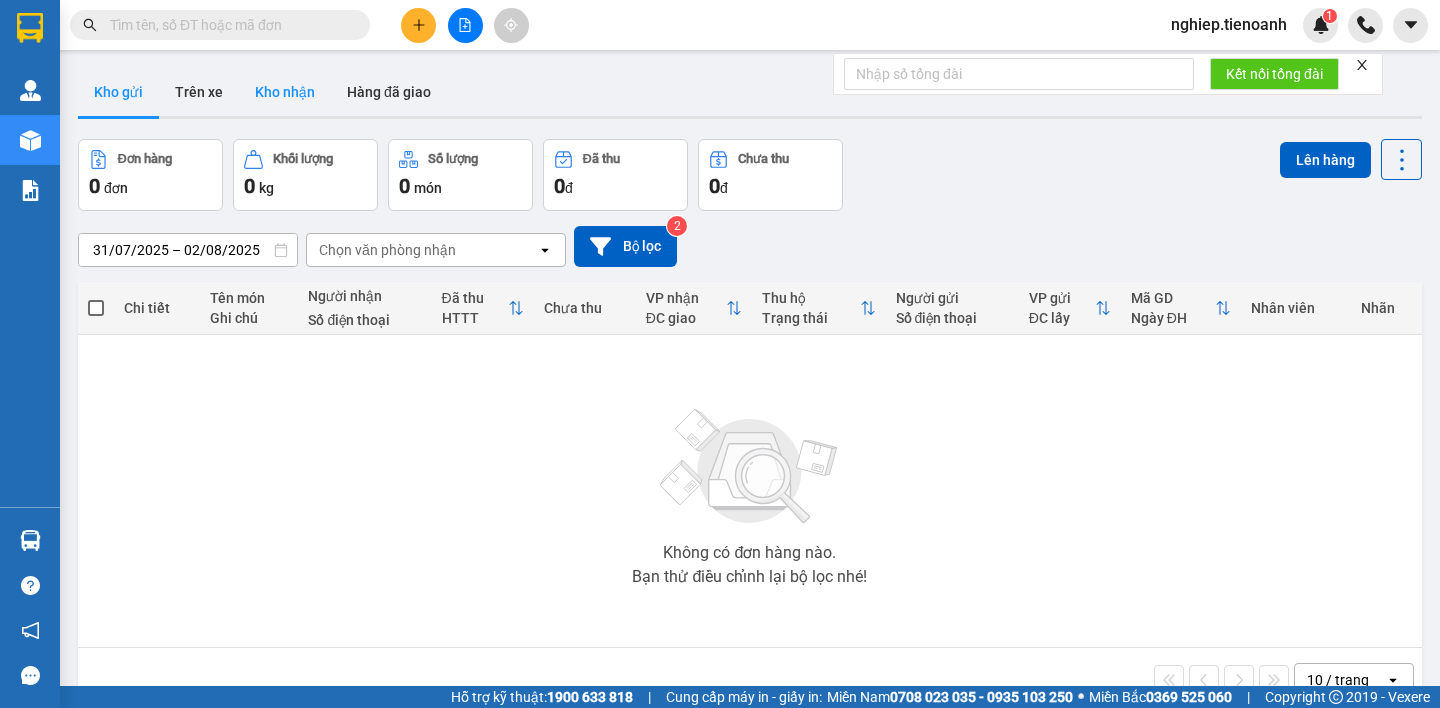 click on "Kho nhận" at bounding box center [285, 92] 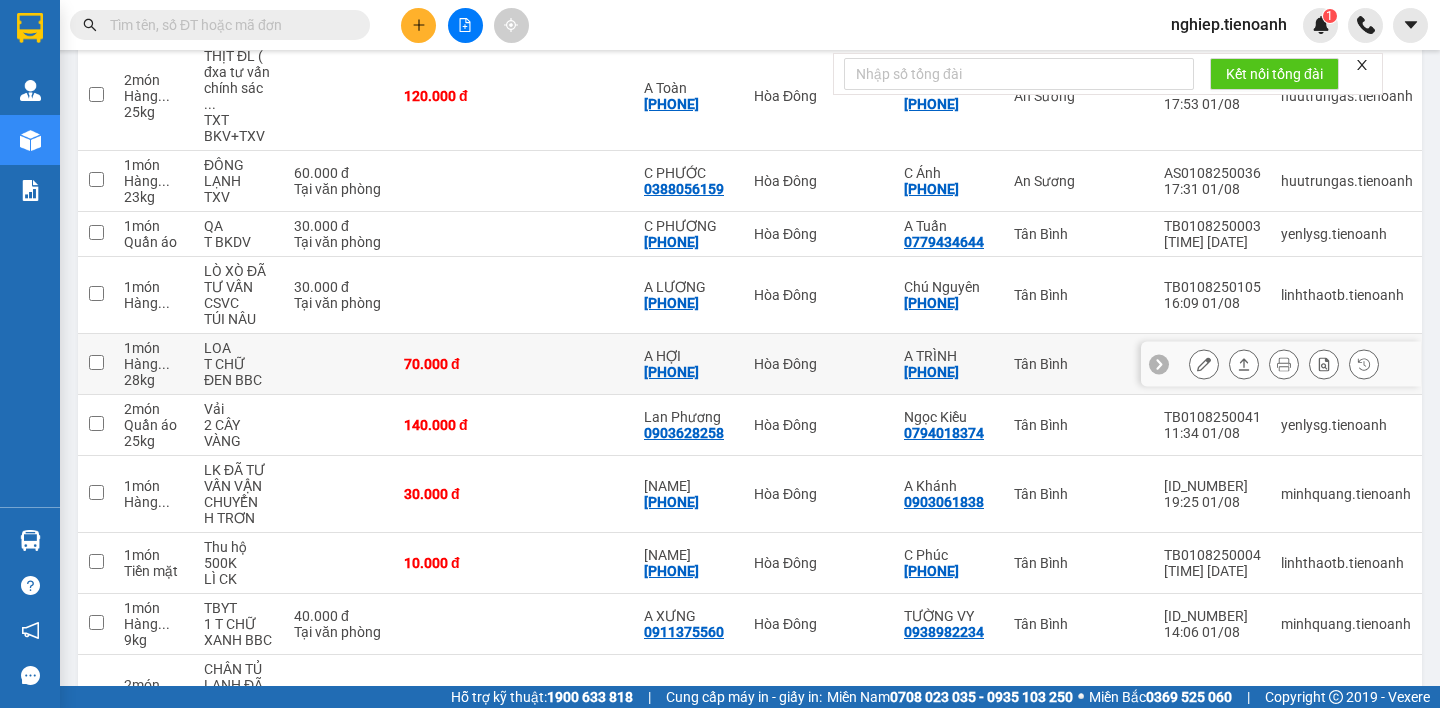 scroll, scrollTop: 300, scrollLeft: 0, axis: vertical 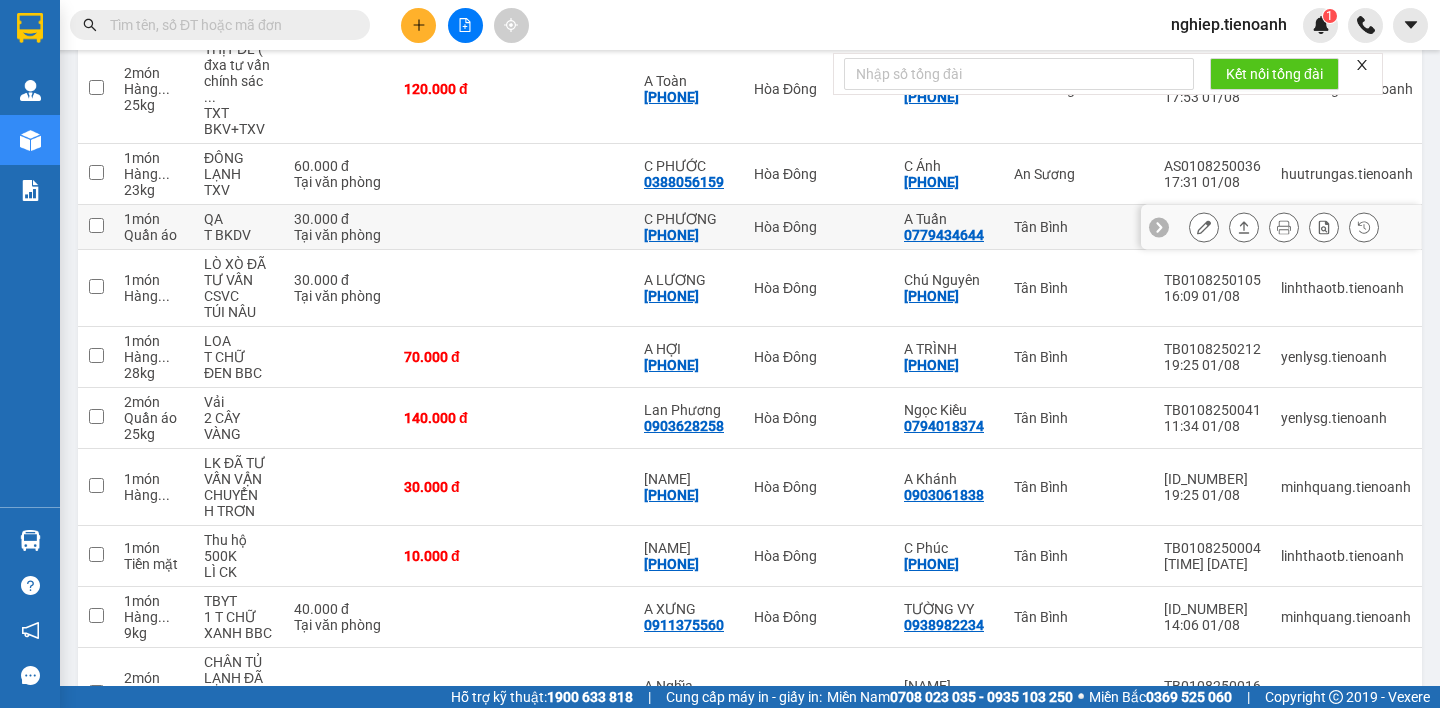 click 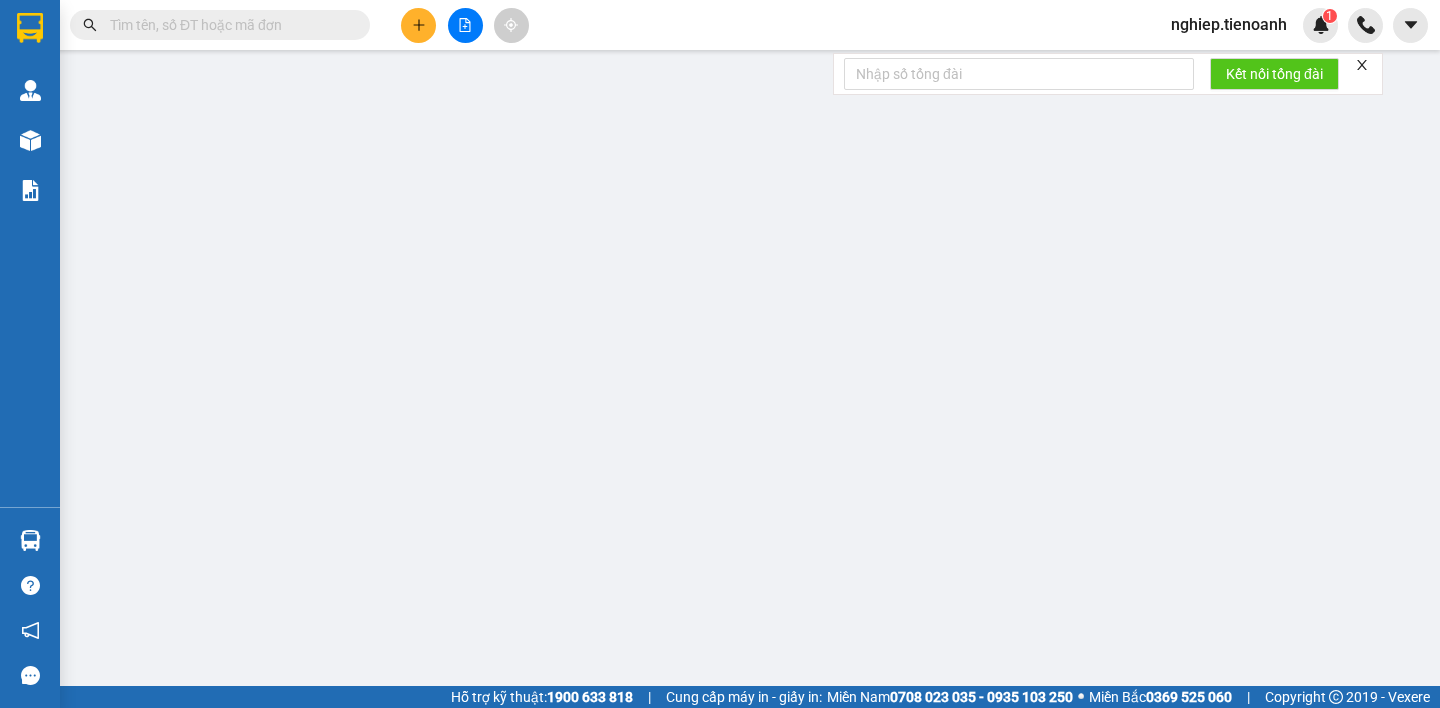 scroll, scrollTop: 0, scrollLeft: 0, axis: both 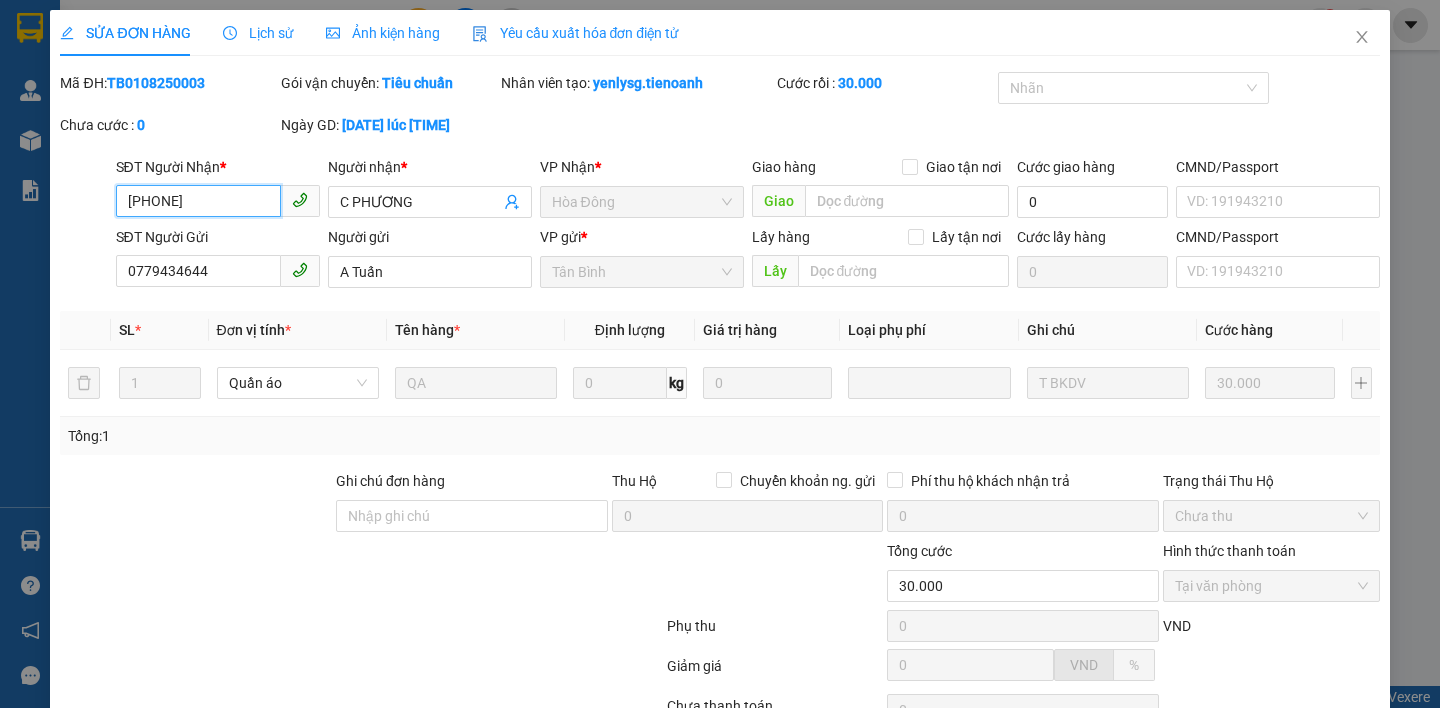 type on "[PHONE]" 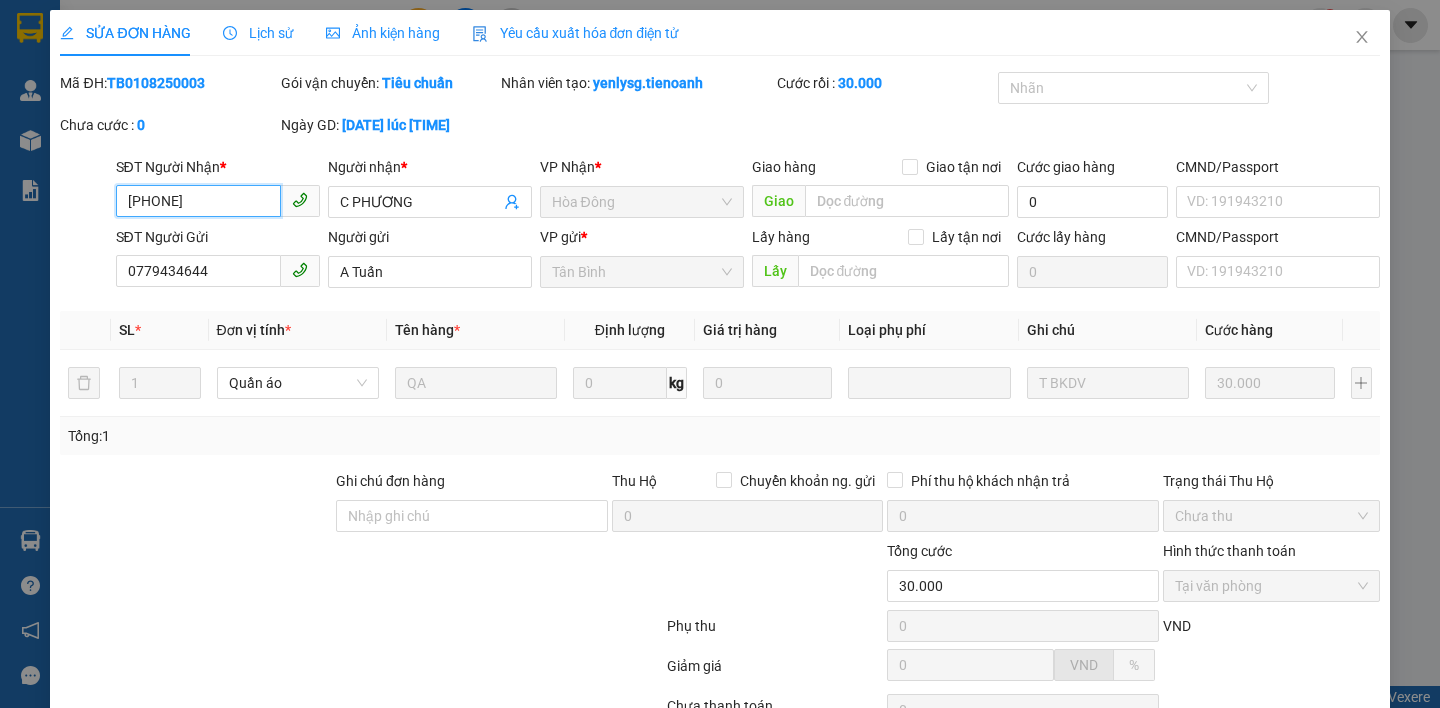 scroll, scrollTop: 170, scrollLeft: 0, axis: vertical 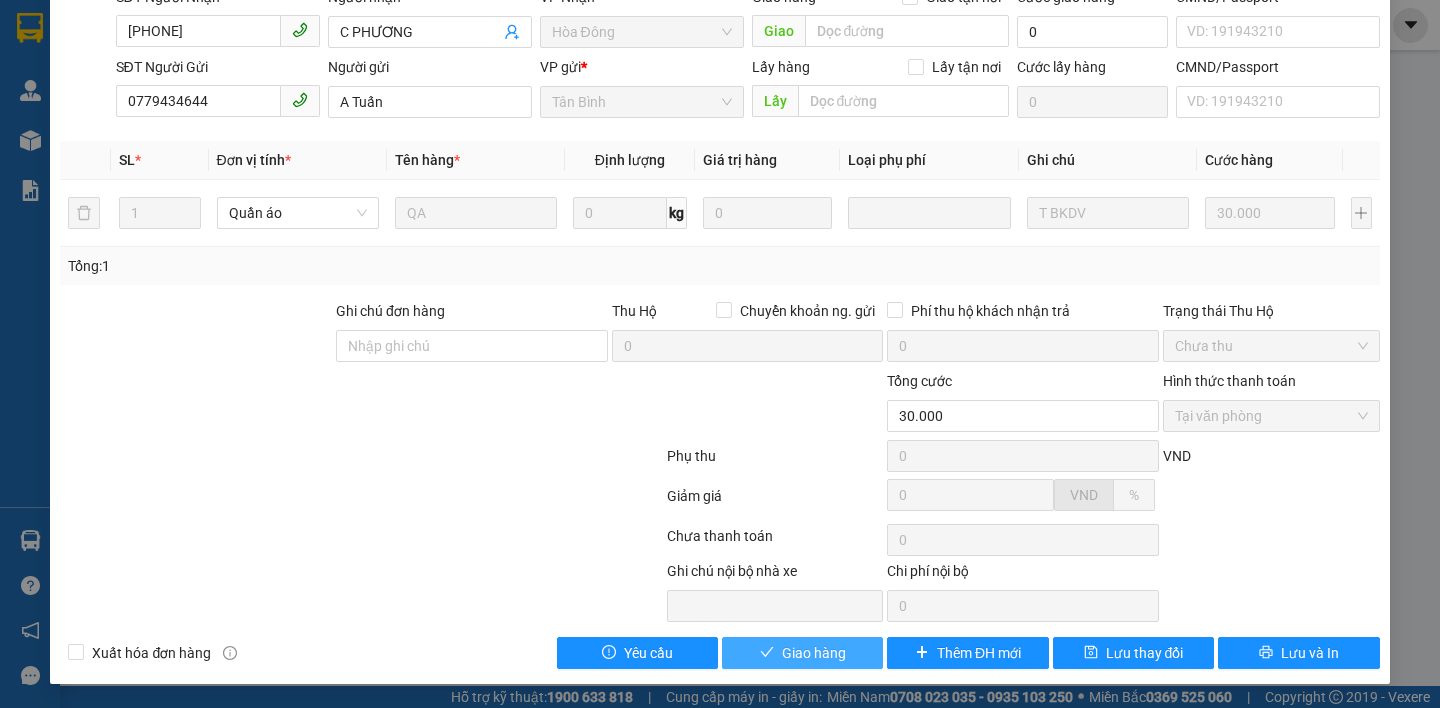 click on "Giao hàng" at bounding box center [814, 653] 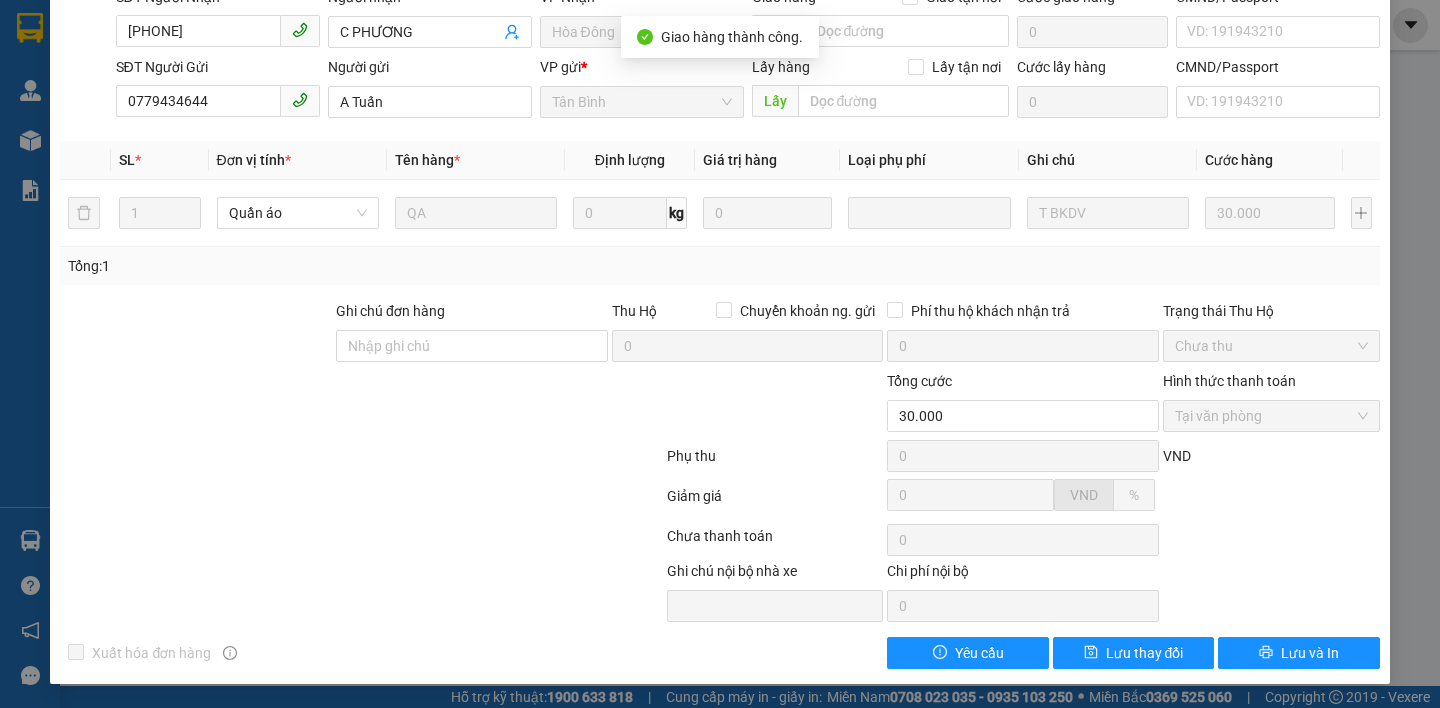 scroll, scrollTop: 0, scrollLeft: 0, axis: both 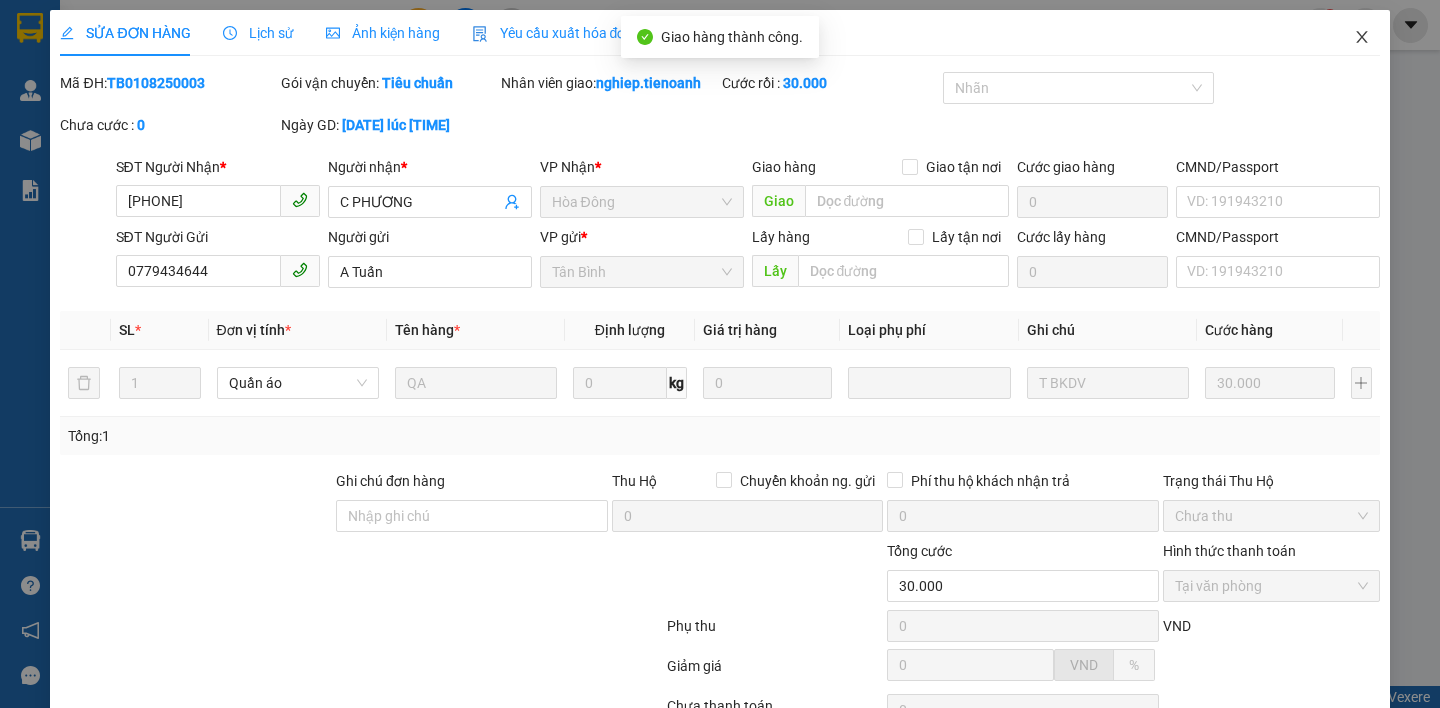 click 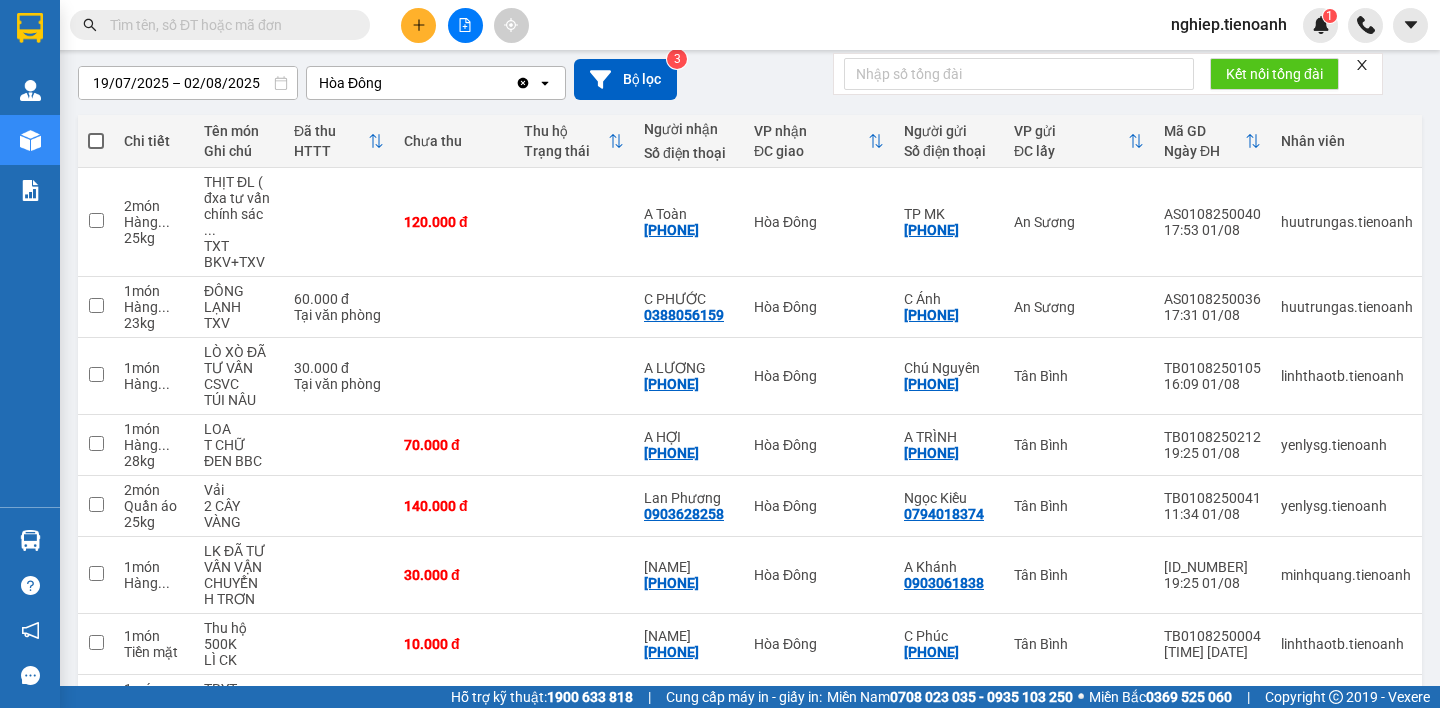 scroll, scrollTop: 200, scrollLeft: 0, axis: vertical 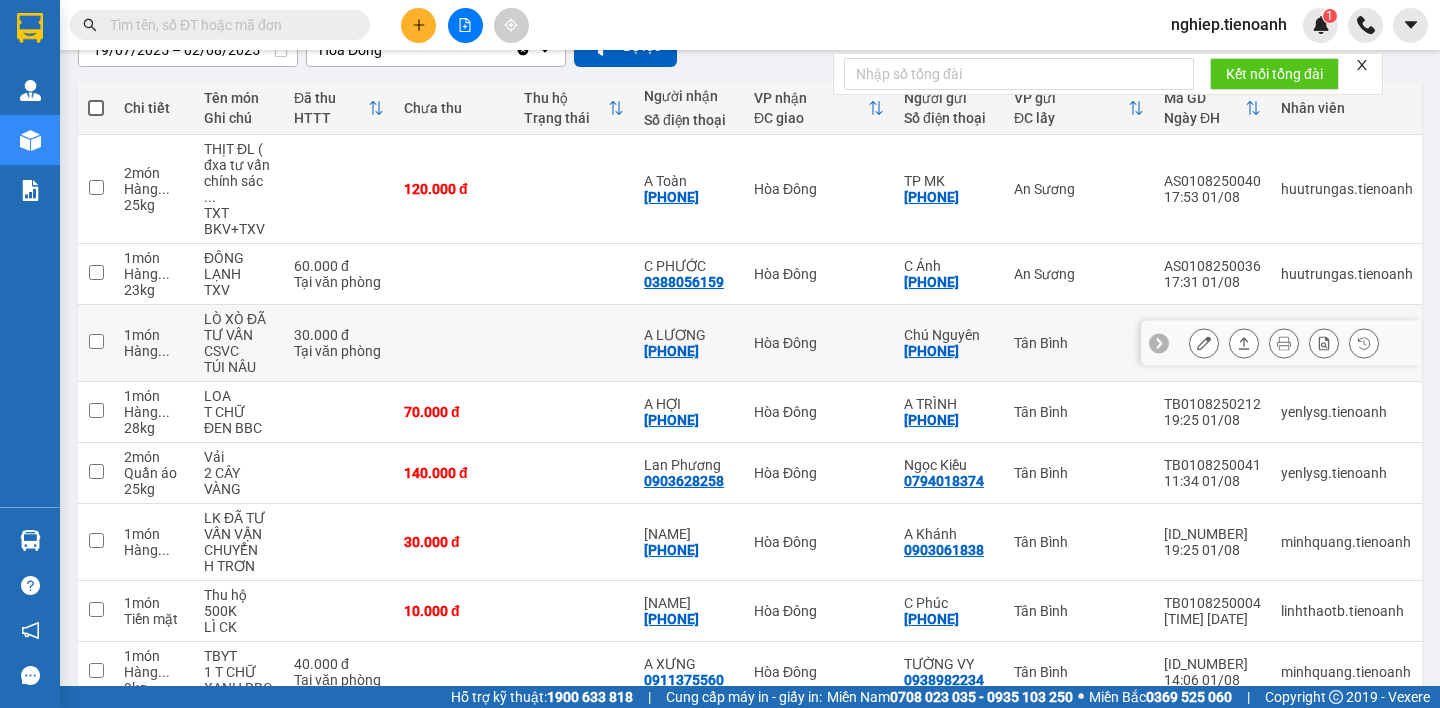 click 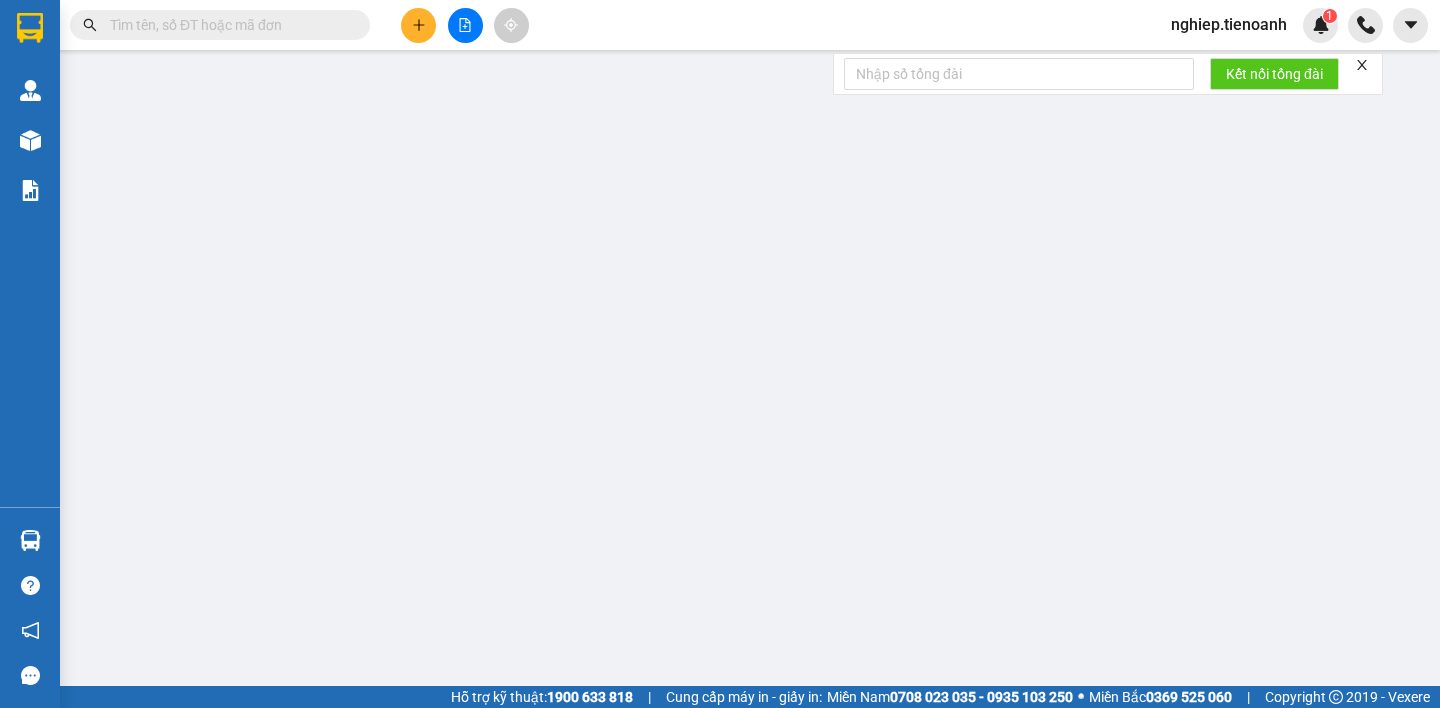 scroll, scrollTop: 0, scrollLeft: 0, axis: both 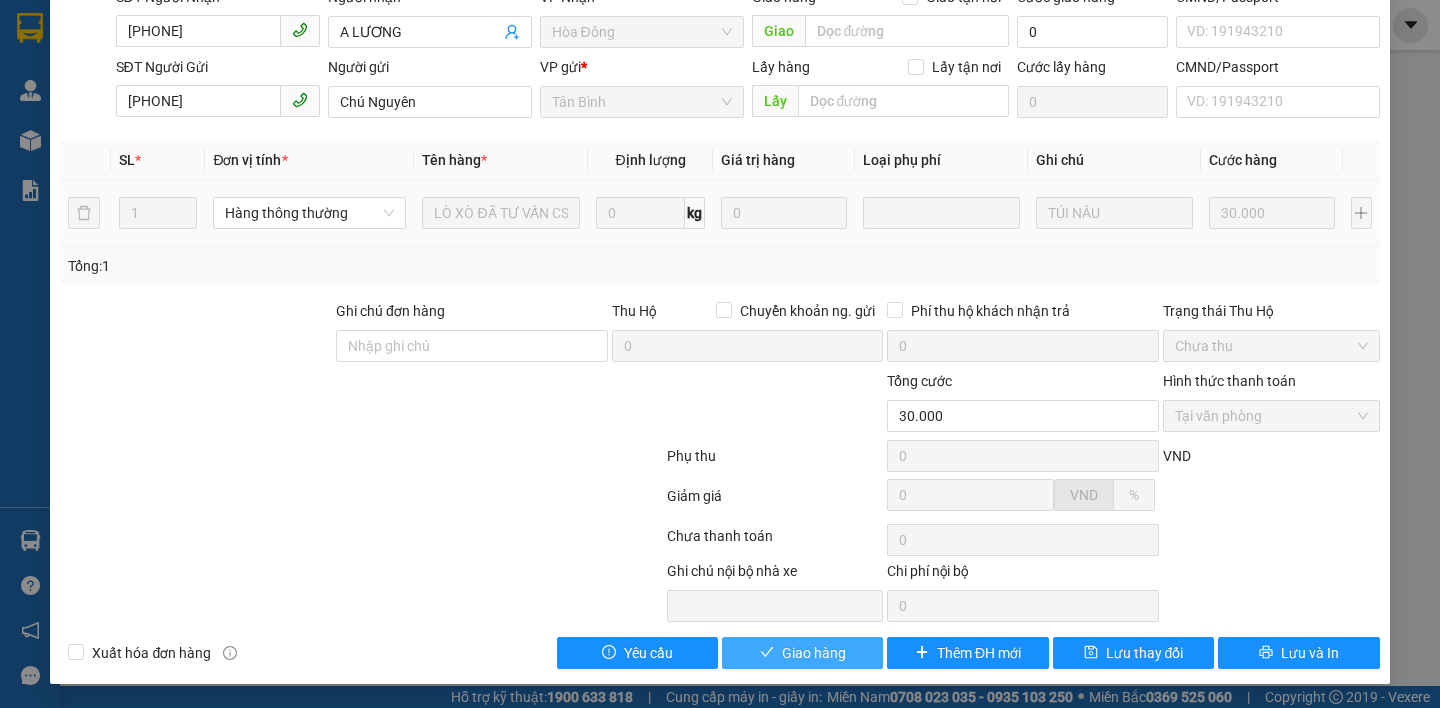 click on "Giao hàng" at bounding box center (814, 653) 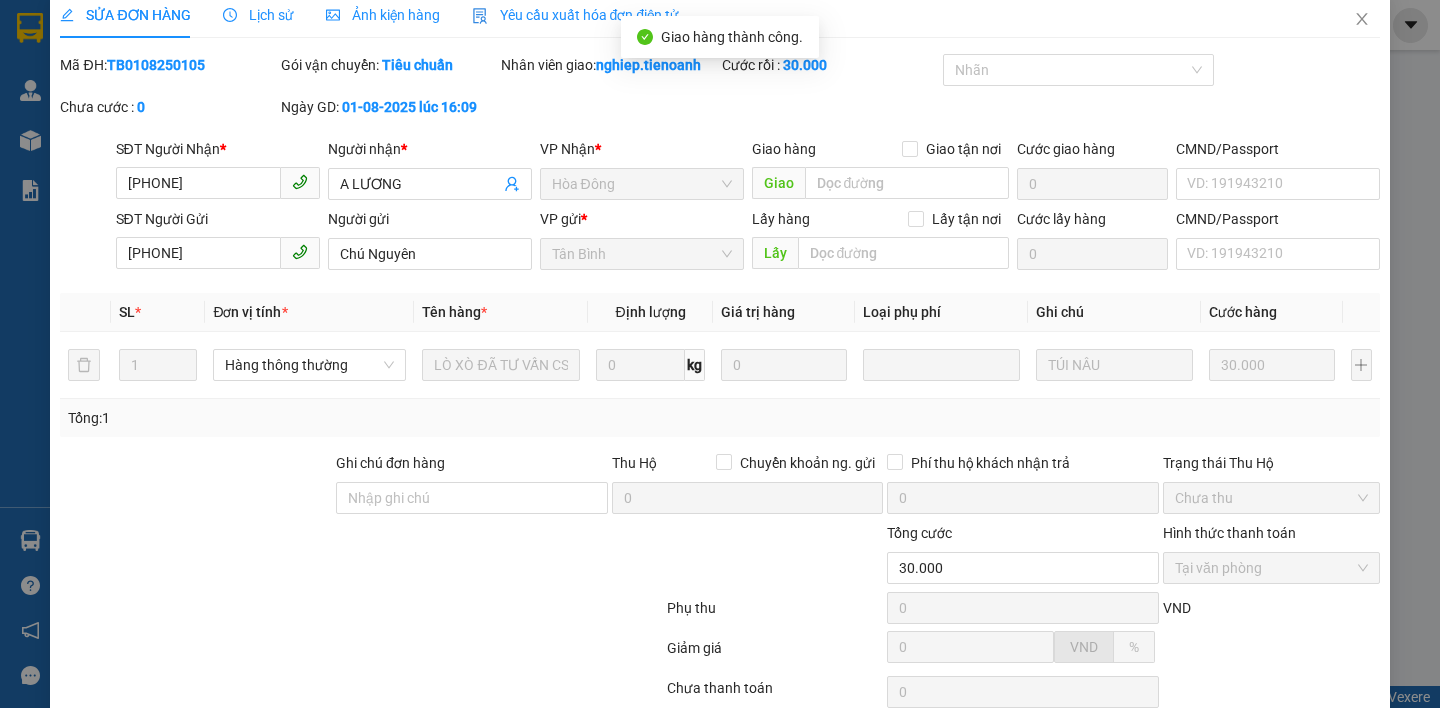 scroll, scrollTop: 8, scrollLeft: 0, axis: vertical 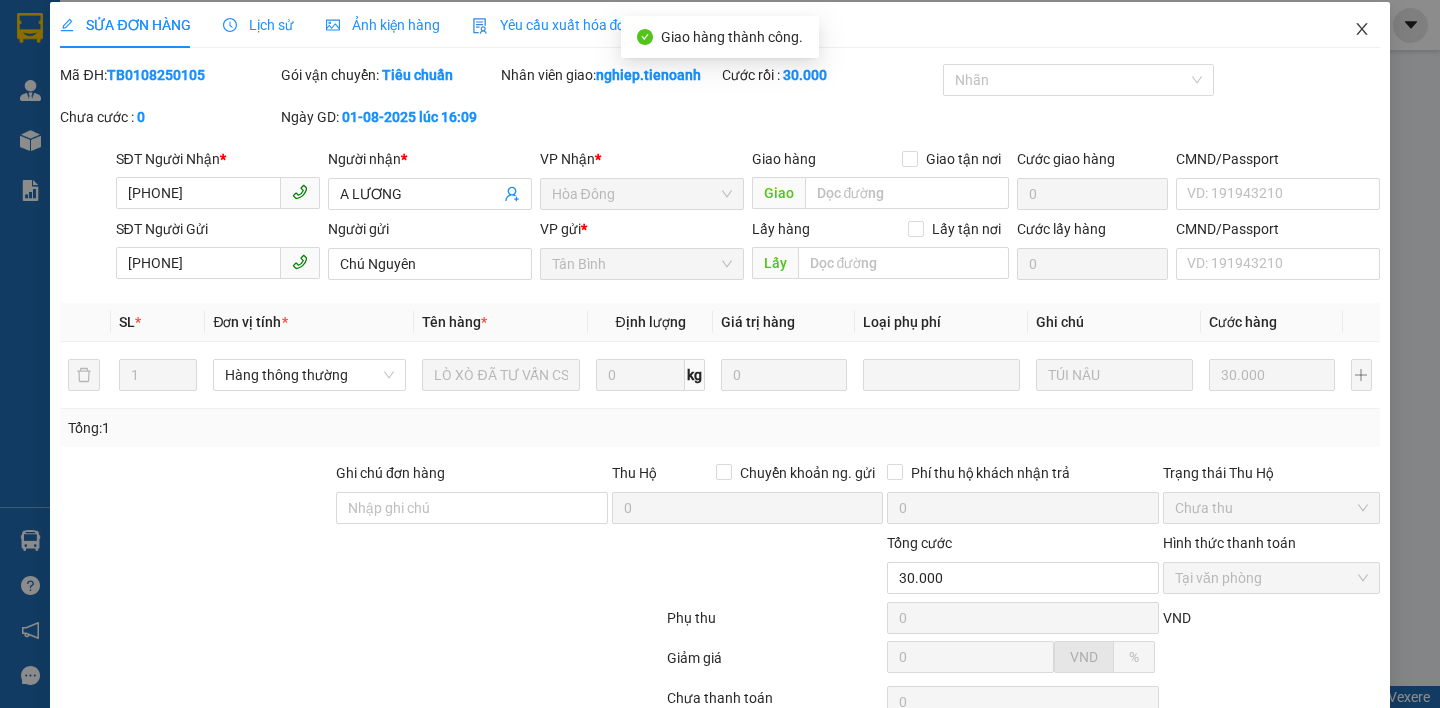 click 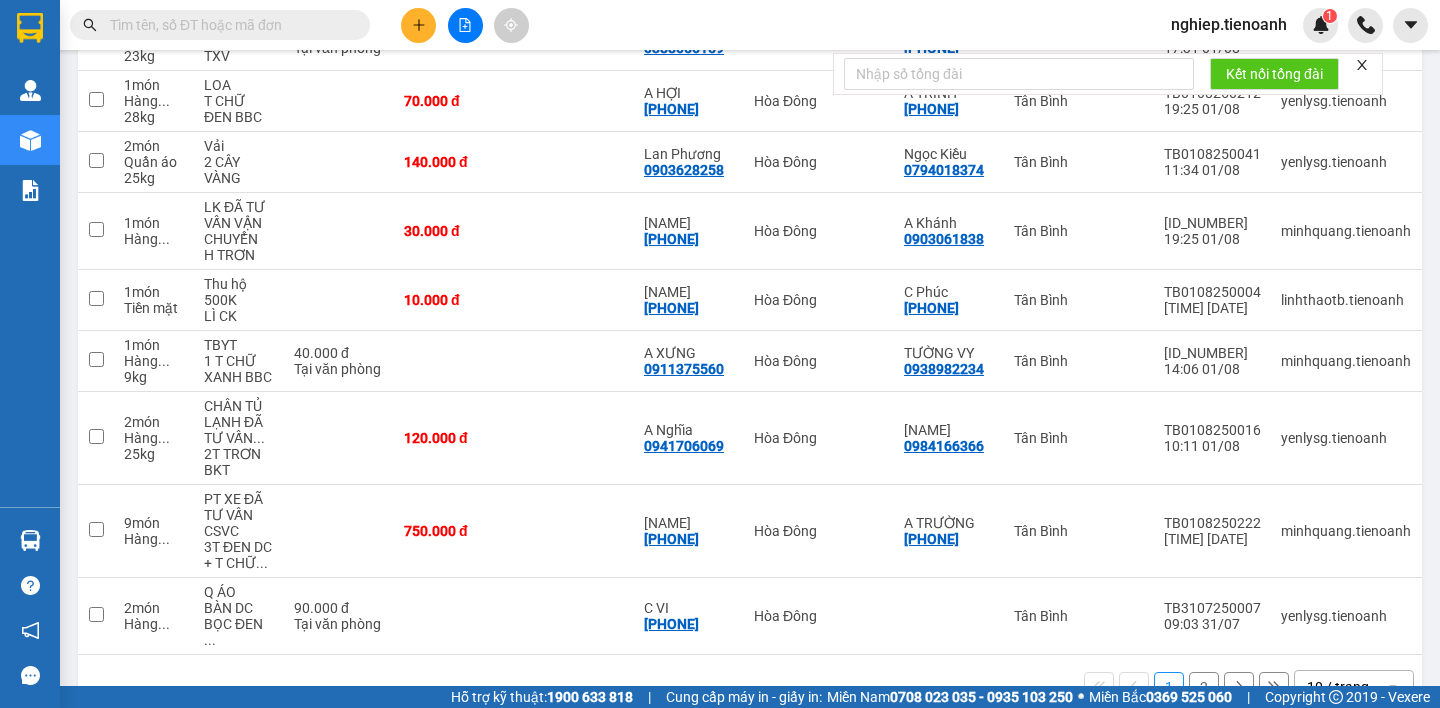 scroll, scrollTop: 461, scrollLeft: 0, axis: vertical 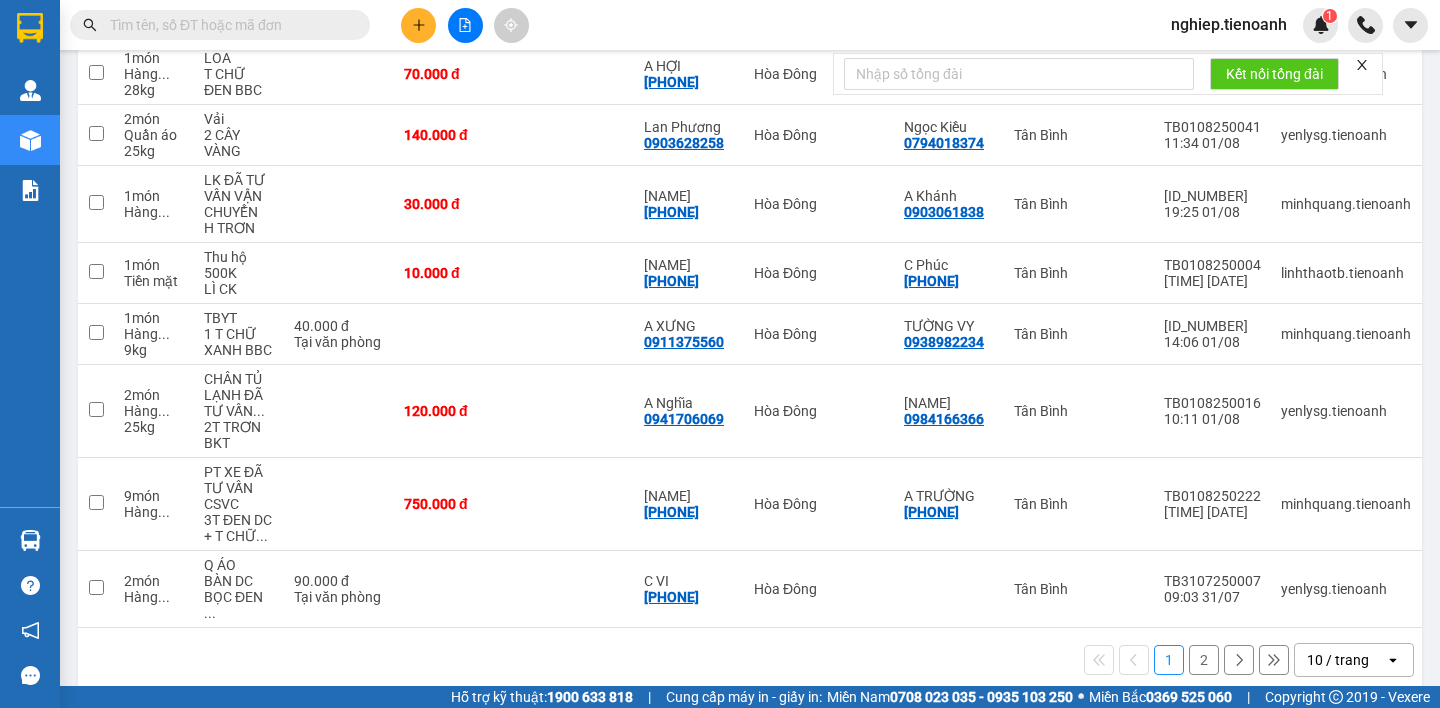 click on "2" at bounding box center [1204, 660] 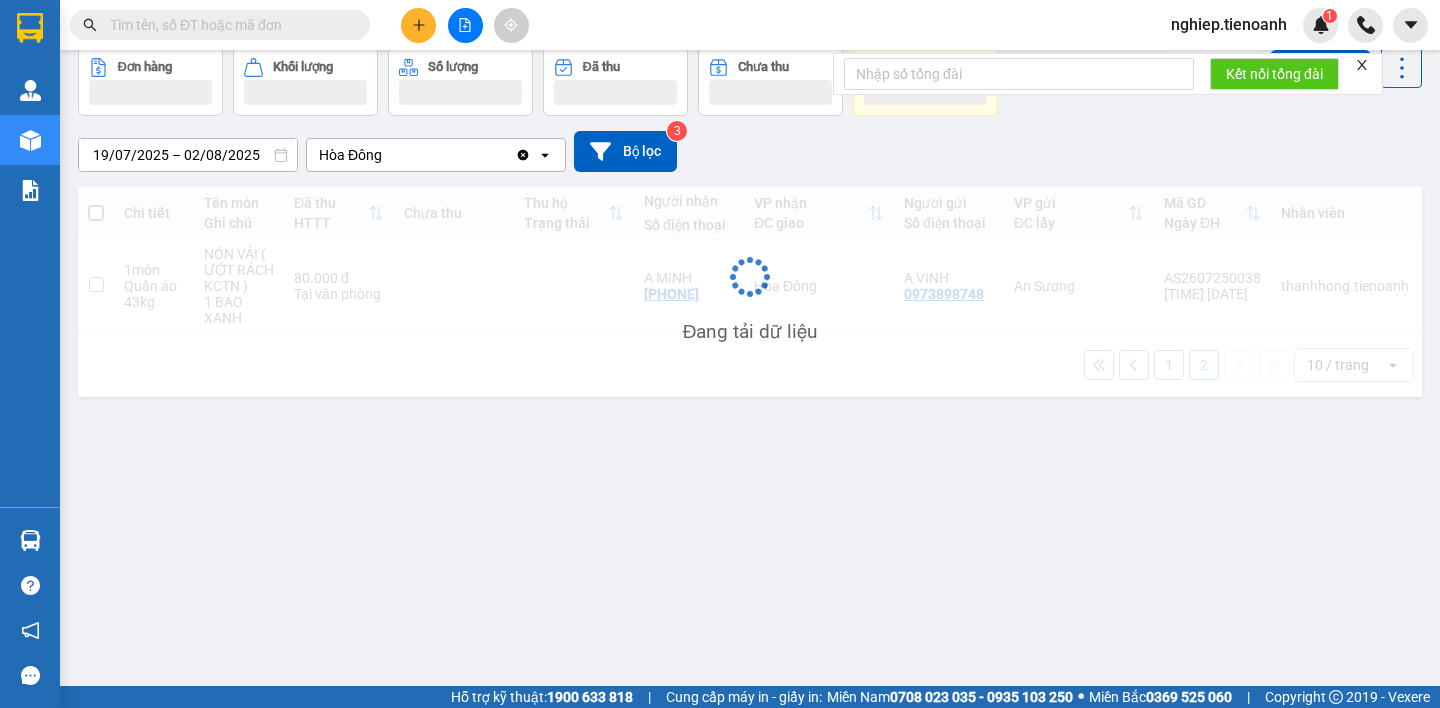scroll, scrollTop: 92, scrollLeft: 0, axis: vertical 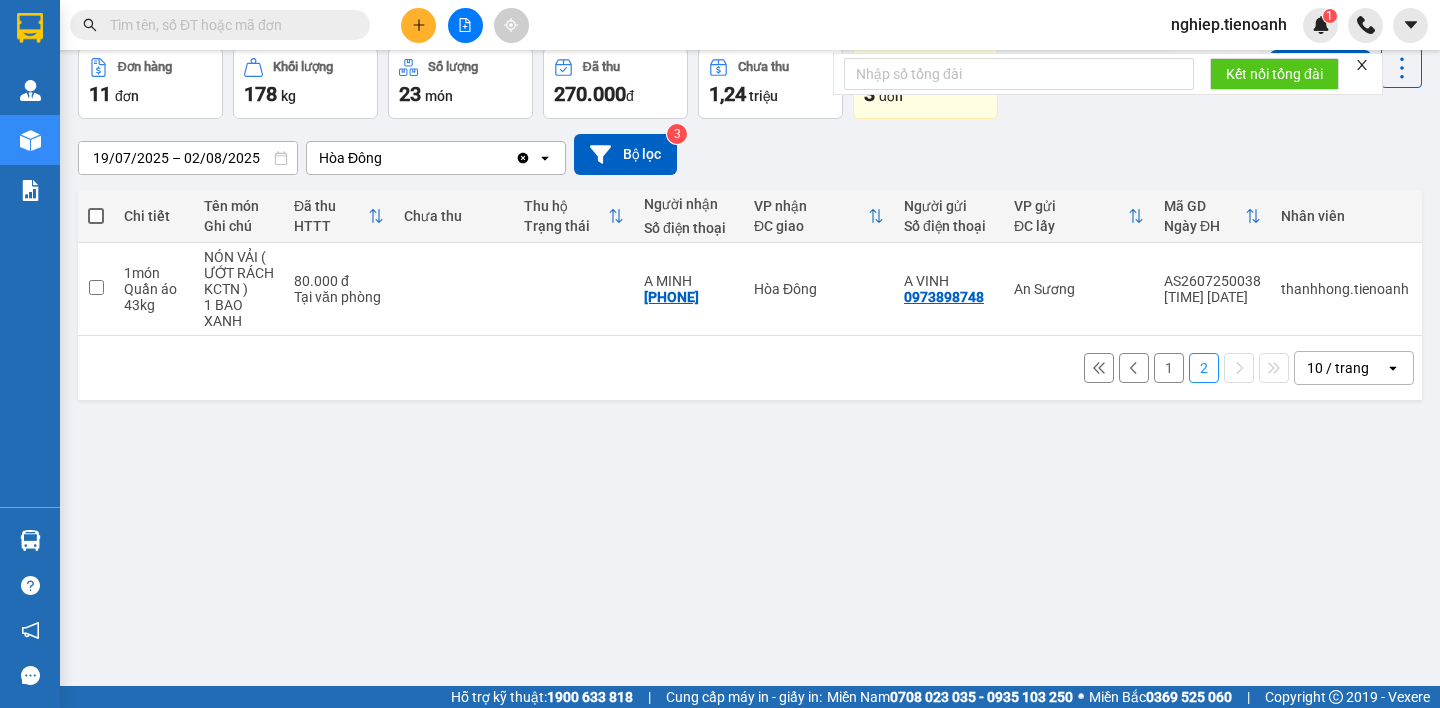 click on "1" at bounding box center [1169, 368] 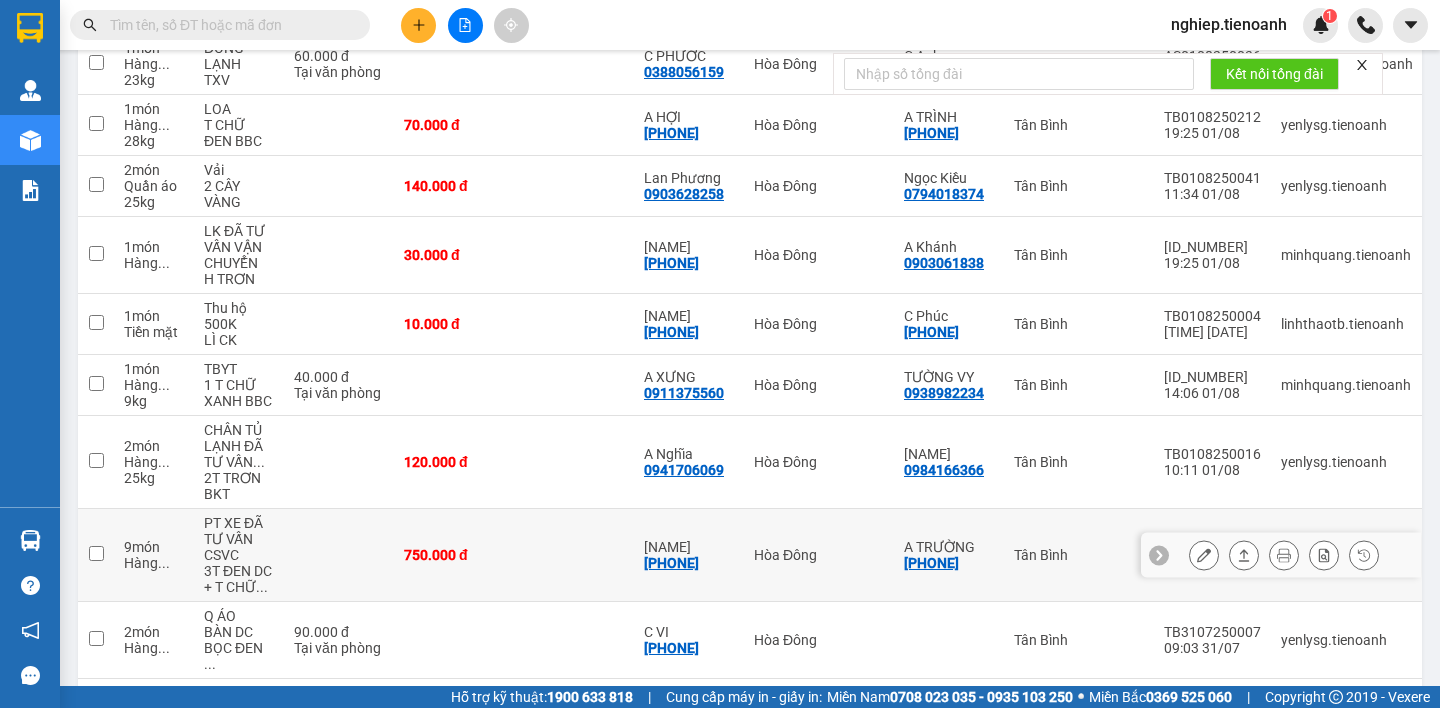 scroll, scrollTop: 461, scrollLeft: 0, axis: vertical 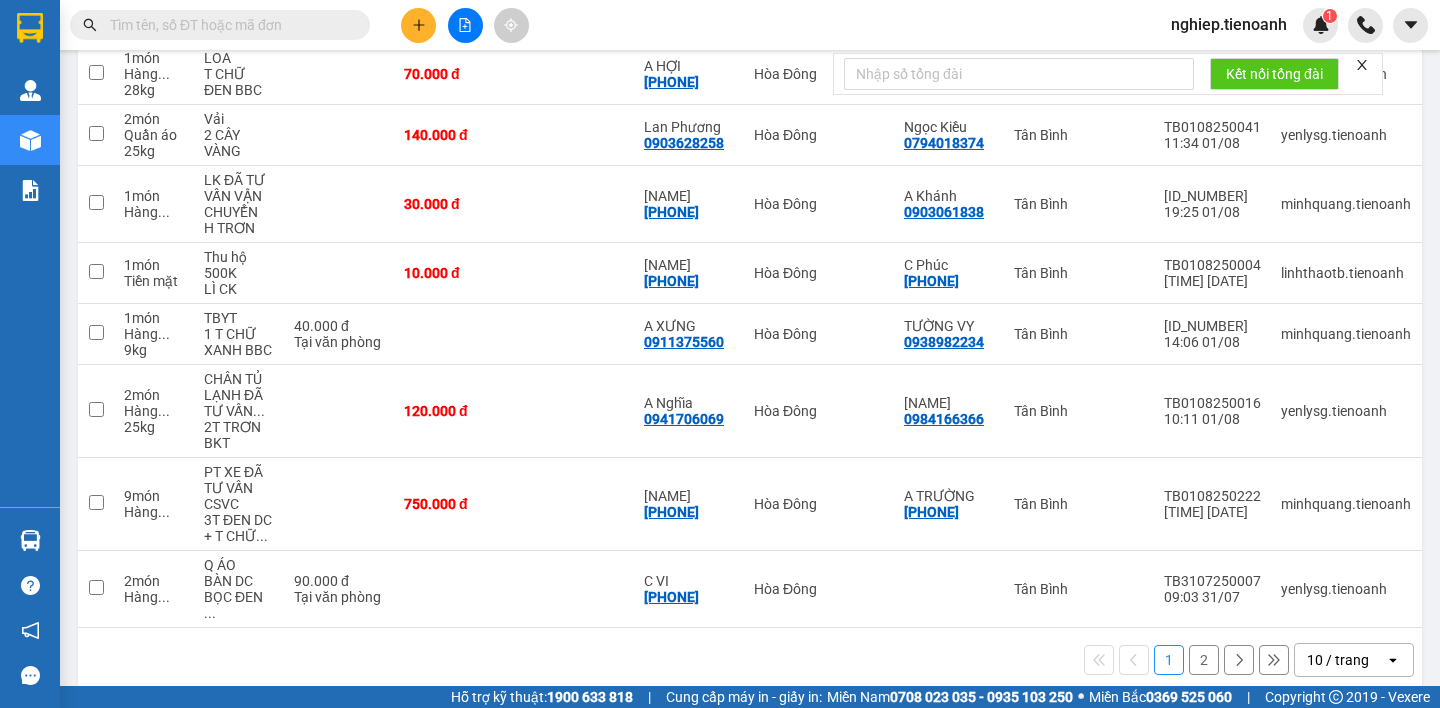 click on "2" at bounding box center [1204, 660] 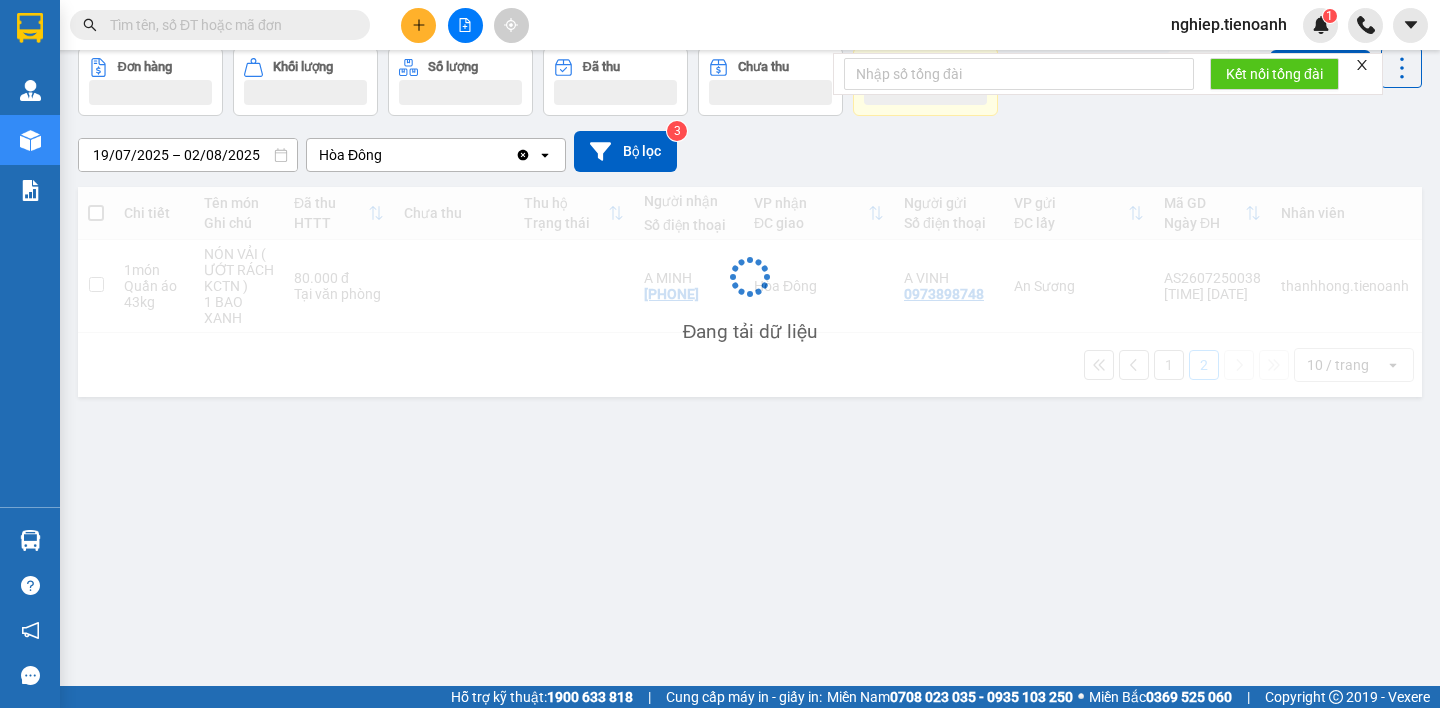 scroll, scrollTop: 92, scrollLeft: 0, axis: vertical 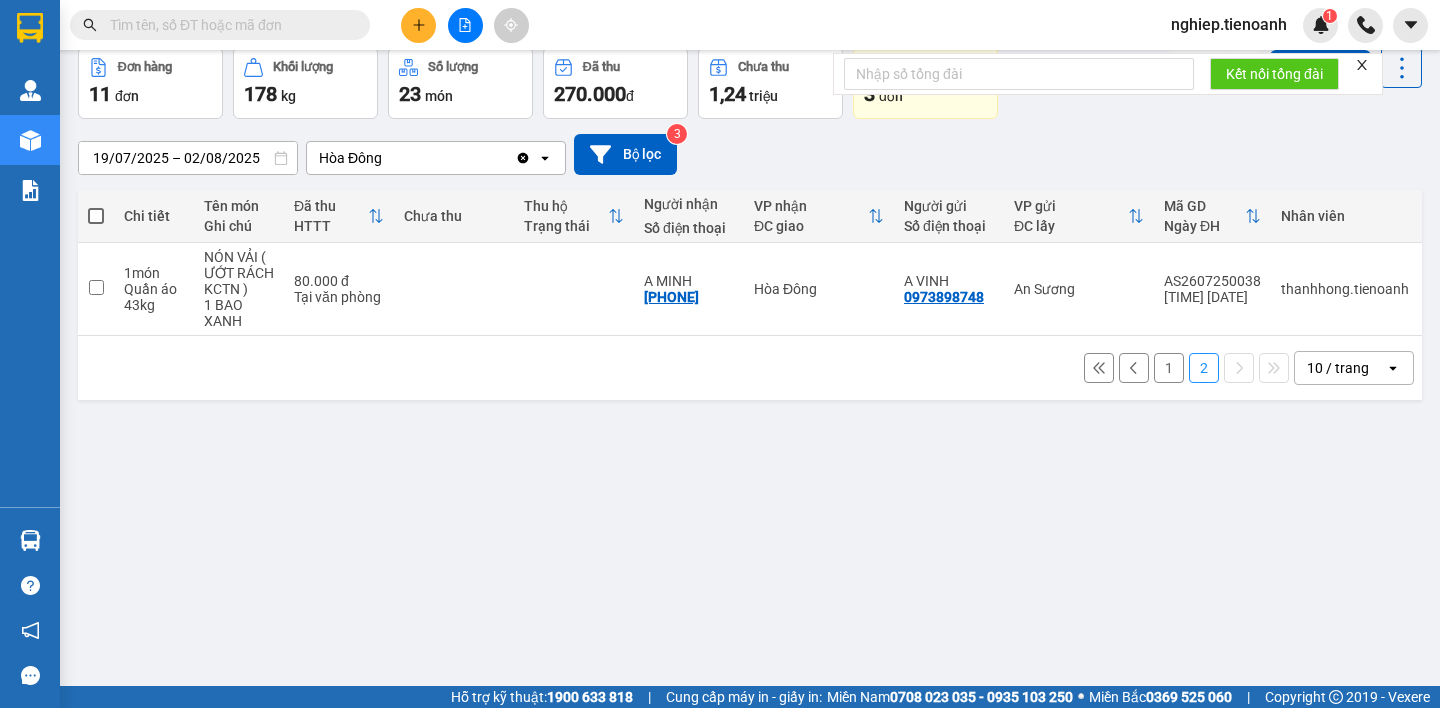click on "1" at bounding box center (1169, 368) 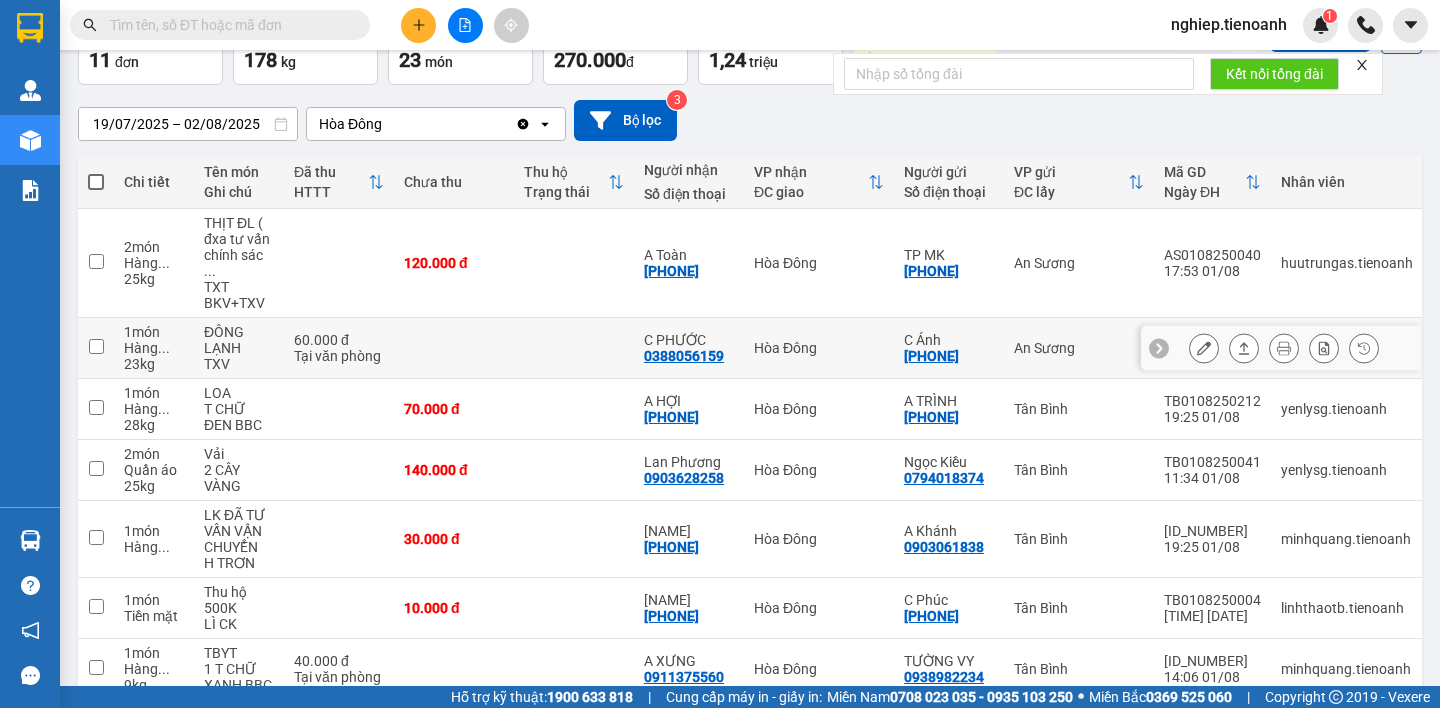 scroll, scrollTop: 0, scrollLeft: 0, axis: both 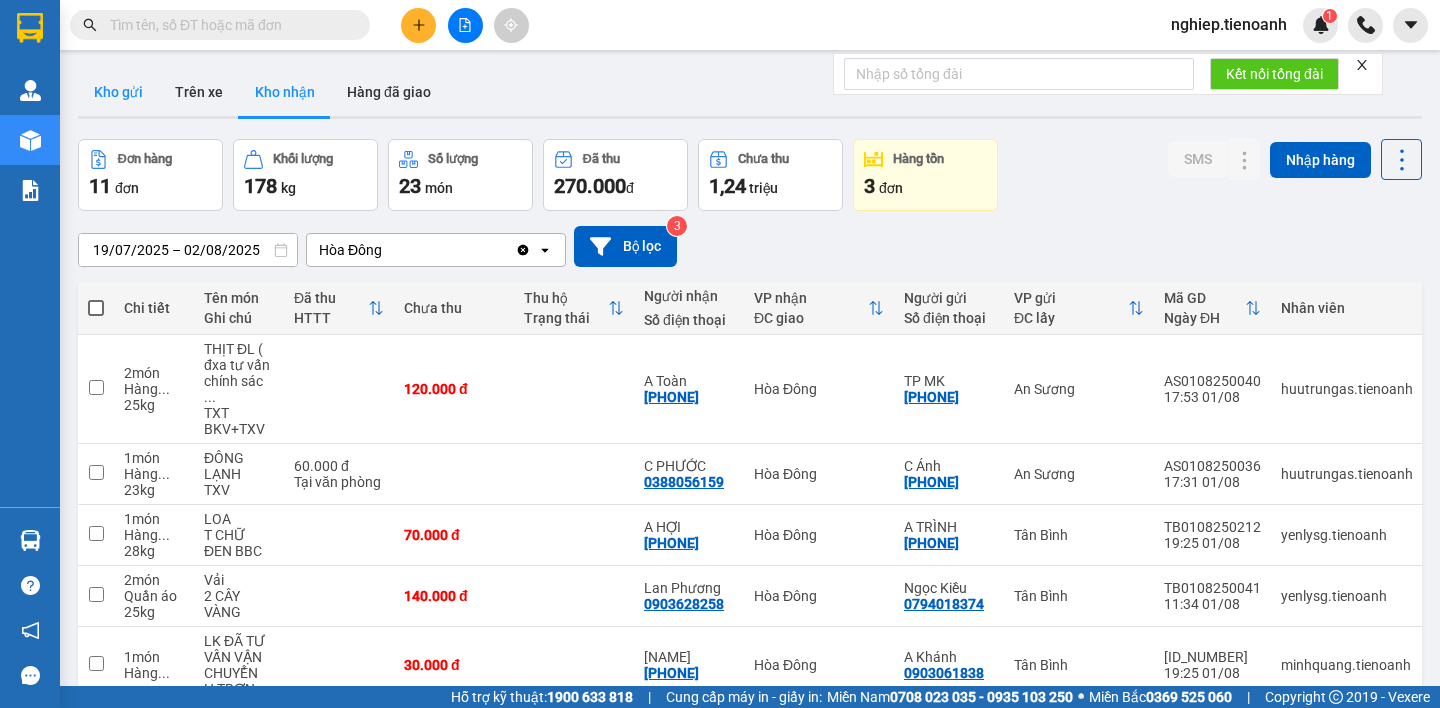 click on "Kho gửi" at bounding box center [118, 92] 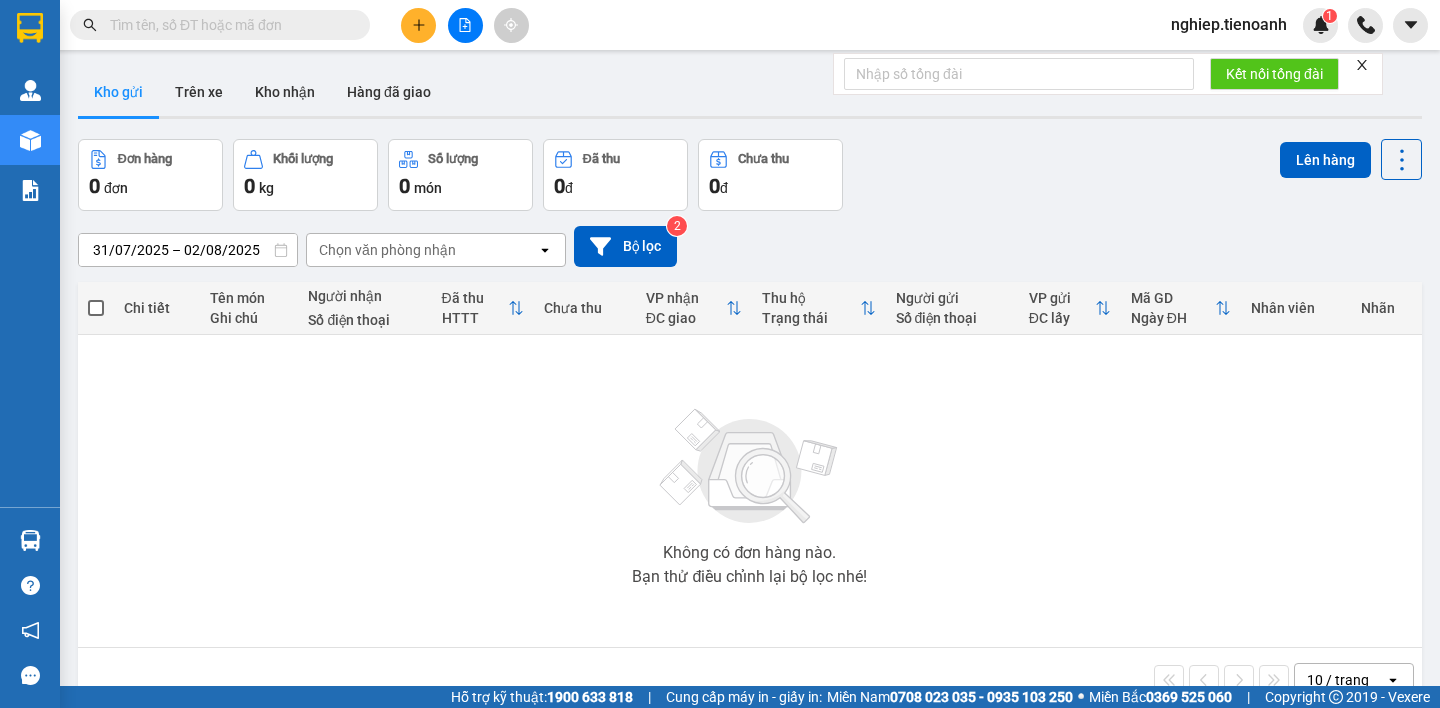 click on "Kho gửi" at bounding box center [118, 92] 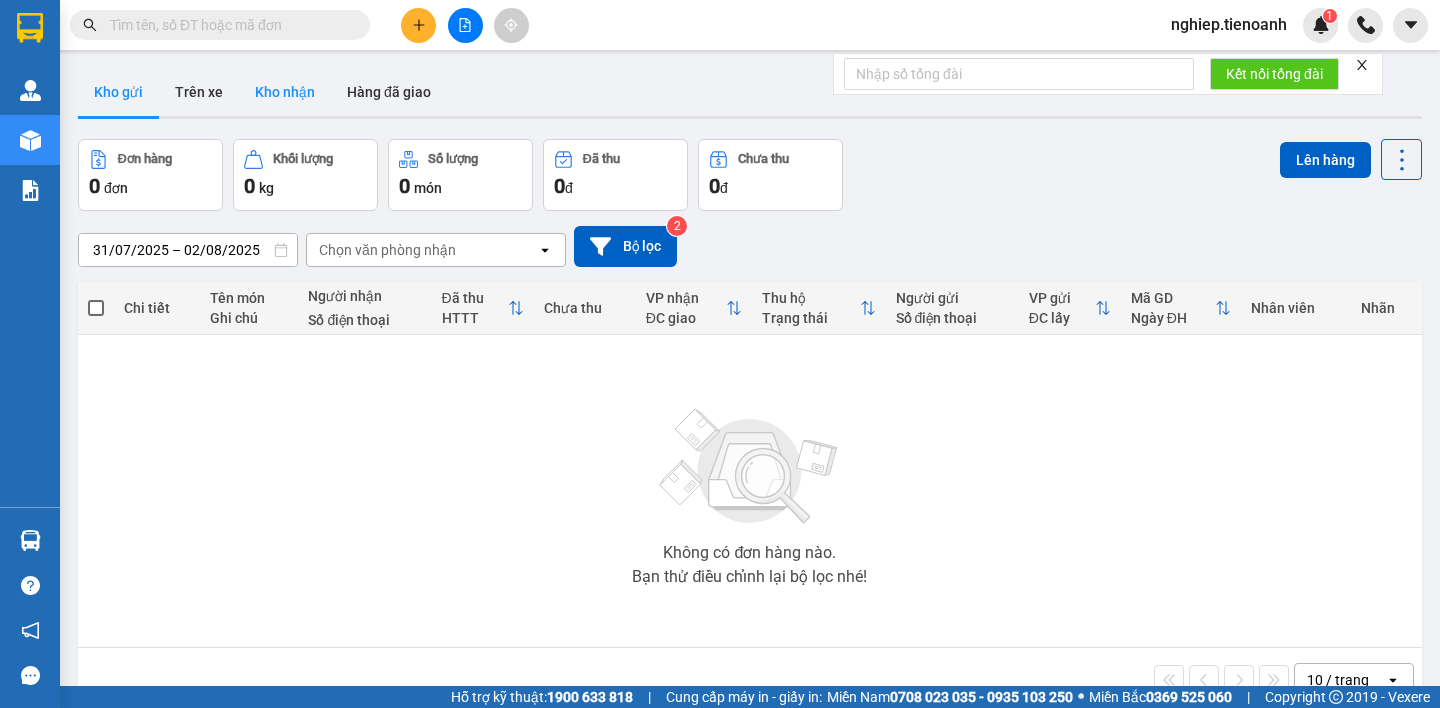 click on "Kho nhận" at bounding box center [285, 92] 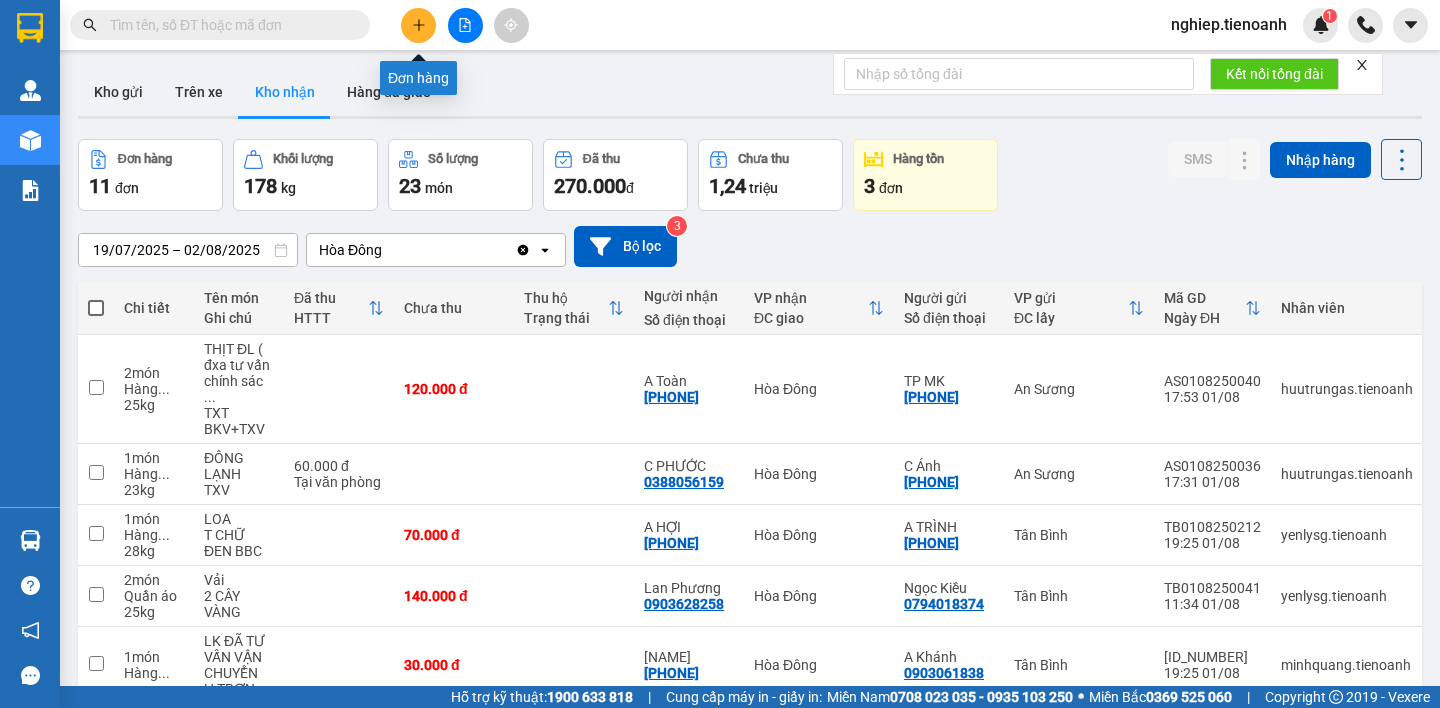 click 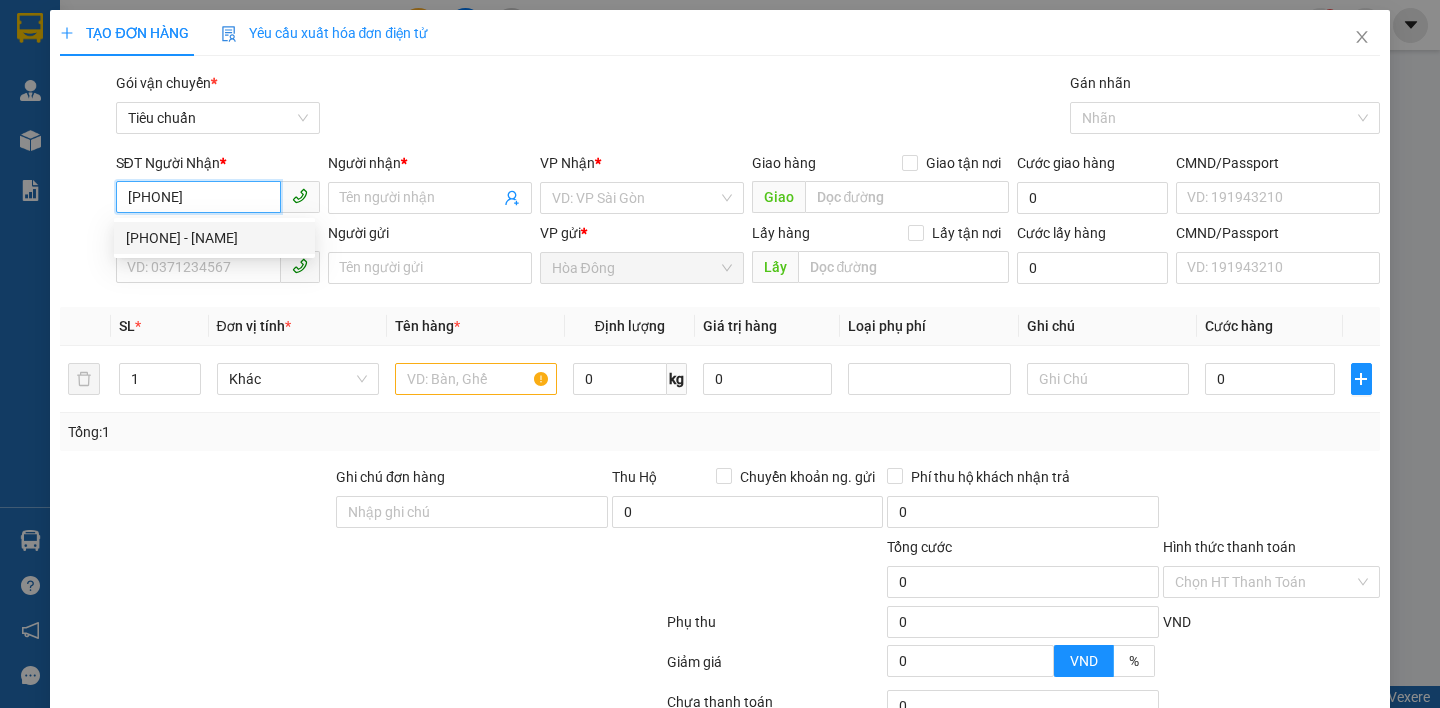 click on "0367758379 - A Điền" at bounding box center (214, 238) 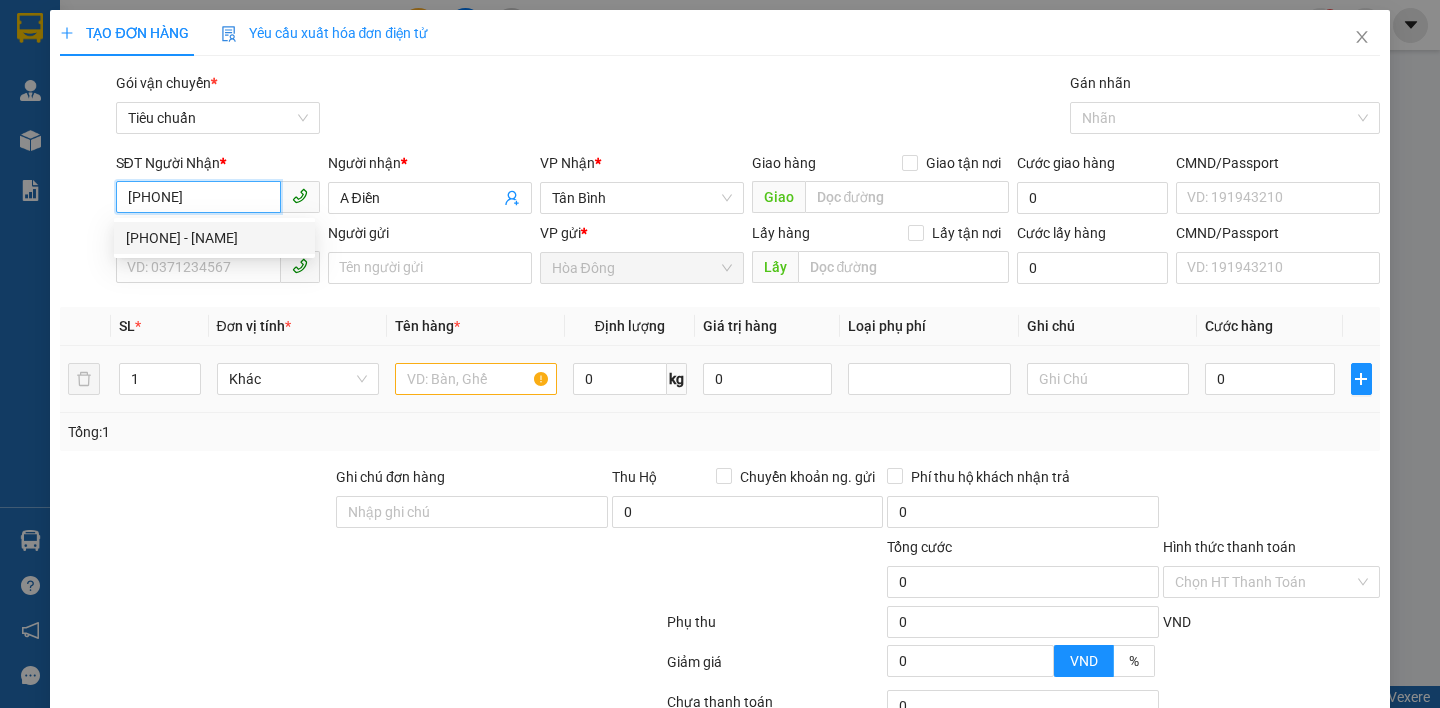 type on "70.000" 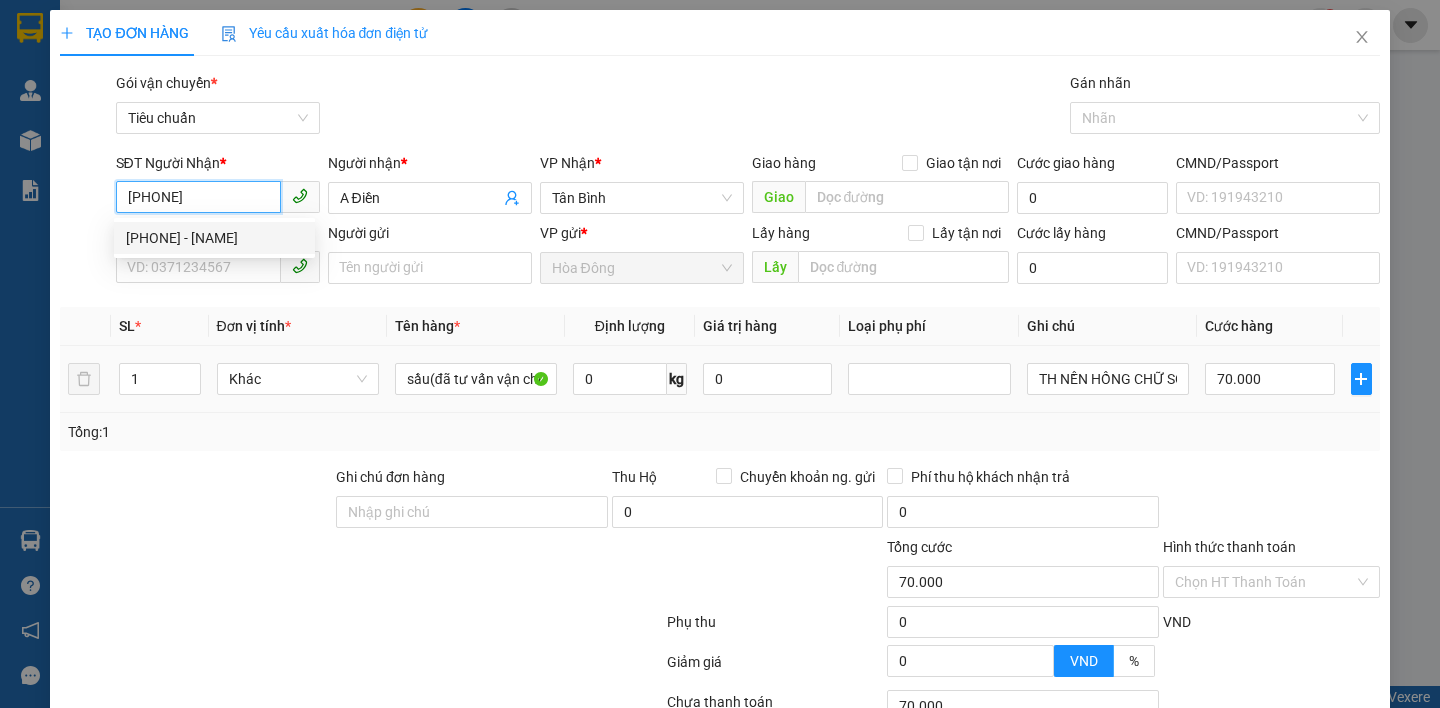 type on "0367758379" 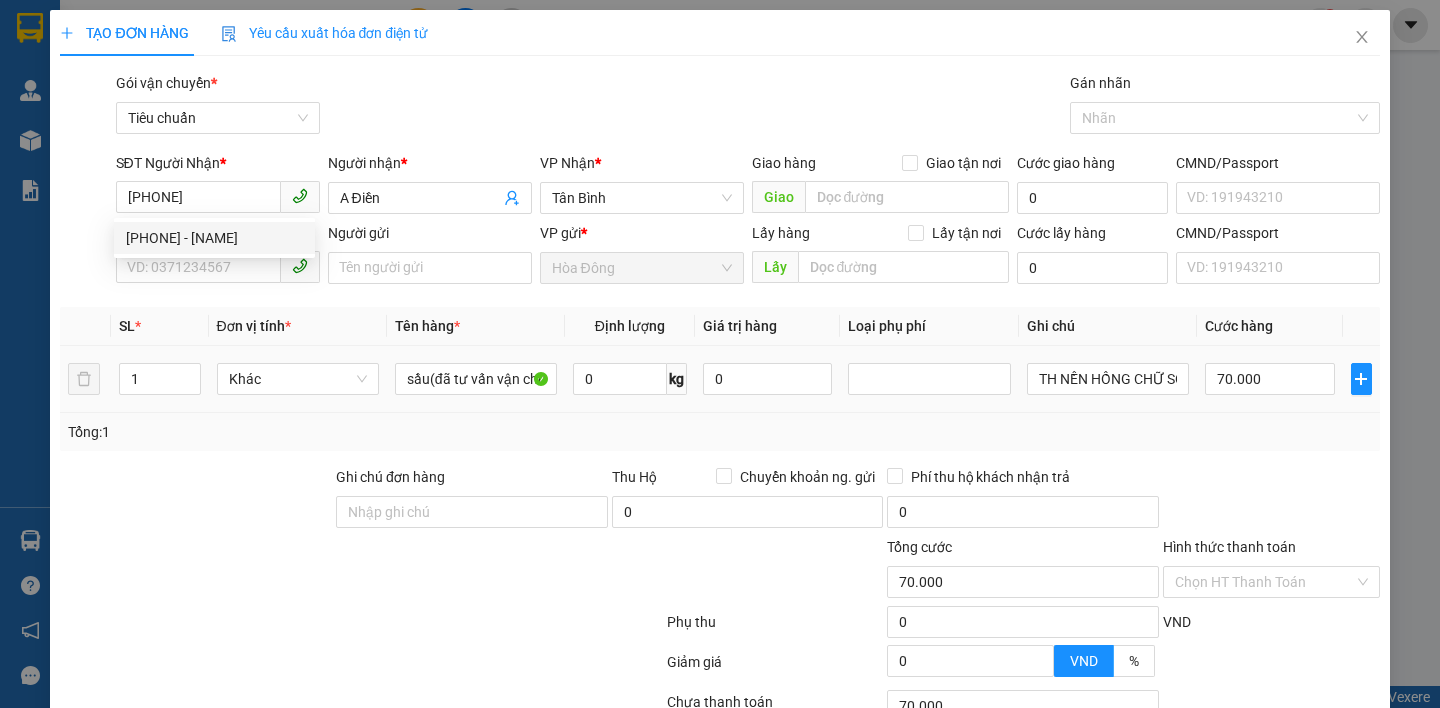 click at bounding box center [196, 501] 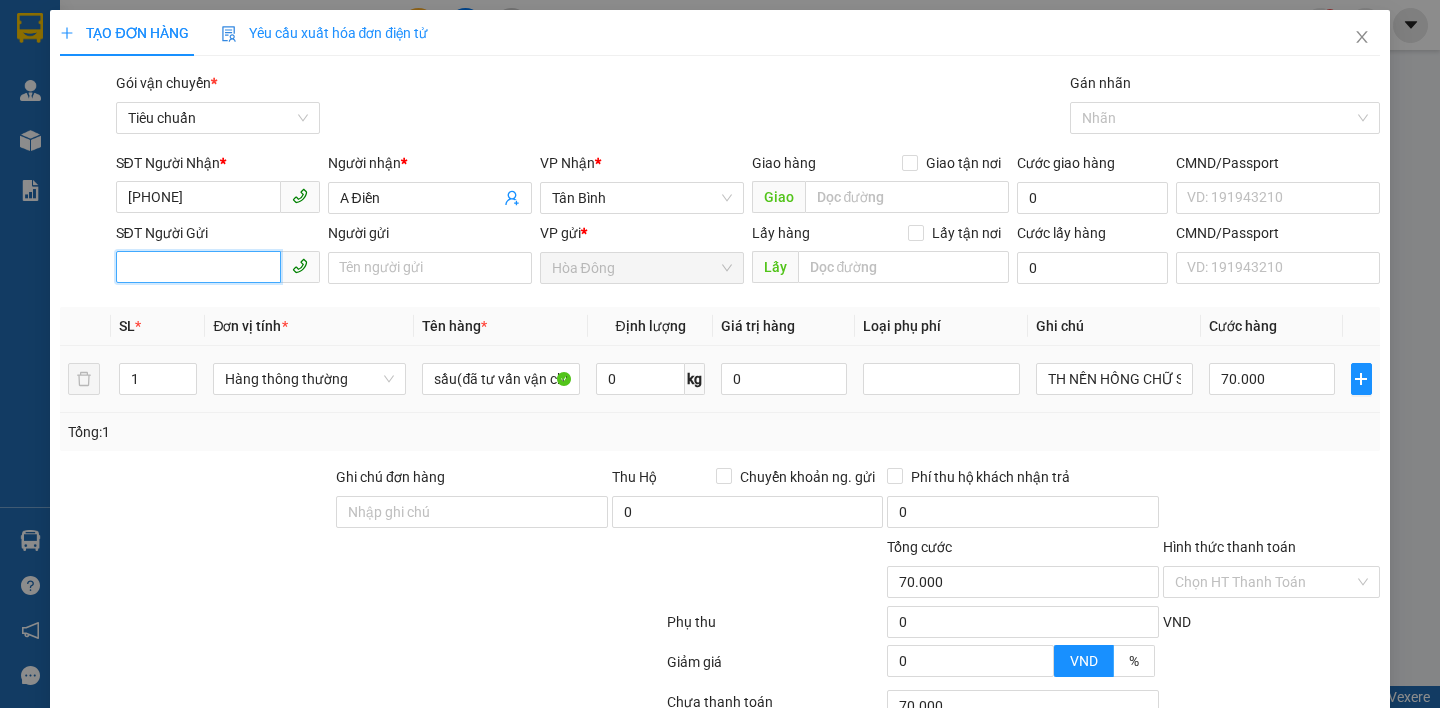 click on "SĐT Người Gửi" at bounding box center [198, 267] 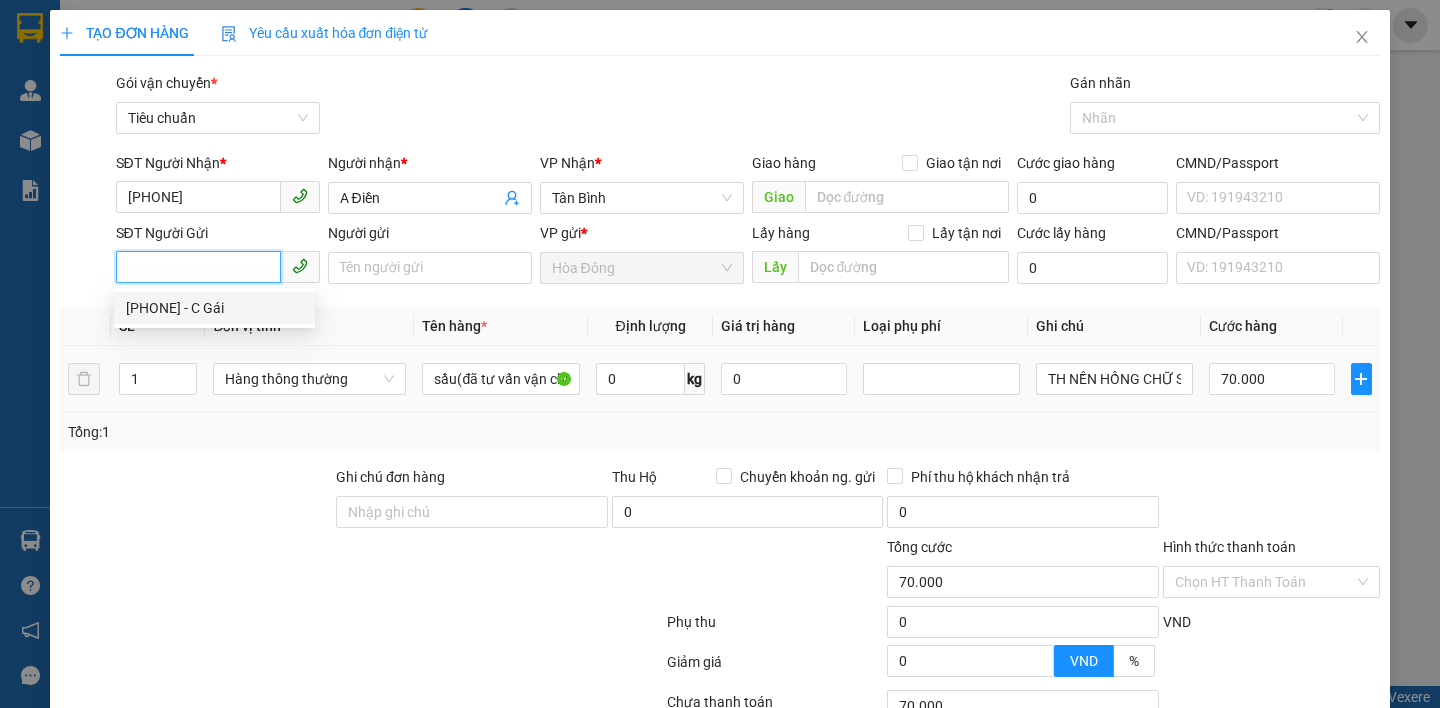 click on "0908062739 - C Gái" at bounding box center [214, 308] 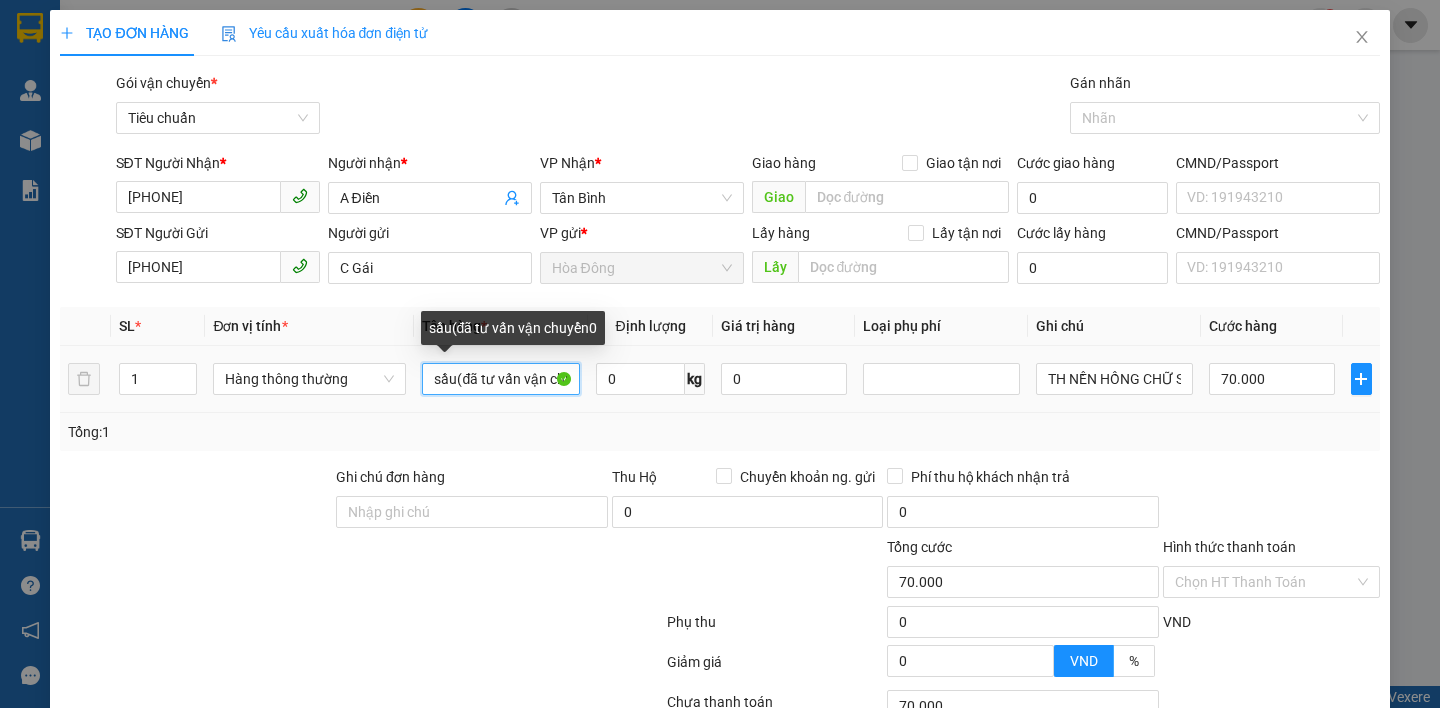 click on "sầu(đã tư vấn vận chuyển0" at bounding box center (500, 379) 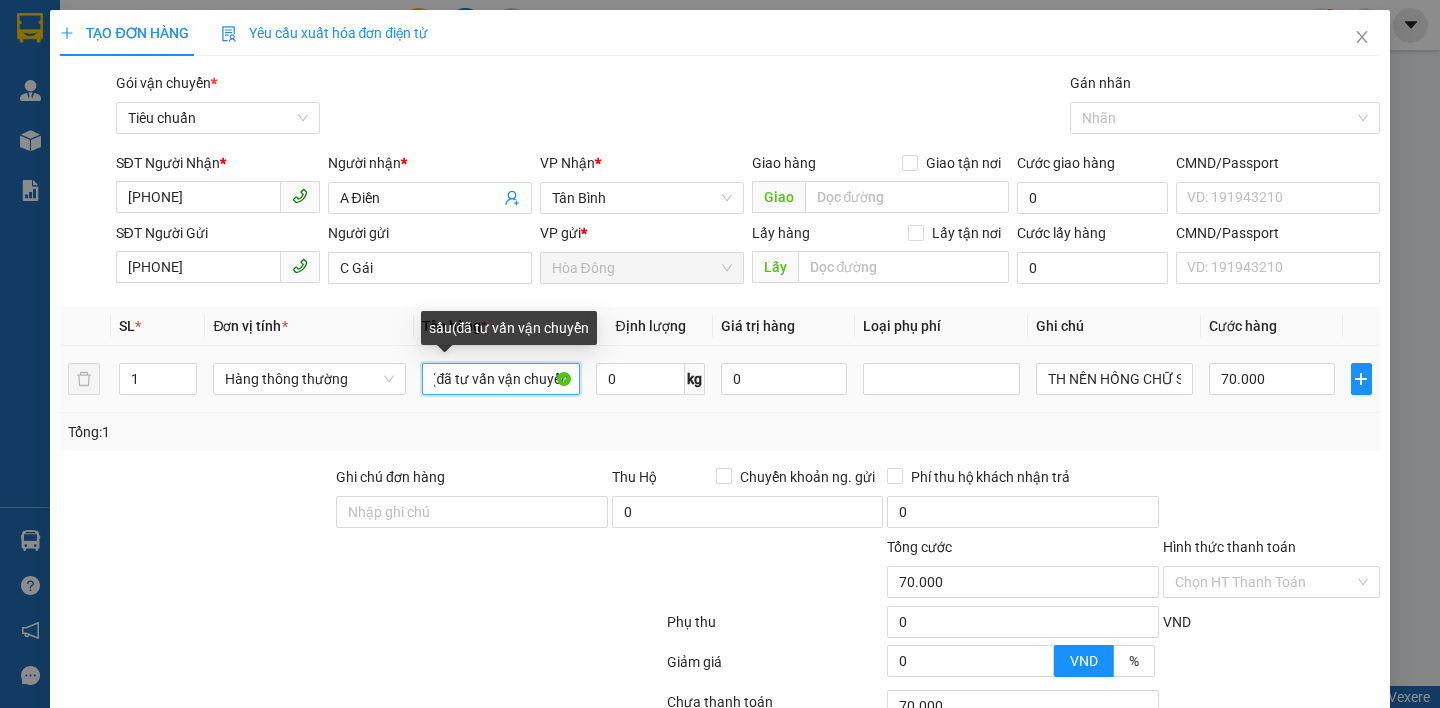 scroll, scrollTop: 0, scrollLeft: 30, axis: horizontal 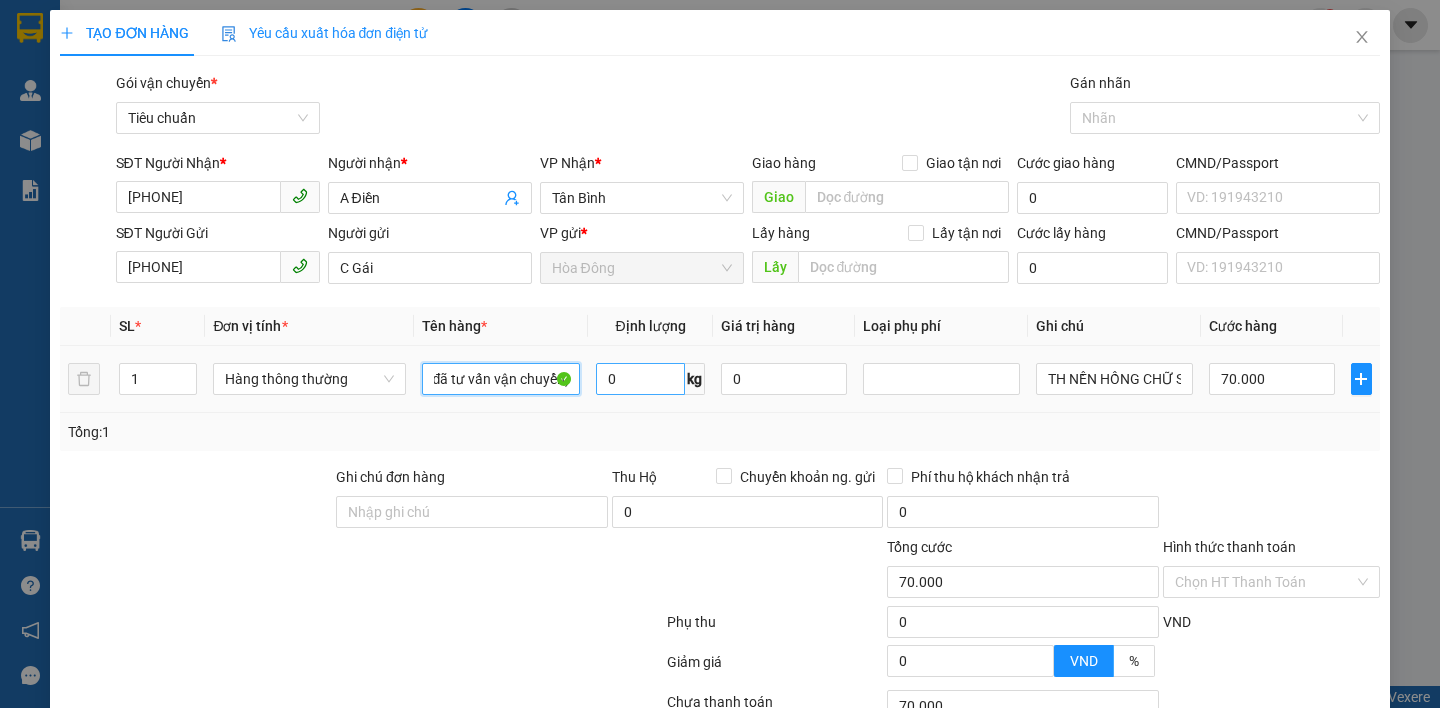 type on "sầu(đã tư vấn vận chuyển)" 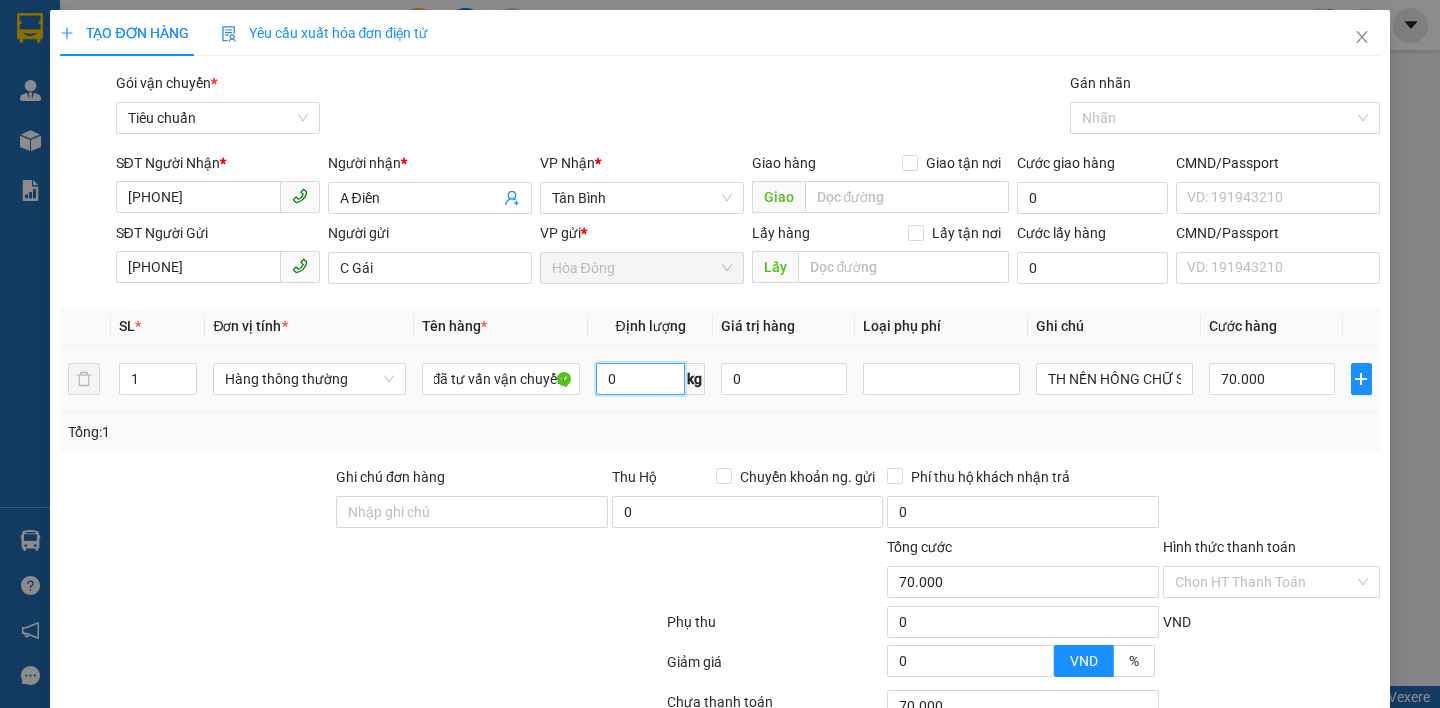 scroll, scrollTop: 0, scrollLeft: 0, axis: both 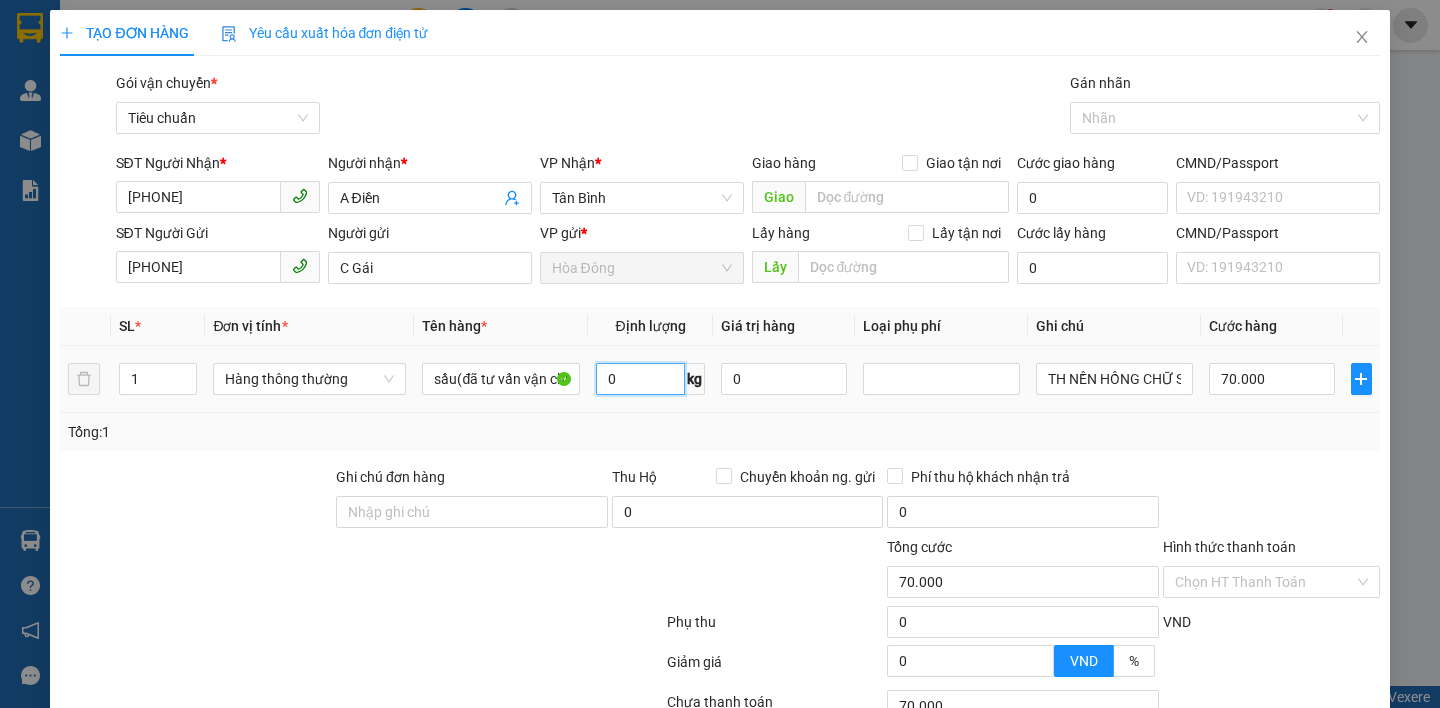 click on "0" at bounding box center [641, 379] 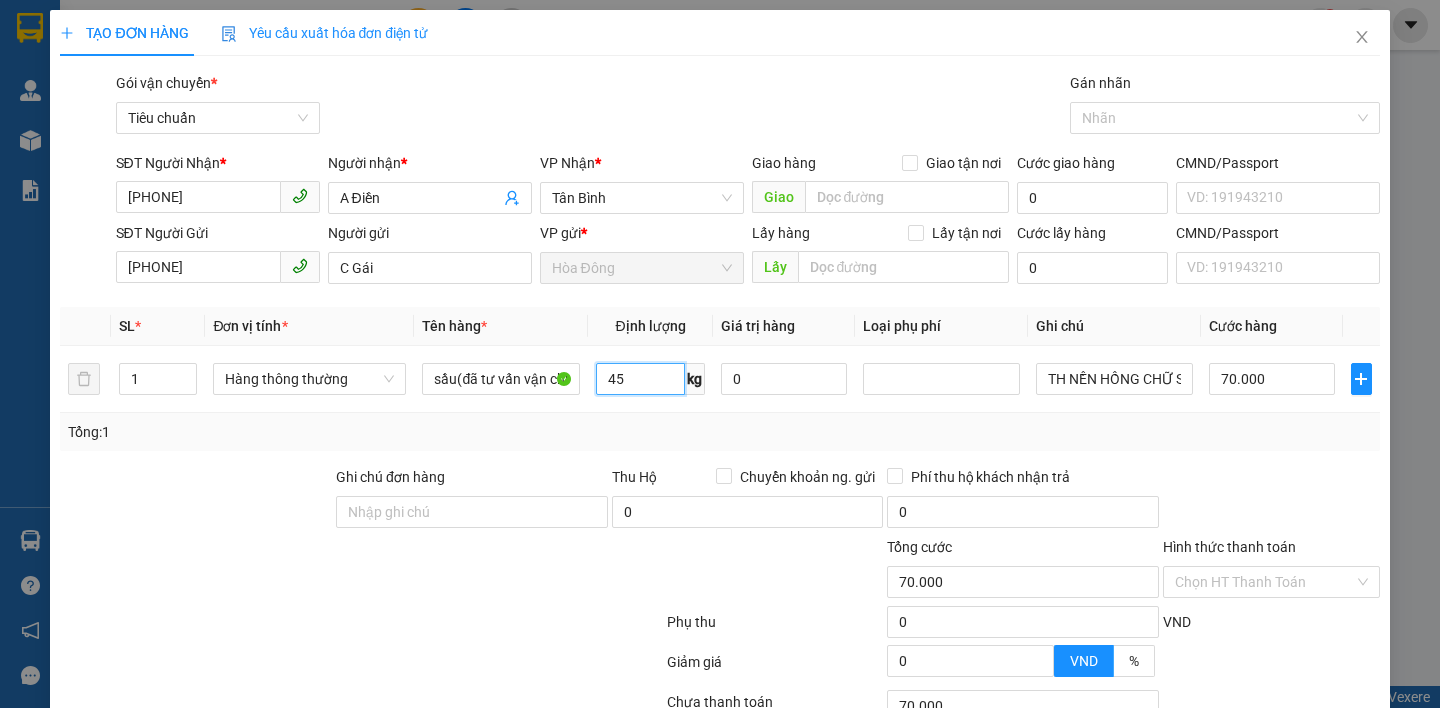 type on "45" 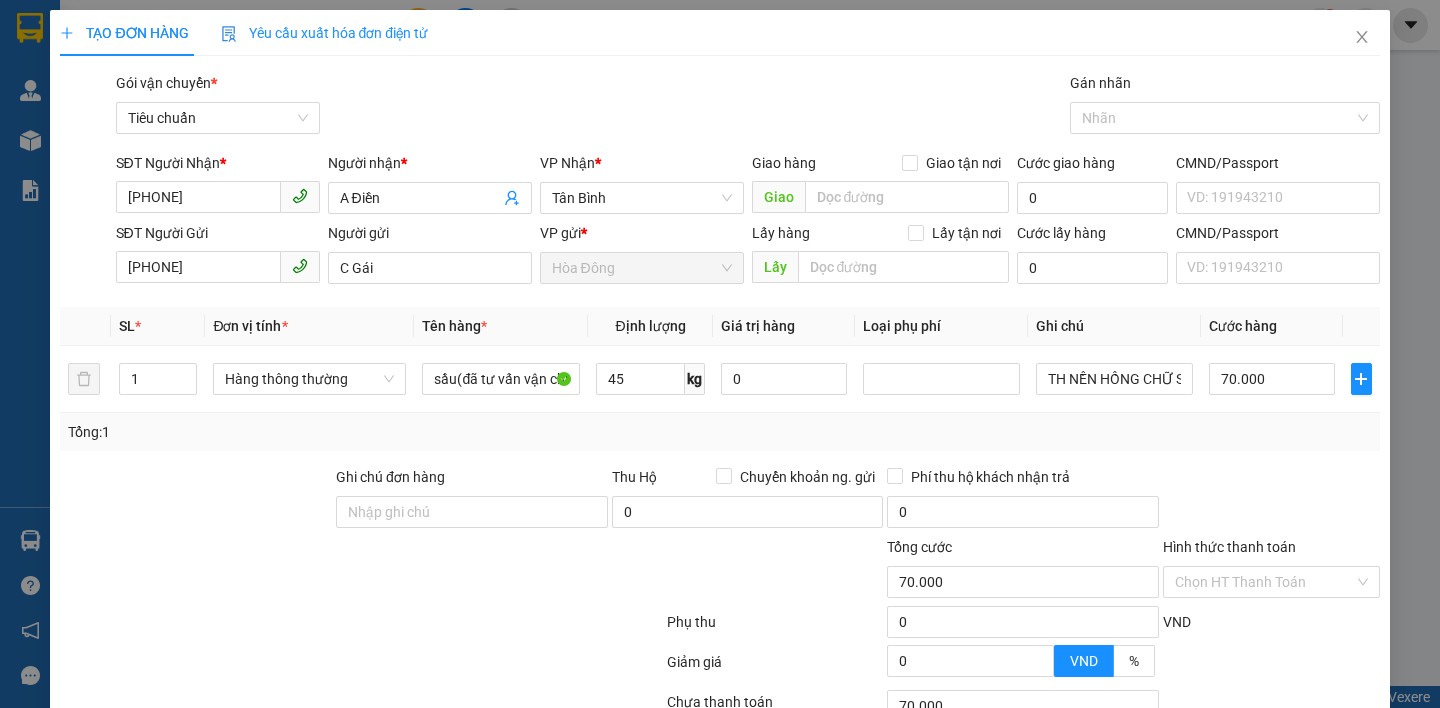 drag, startPoint x: 507, startPoint y: 615, endPoint x: 666, endPoint y: 576, distance: 163.71317 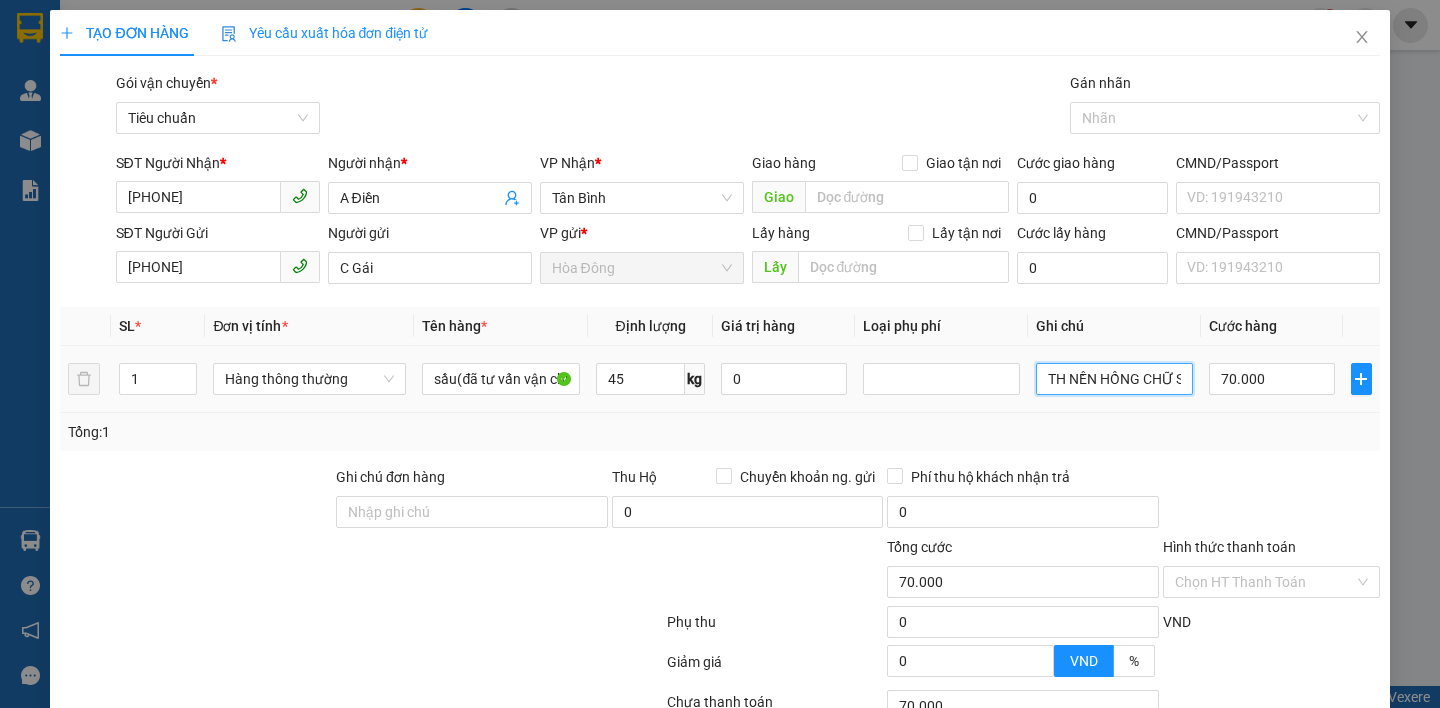 click on "TH NỀN HỒNG CHỮ SCOTT" at bounding box center [1114, 379] 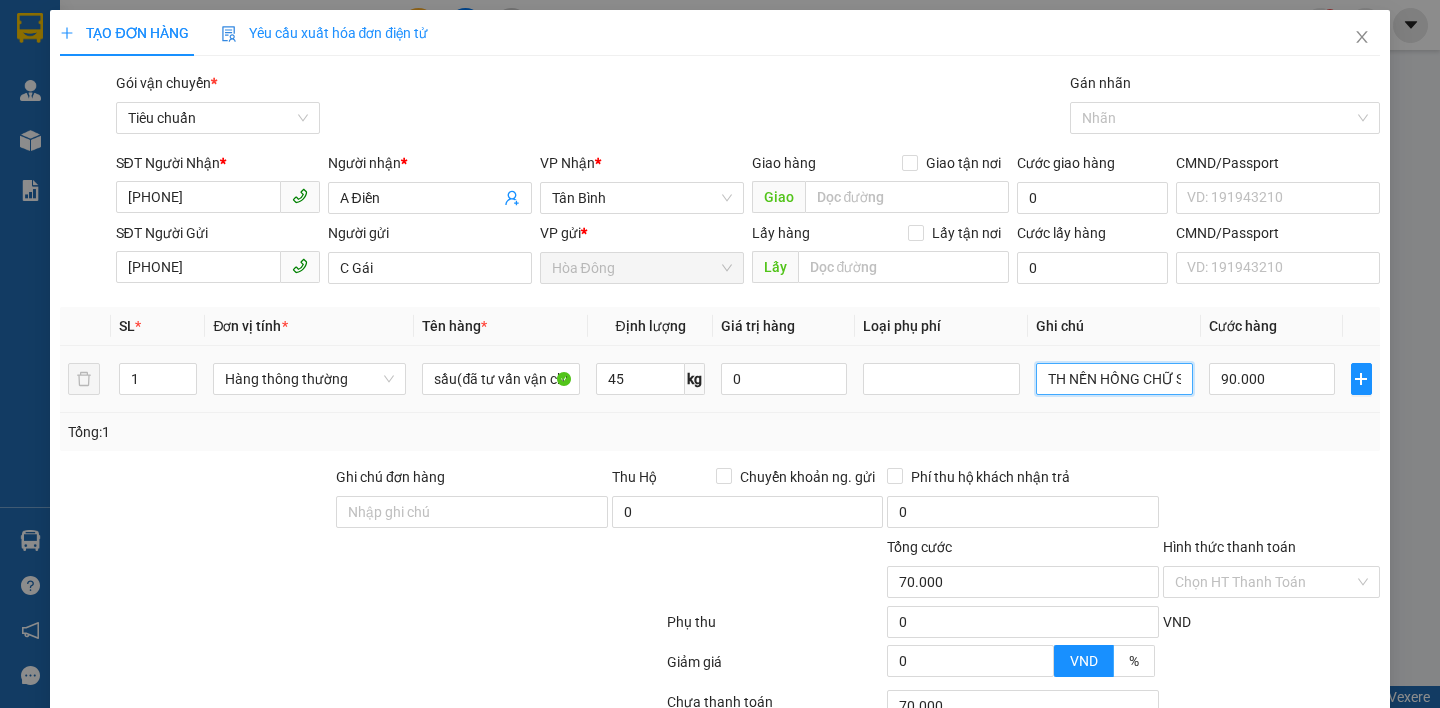 type on "90.000" 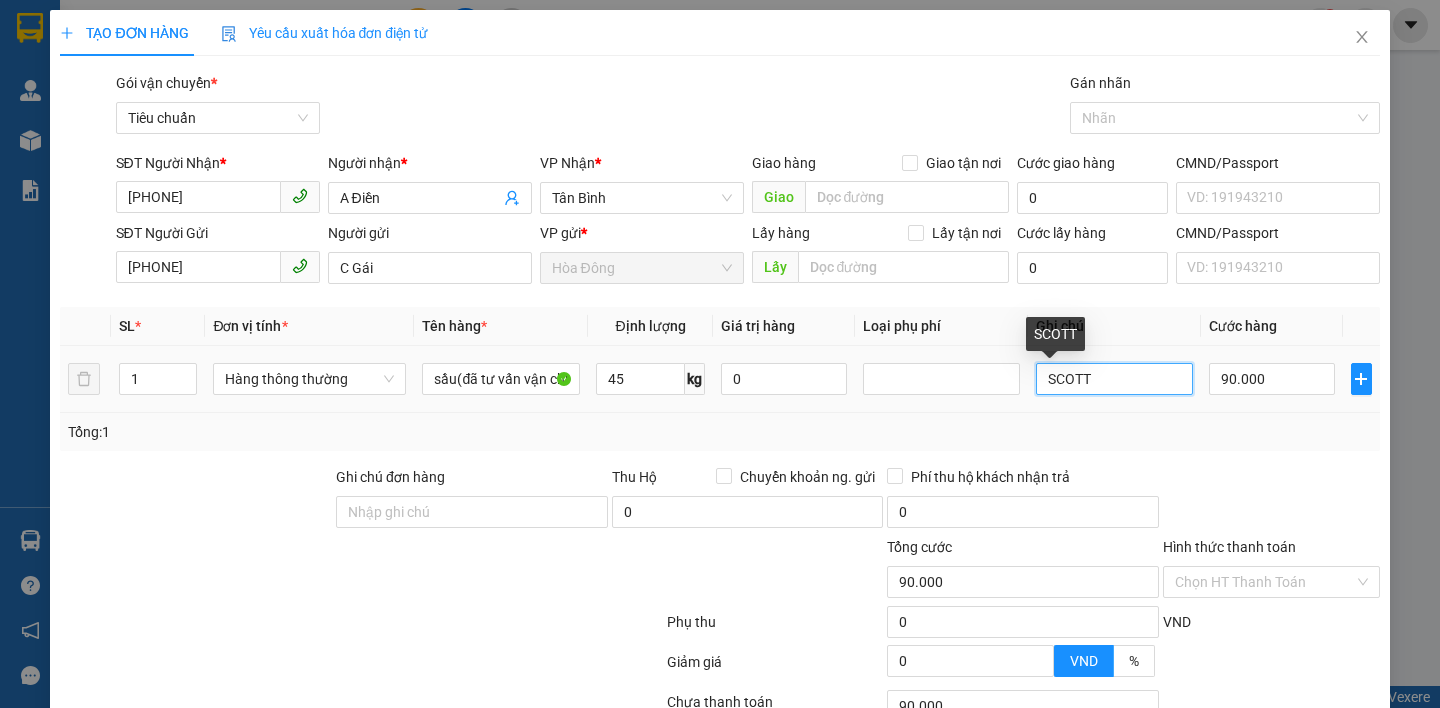click on "SCOTT" at bounding box center [1114, 379] 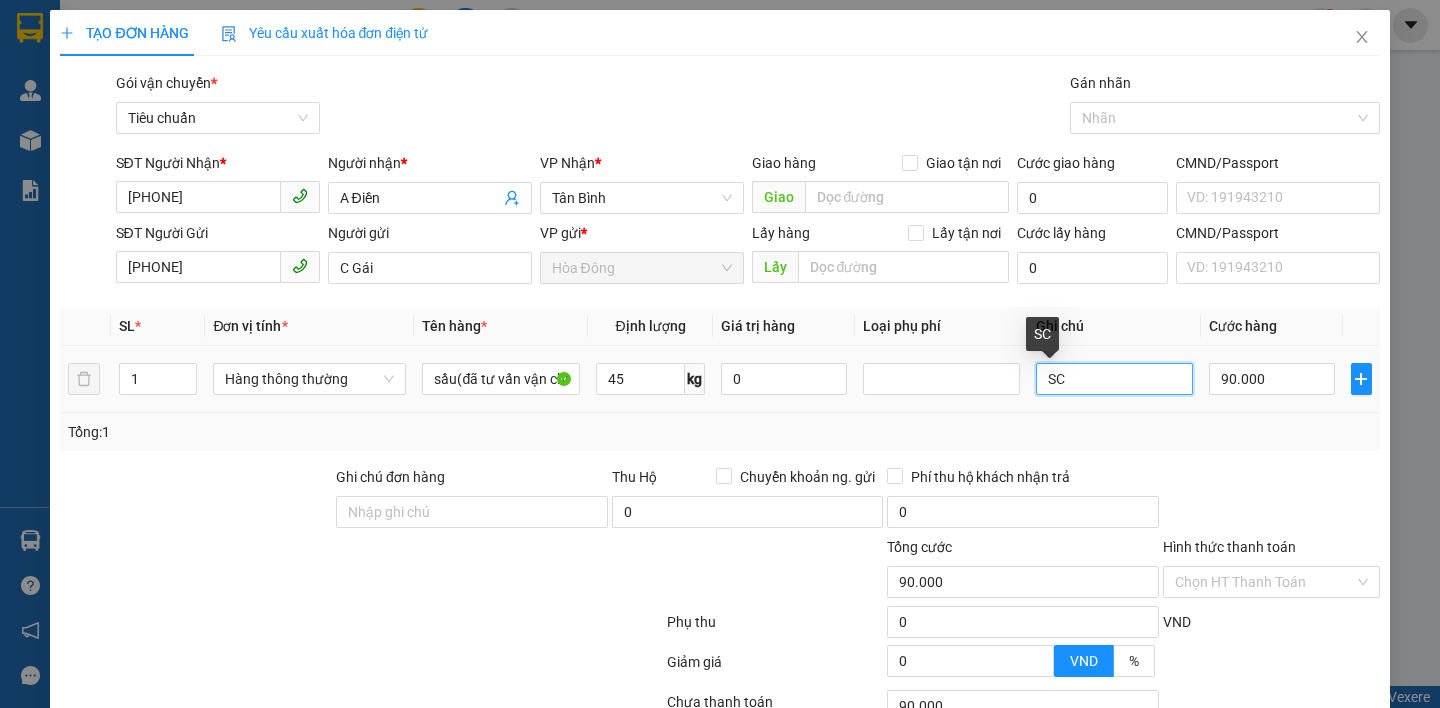 type on "S" 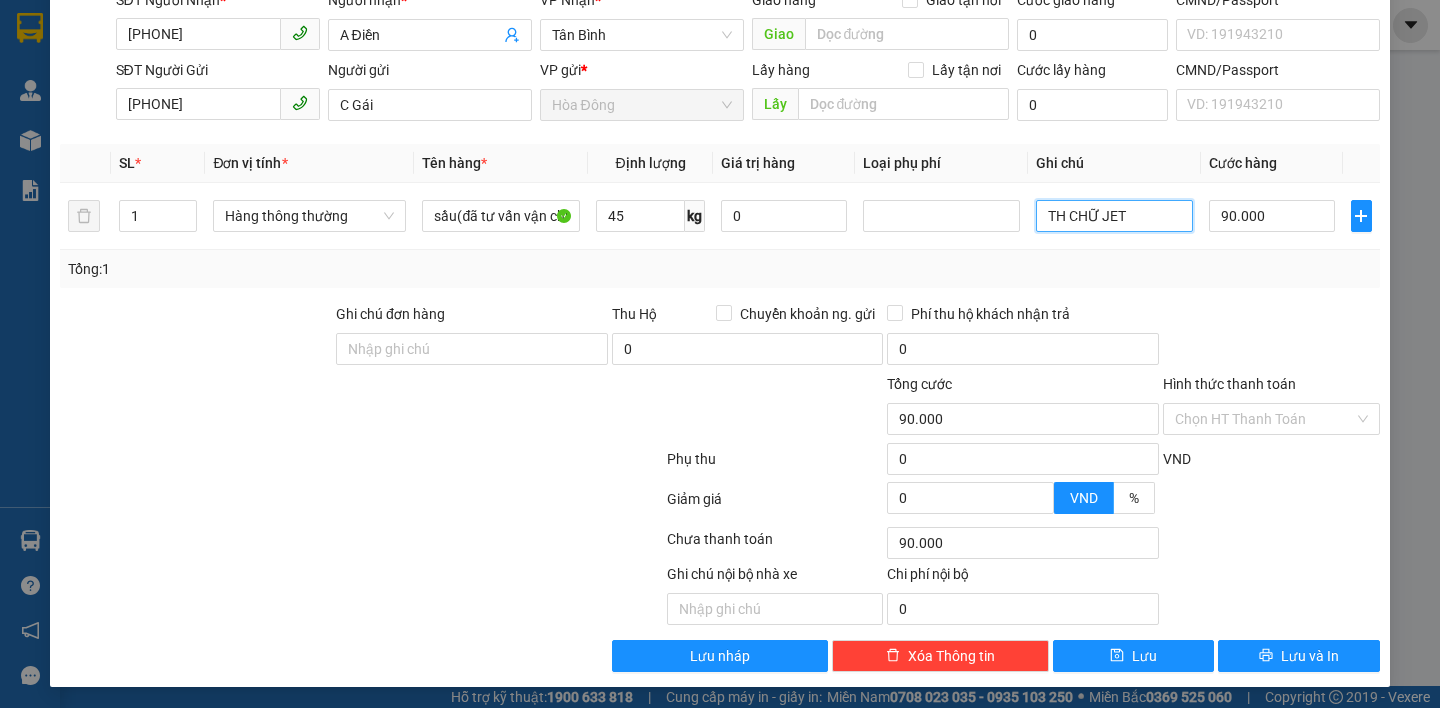 scroll, scrollTop: 166, scrollLeft: 0, axis: vertical 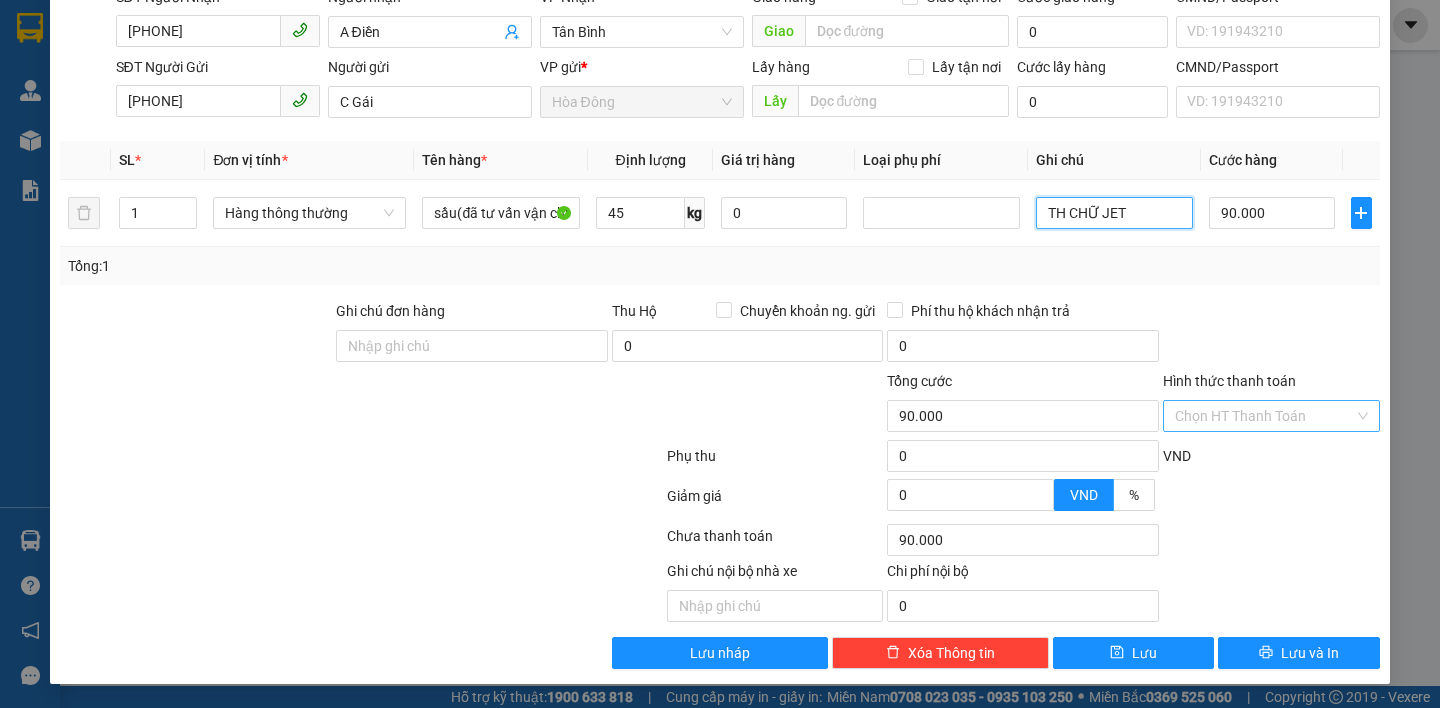 type on "TH CHỮ JET" 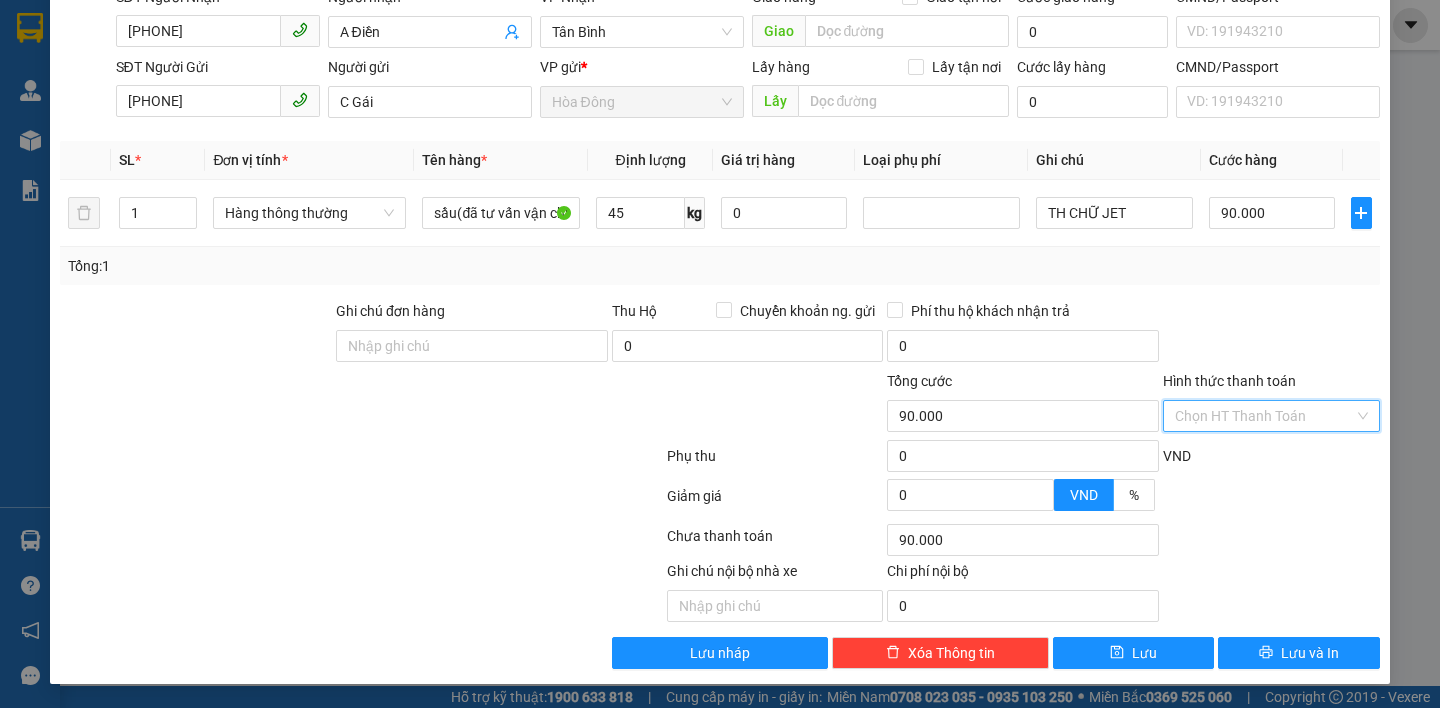 click on "Hình thức thanh toán" at bounding box center (1264, 416) 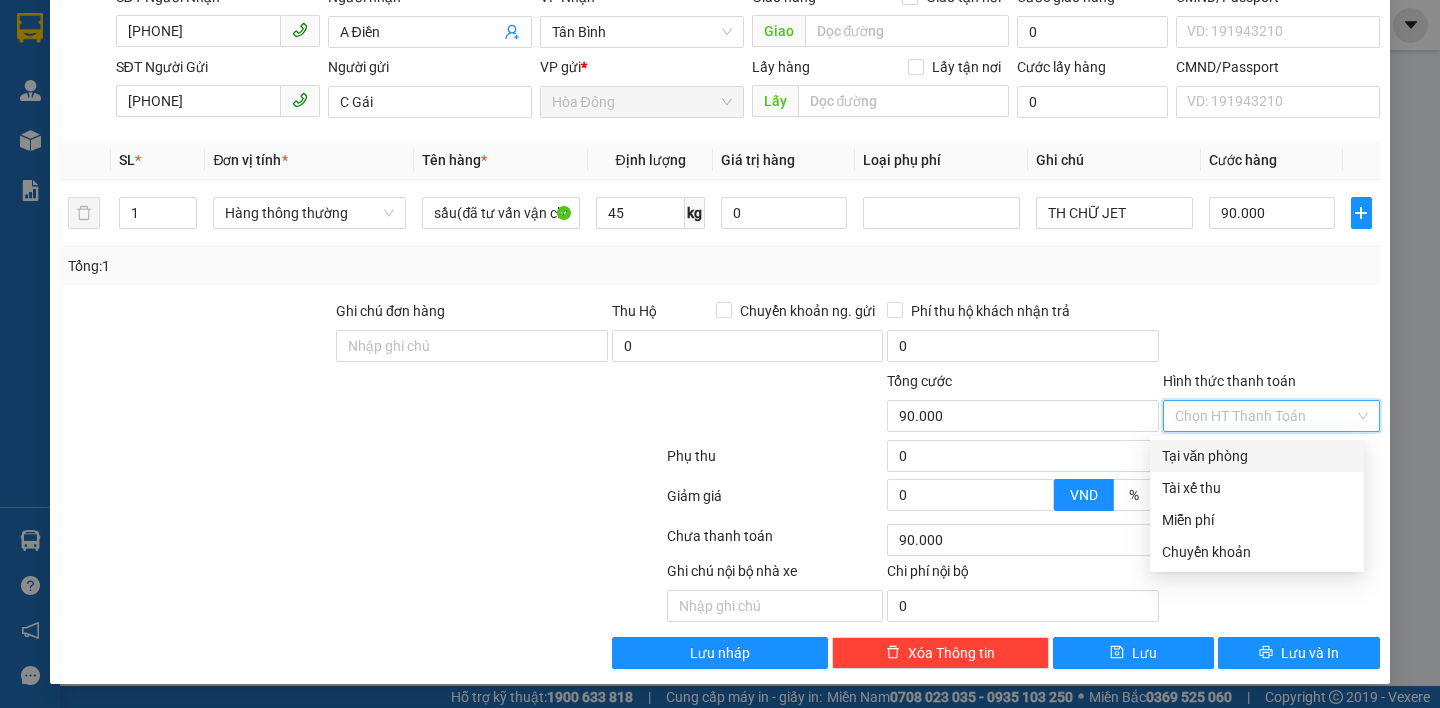 click on "Tại văn phòng" at bounding box center [1257, 456] 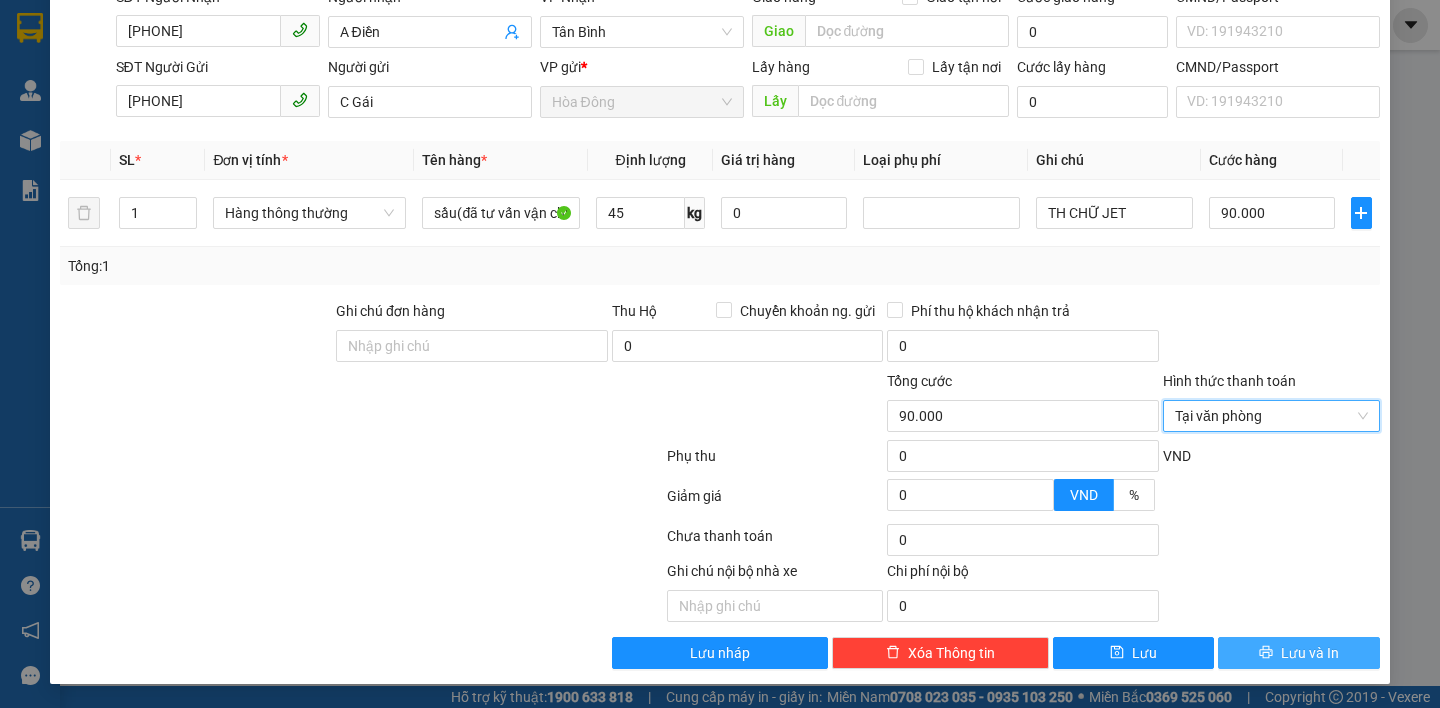 drag, startPoint x: 1227, startPoint y: 648, endPoint x: 1171, endPoint y: 589, distance: 81.34495 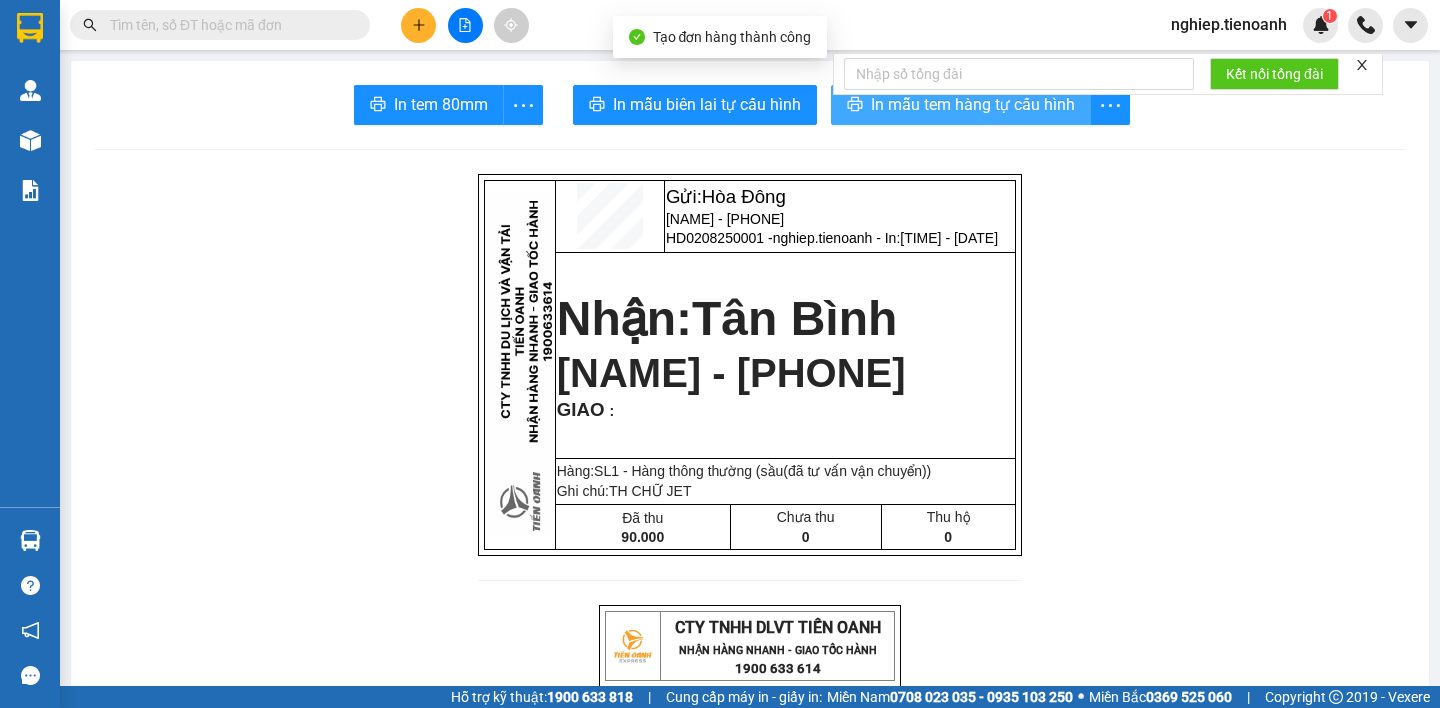 click on "In mẫu tem hàng tự cấu hình" at bounding box center [973, 104] 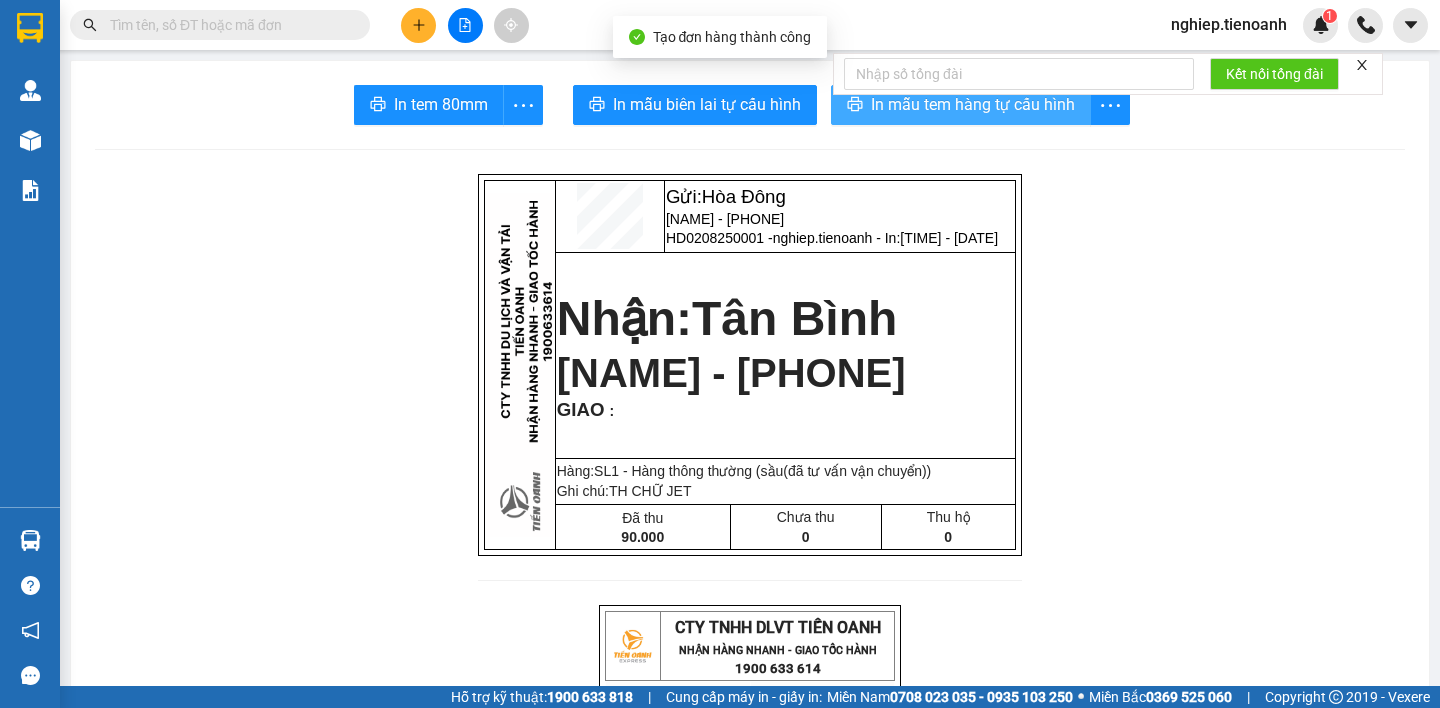scroll, scrollTop: 0, scrollLeft: 0, axis: both 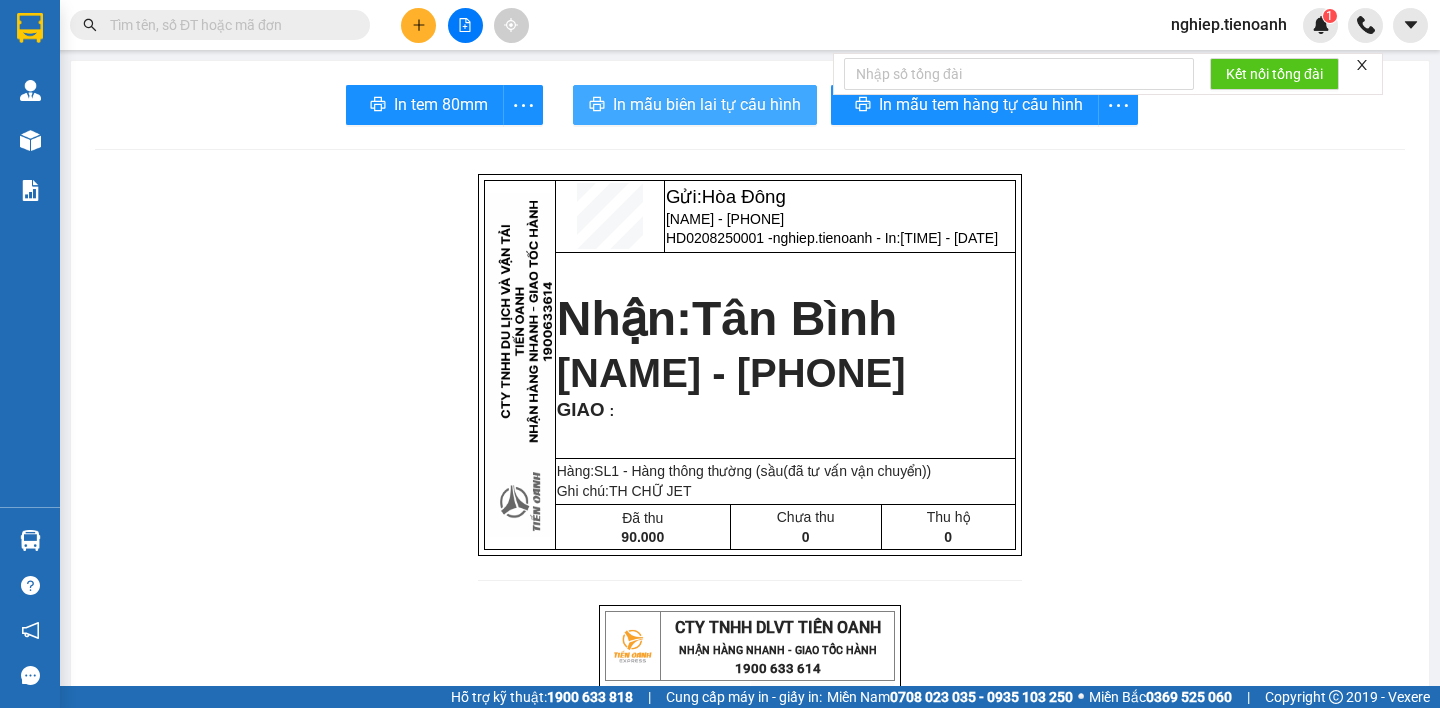 click on "In mẫu biên lai tự cấu hình" at bounding box center (707, 104) 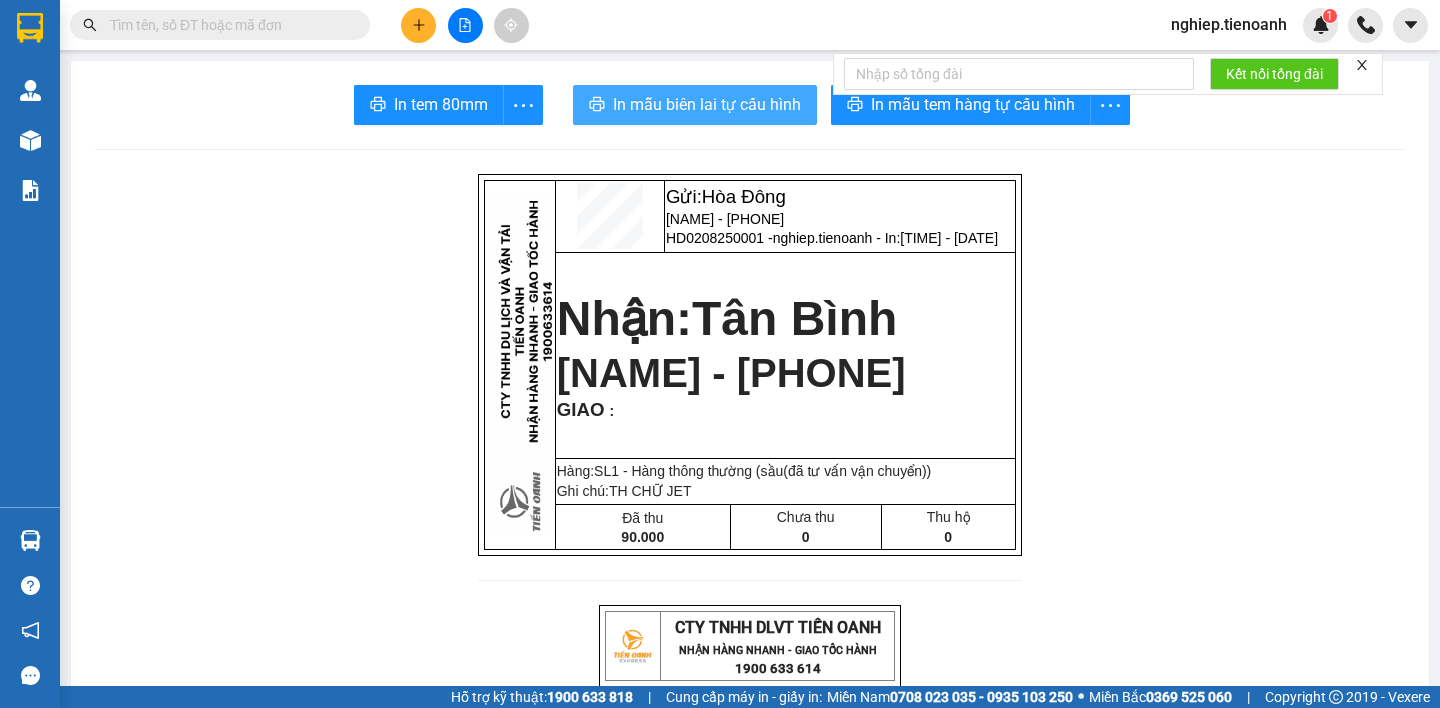 scroll, scrollTop: 0, scrollLeft: 0, axis: both 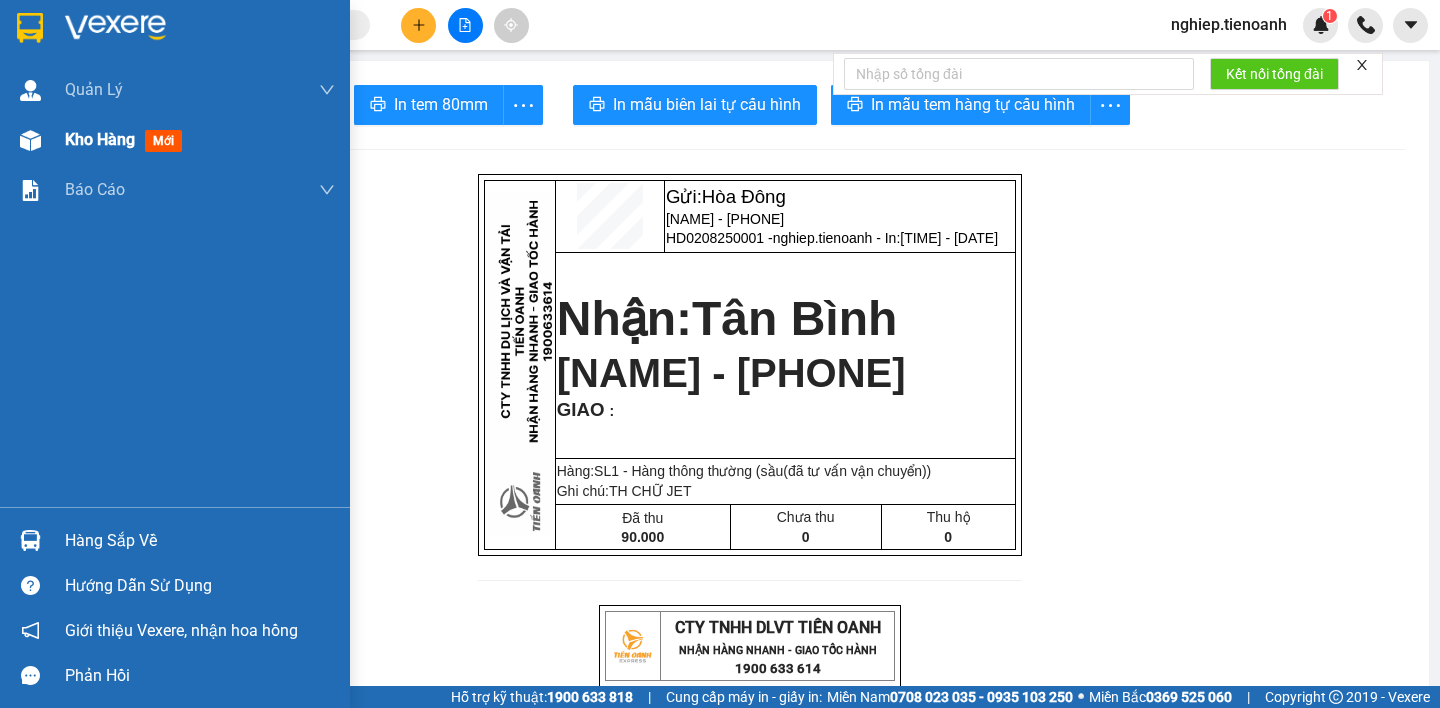 click on "Kho hàng mới" at bounding box center (200, 140) 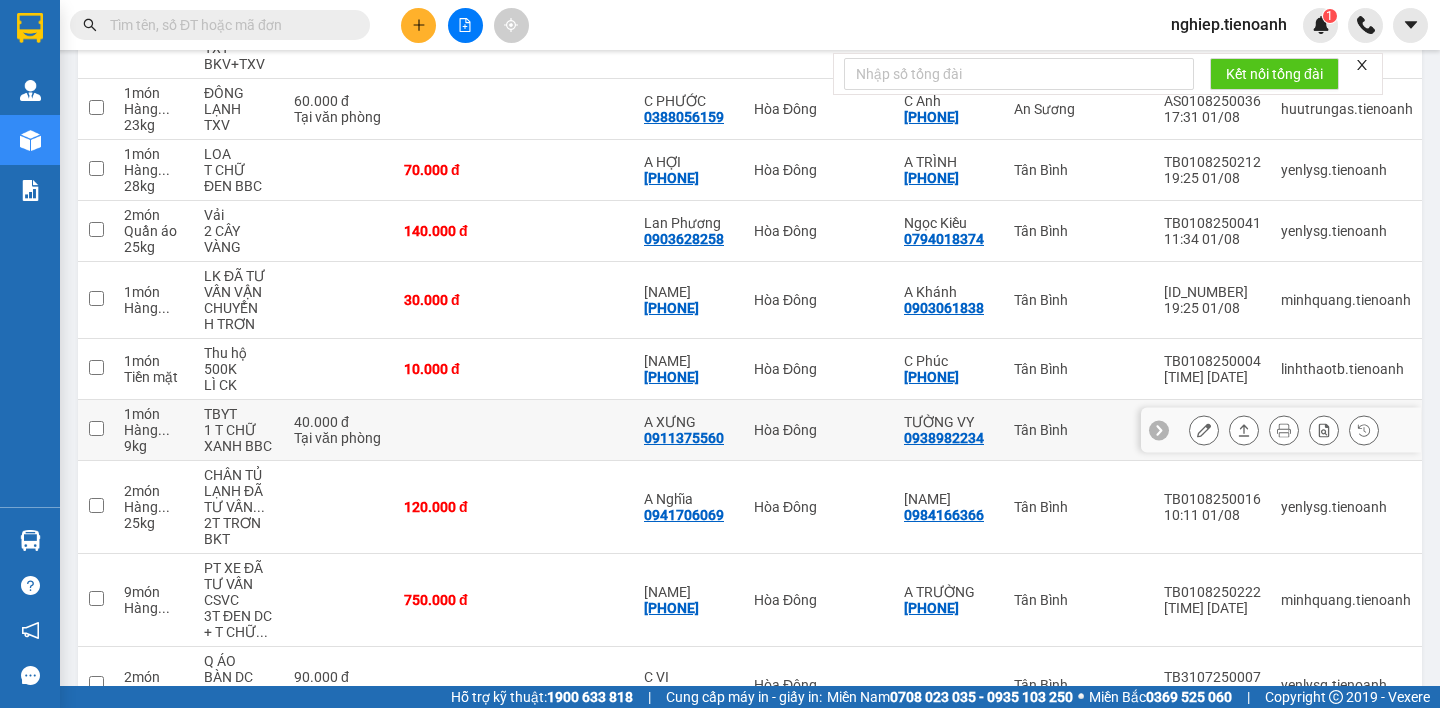 scroll, scrollTop: 400, scrollLeft: 0, axis: vertical 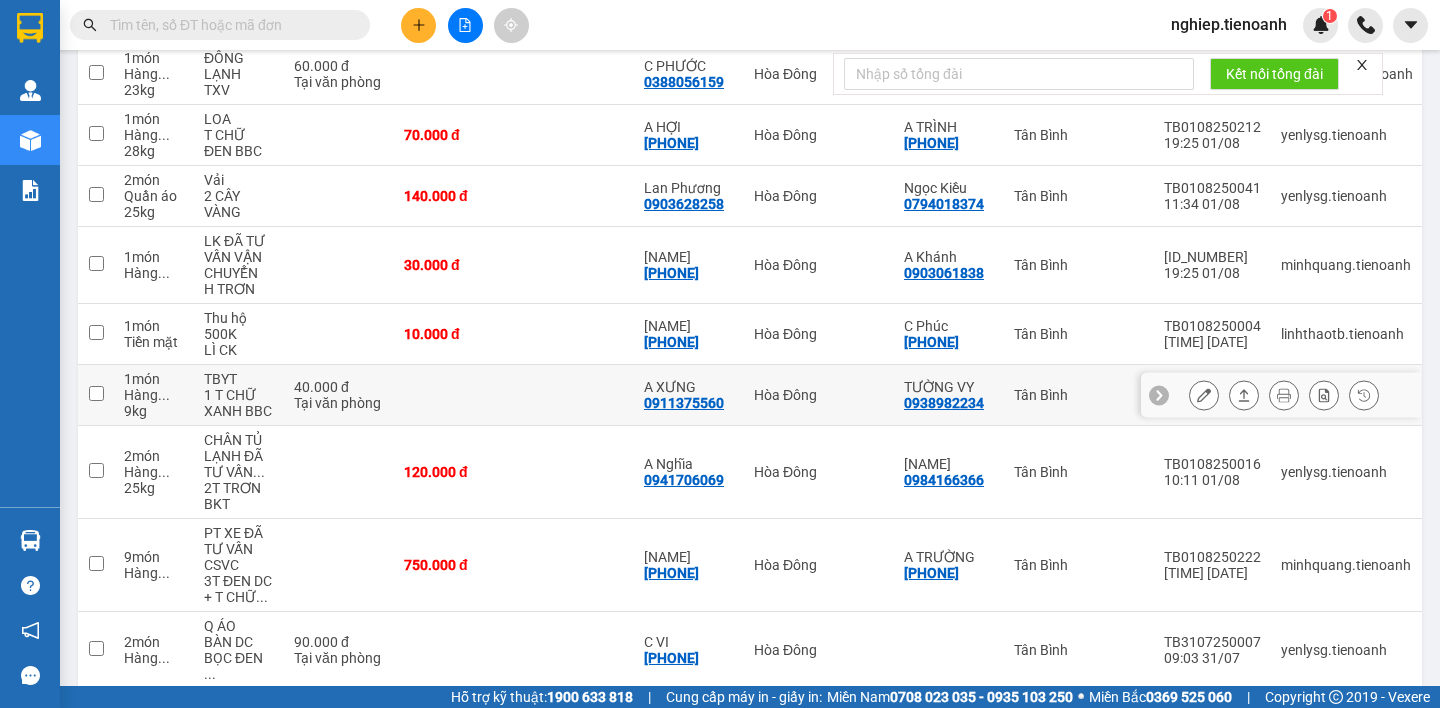 click 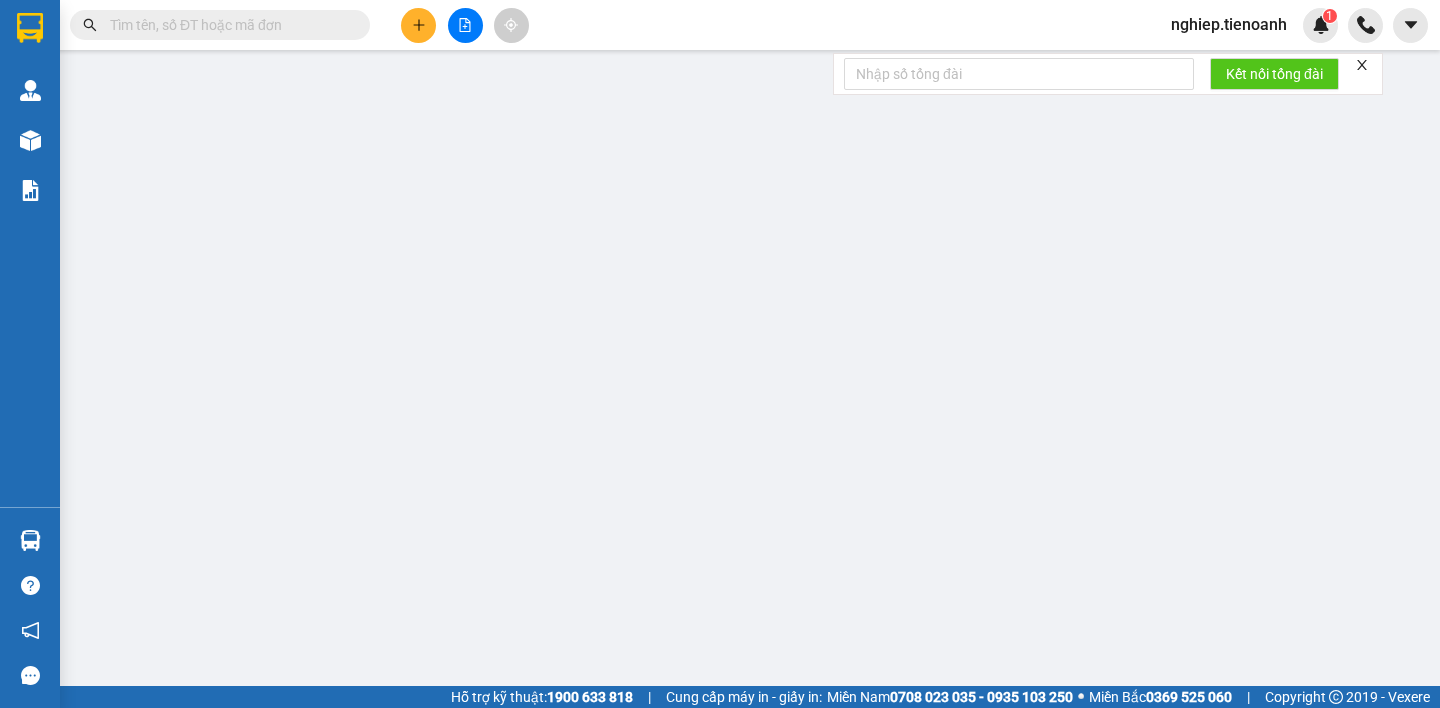 scroll, scrollTop: 0, scrollLeft: 0, axis: both 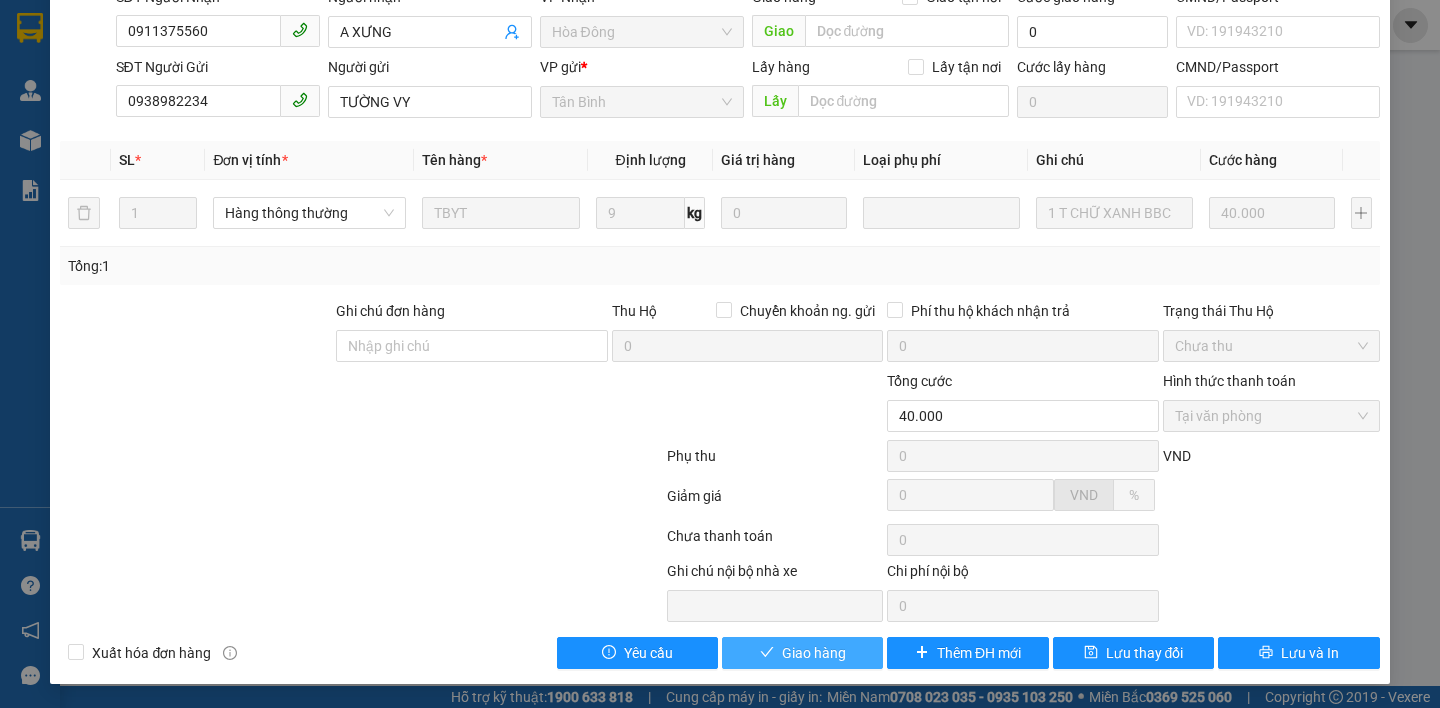 click on "Giao hàng" at bounding box center (814, 653) 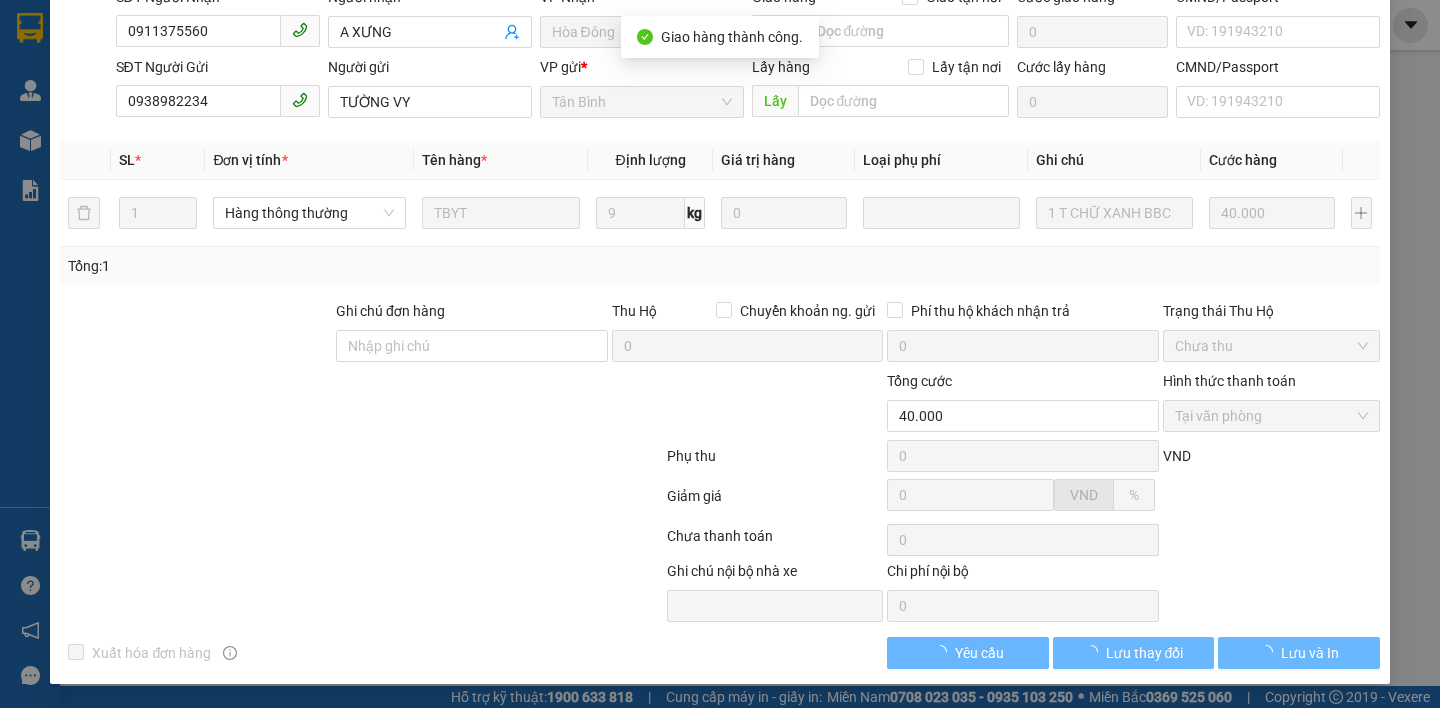 click on "SỬA ĐƠN HÀNG Lịch sử Ảnh kiện hàng Yêu cầu xuất hóa đơn điện tử Total Paid Fee 40.000 Total UnPaid Fee 0 Cash Collection Total Fee Mã ĐH:  TB0108250062 Gói vận chuyển:   Tiêu chuẩn Nhân viên giao: nghiep.tienoanh Cước rồi :   40.000   Nhãn Chưa cước :   0 Ngày GD:   01-08-2025 lúc 14:06 SĐT Người Nhận  * 0911375560 Người nhận  * A XƯNG VP Nhận  * Hòa Đông Giao hàng Giao tận nơi Giao Cước giao hàng 0 CMND/Passport VD: 191943210 SĐT Người Gửi 0938982234 Người gửi TƯỜNG VY VP gửi  * Tân Bình Lấy hàng Lấy tận nơi Lấy Cước lấy hàng 0 CMND/Passport VD: 191943210 SL  * Đơn vị tính  * Tên hàng  * Định lượng Giá trị hàng Loại phụ phí Ghi chú Cước hàng                     1 Hàng thông thường TBYT 9 kg 0   1 T CHỮ XANH BBC 40.000 Tổng:  1 Ghi chú đơn hàng Thu Hộ Chuyển khoản ng. gửi 0 Phí thu hộ khách nhận trả 0 Trạng thái Thu Hộ   40.000" at bounding box center (720, 354) 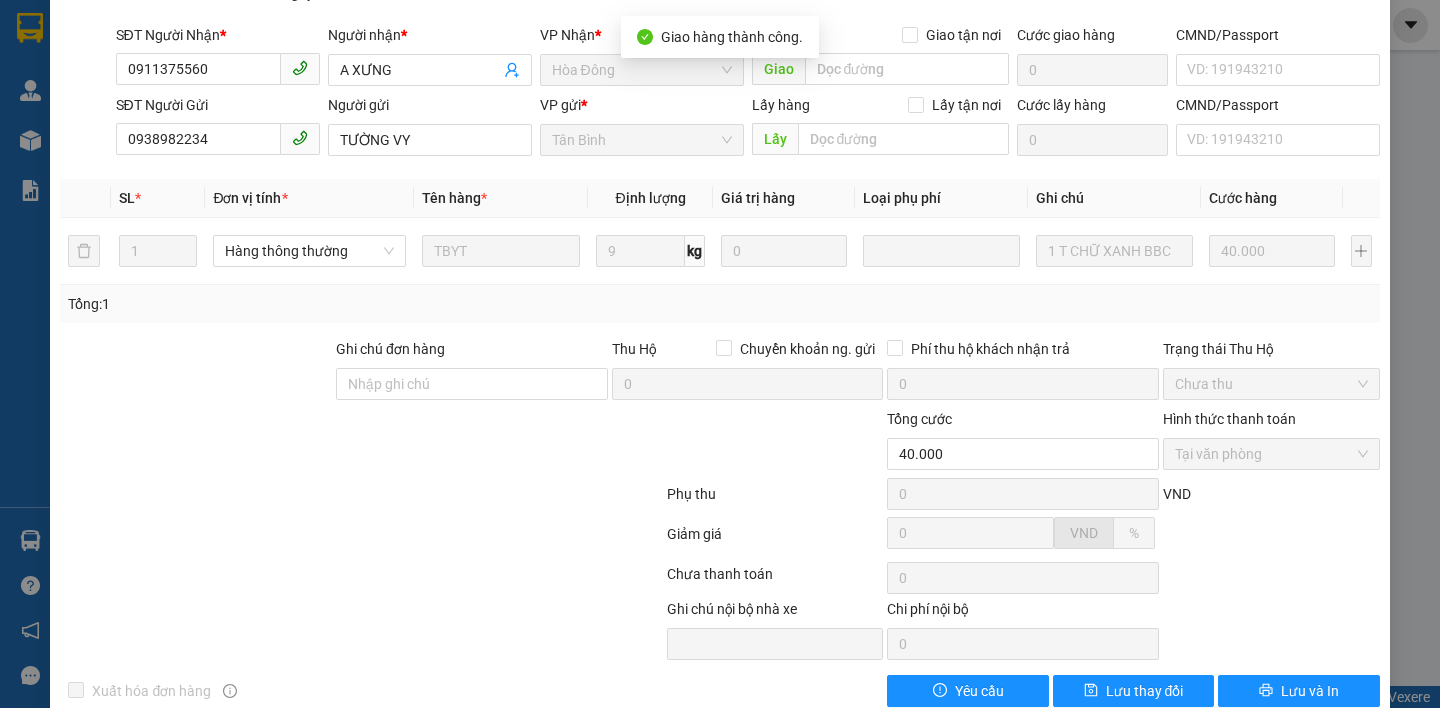 scroll, scrollTop: 0, scrollLeft: 0, axis: both 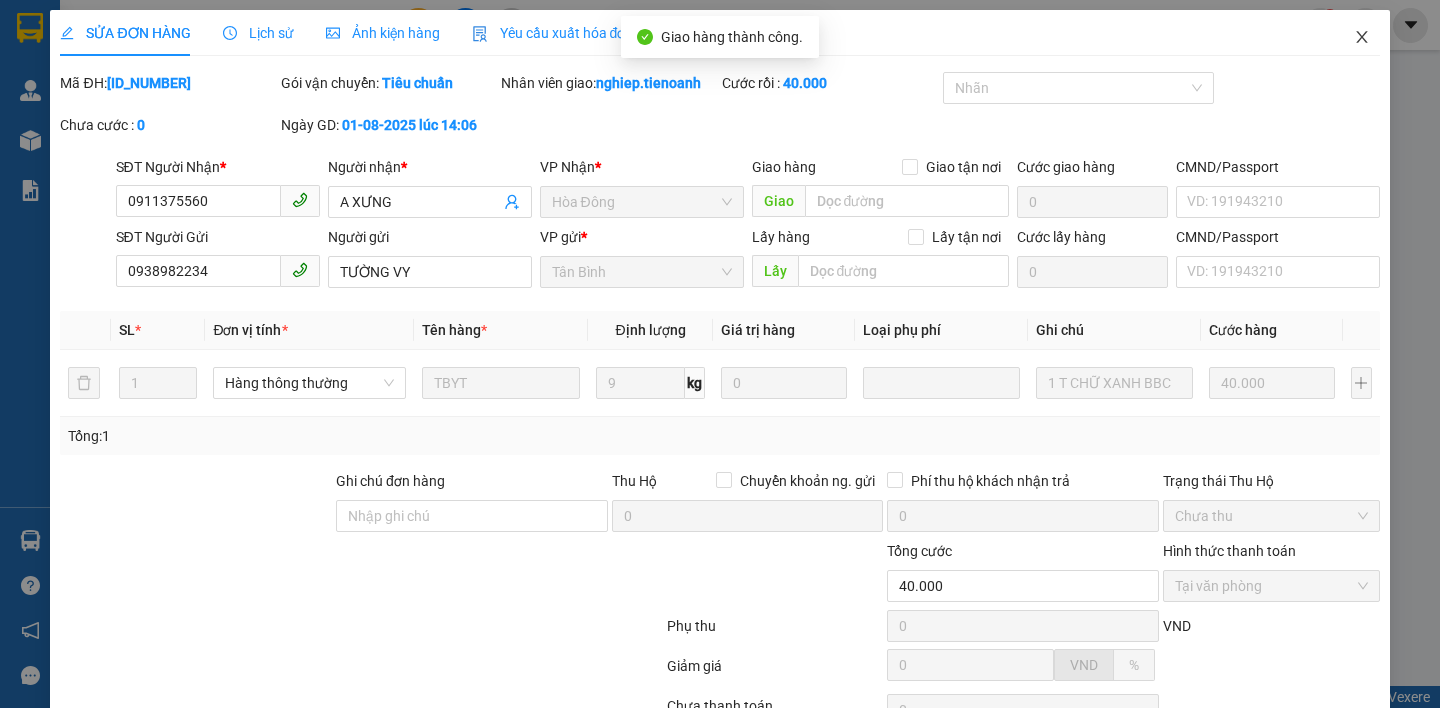 click 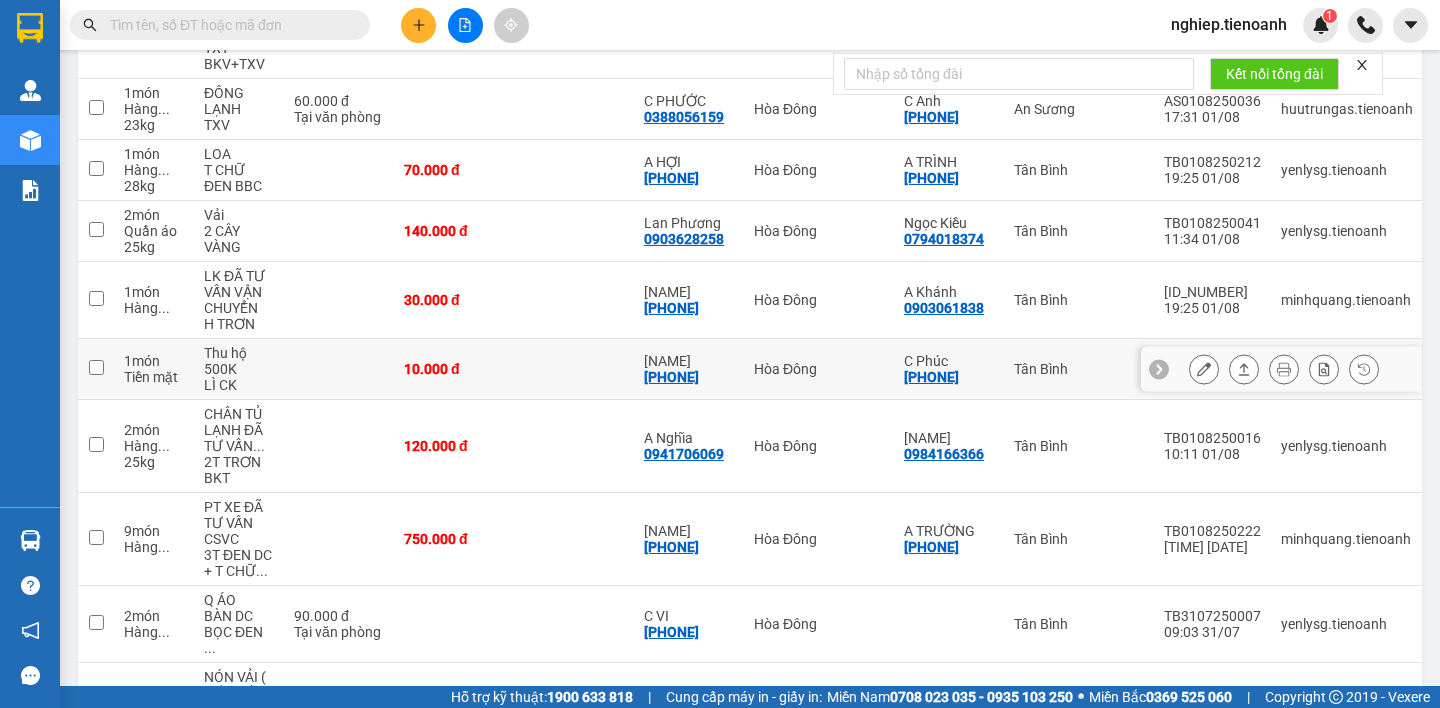 scroll, scrollTop: 400, scrollLeft: 0, axis: vertical 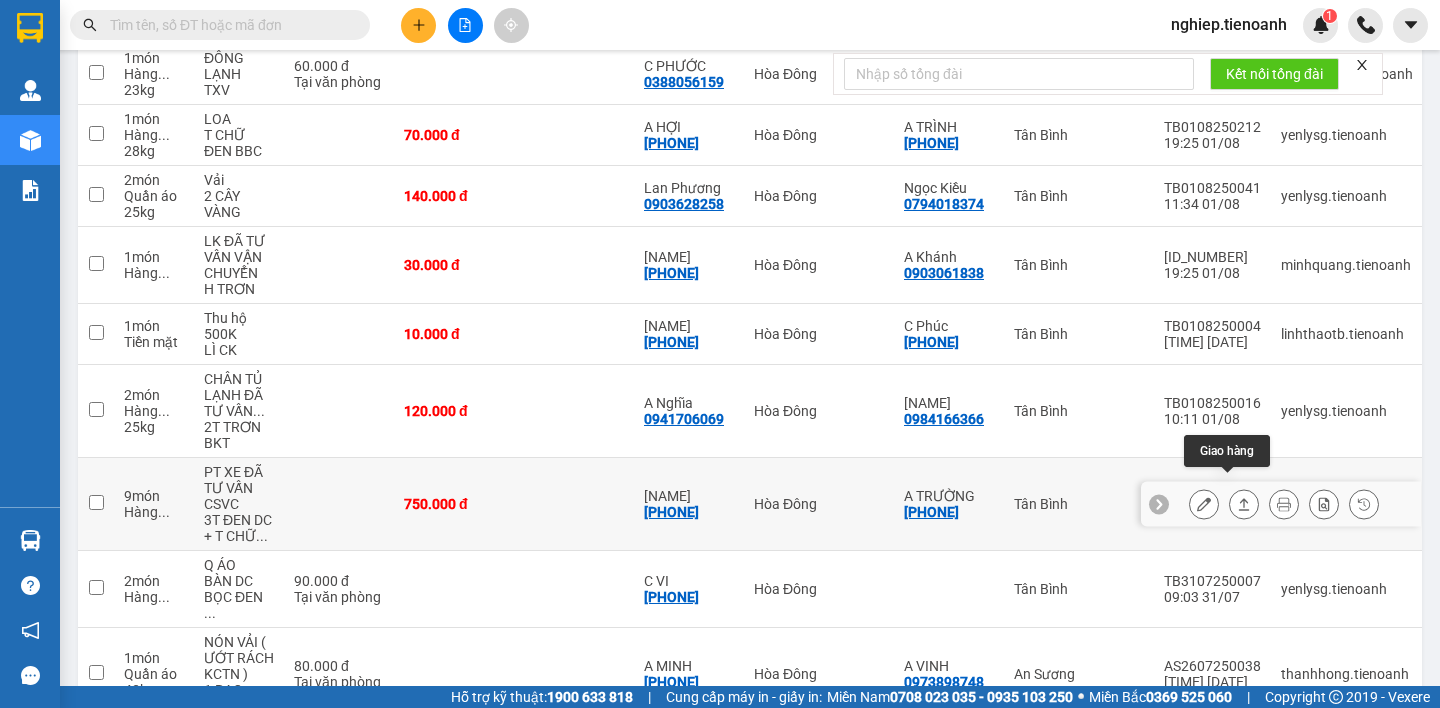 click at bounding box center [1204, 504] 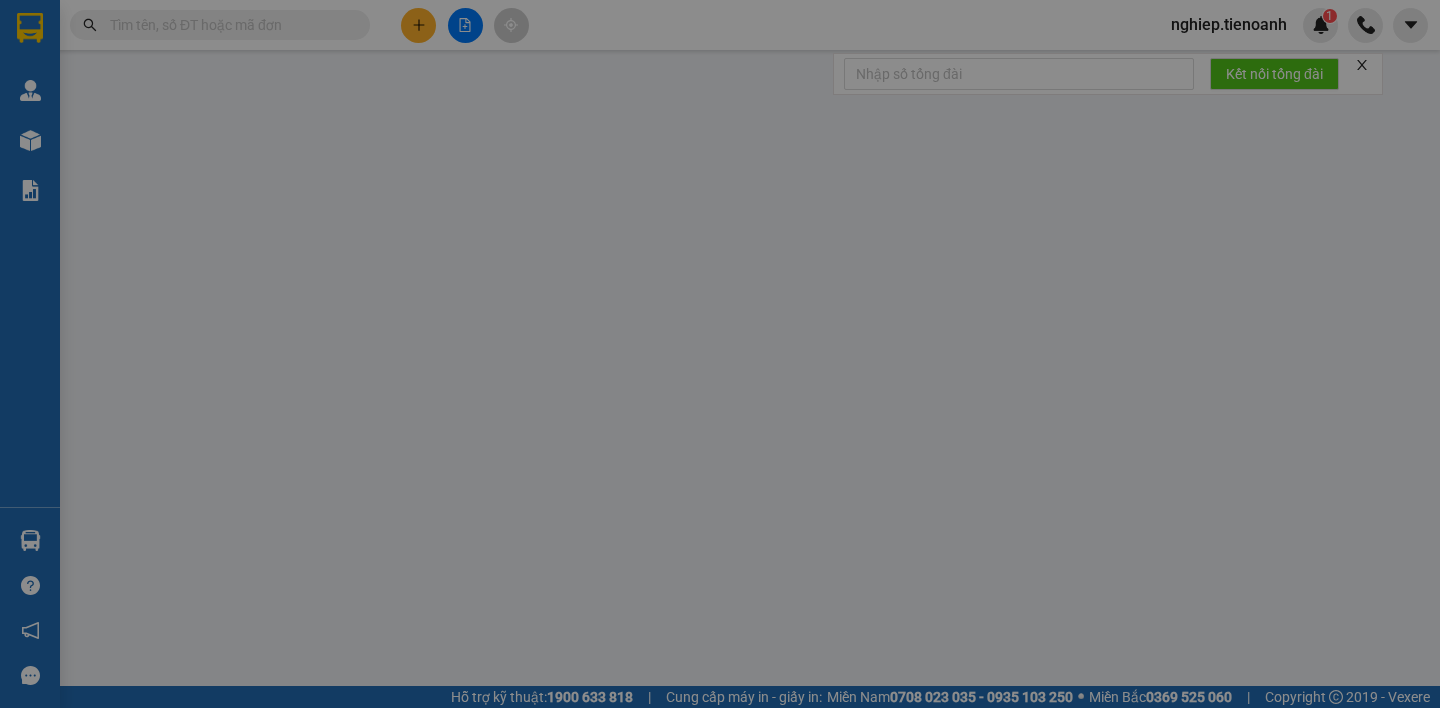 scroll, scrollTop: 0, scrollLeft: 0, axis: both 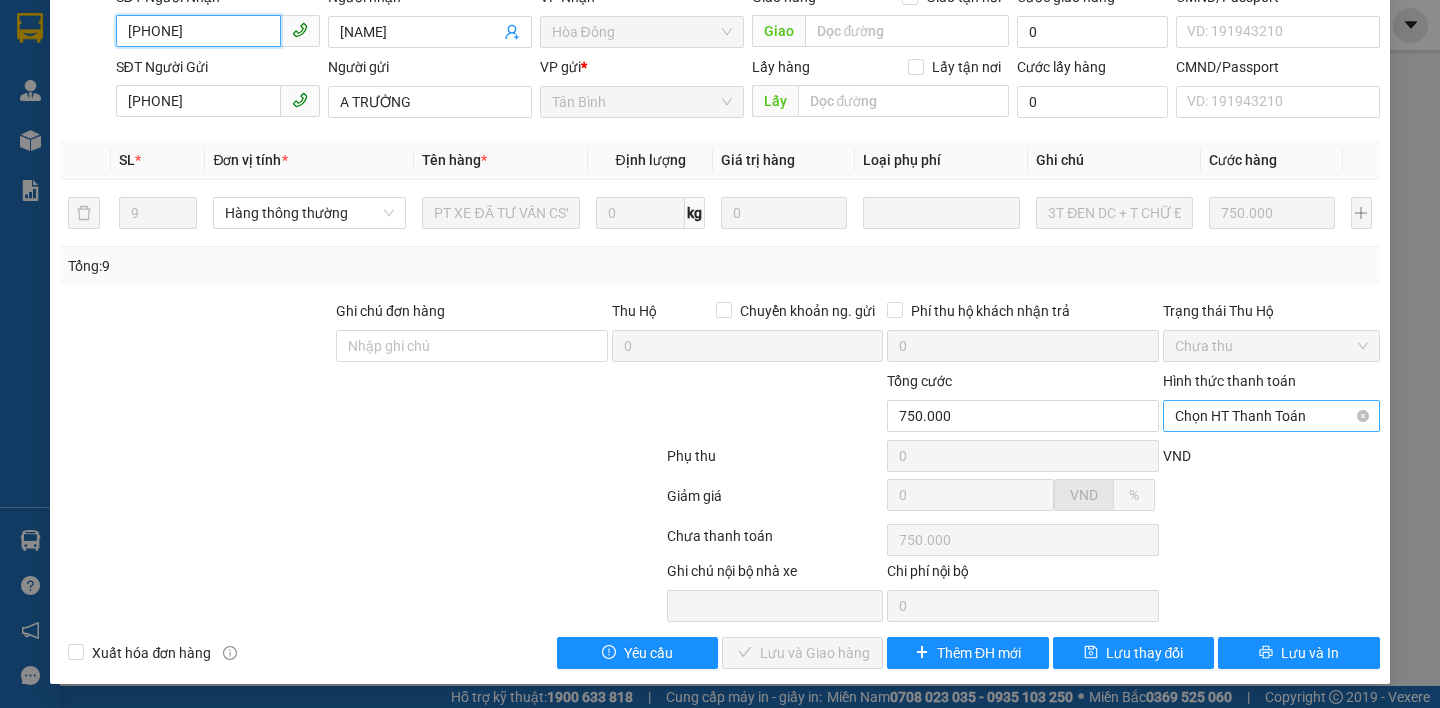 click on "Chọn HT Thanh Toán" at bounding box center [1271, 416] 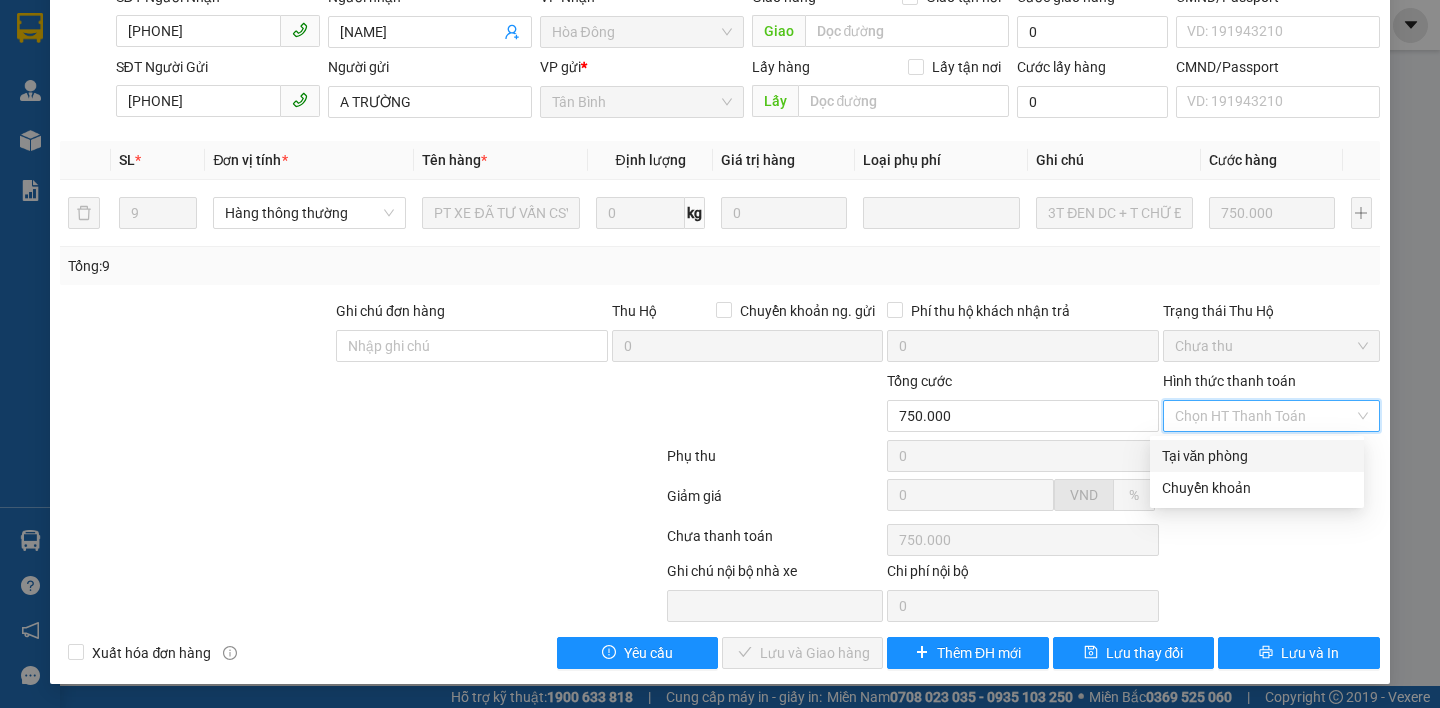 click on "Tại văn phòng" at bounding box center [1257, 456] 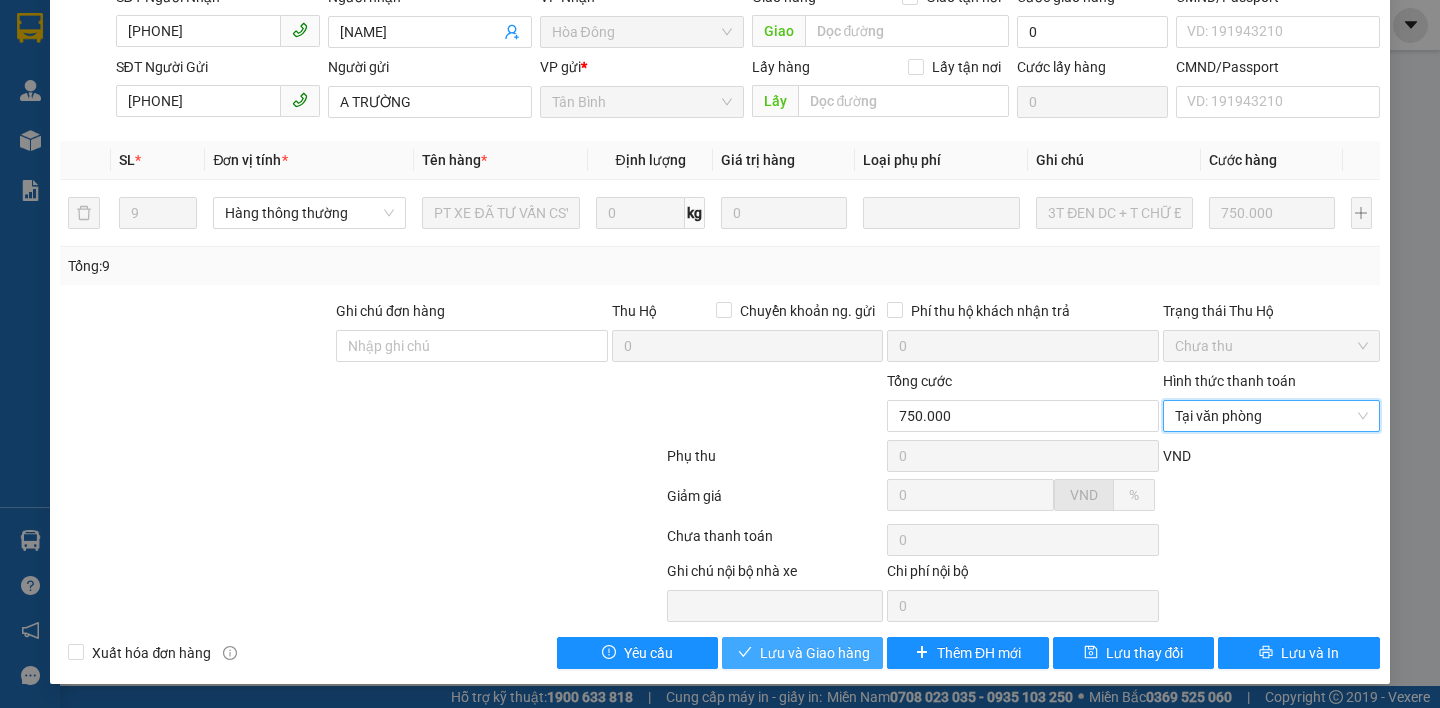 click on "Lưu và Giao hàng" at bounding box center (815, 653) 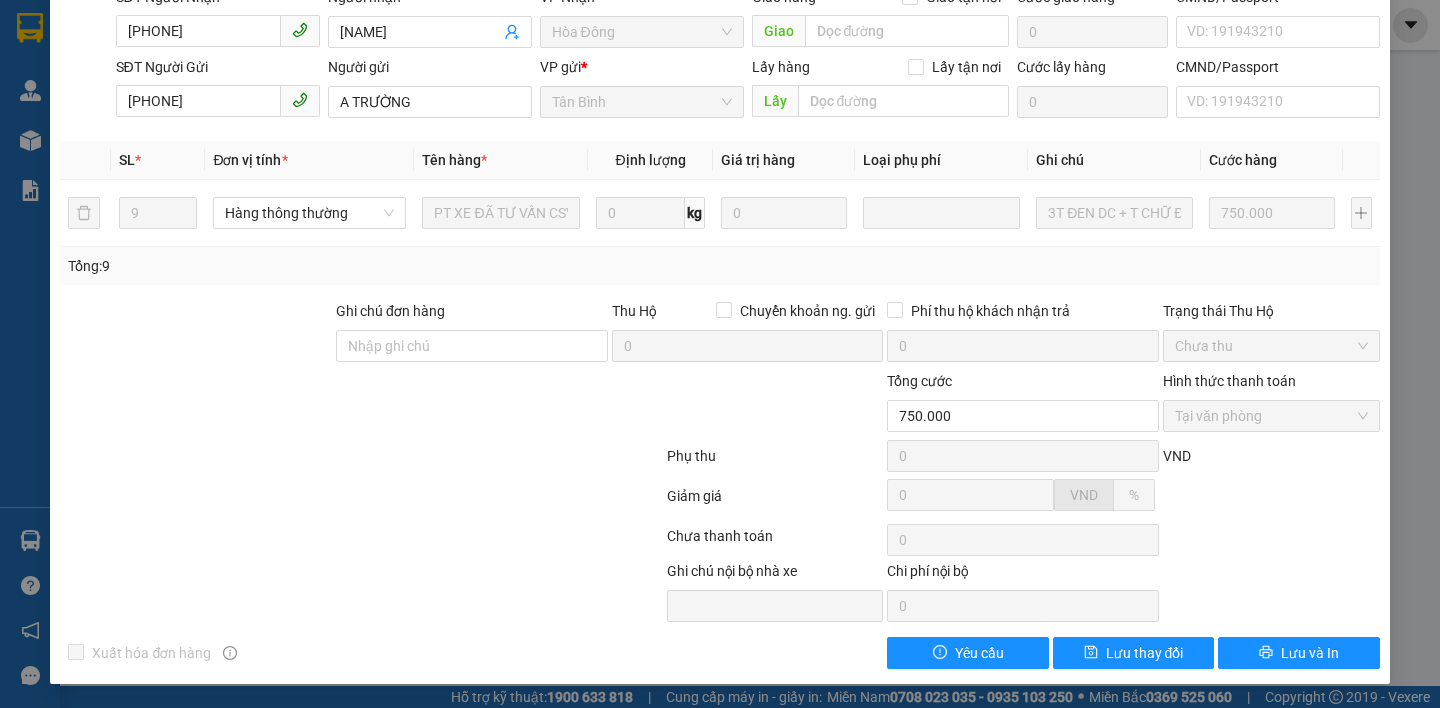 scroll, scrollTop: 0, scrollLeft: 0, axis: both 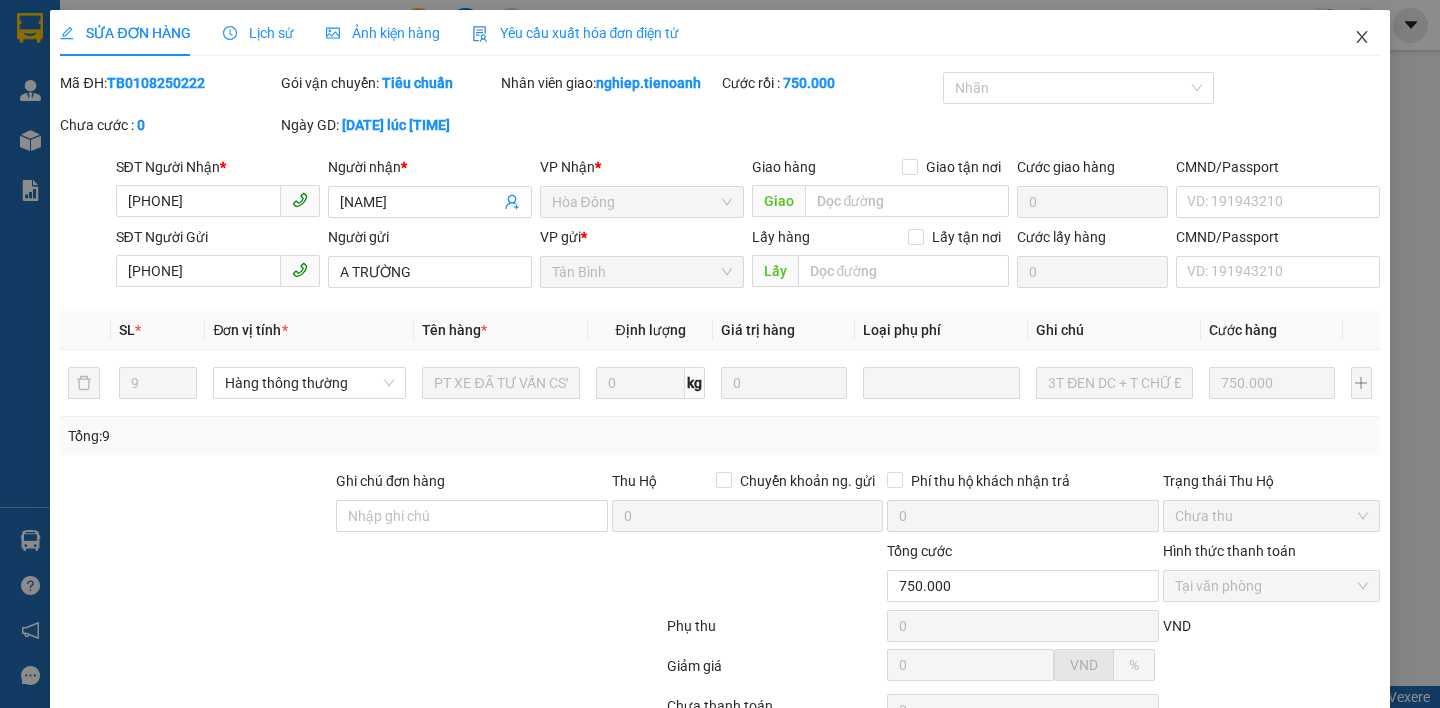 click 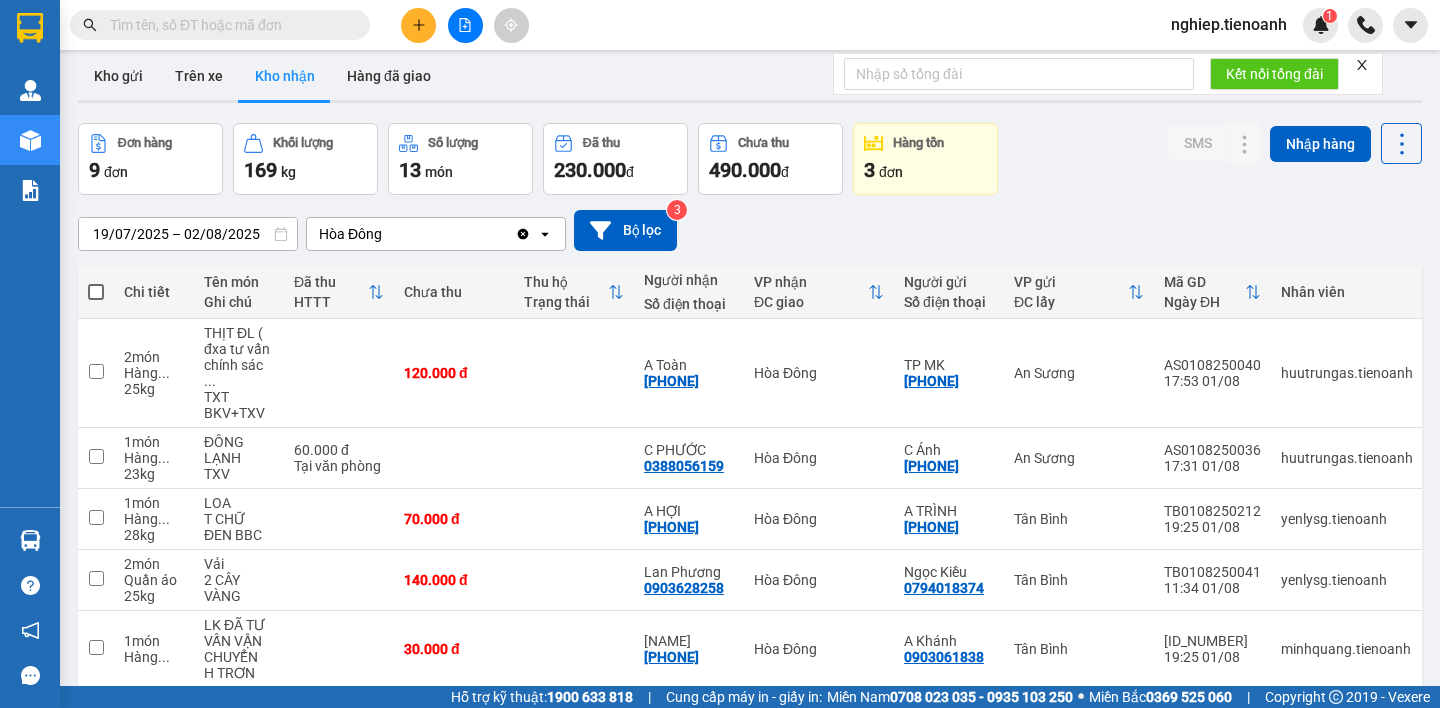 scroll, scrollTop: 0, scrollLeft: 0, axis: both 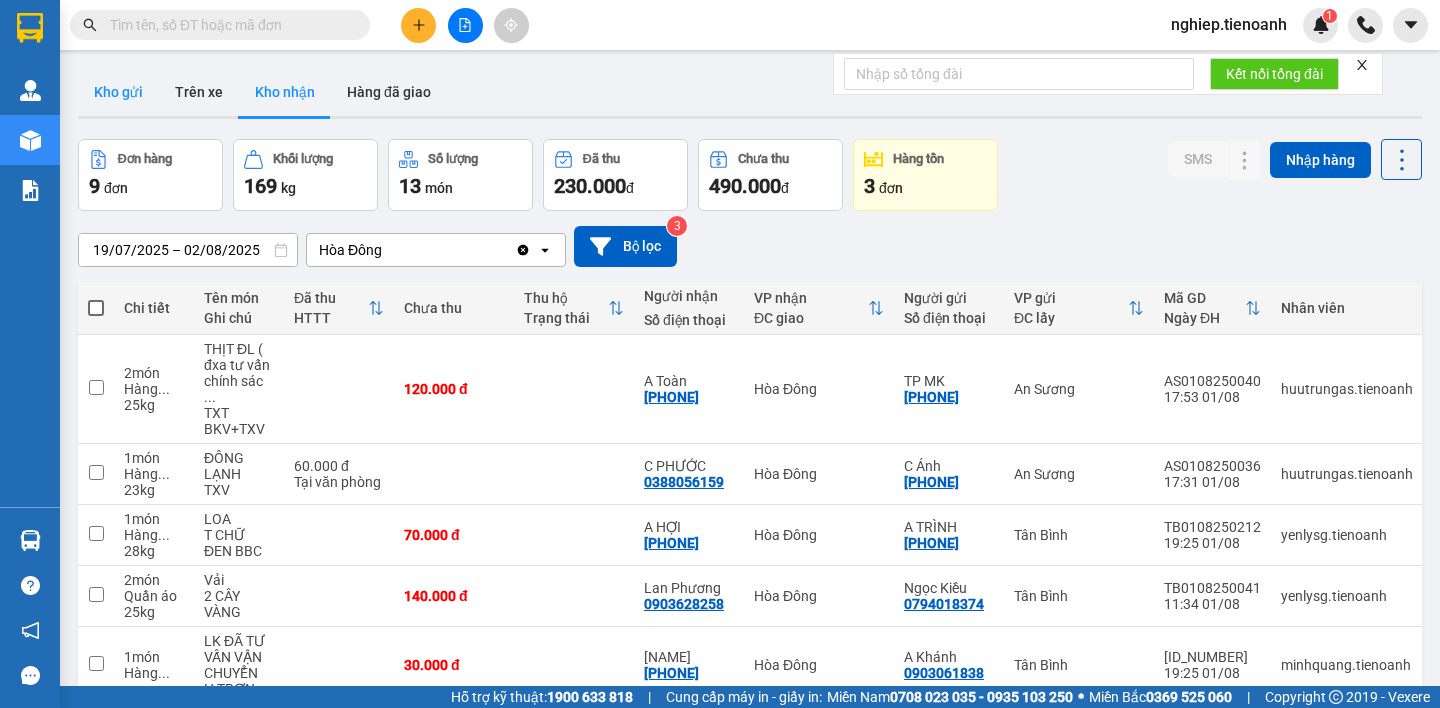 click on "Kho gửi" at bounding box center (118, 92) 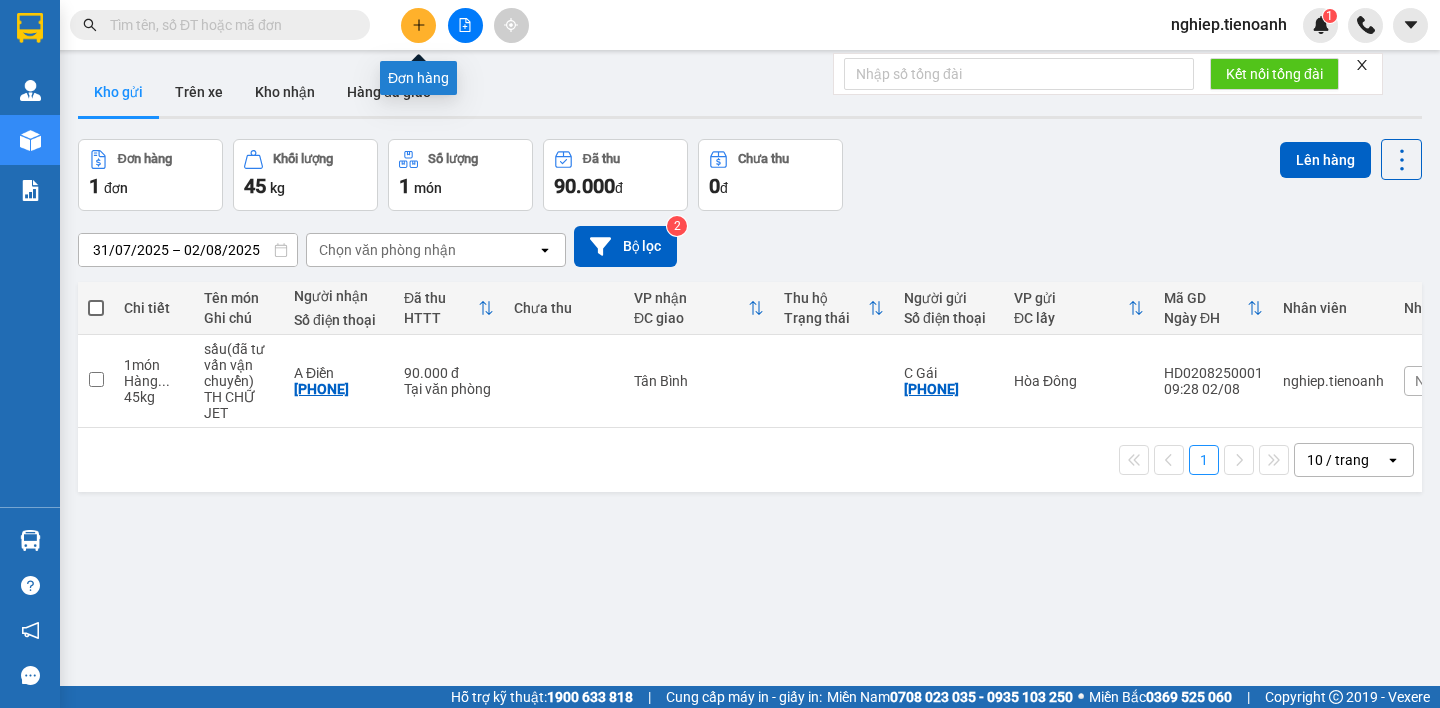 click 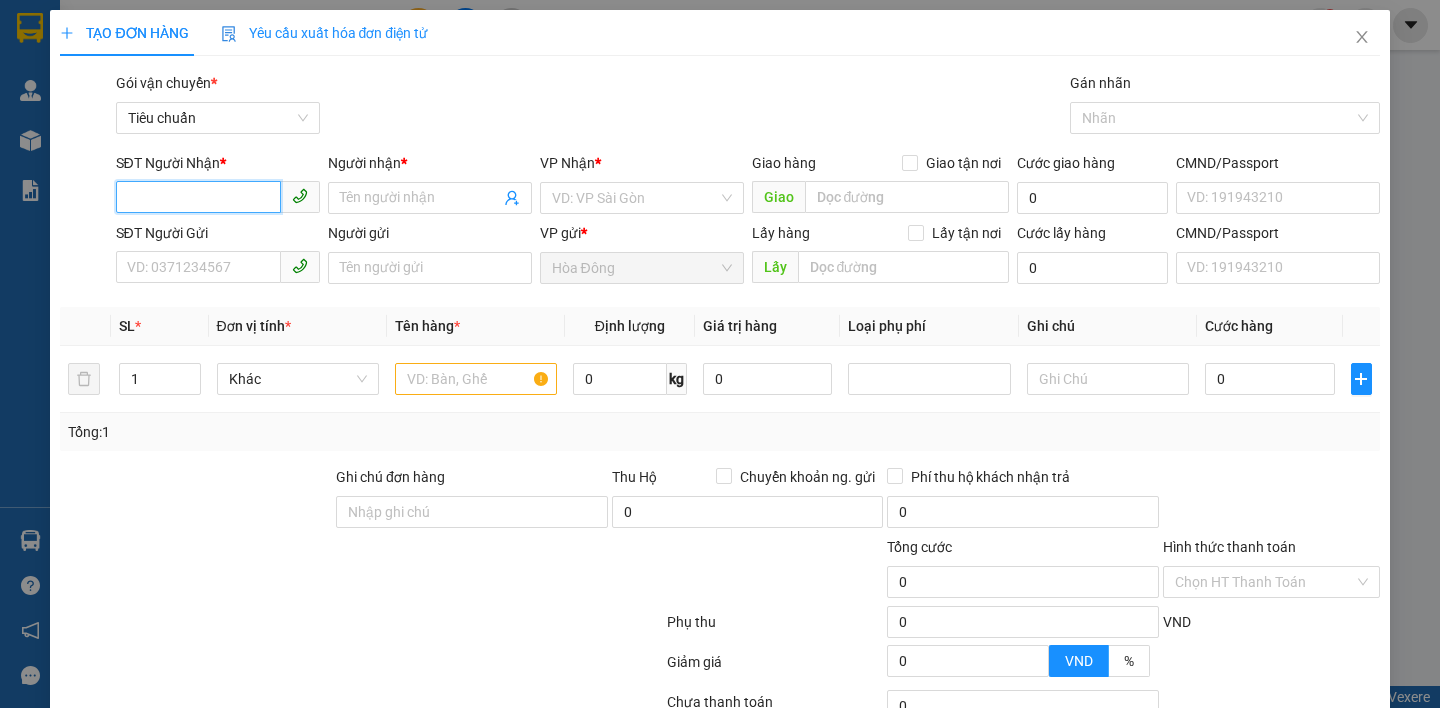 click on "SĐT Người Nhận  *" at bounding box center [198, 197] 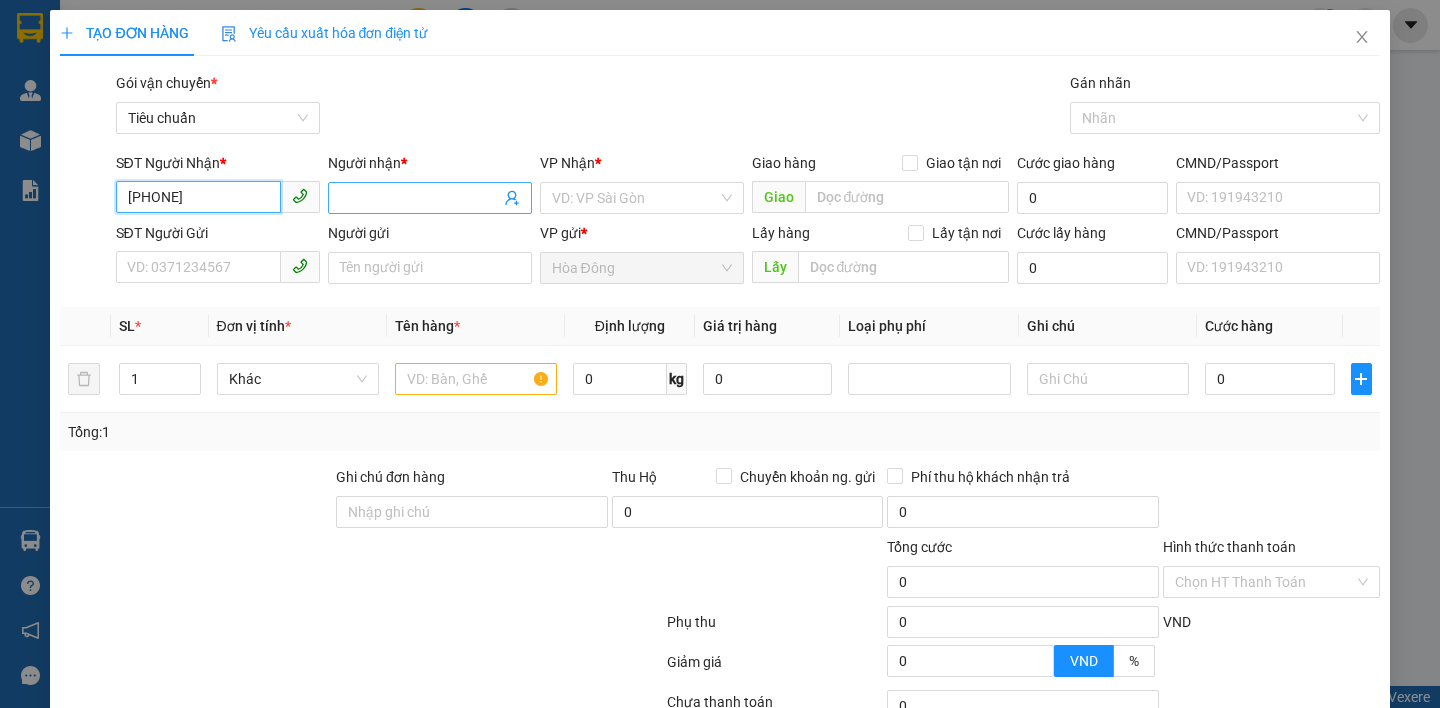 type on "0988434461" 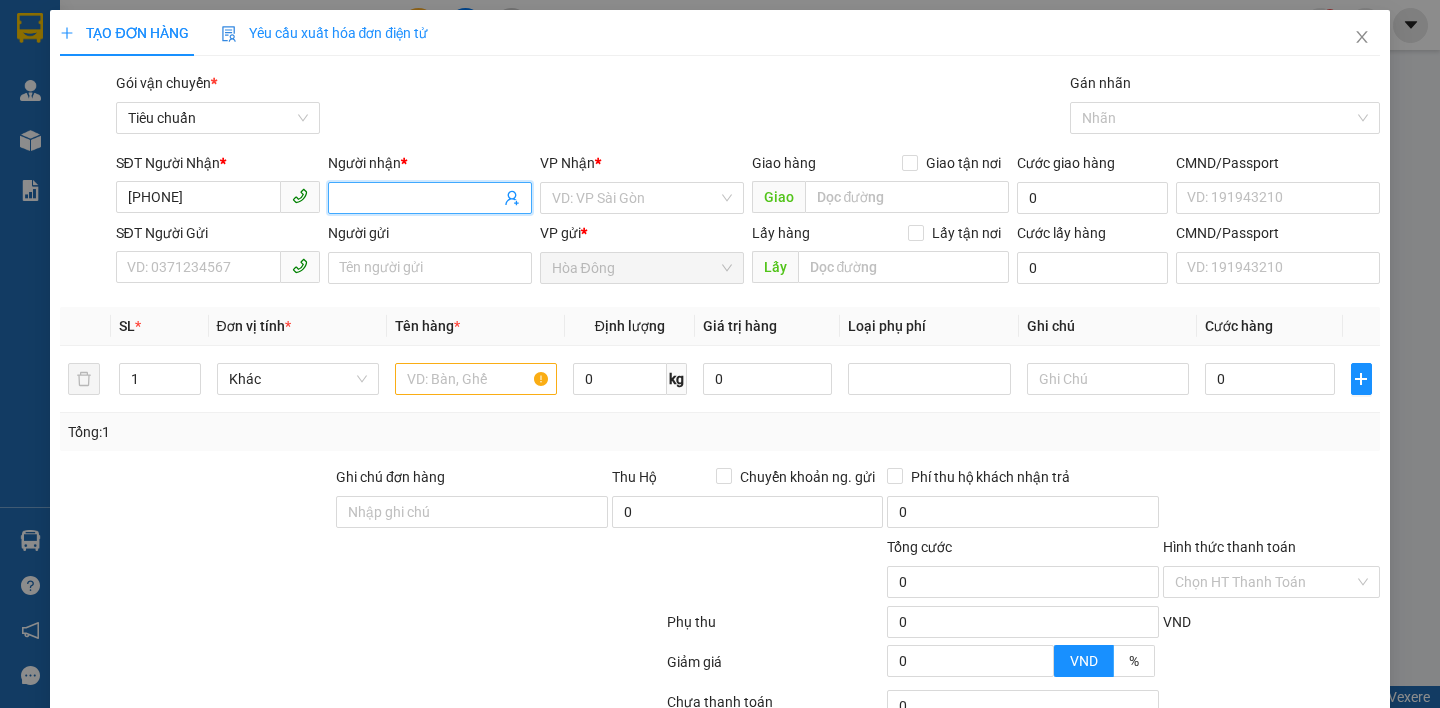 click on "Người nhận  *" at bounding box center [420, 198] 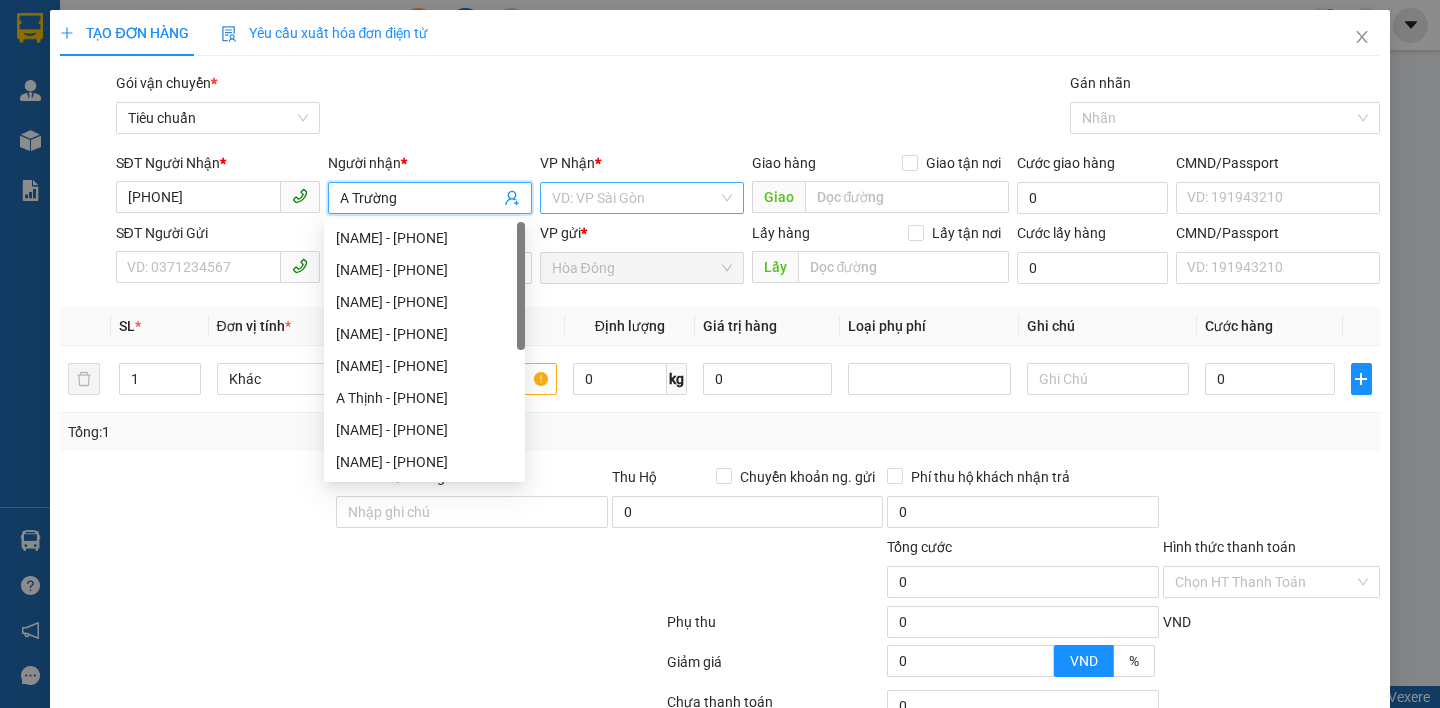 type on "A Trường" 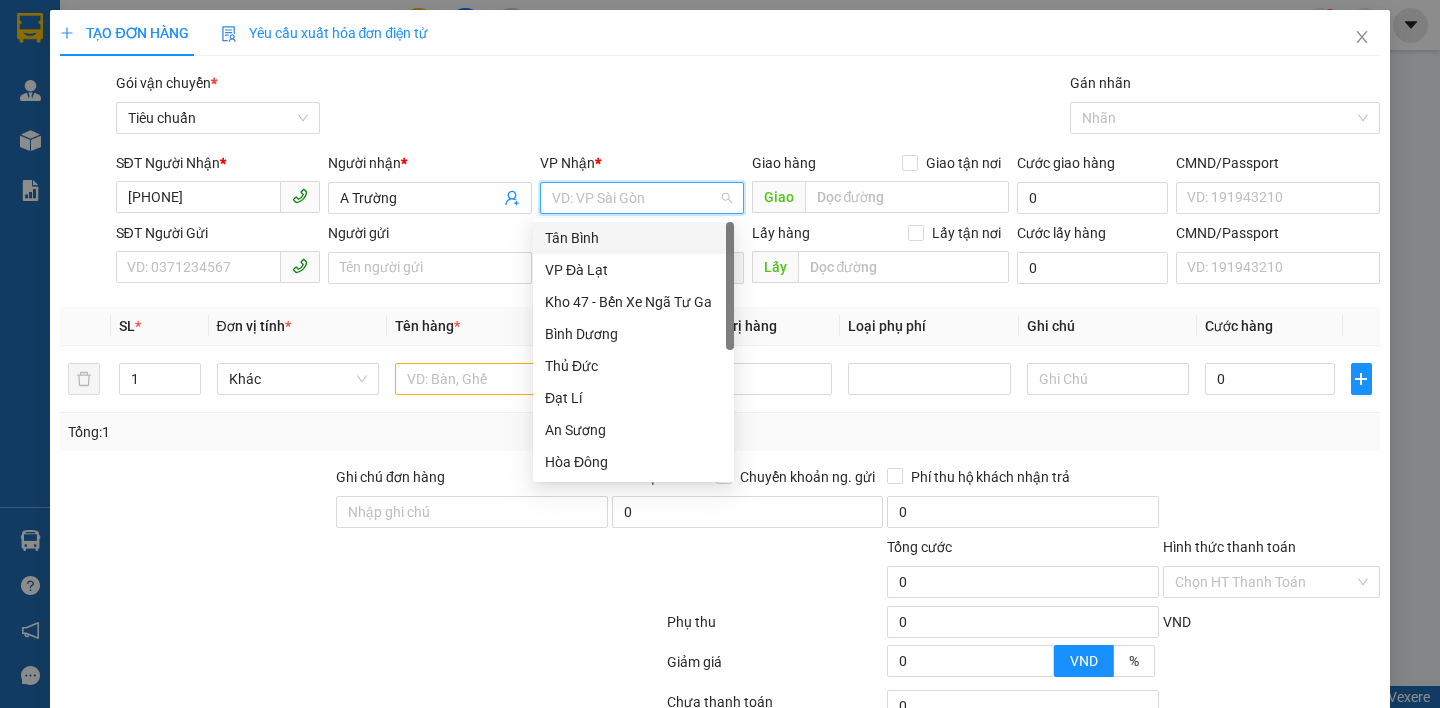 click on "Tân Bình" at bounding box center [633, 238] 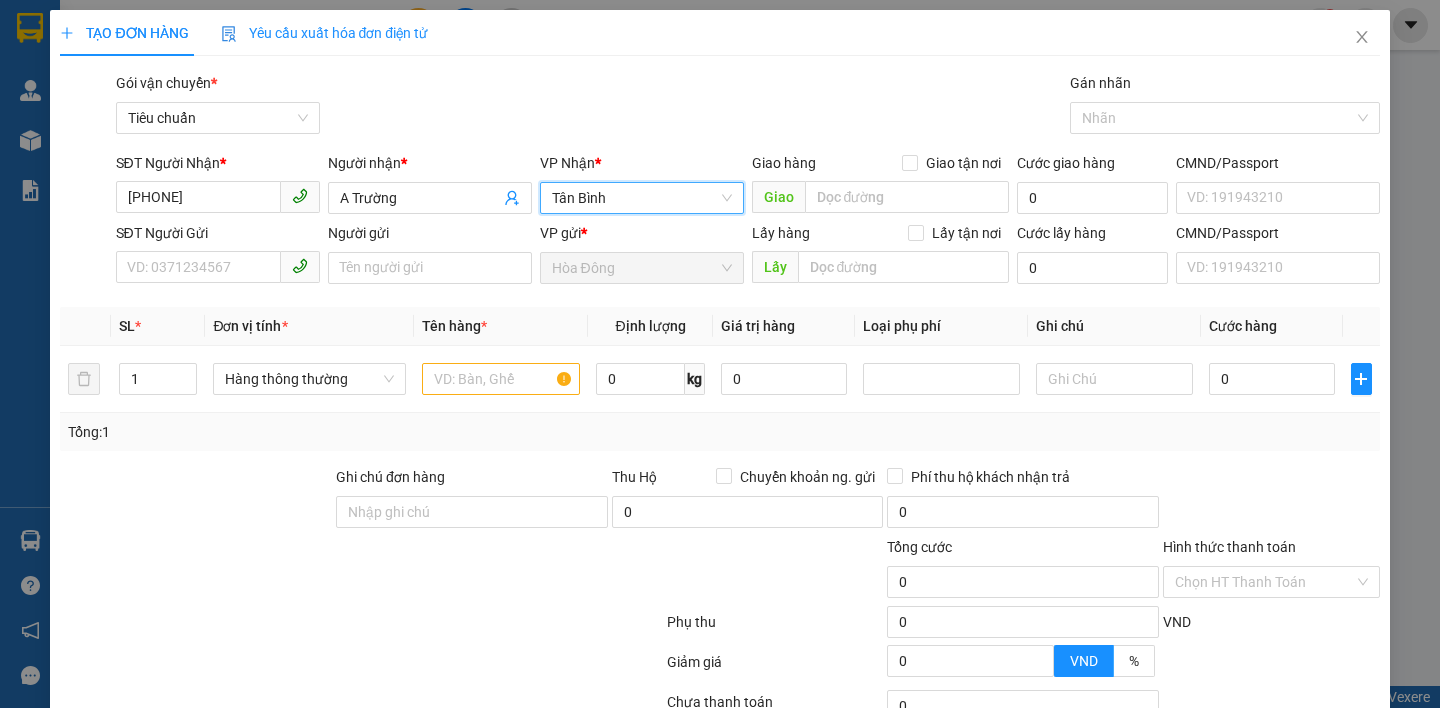 click at bounding box center [251, 571] 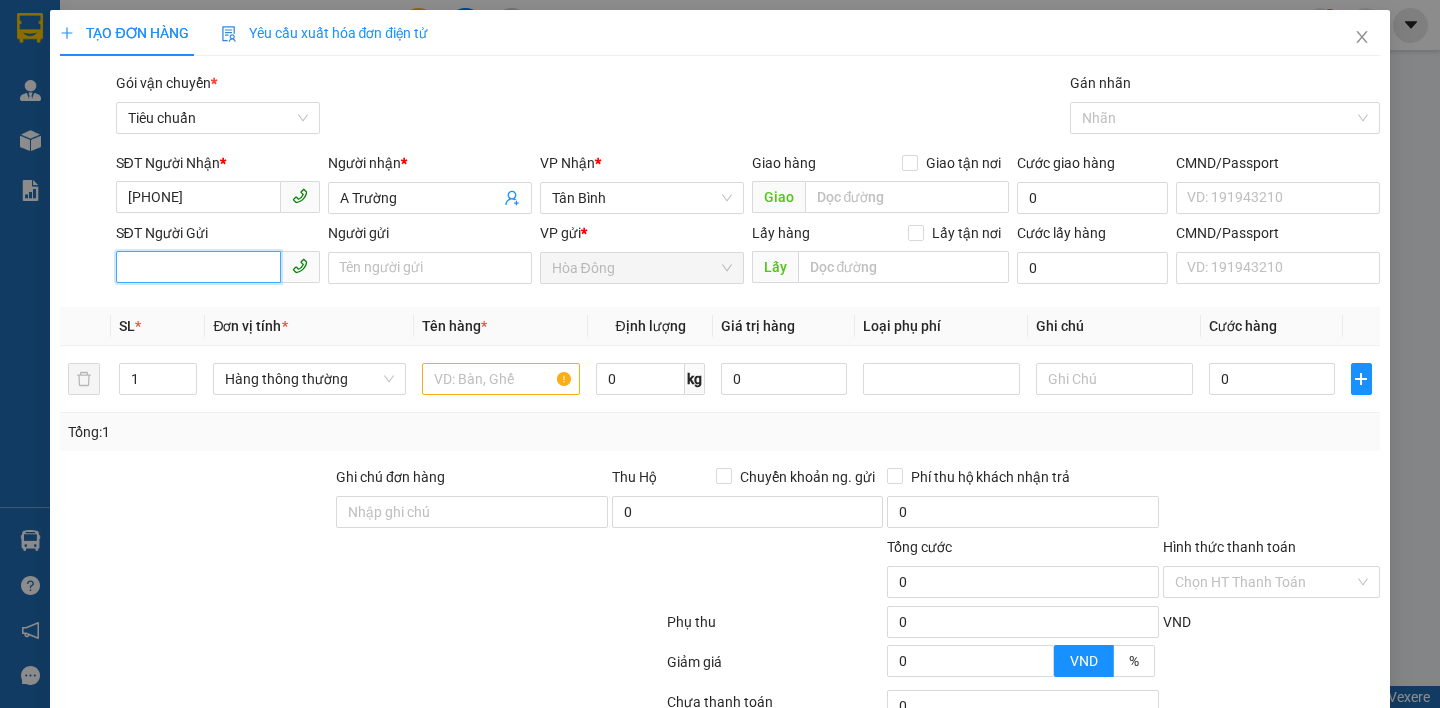 click on "SĐT Người Gửi" at bounding box center [198, 267] 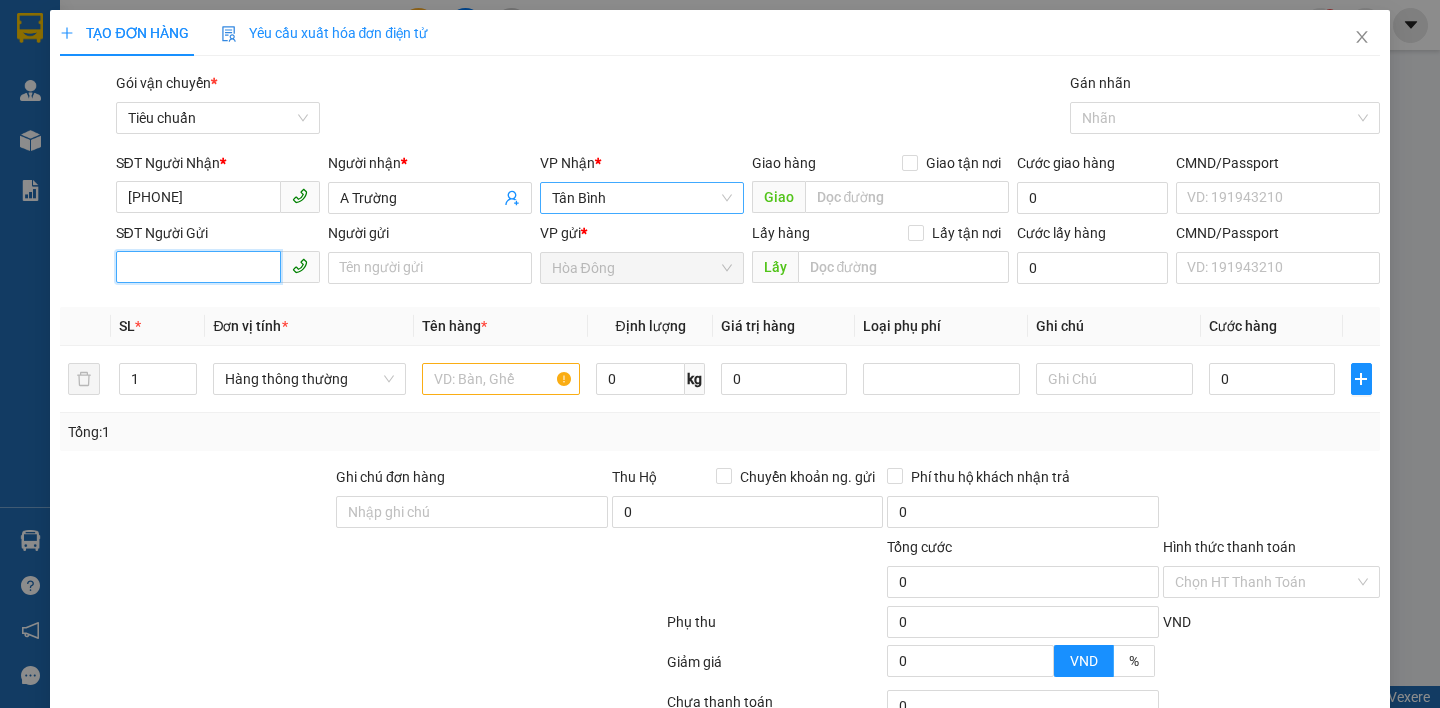 click on "Tân Bình" at bounding box center [642, 198] 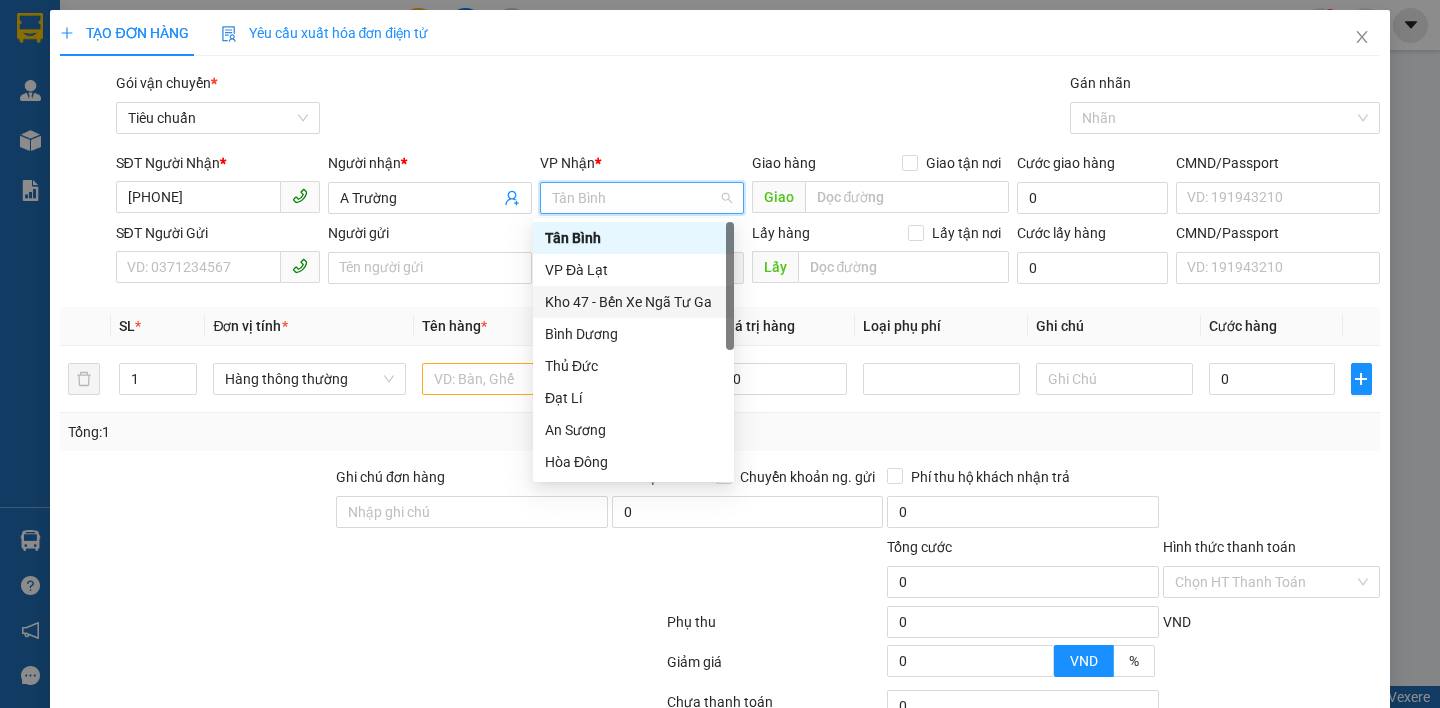 click on "Kho 47 - Bến Xe Ngã Tư Ga" at bounding box center (633, 302) 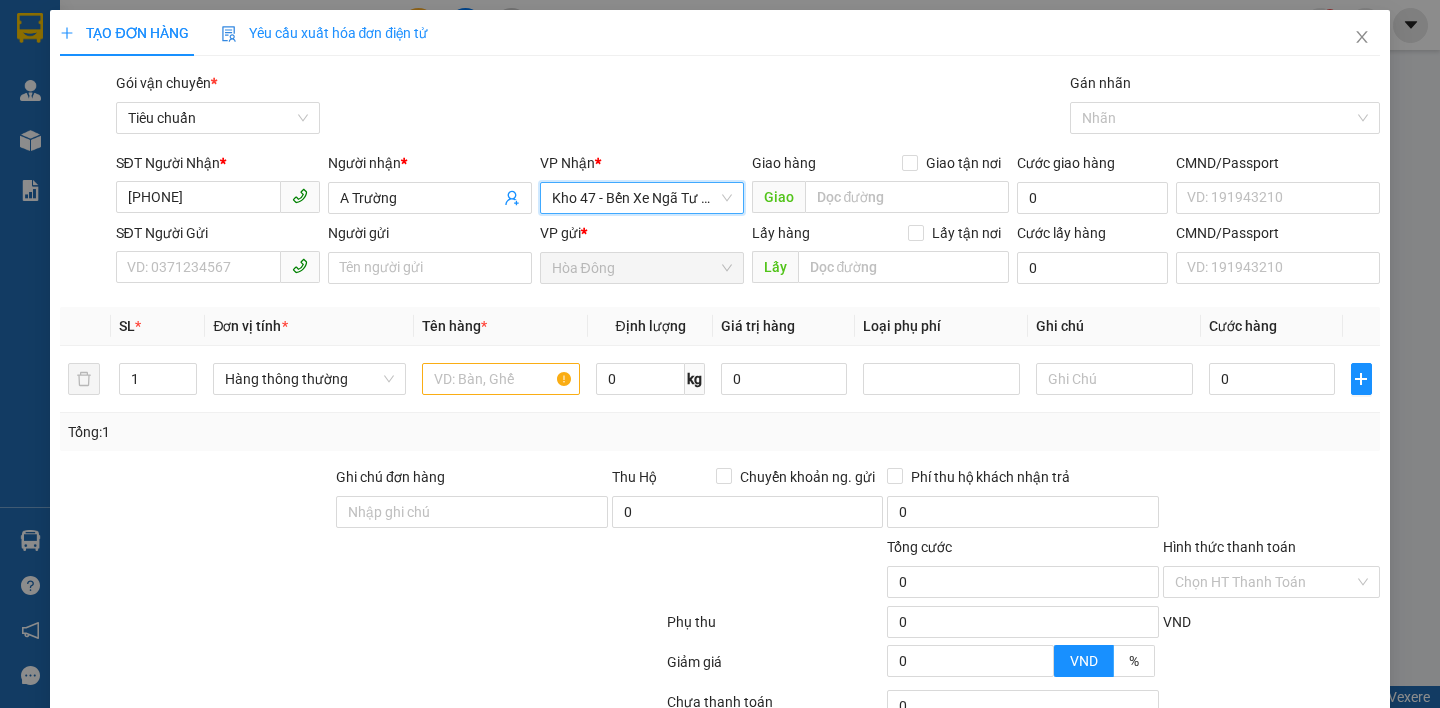 click on "Kho 47 - Bến Xe Ngã Tư Ga" at bounding box center [642, 198] 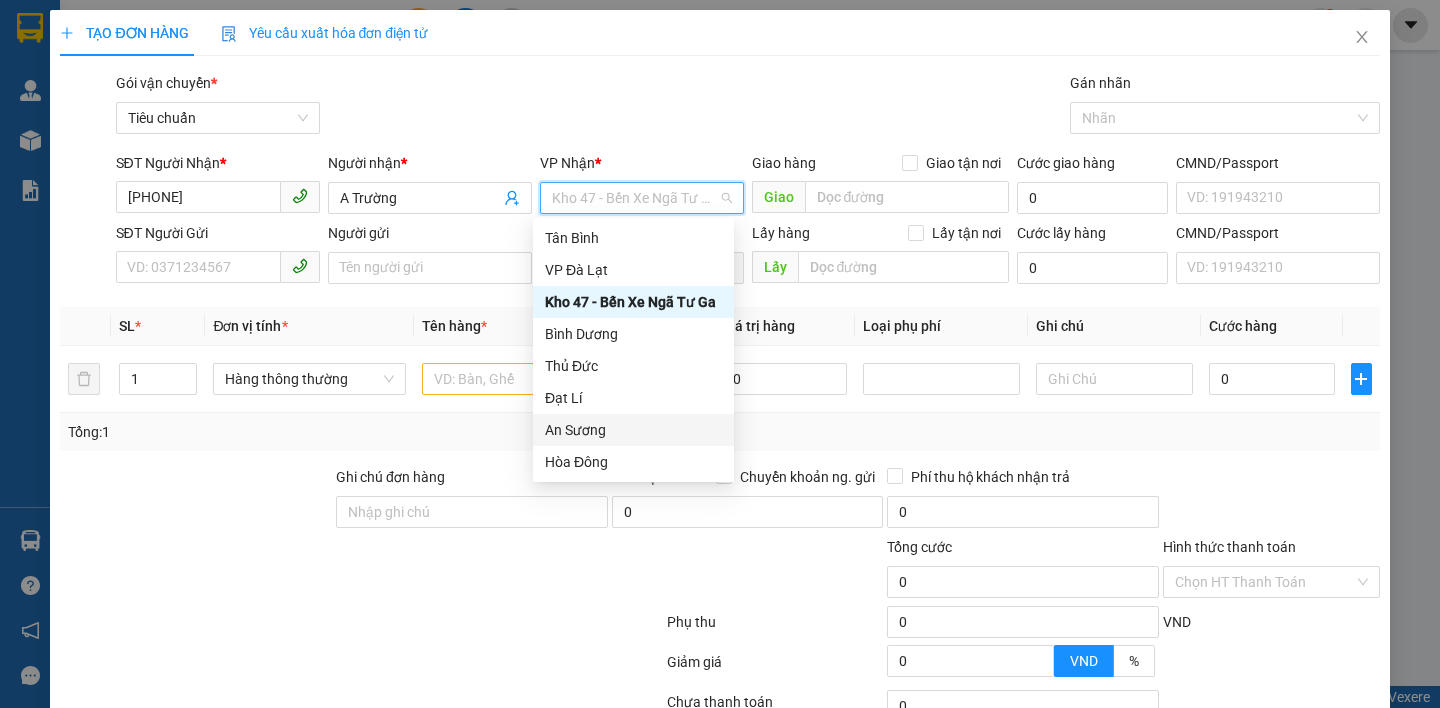 click on "An Sương" at bounding box center (633, 430) 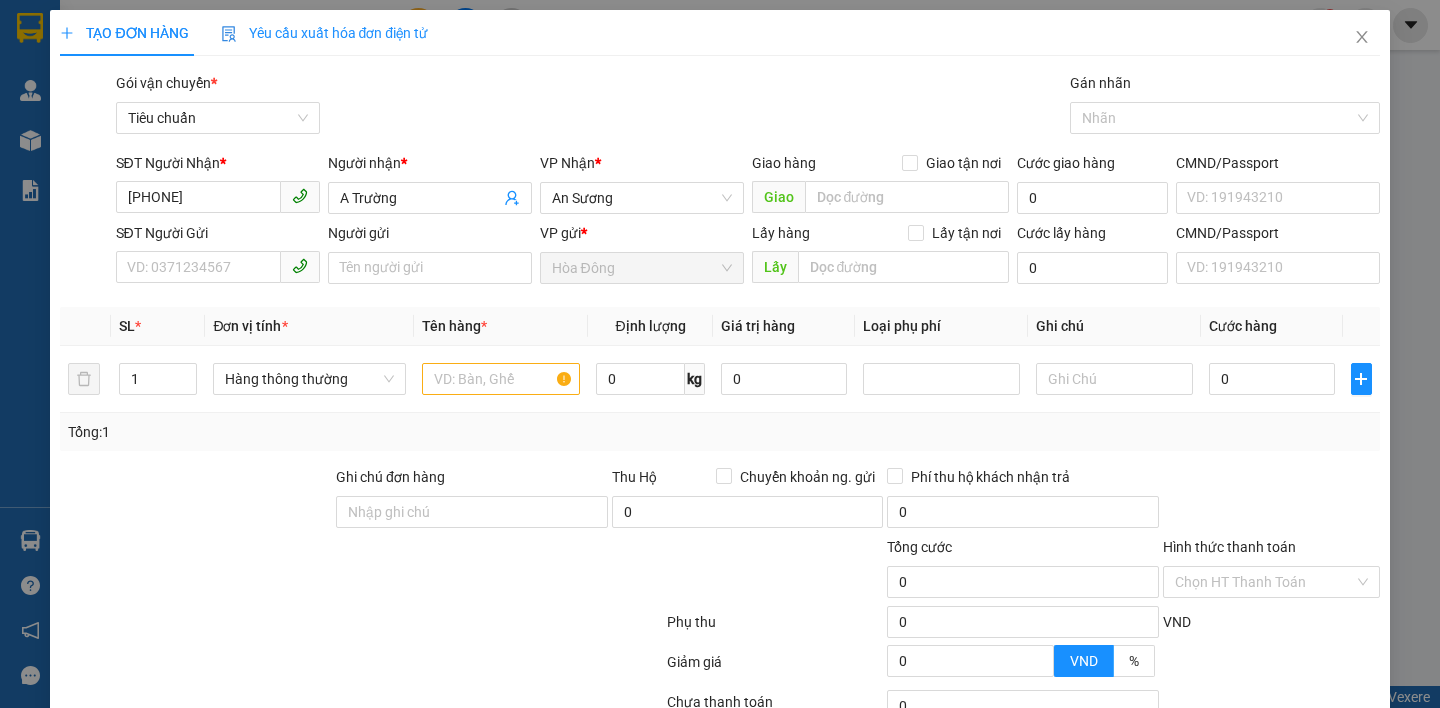 drag, startPoint x: 189, startPoint y: 472, endPoint x: 223, endPoint y: 466, distance: 34.525352 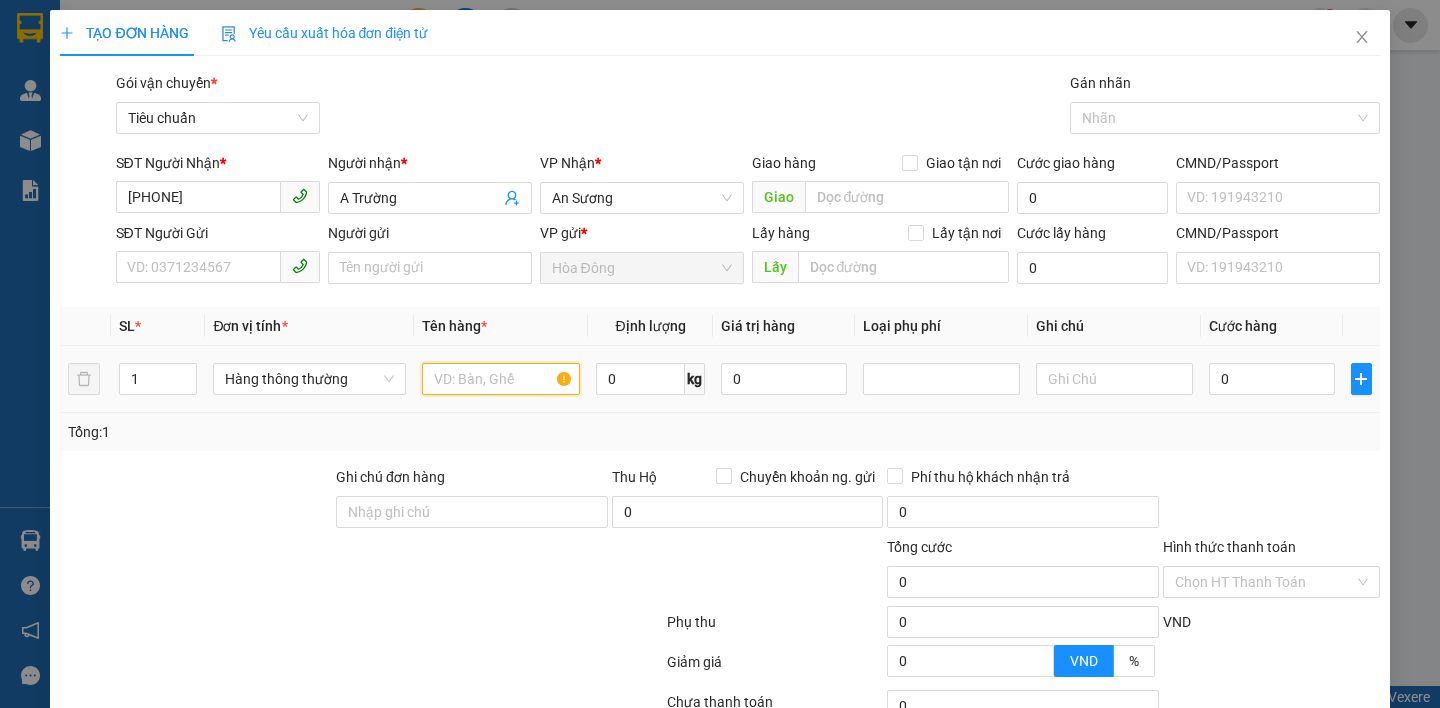 click at bounding box center (500, 379) 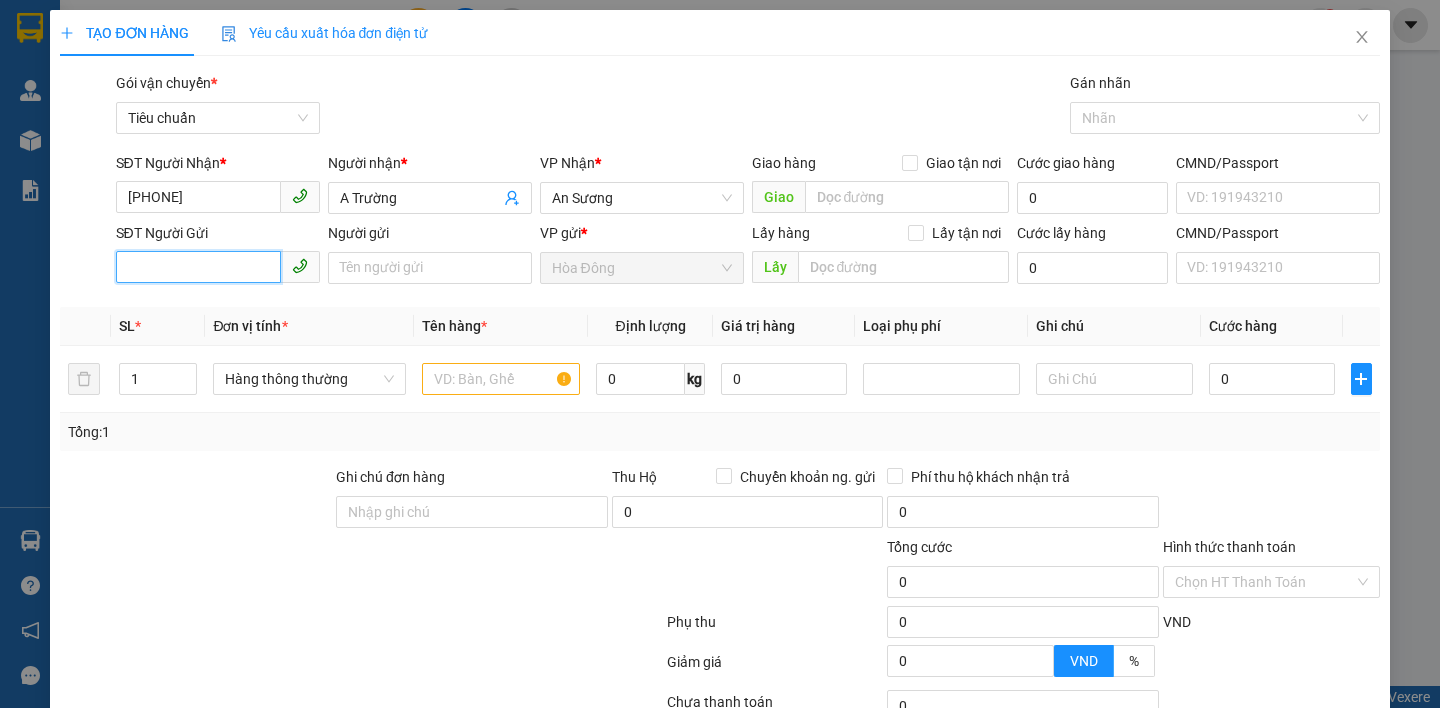 click on "SĐT Người Gửi" at bounding box center (198, 267) 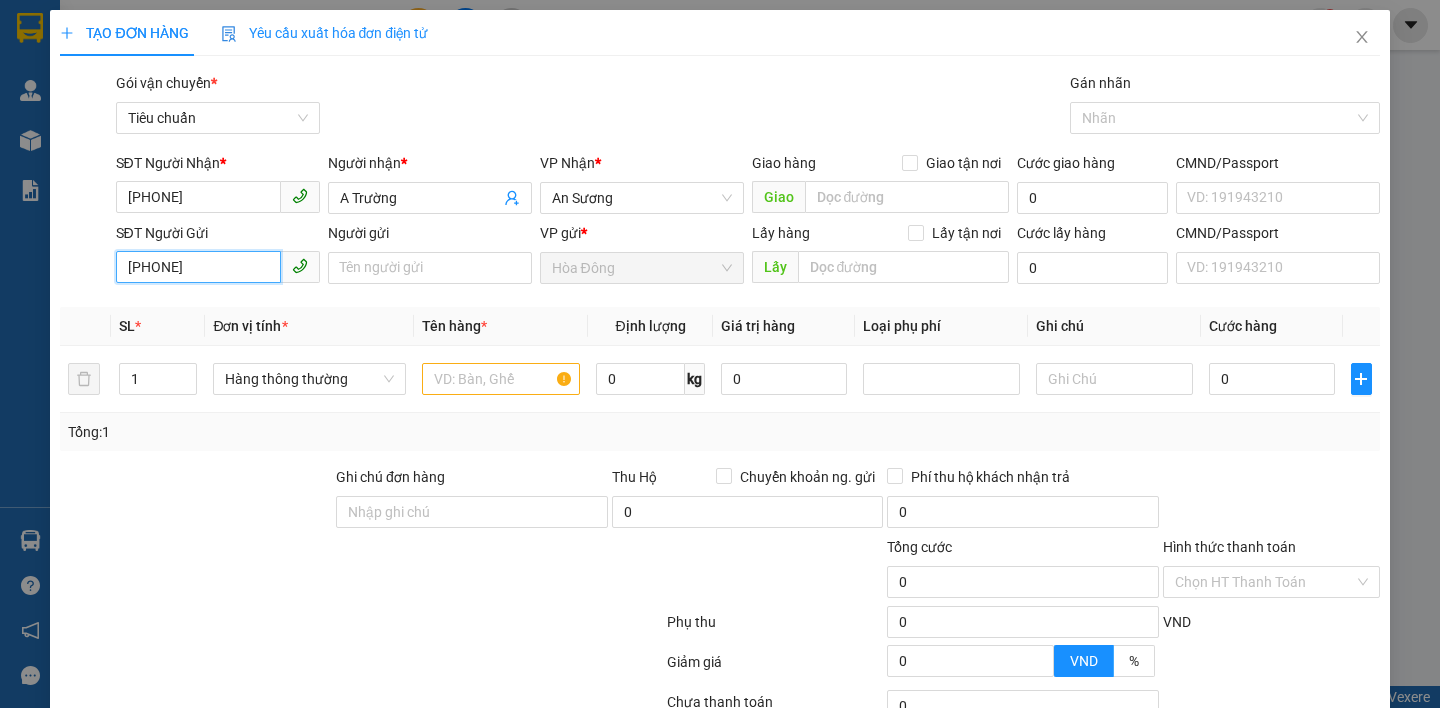 type on "0833306693" 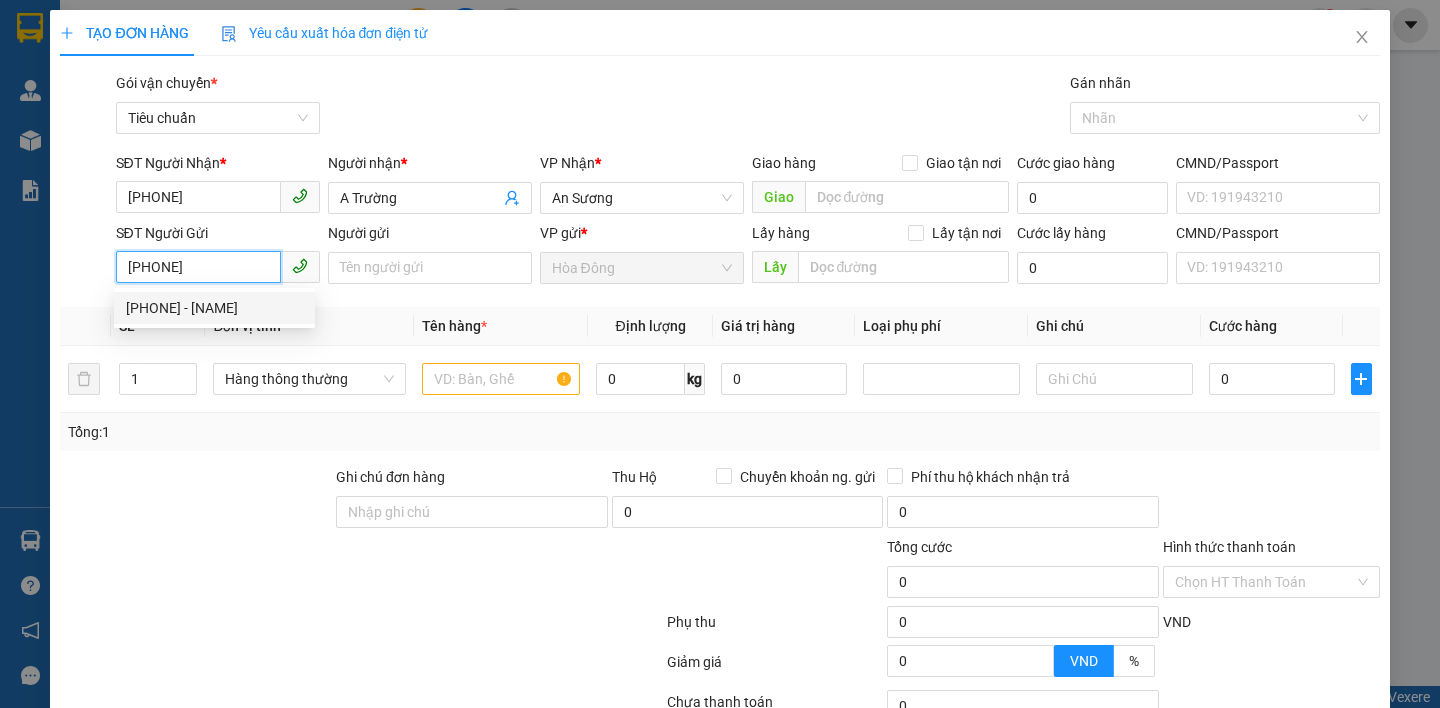 click on "0833306693 - C Dung" at bounding box center [214, 308] 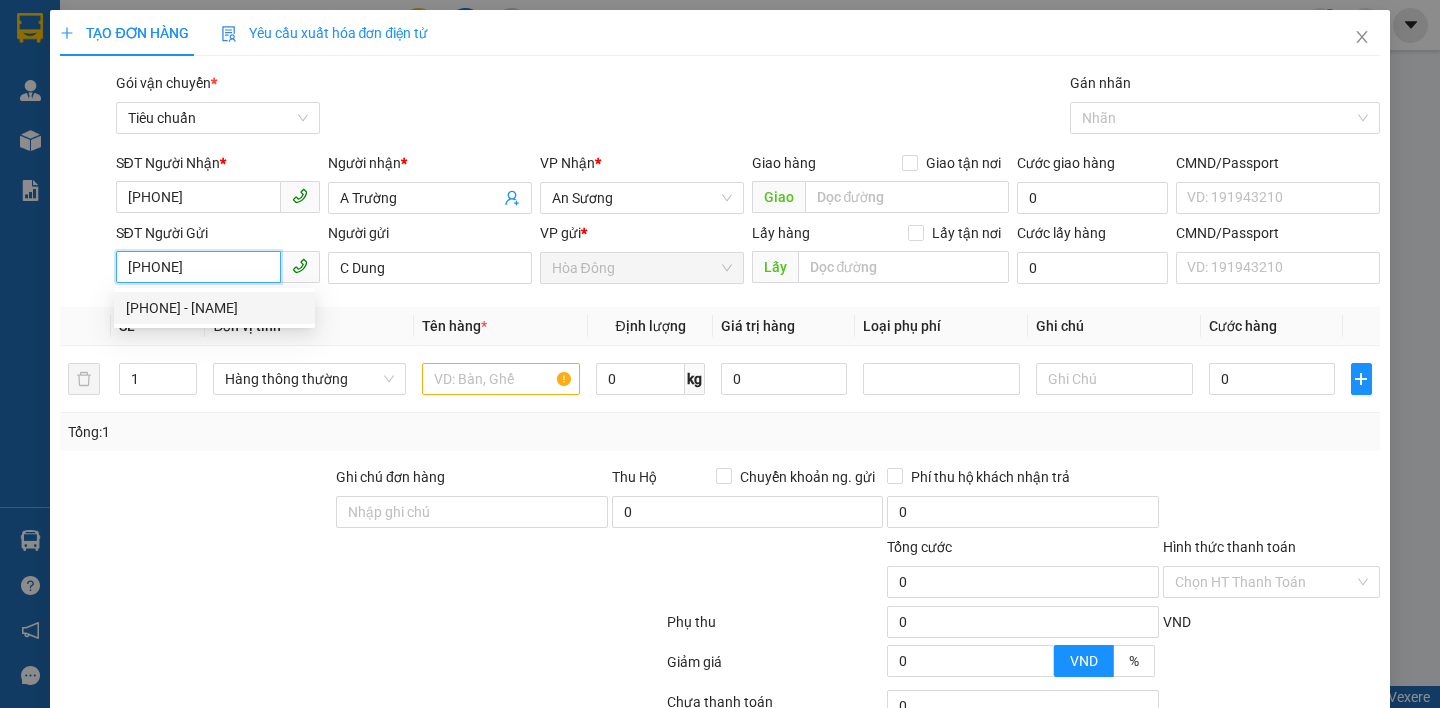 type on "60.000" 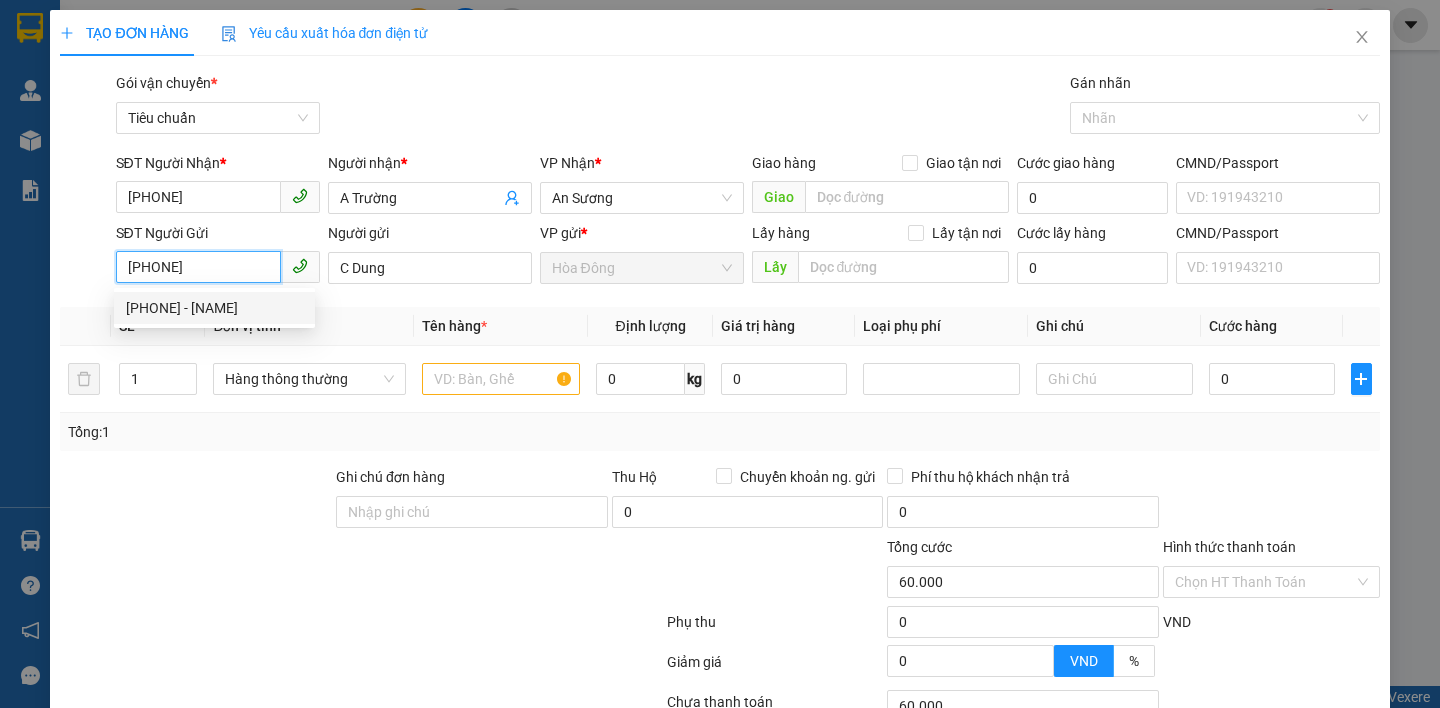 type on "0833306693" 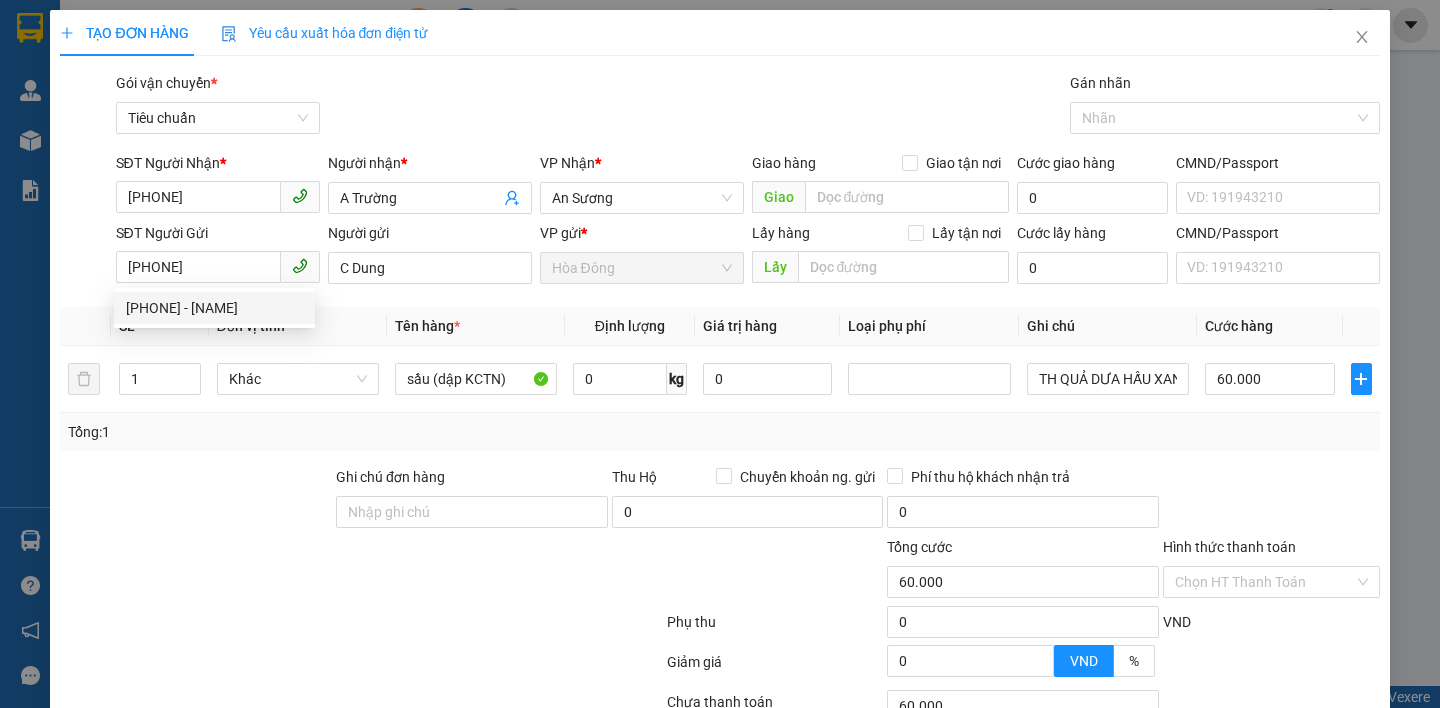 click at bounding box center [196, 501] 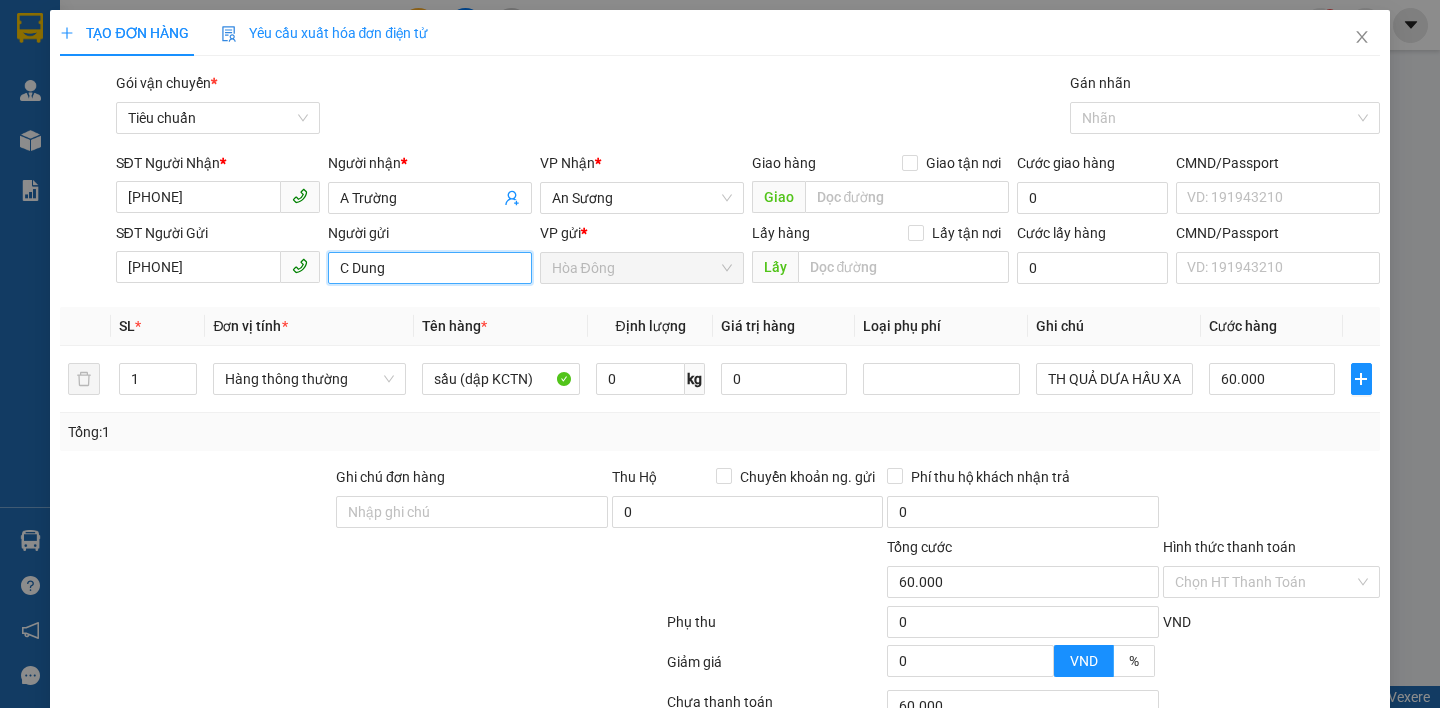 click on "C Dung" at bounding box center [430, 268] 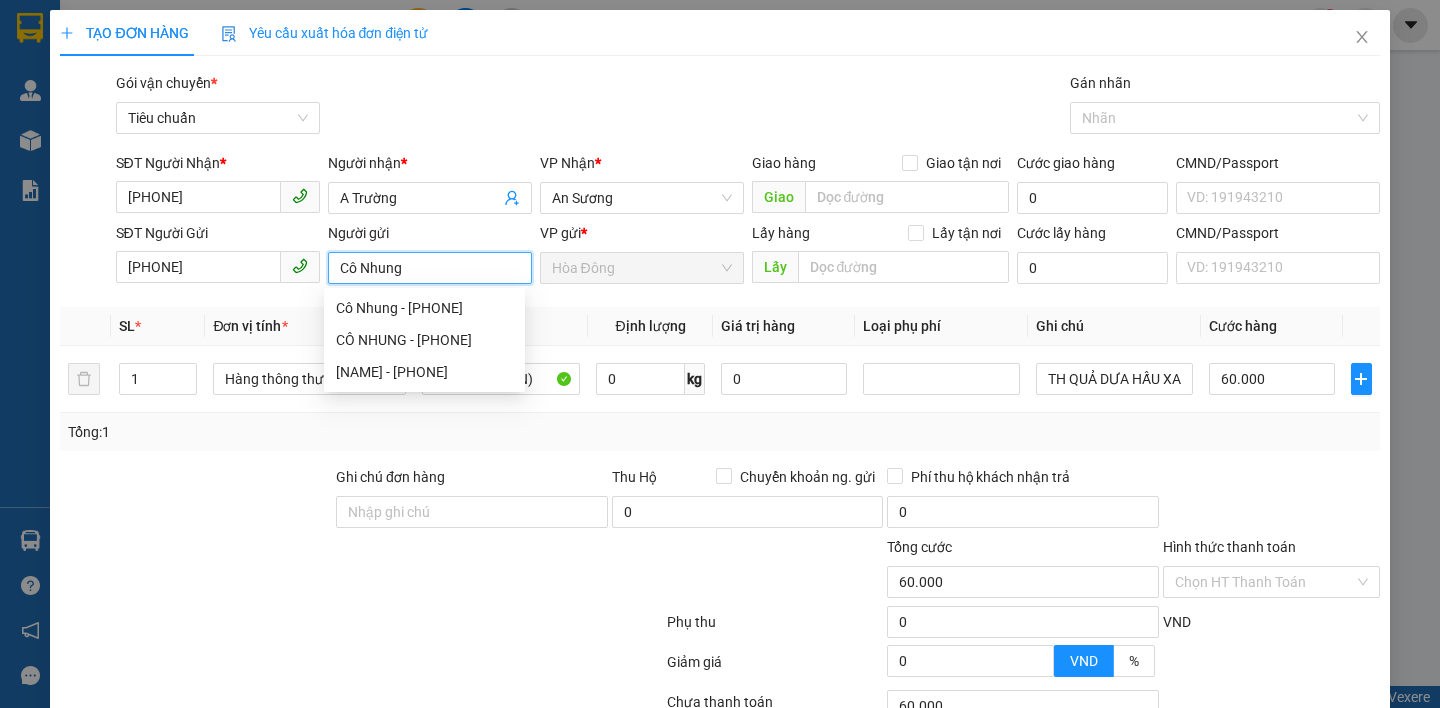 type on "Cô Nhung" 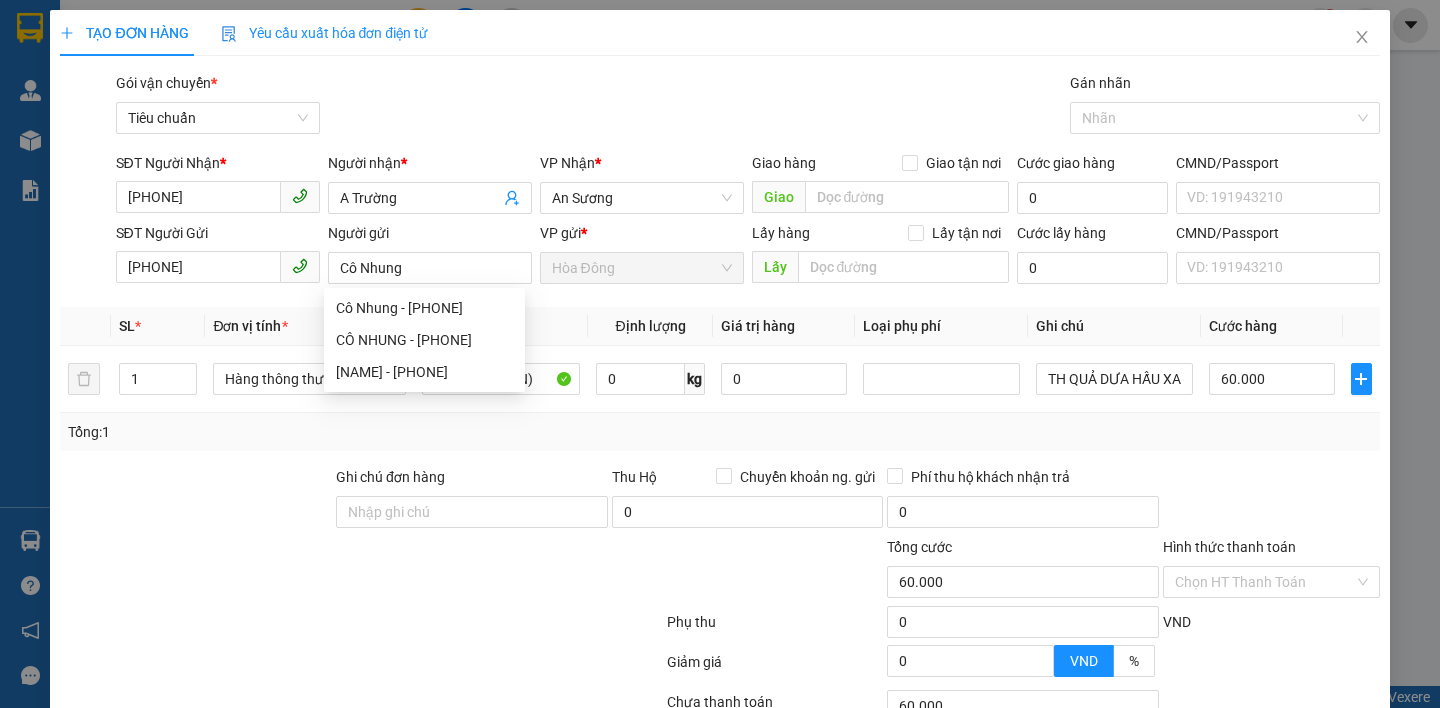 click on "Transit Pickup Surcharge Ids Transit Deliver Surcharge Ids Transit Deliver Surcharge Transit Deliver Surcharge Gói vận chuyển  * Tiêu chuẩn Gán nhãn   Nhãn SĐT Người Nhận  * 0988434461 Người nhận  * A Trường VP Nhận  * An Sương Giao hàng Giao tận nơi Giao Cước giao hàng 0 CMND/Passport VD: 191943210 SĐT Người Gửi 0833306693 Người gửi Cô Nhung VP gửi  * Hòa Đông Lấy hàng Lấy tận nơi Lấy Cước lấy hàng 0 CMND/Passport VD: 191943210 SL  * Đơn vị tính  * Tên hàng  * Định lượng Giá trị hàng Loại phụ phí Ghi chú Cước hàng                     1 Hàng thông thường sầu (dập KCTN) 0 kg 0   TH QUẢ DƯA HẤU XANH 60.000 Tổng:  1 Ghi chú đơn hàng Thu Hộ Chuyển khoản ng. gửi 0 Phí thu hộ khách nhận trả 0 Tổng cước 60.000 Hình thức thanh toán Chọn HT Thanh Toán Phụ thu 0 VND Giảm giá 0 VND % Discount 0 Số tiền thu trước 0 Chưa thanh toán 60.000 0 Lưu nháp" at bounding box center [719, 453] 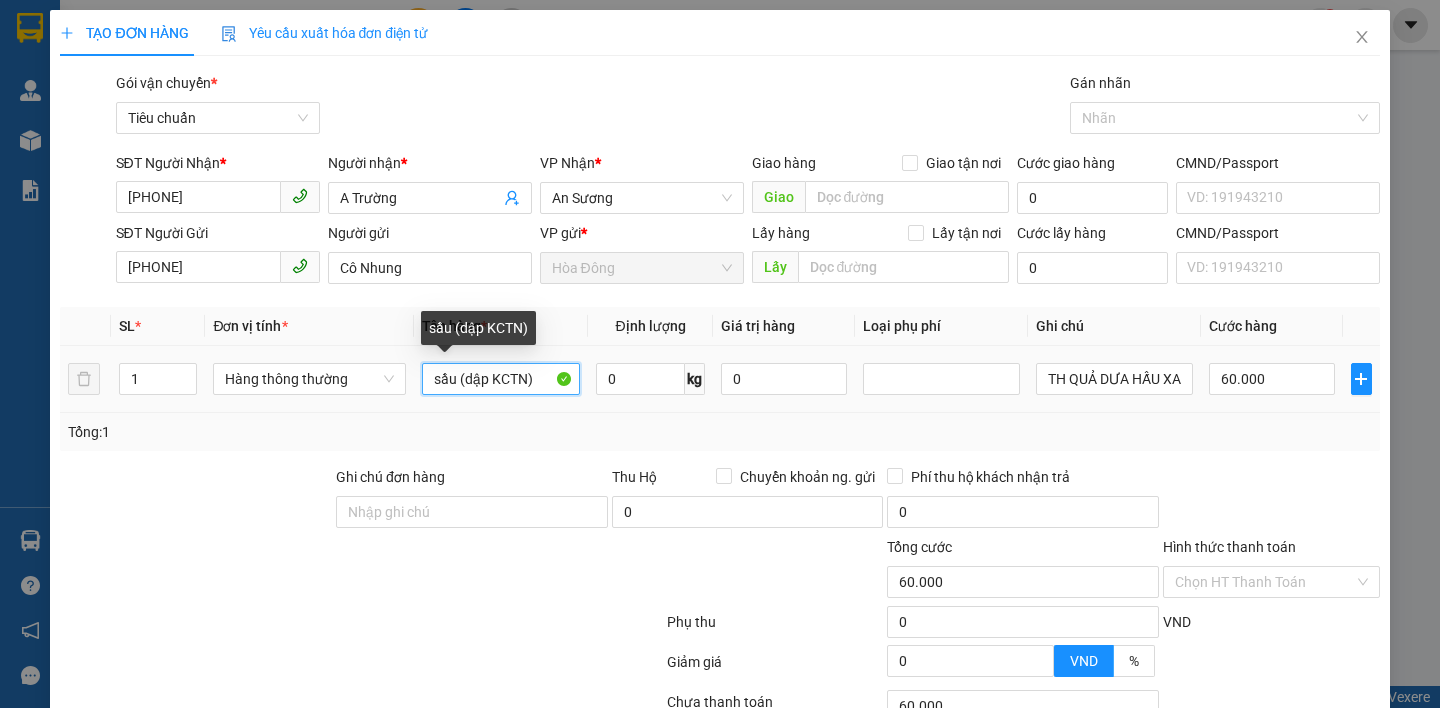 click on "sầu (dập KCTN)" at bounding box center (500, 379) 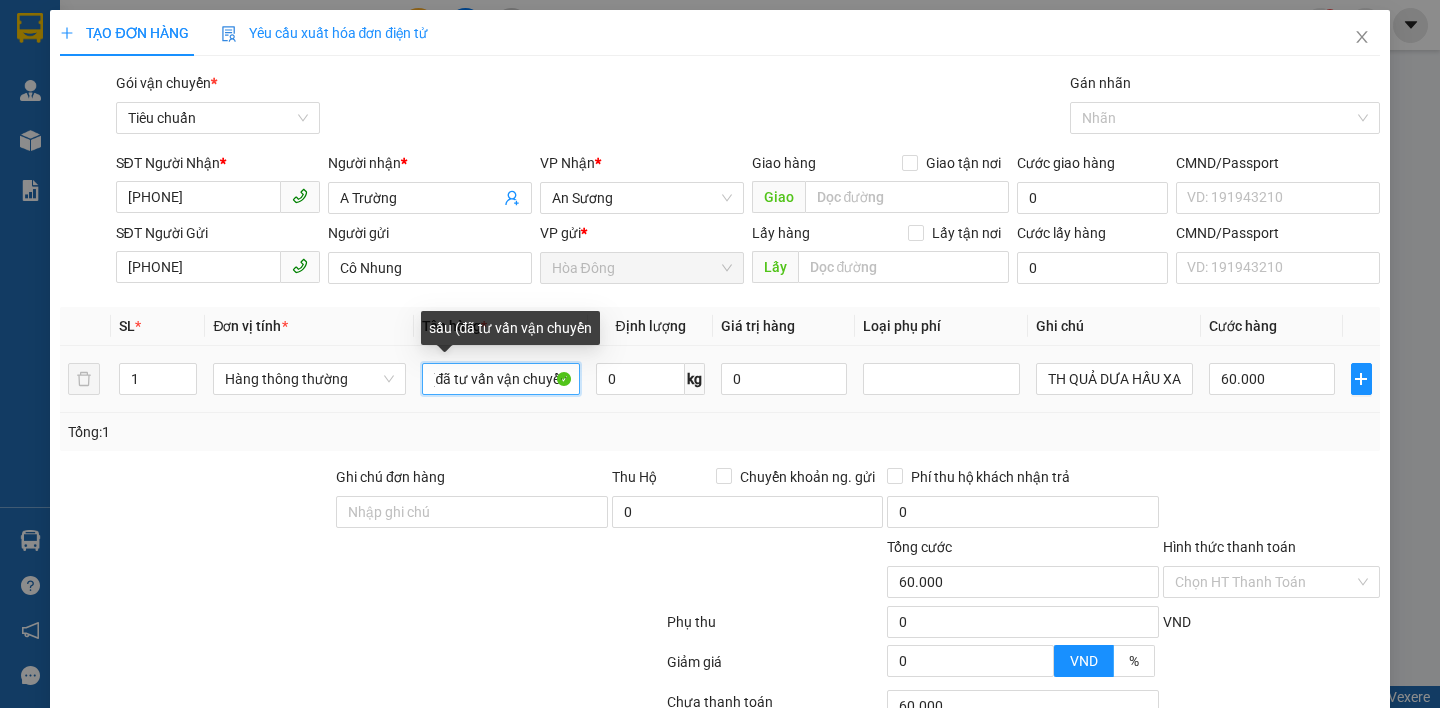 scroll, scrollTop: 0, scrollLeft: 34, axis: horizontal 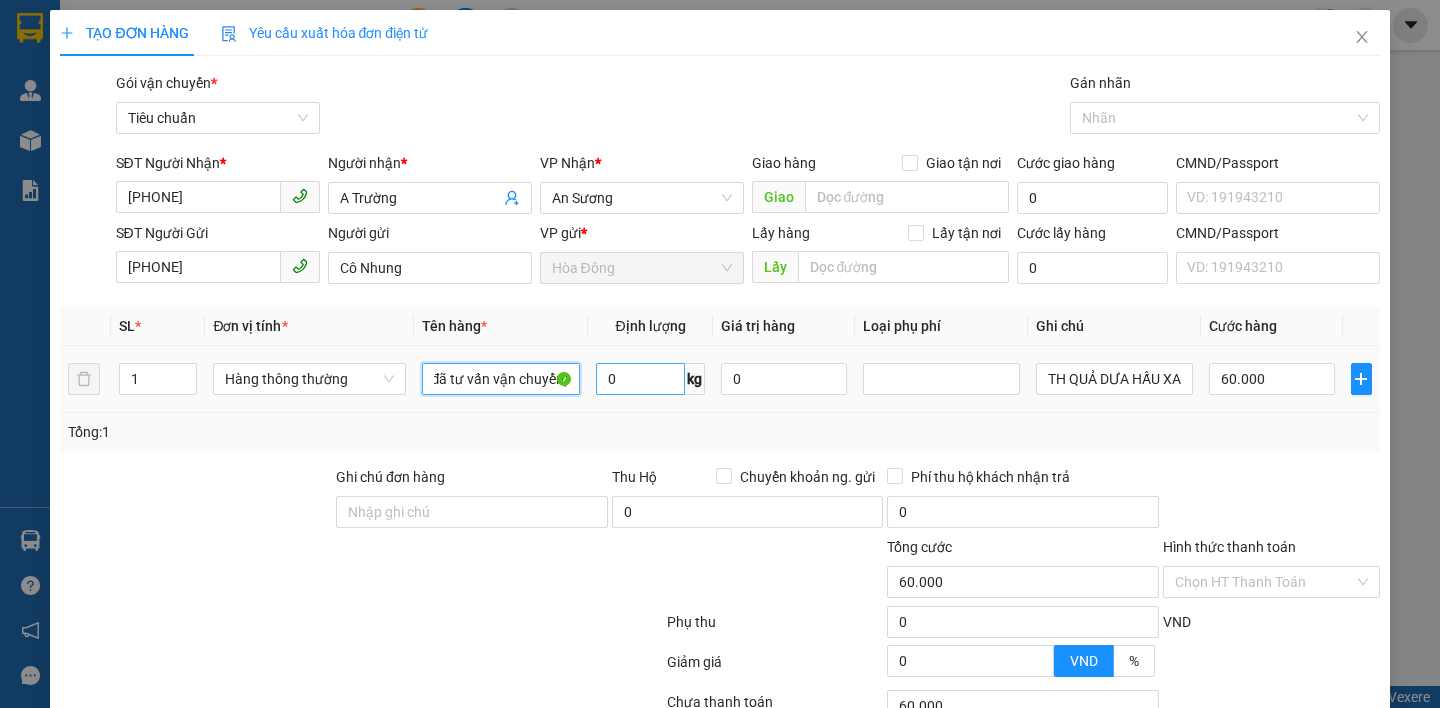 type on "sầu (đã tư vấn vận chuyển)" 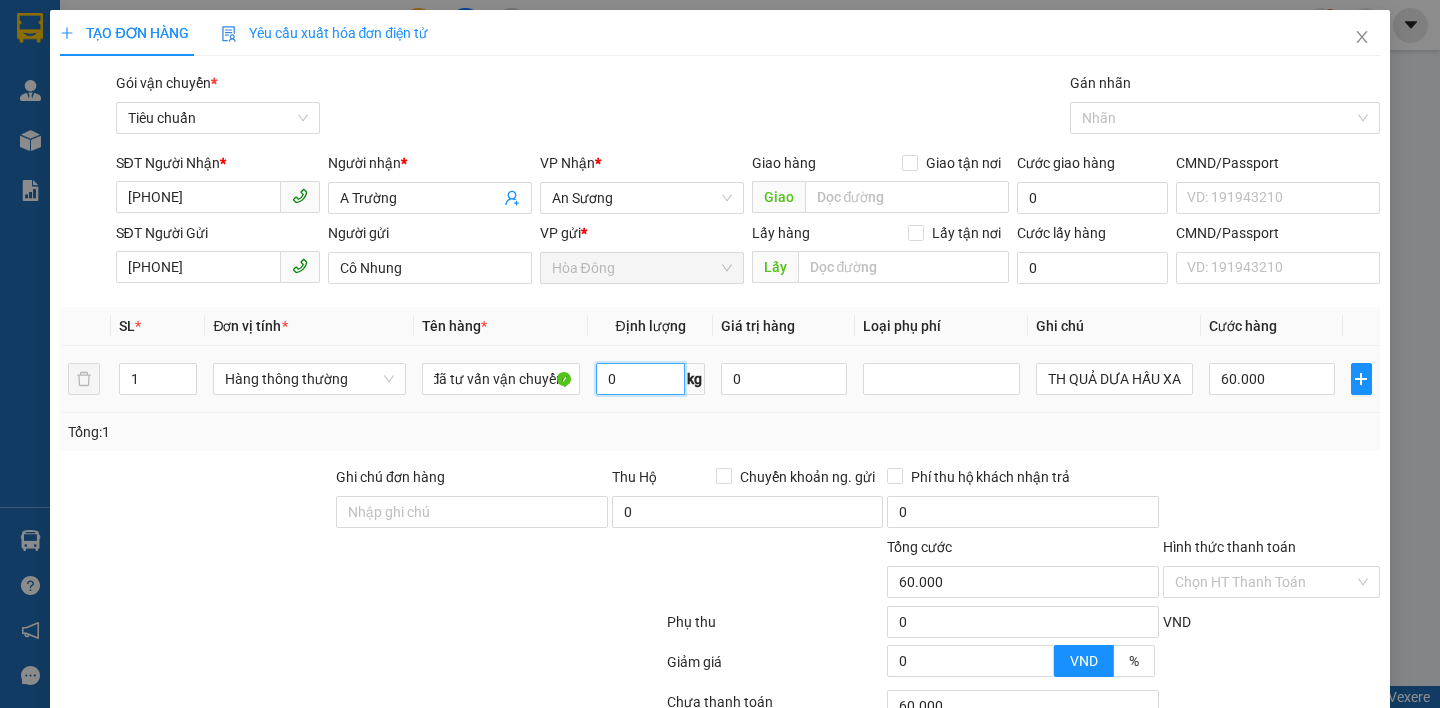 click on "0" at bounding box center (641, 379) 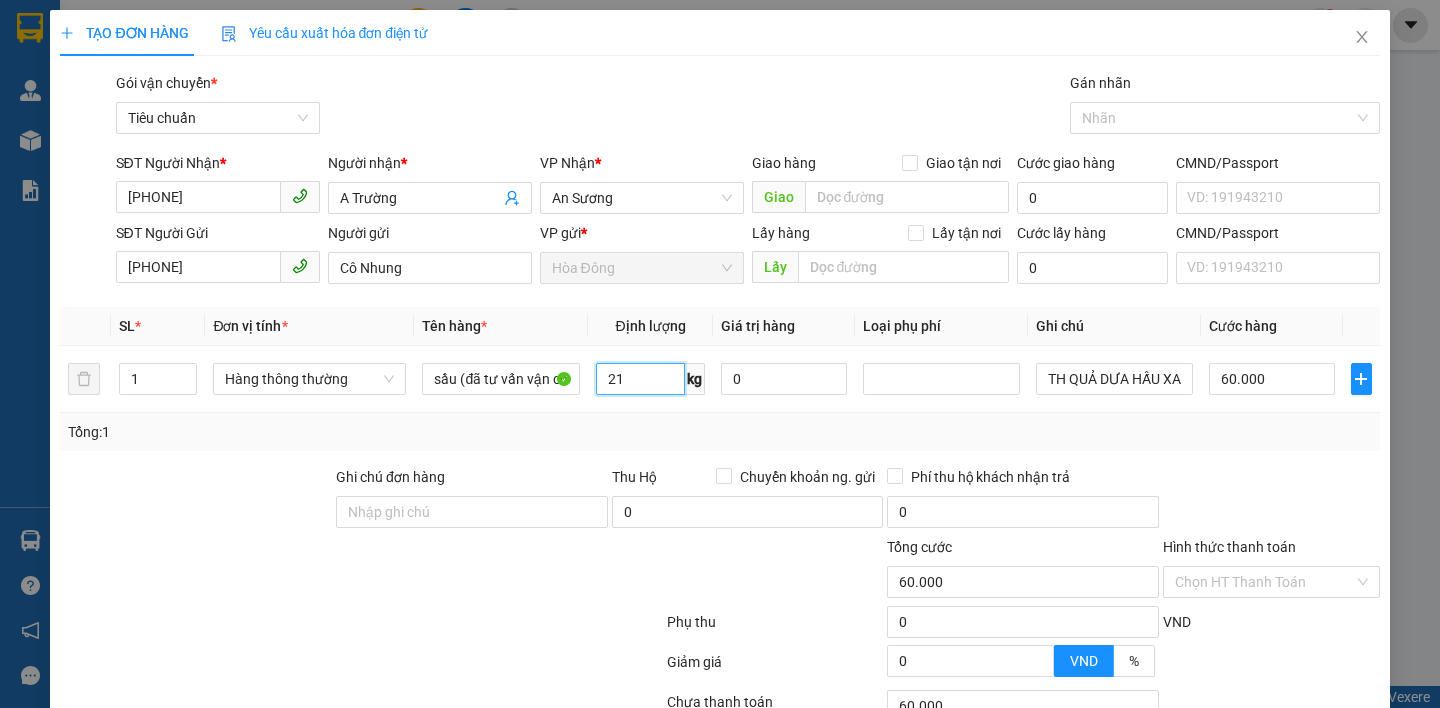 type on "21" 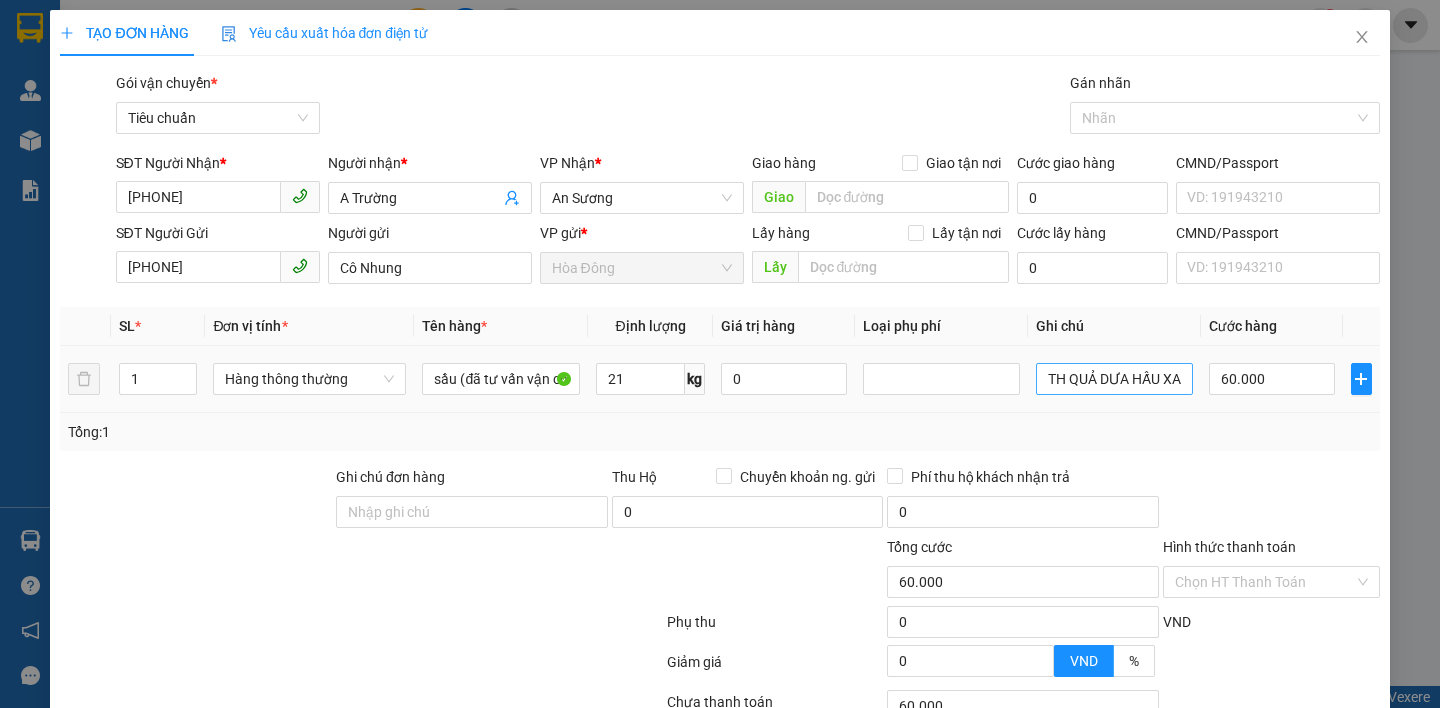 drag, startPoint x: 483, startPoint y: 583, endPoint x: 1167, endPoint y: 376, distance: 714.6363 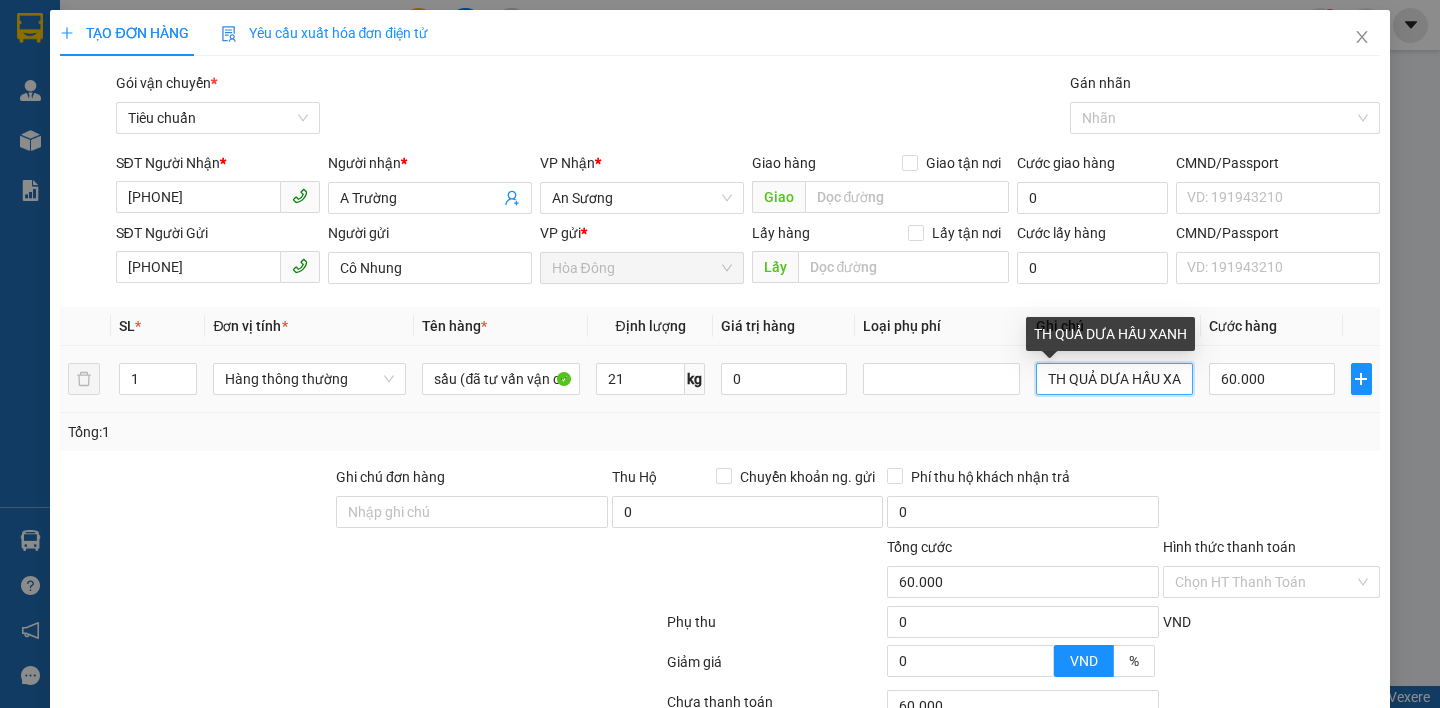 click on "TH QUẢ DƯA HẤU XANH" at bounding box center [1114, 379] 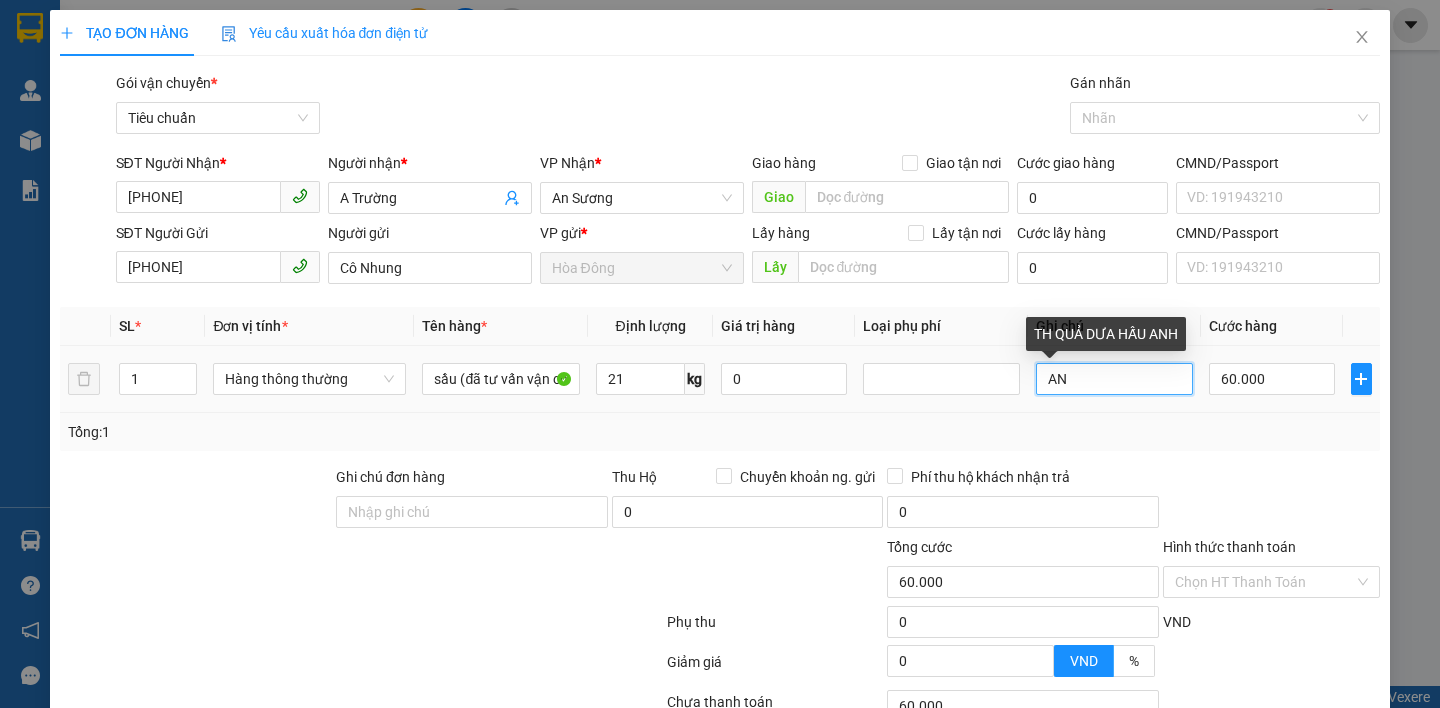 type on "A" 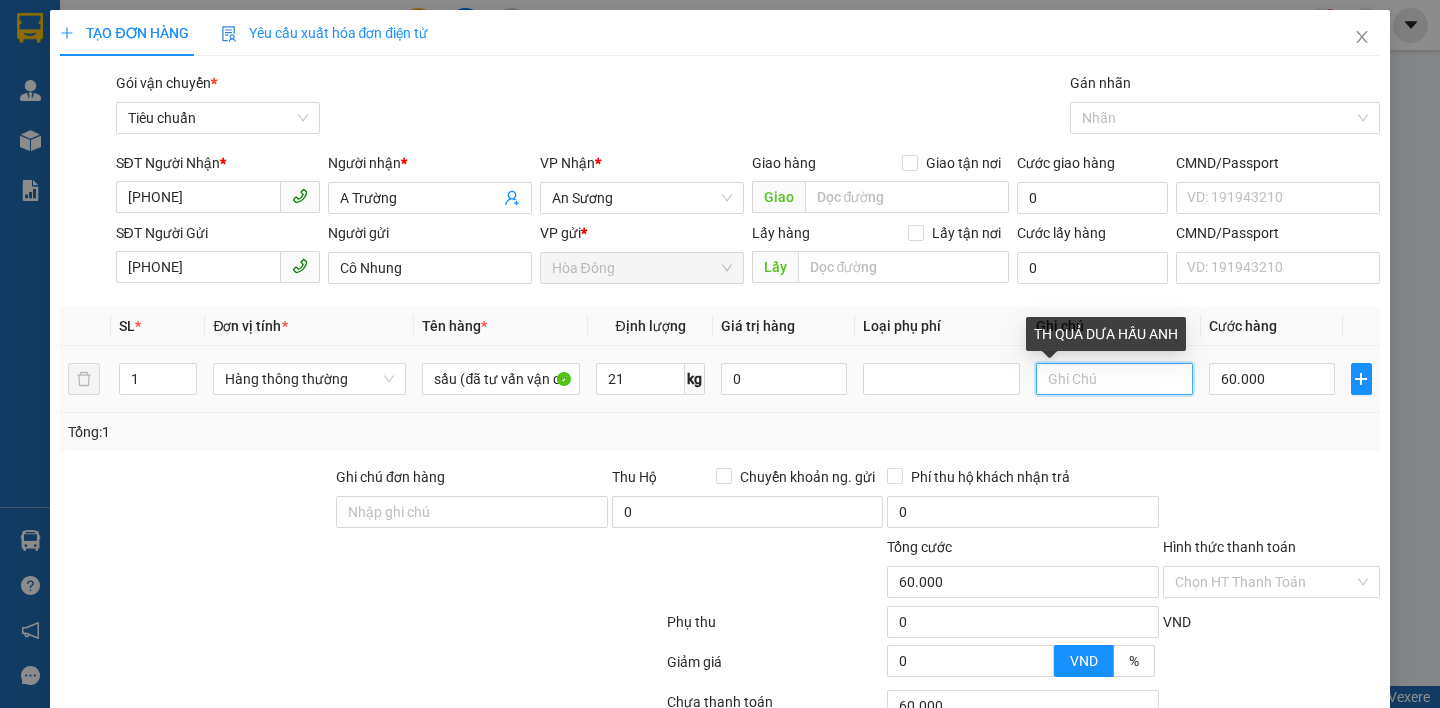 click at bounding box center [1114, 379] 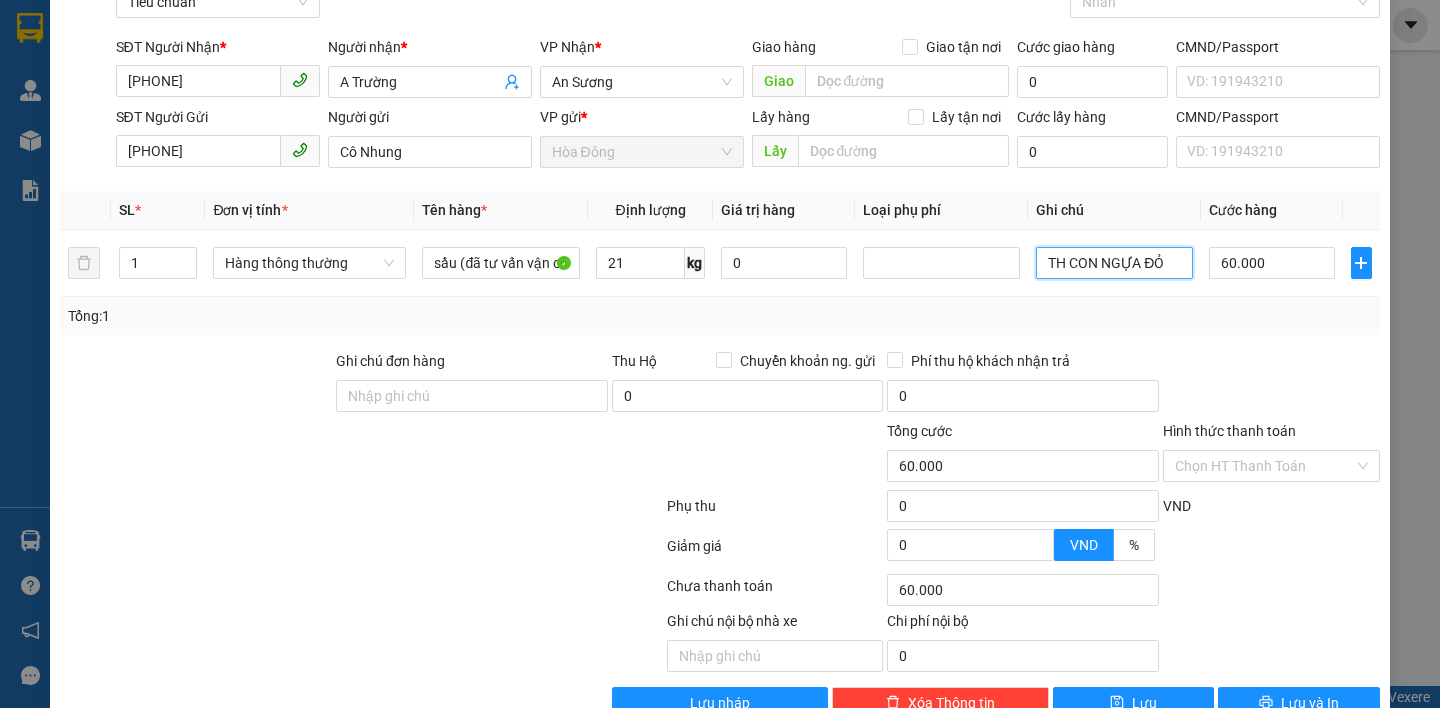scroll, scrollTop: 166, scrollLeft: 0, axis: vertical 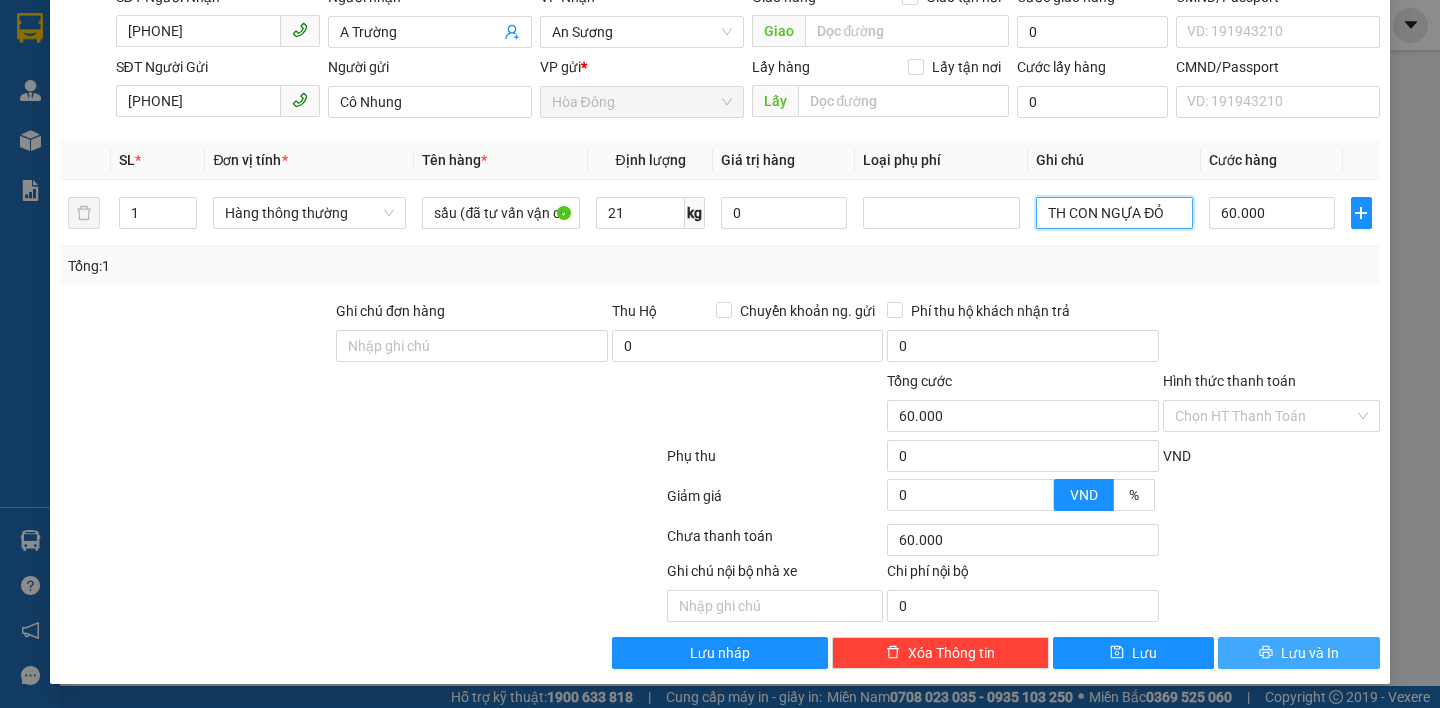 type on "TH CON NGỰA ĐỎ" 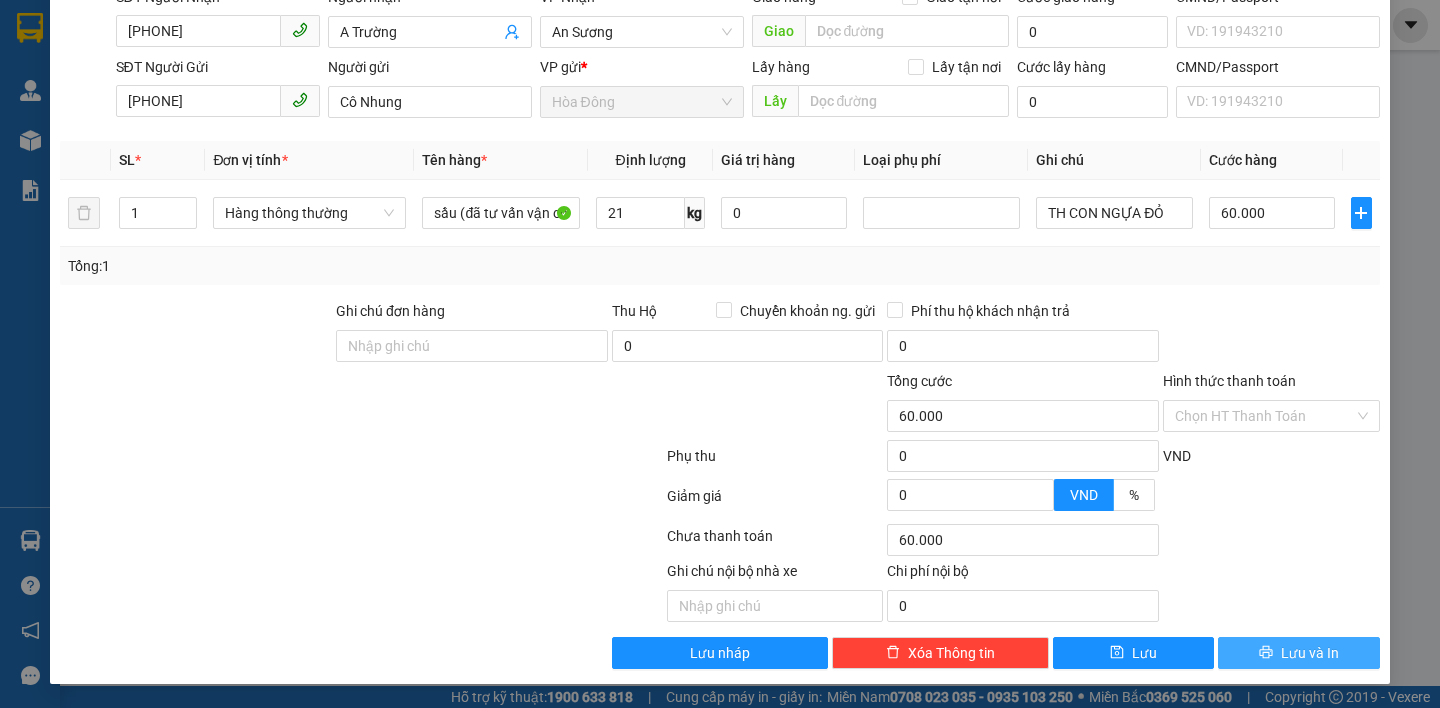click on "Lưu và In" at bounding box center (1310, 653) 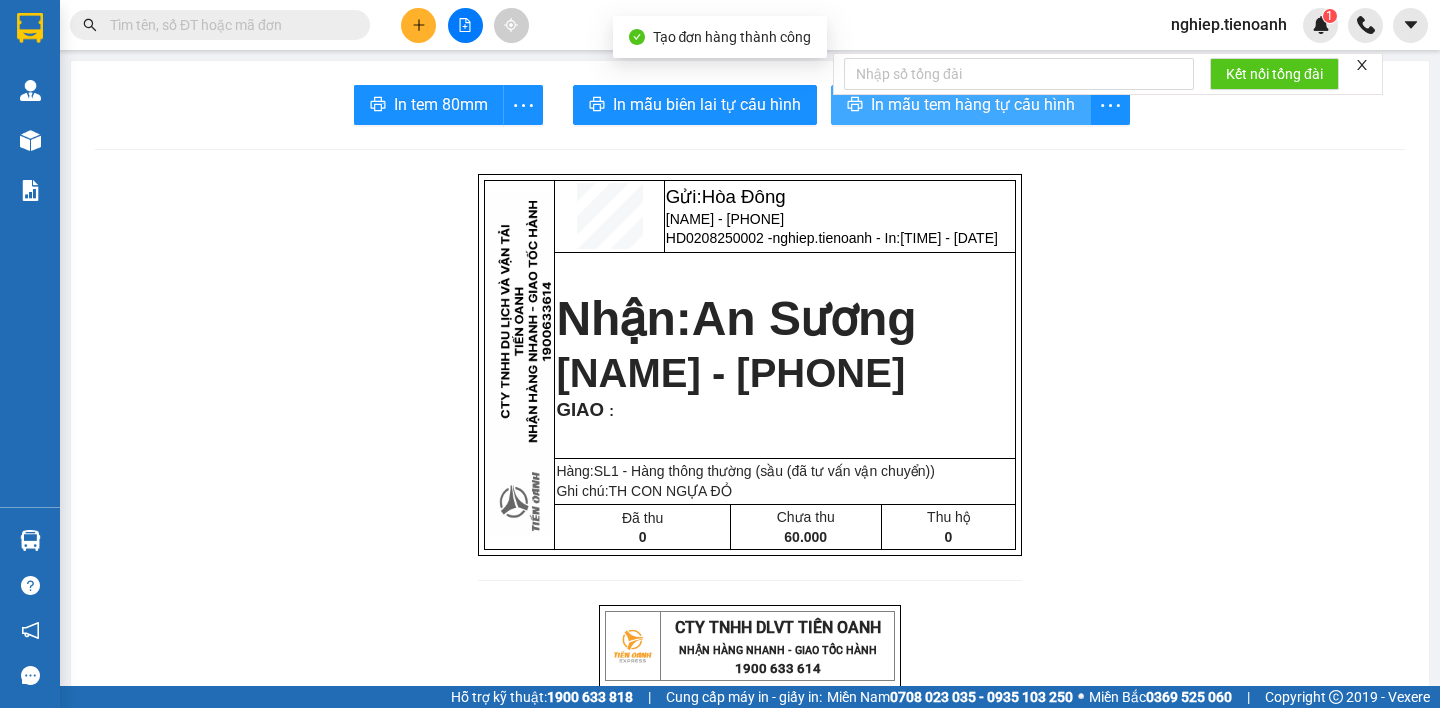 click on "In mẫu tem hàng tự cấu hình" at bounding box center [973, 104] 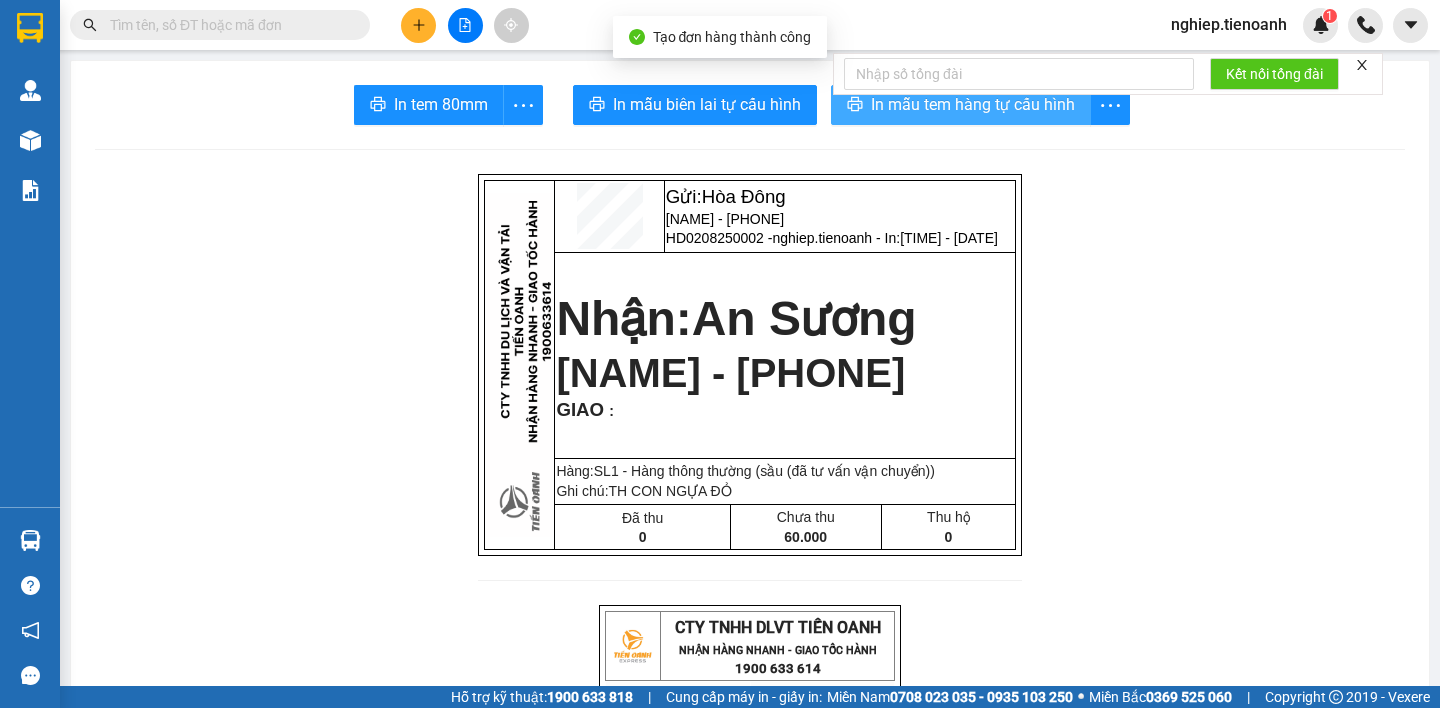 scroll, scrollTop: 0, scrollLeft: 0, axis: both 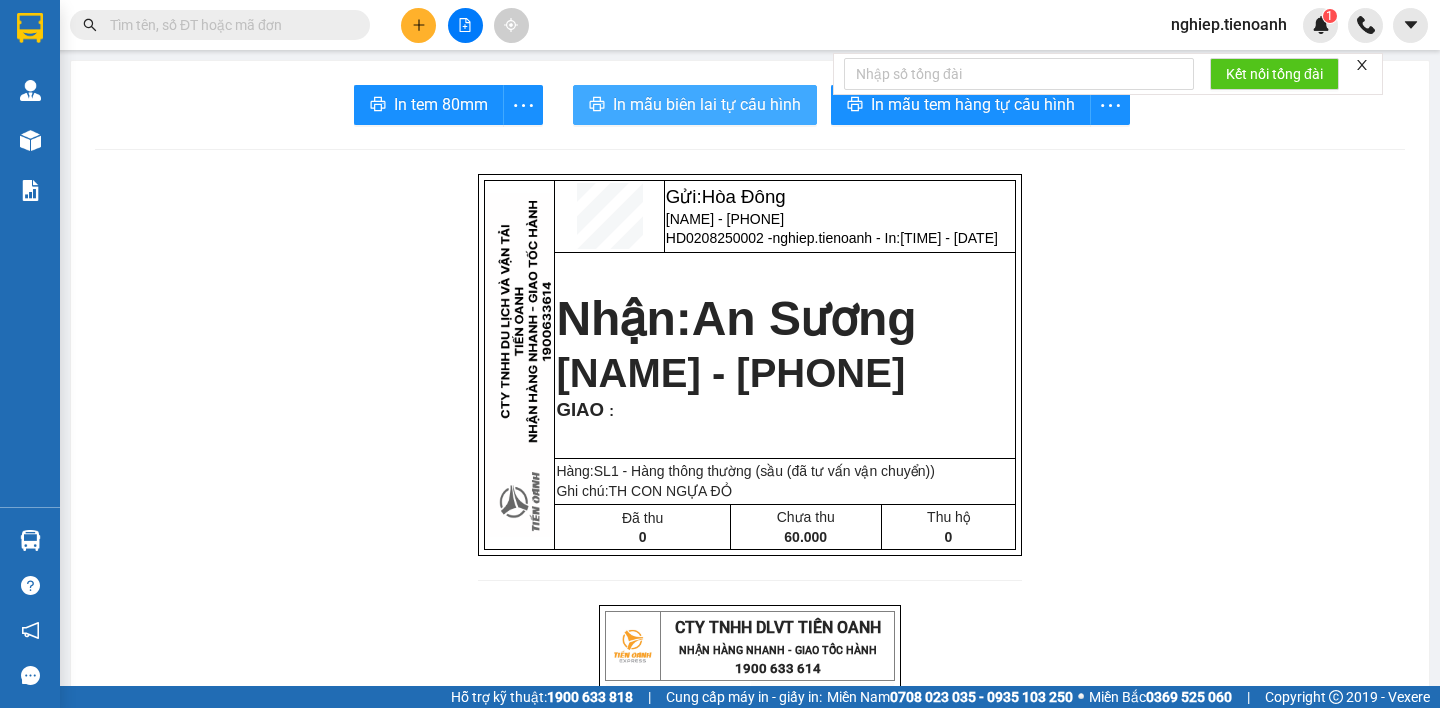 click on "In mẫu biên lai tự cấu hình" at bounding box center [707, 104] 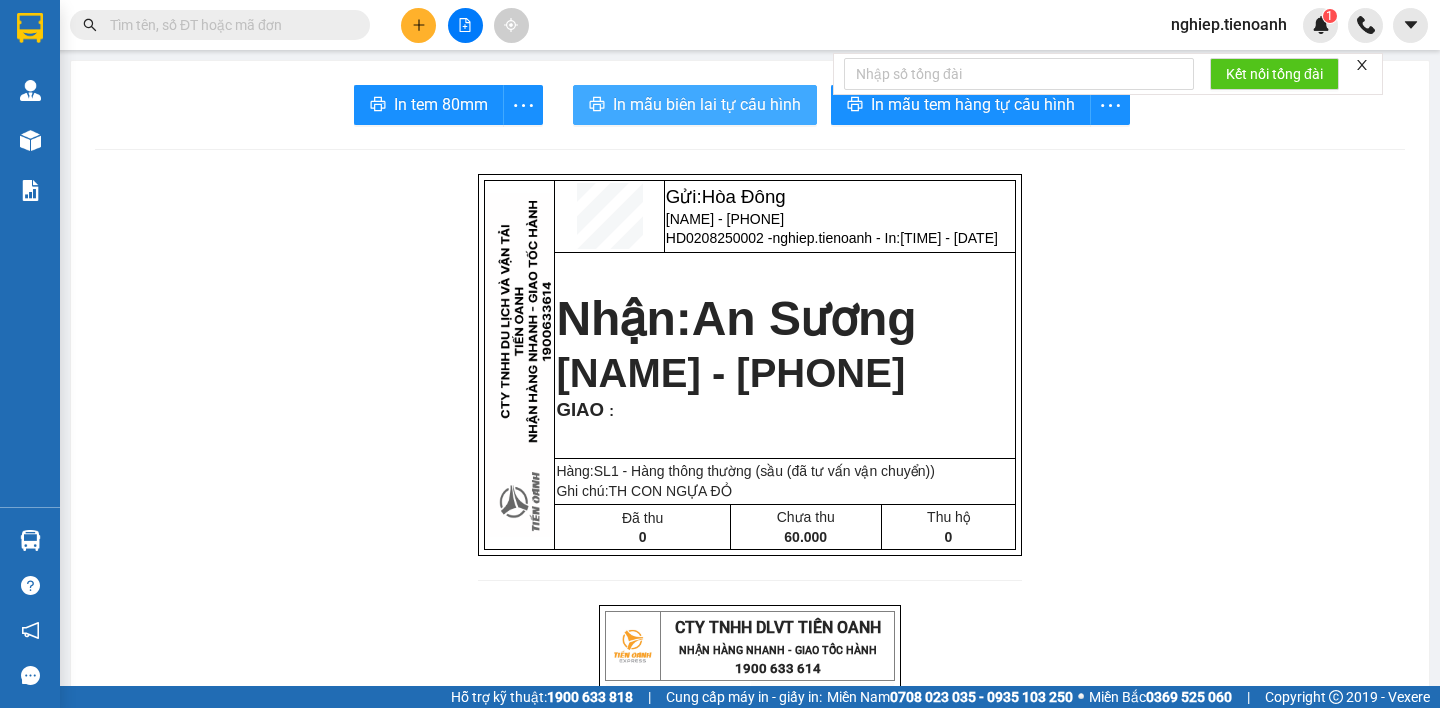 scroll, scrollTop: 0, scrollLeft: 0, axis: both 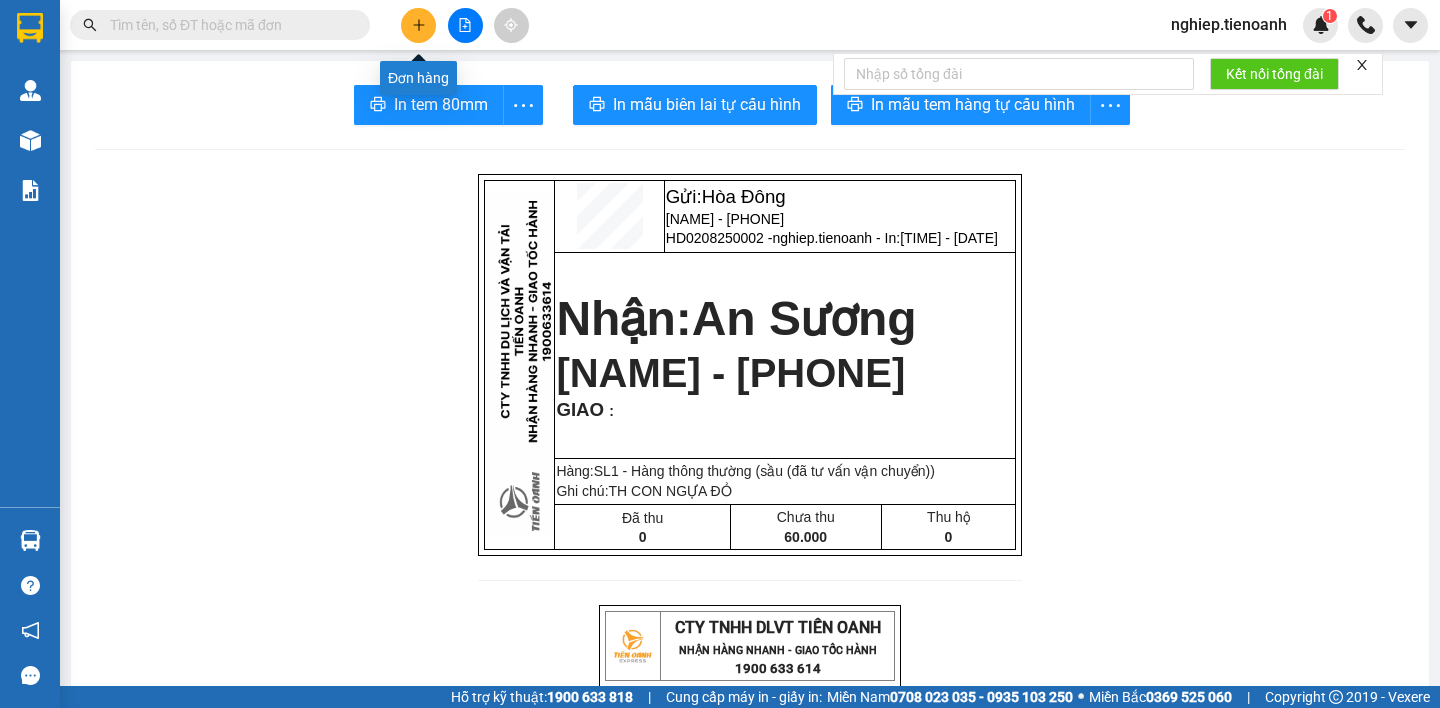 click 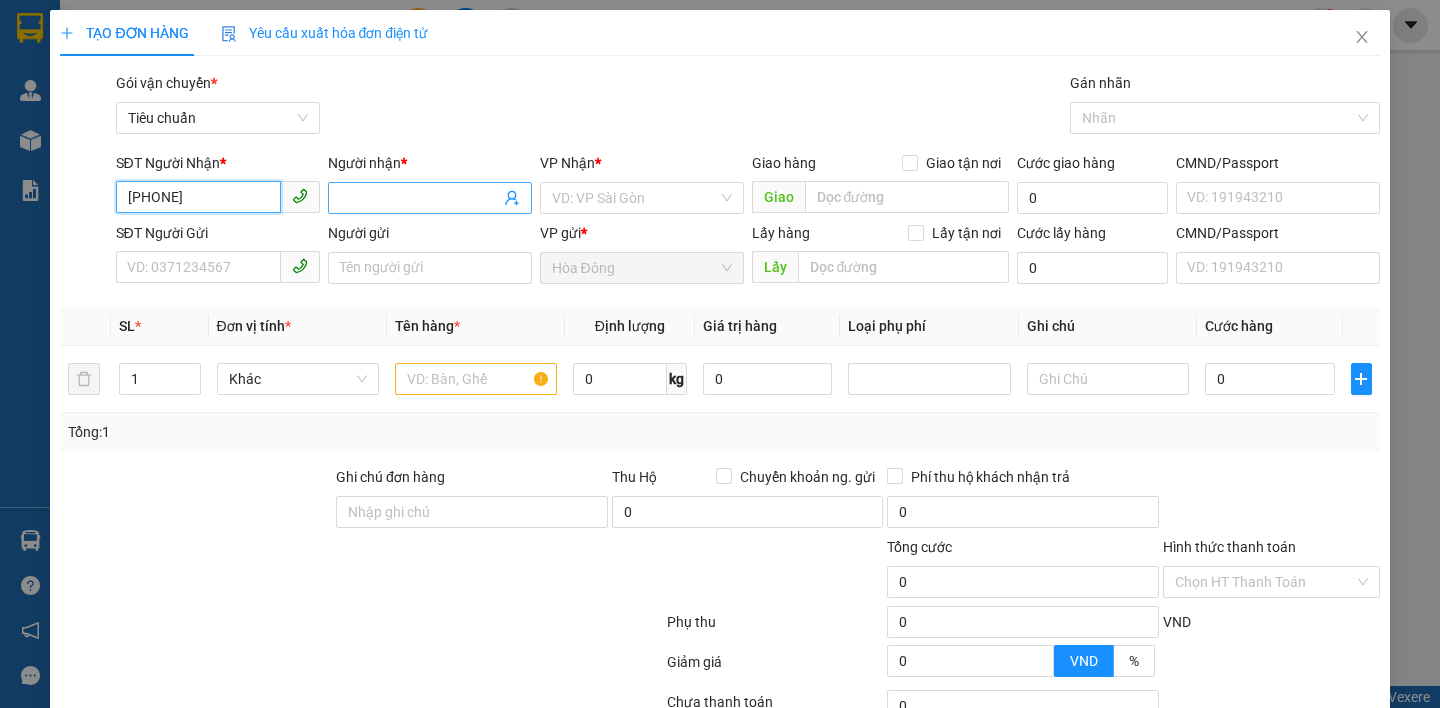 type on "0367877678" 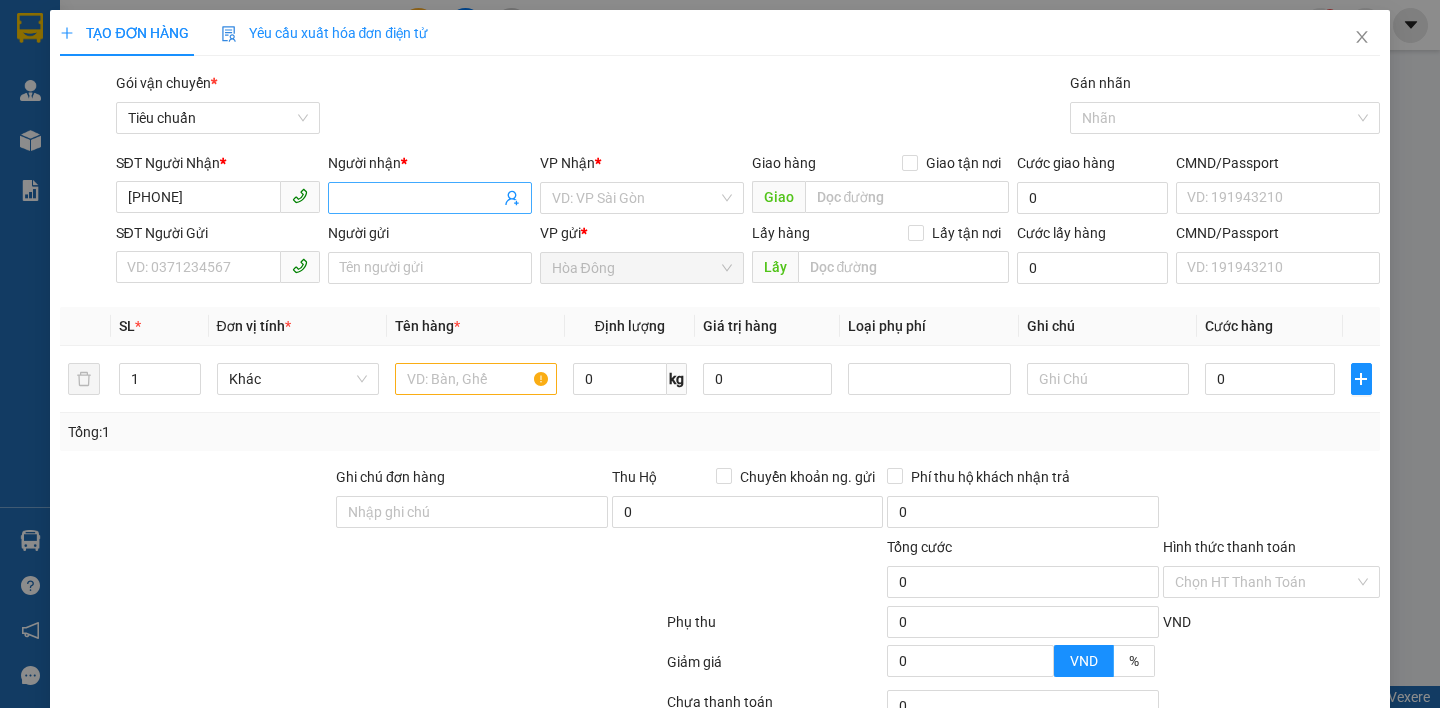 click on "Người nhận  *" at bounding box center (420, 198) 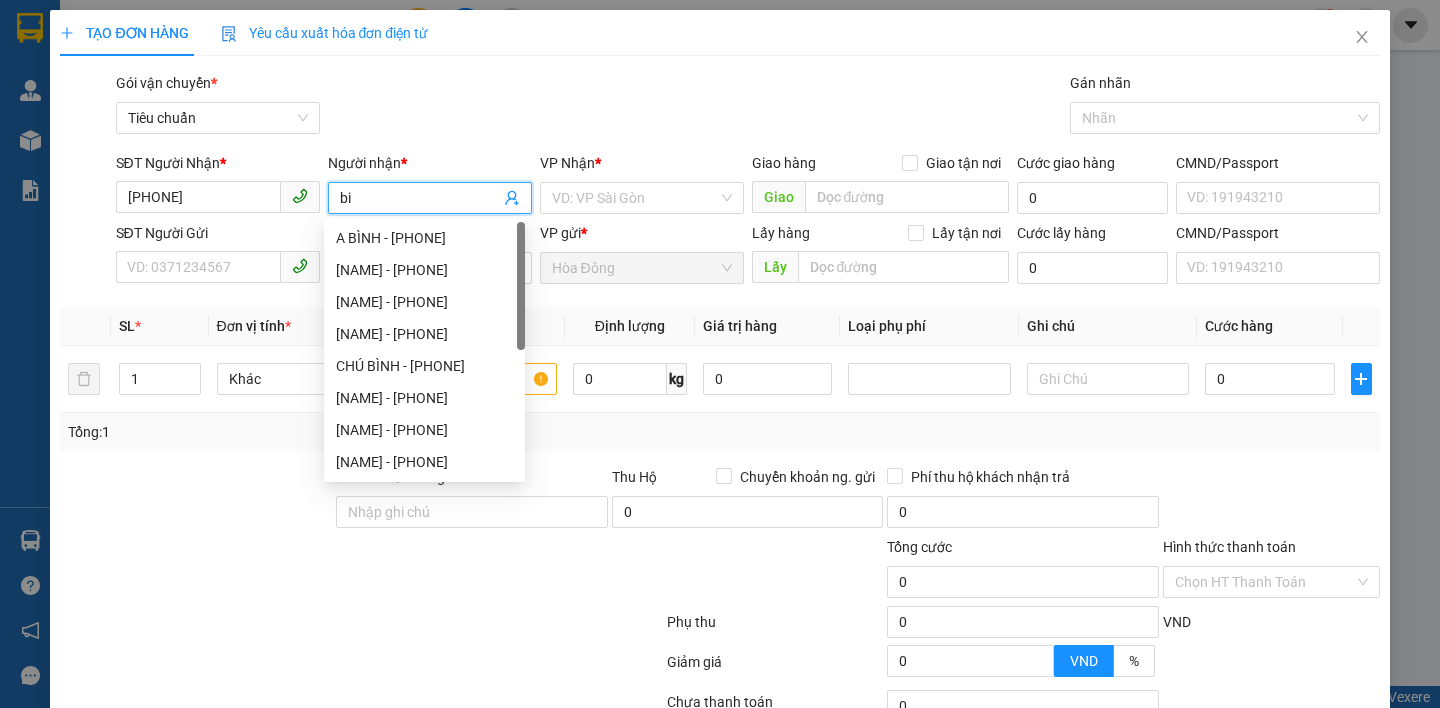 type on "b" 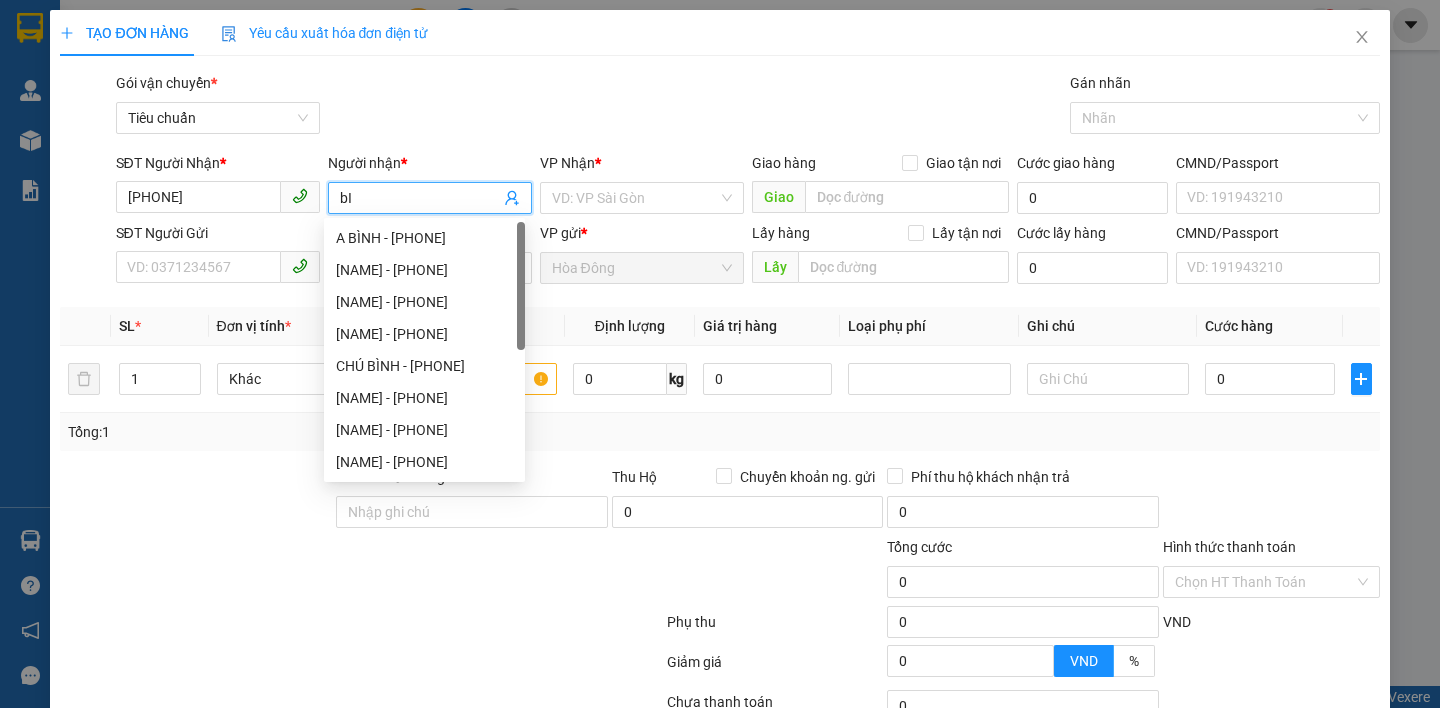 type on "b" 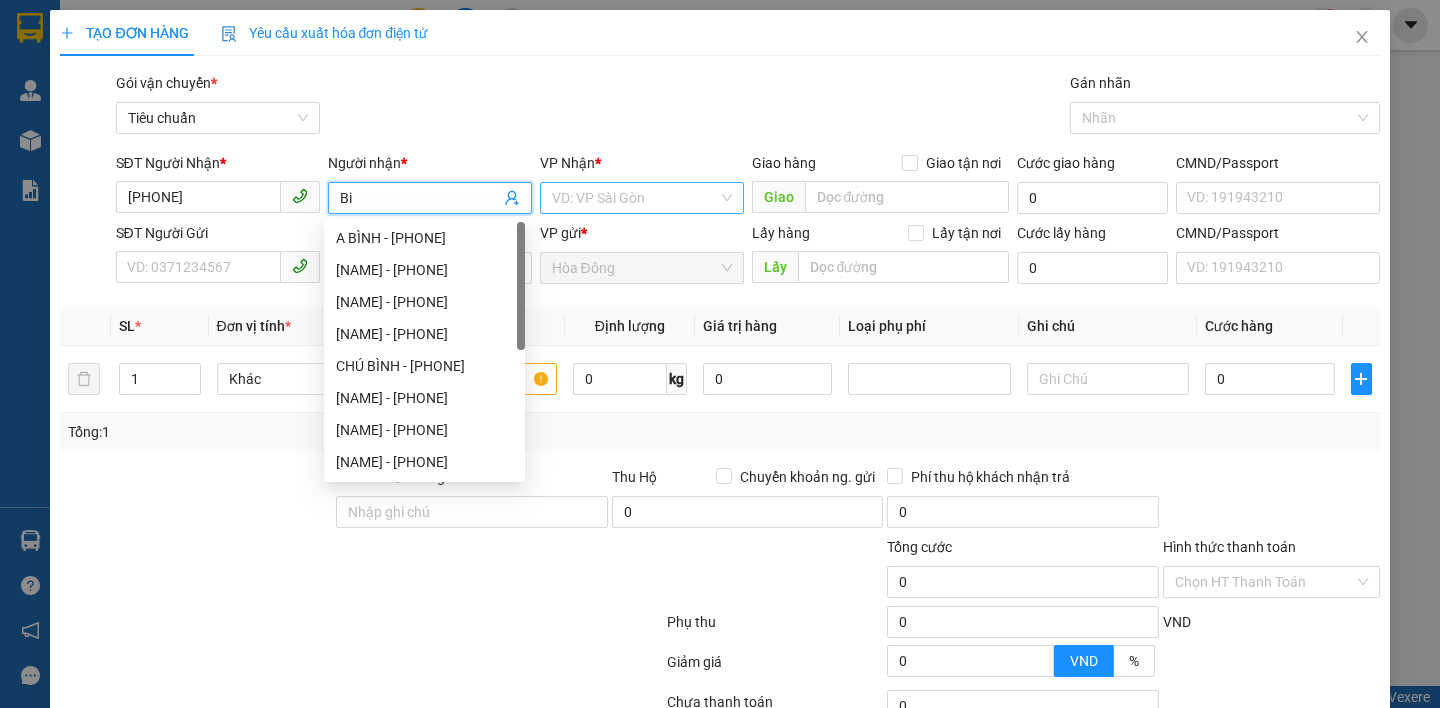 type on "Bi" 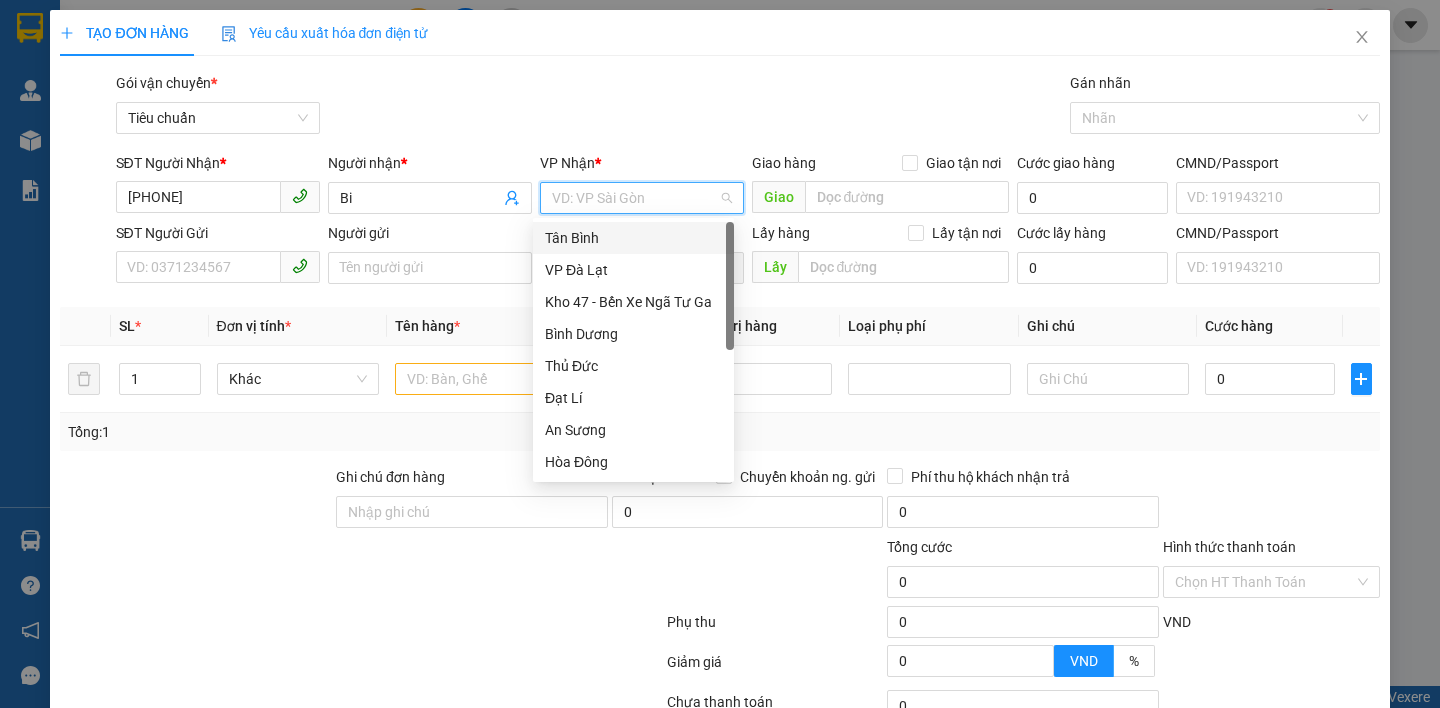 click on "Tân Bình" at bounding box center [633, 238] 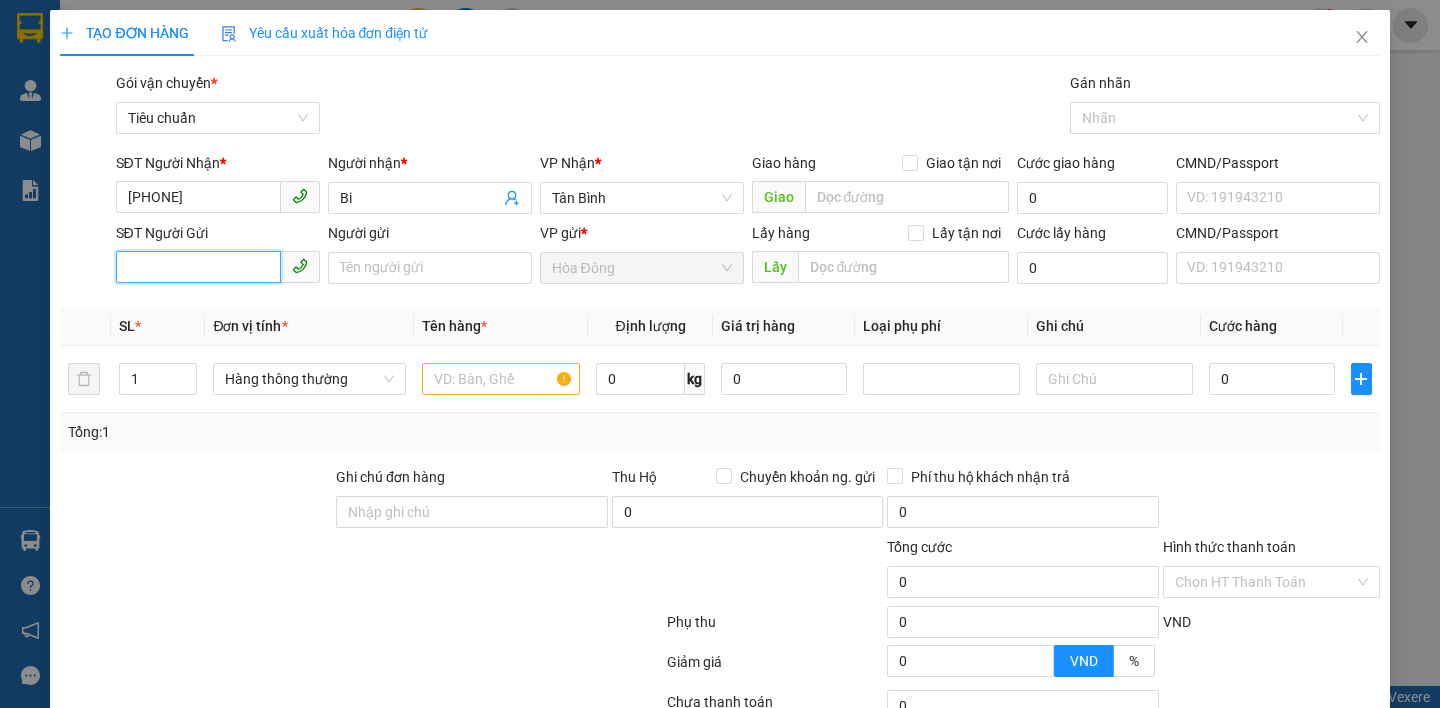 click on "SĐT Người Gửi" at bounding box center [198, 267] 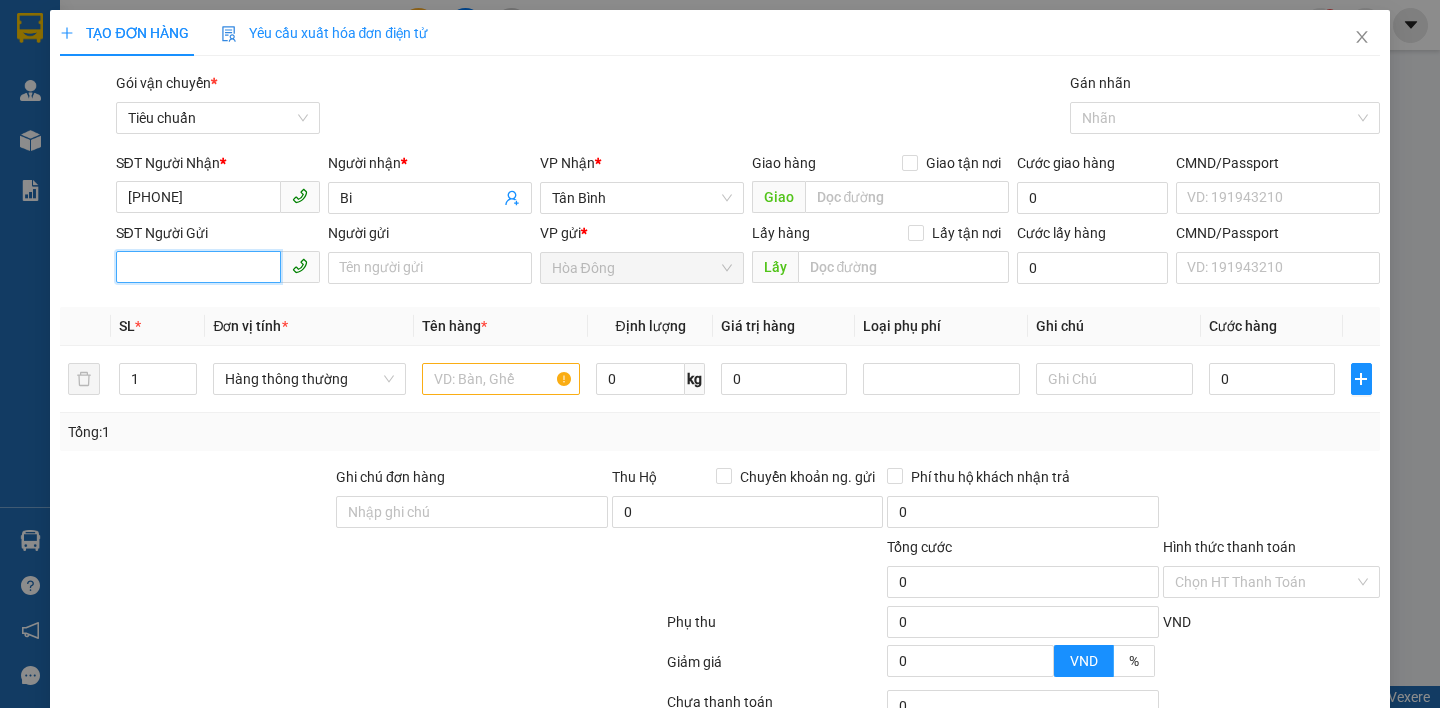 click on "SĐT Người Gửi" at bounding box center (198, 267) 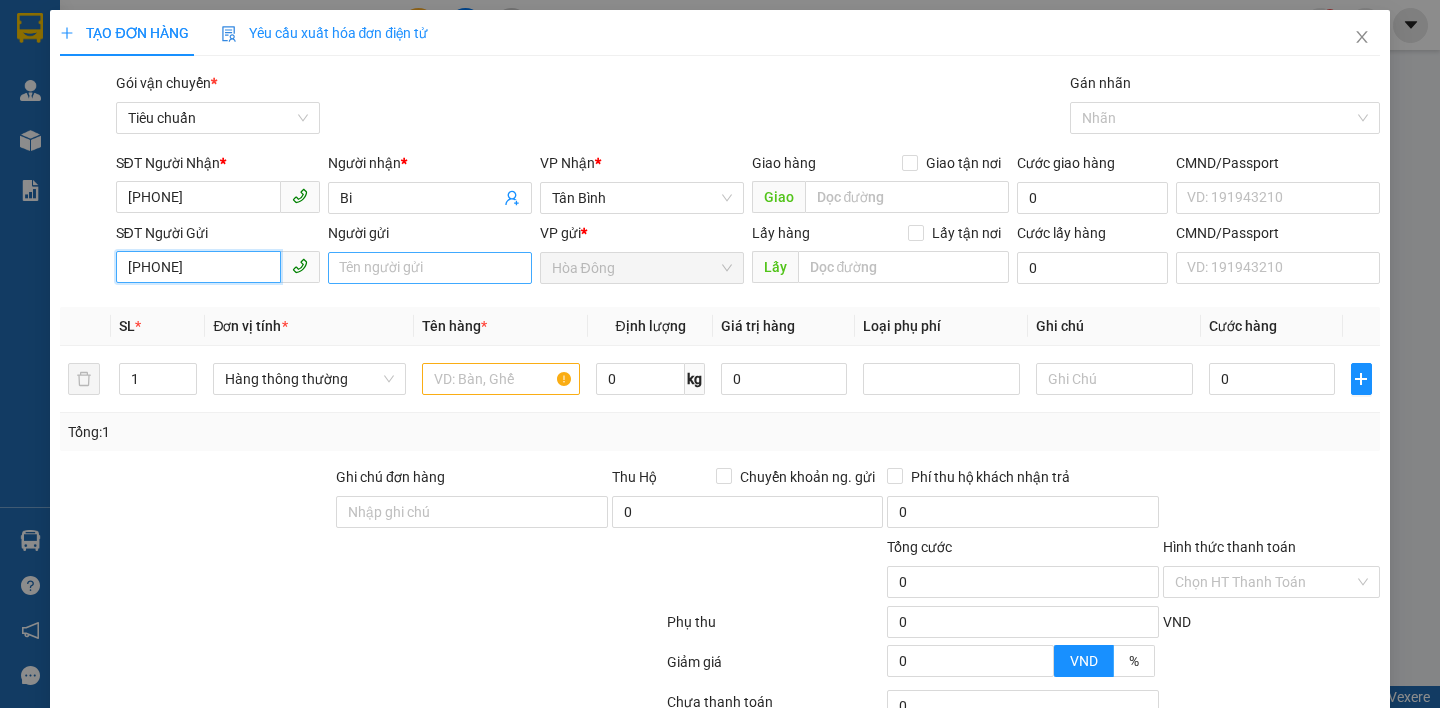type on "0847411234" 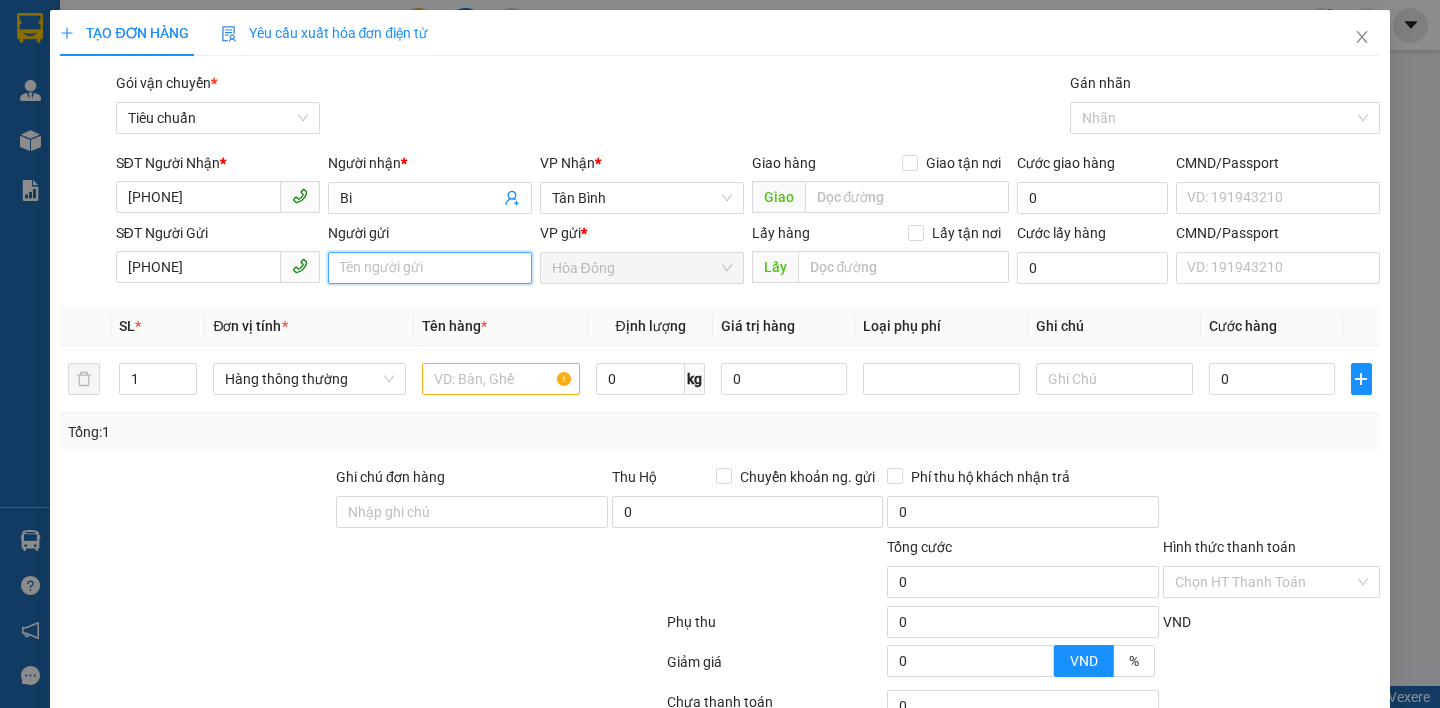 click on "Người gửi" at bounding box center (430, 268) 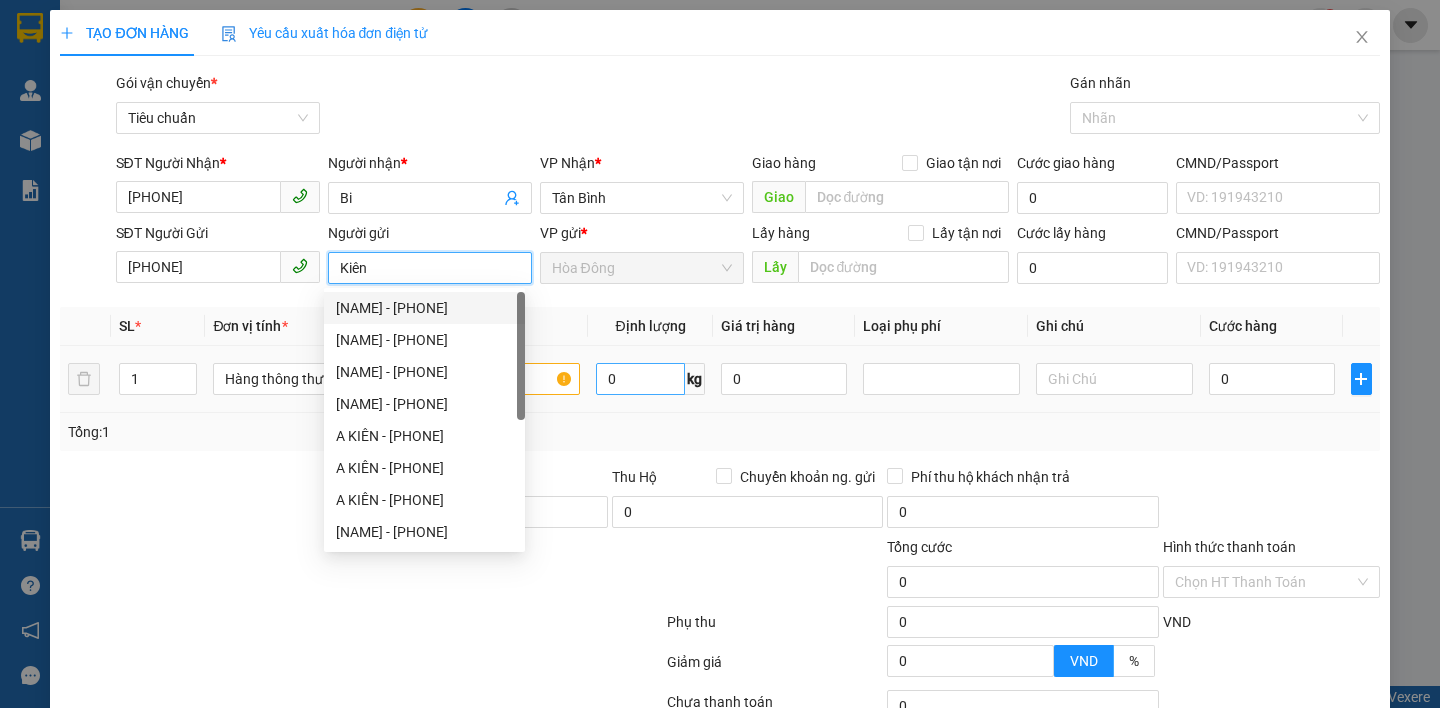 type on "Kiên" 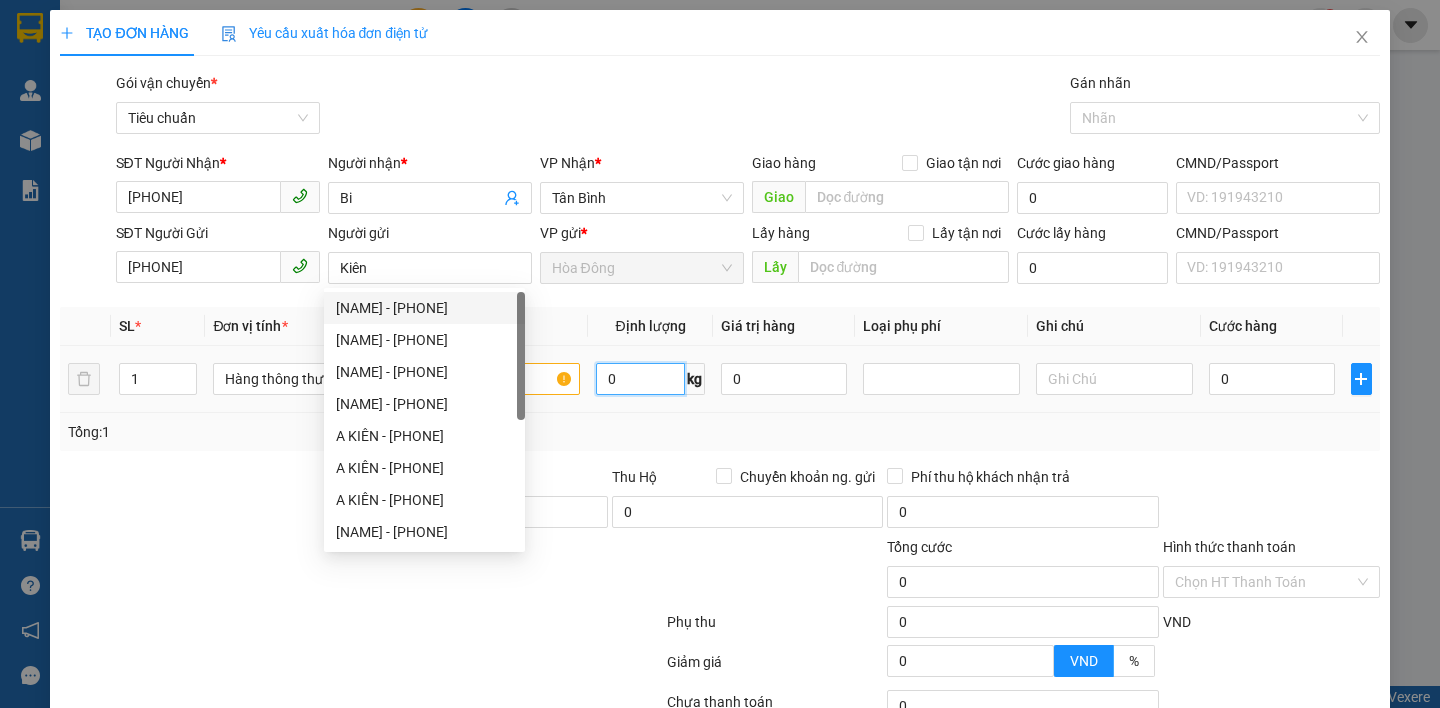 click on "0" at bounding box center [641, 379] 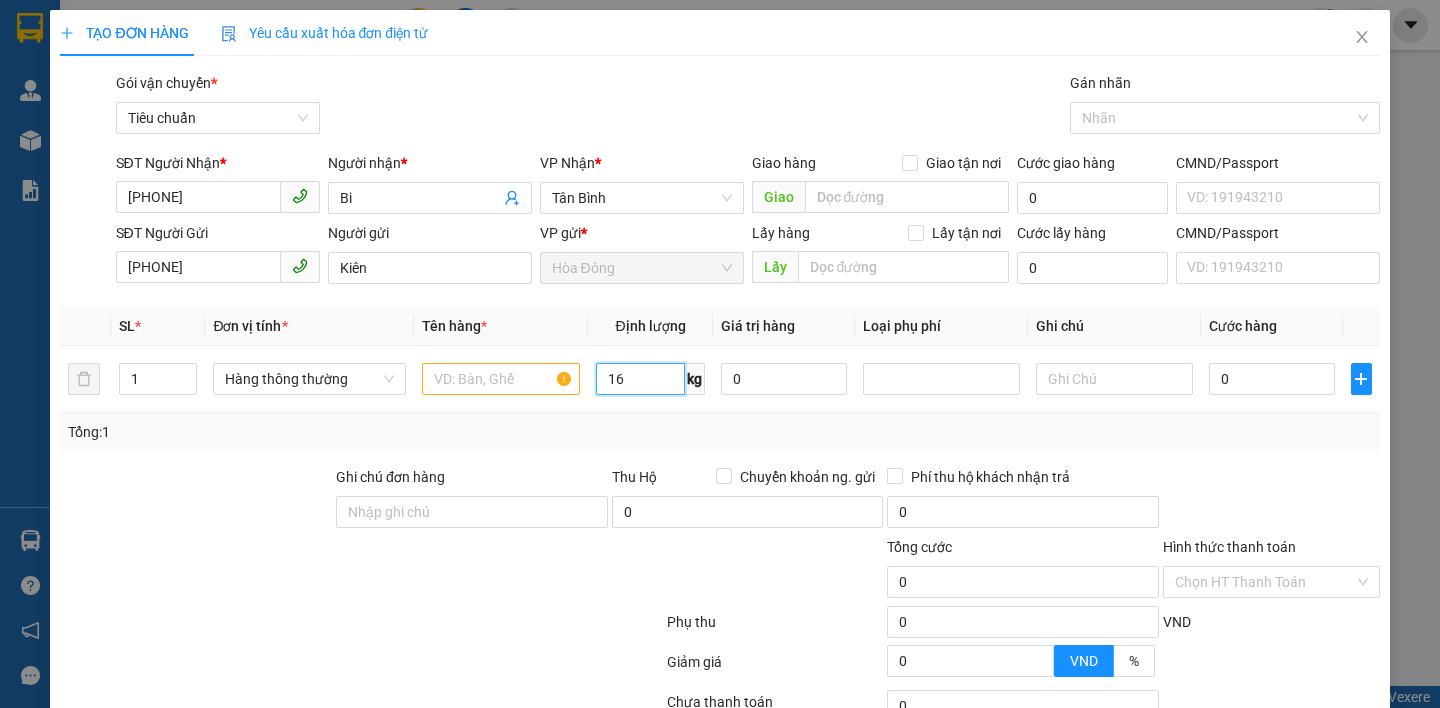 type on "16" 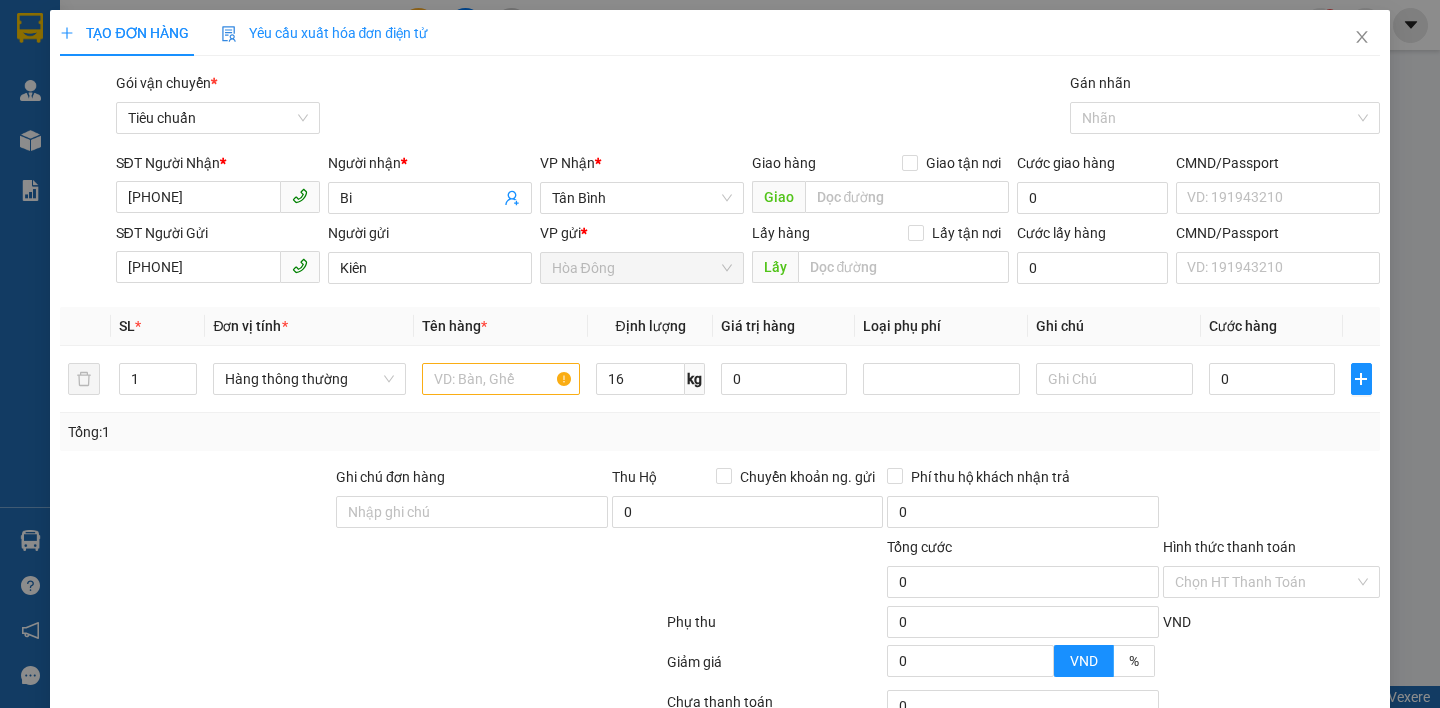 click on "Tổng:  1" at bounding box center (719, 432) 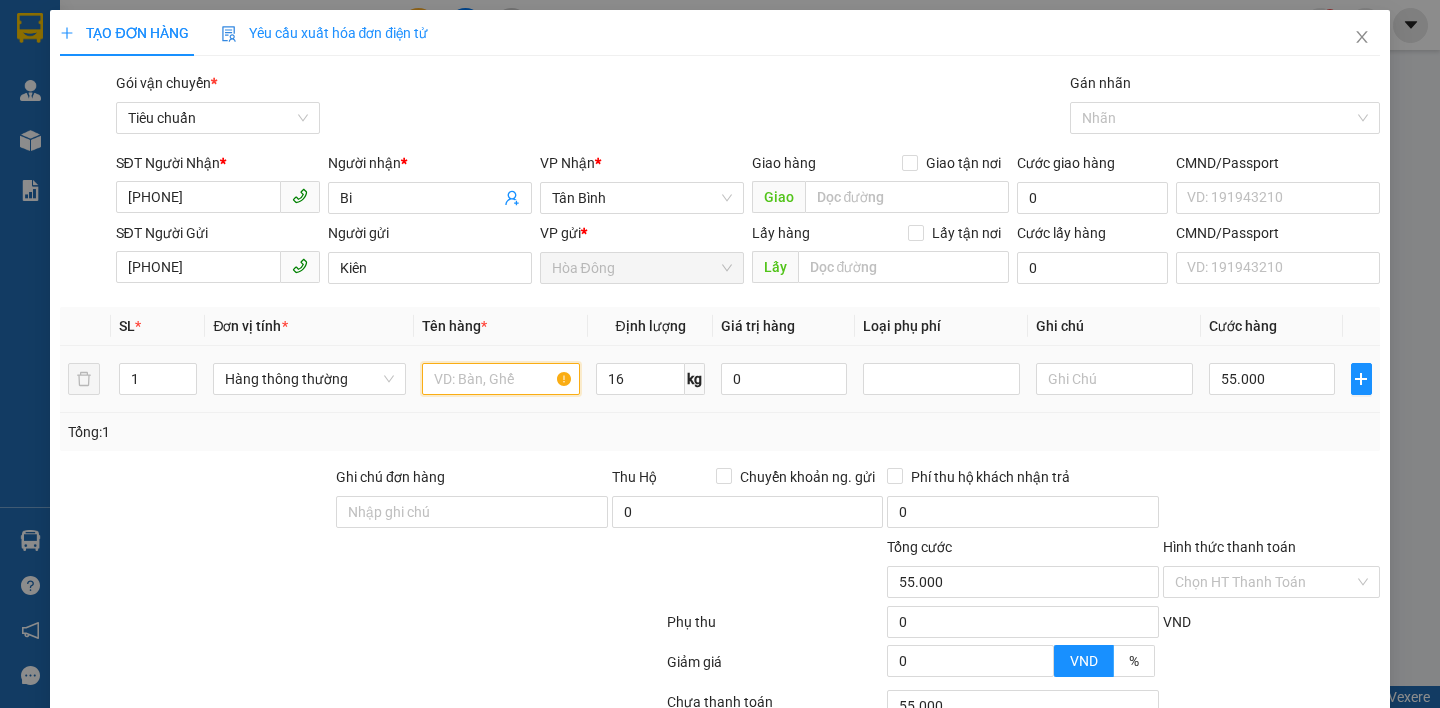 type on "55.000" 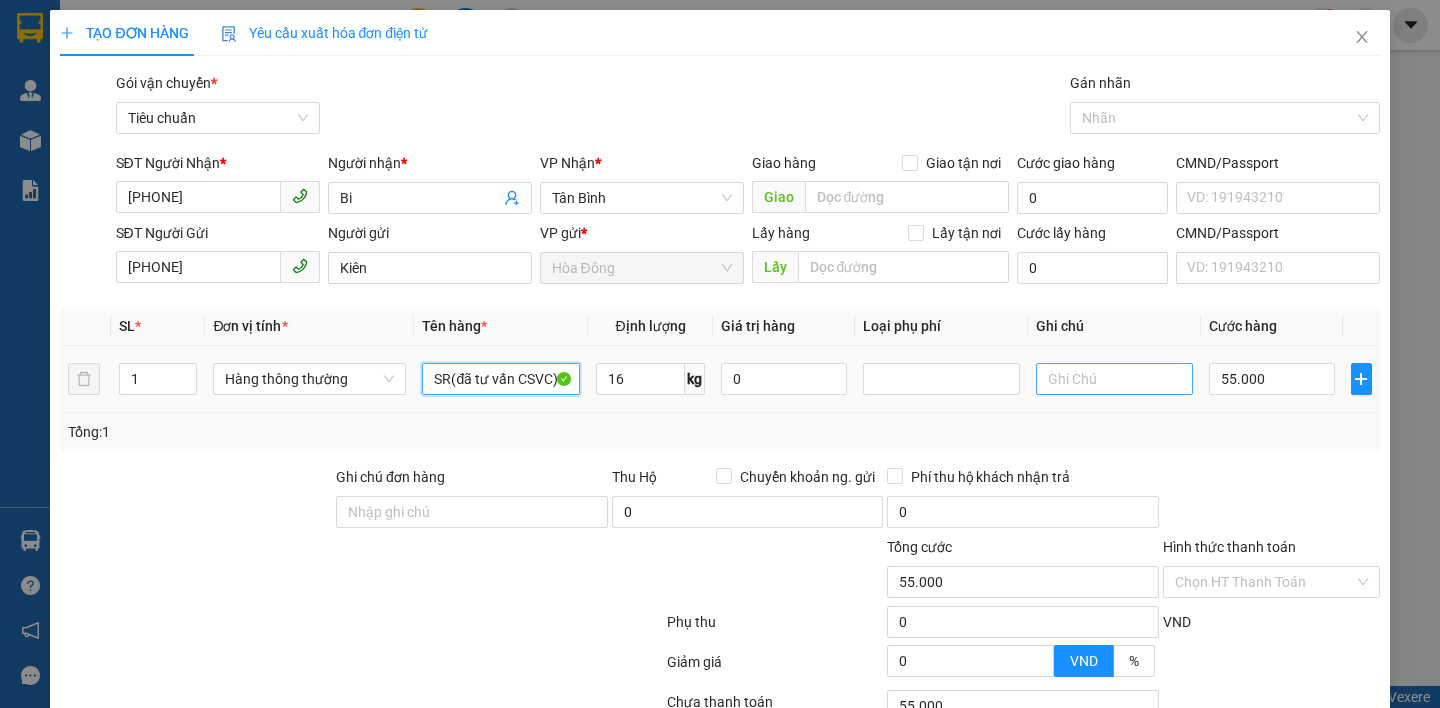 type on "SR(đã tư vấn CSVC)" 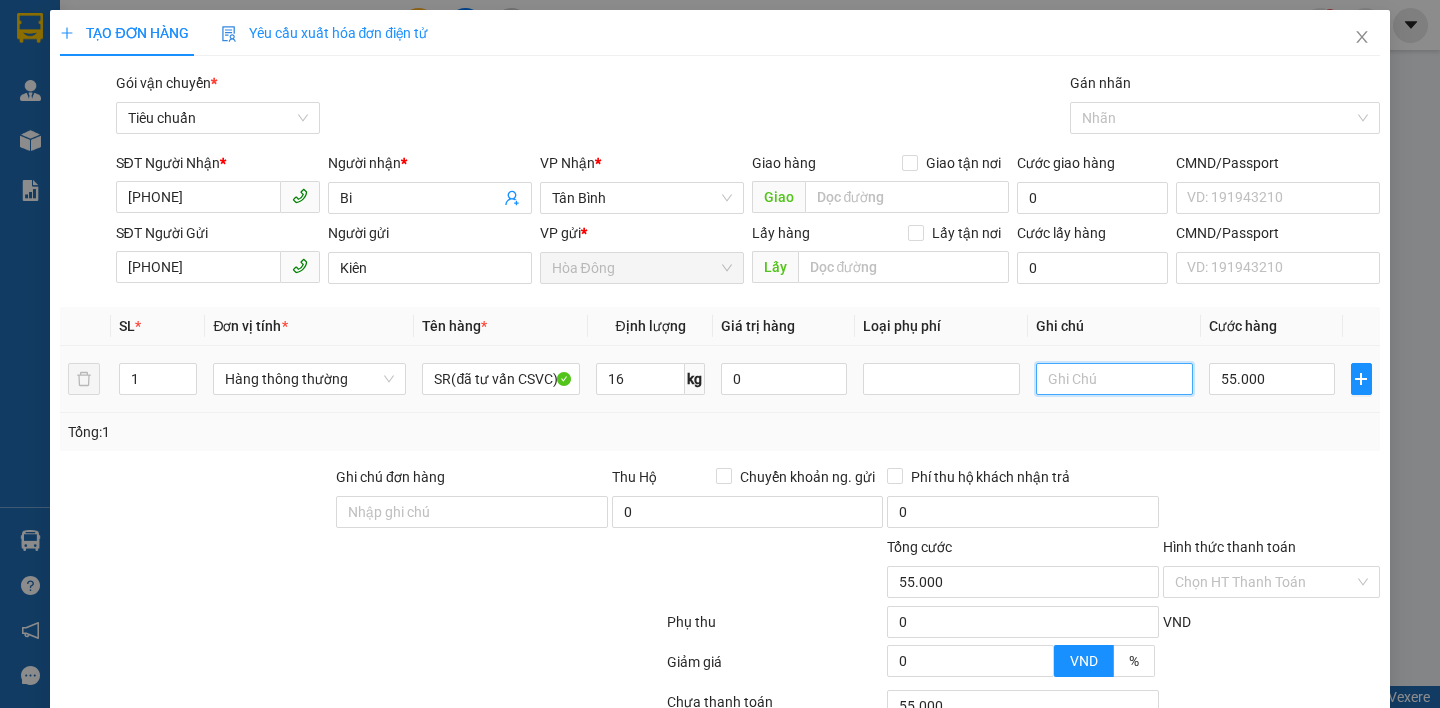 click at bounding box center (1114, 379) 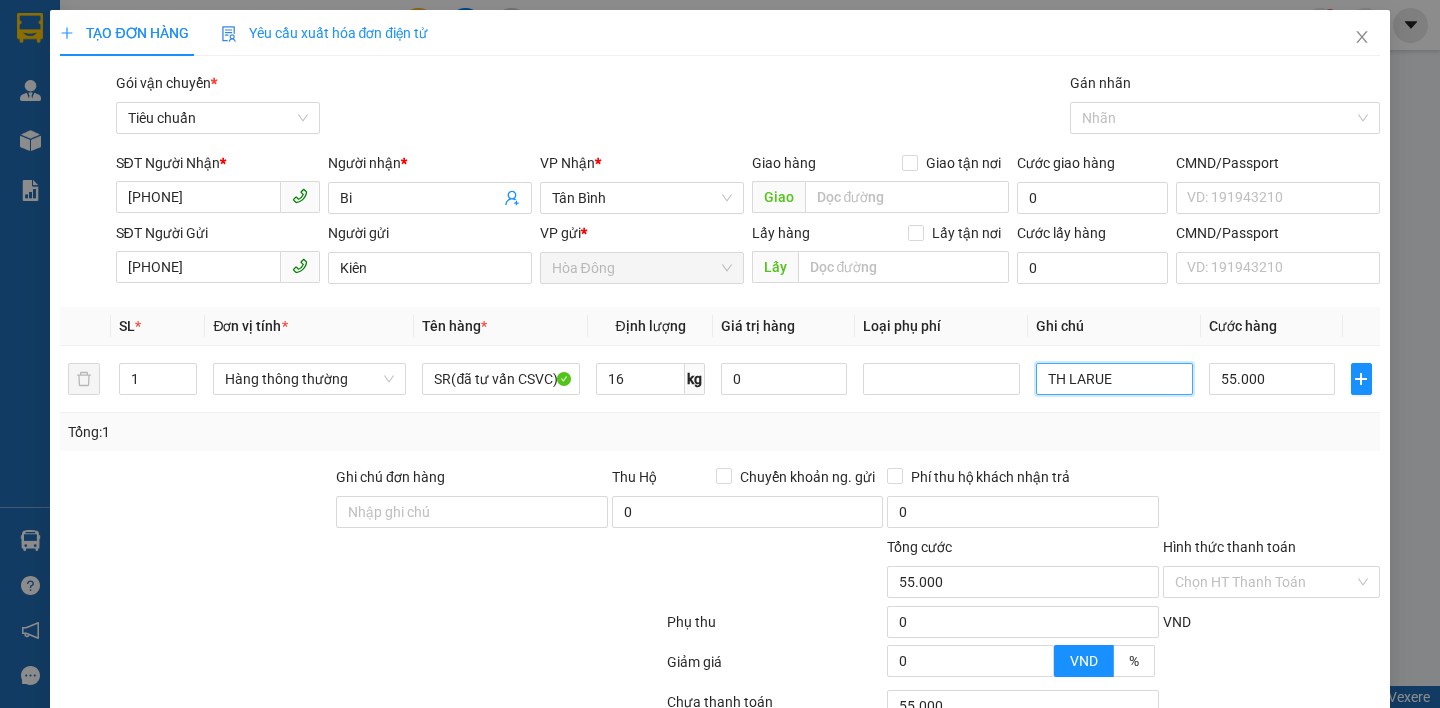 type on "TH LARUE" 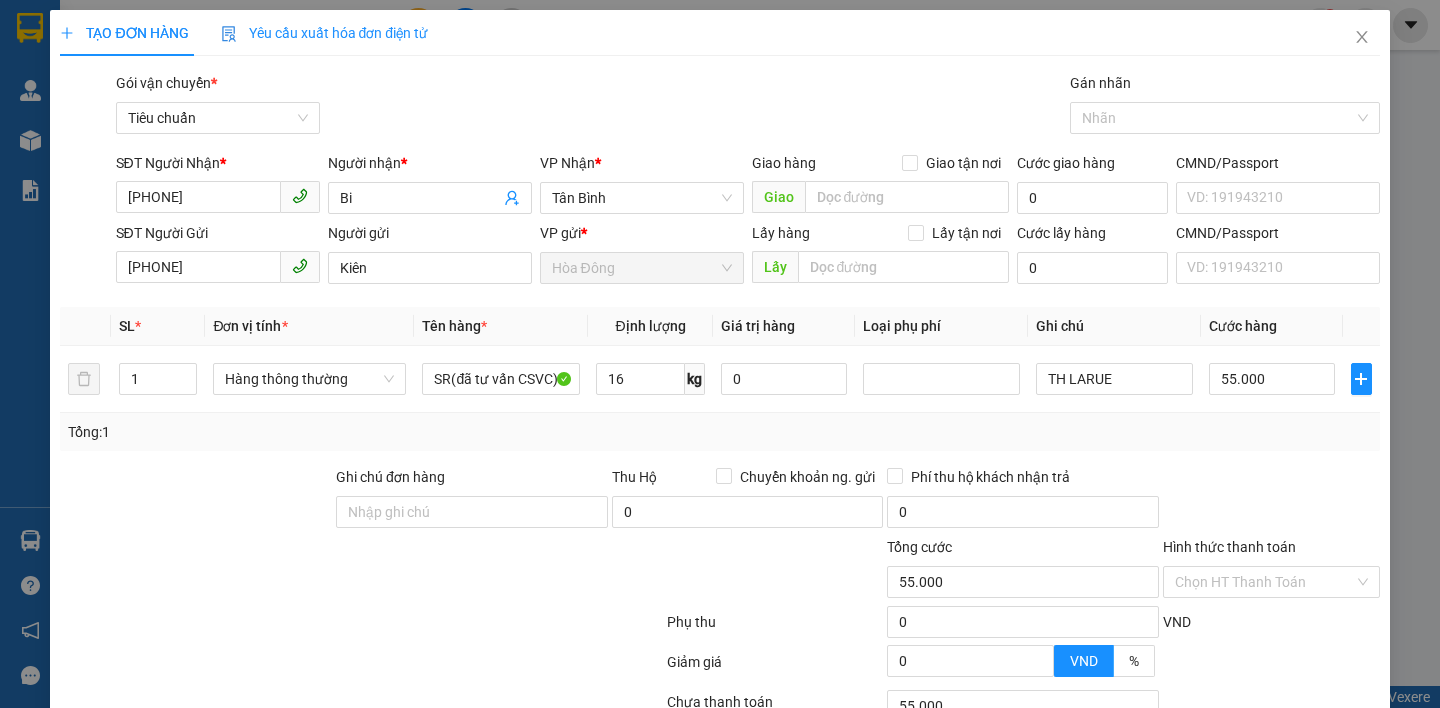 click on "Tổng:  1" at bounding box center (719, 432) 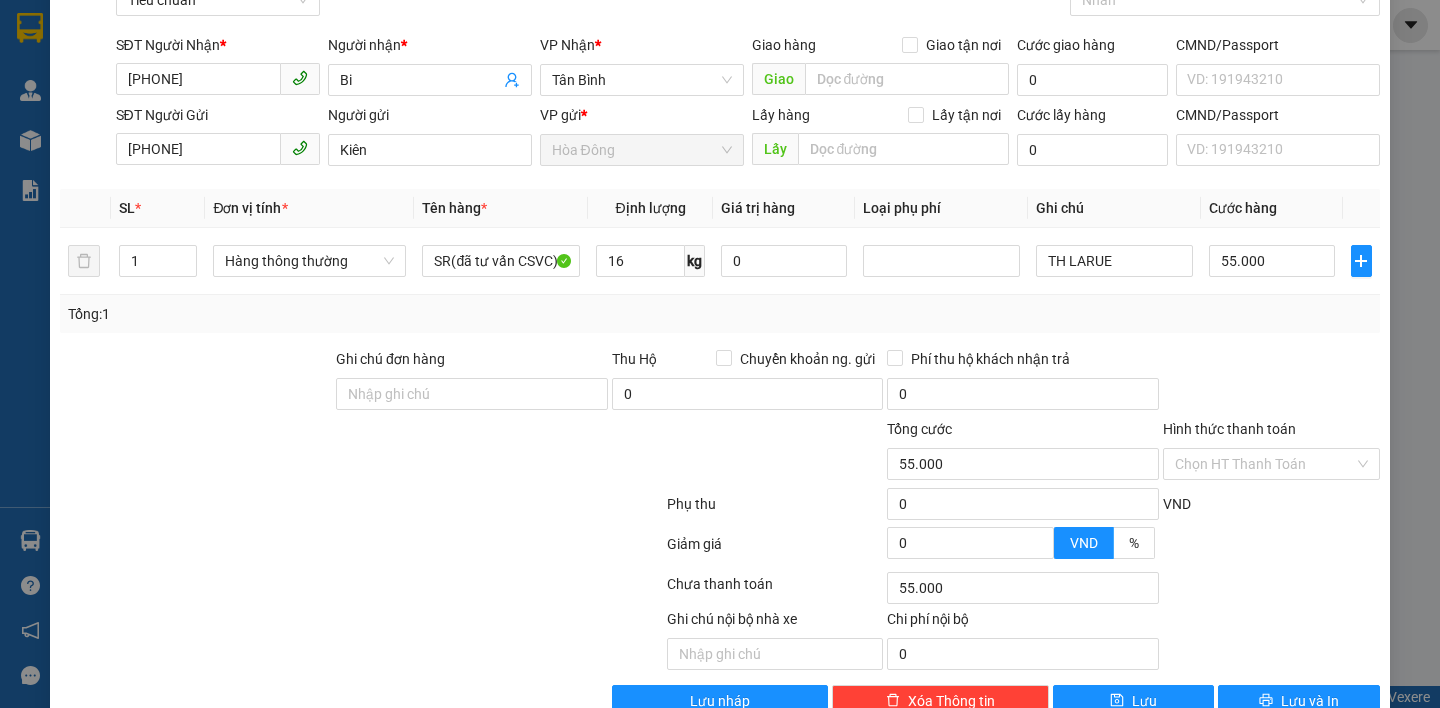 scroll, scrollTop: 119, scrollLeft: 0, axis: vertical 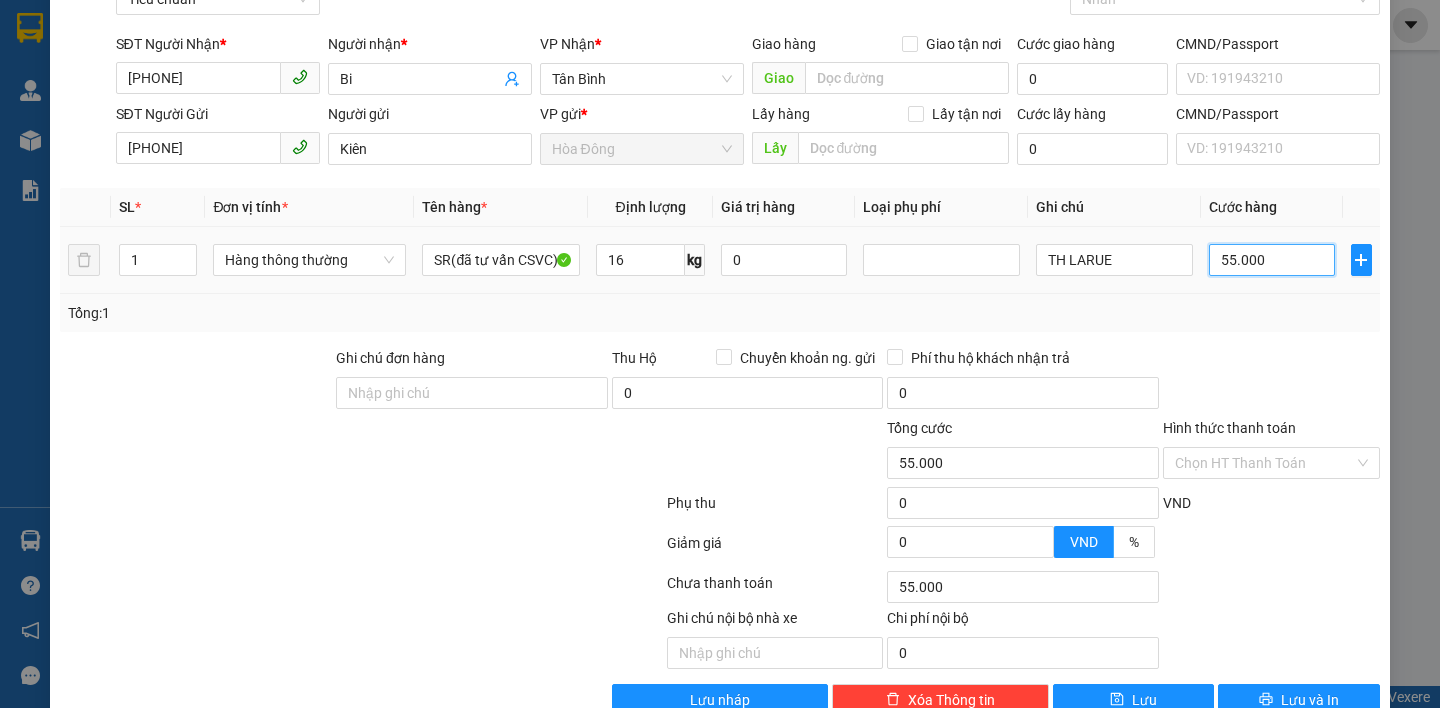 click on "55.000" at bounding box center (1272, 260) 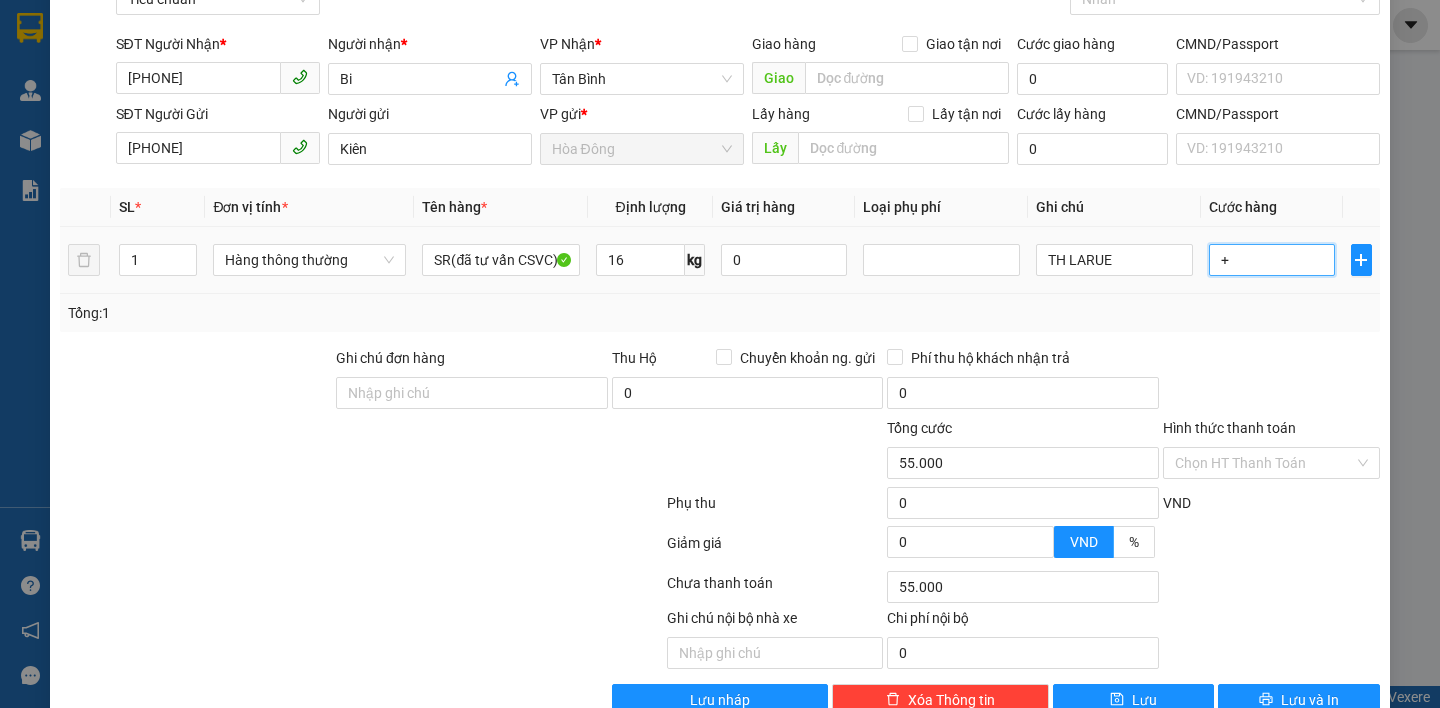 type on "+6" 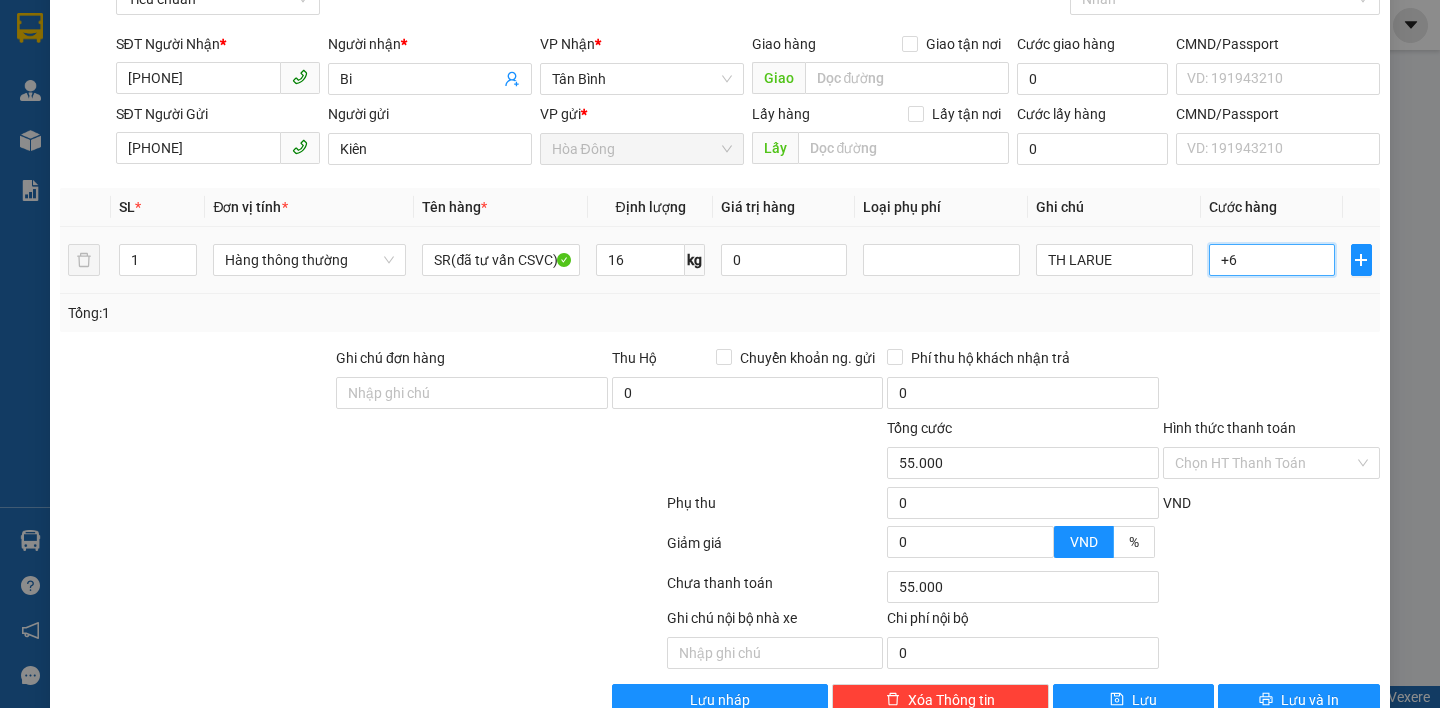 type on "6" 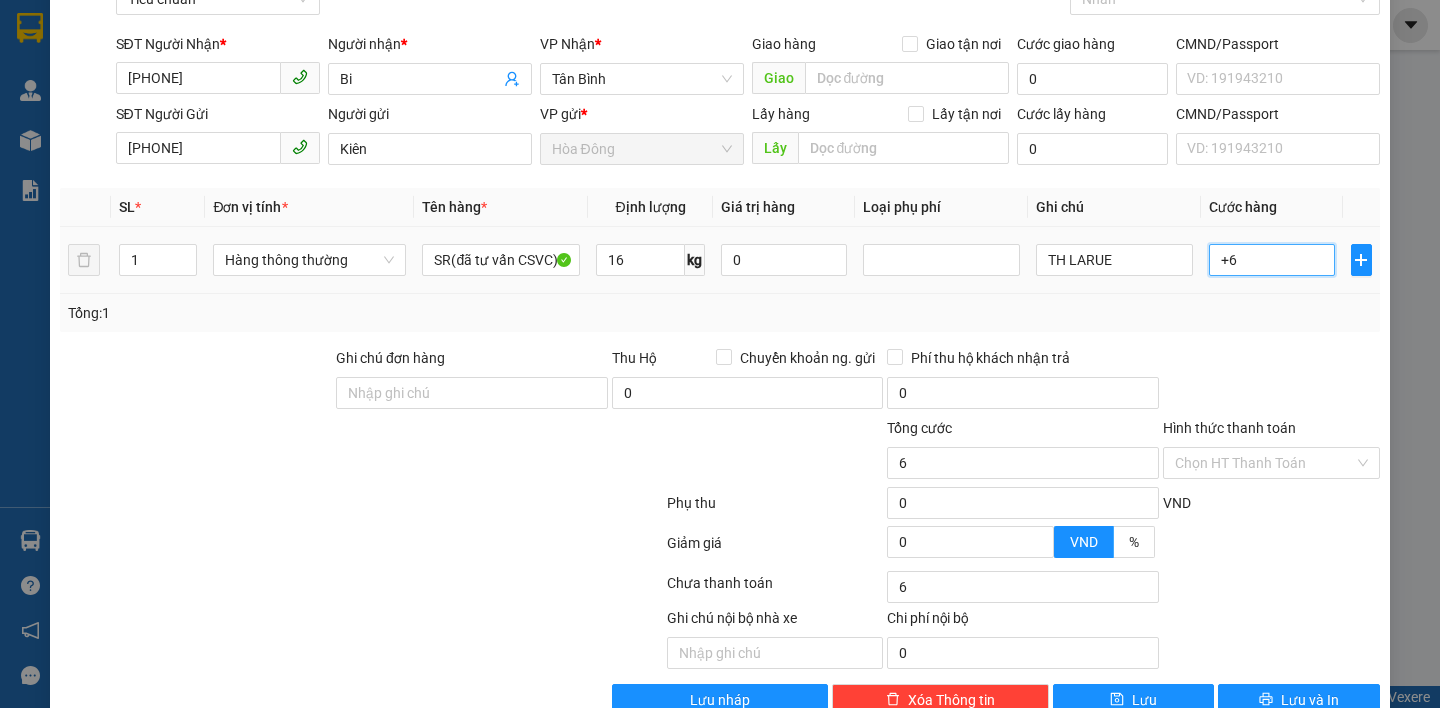 type on "+" 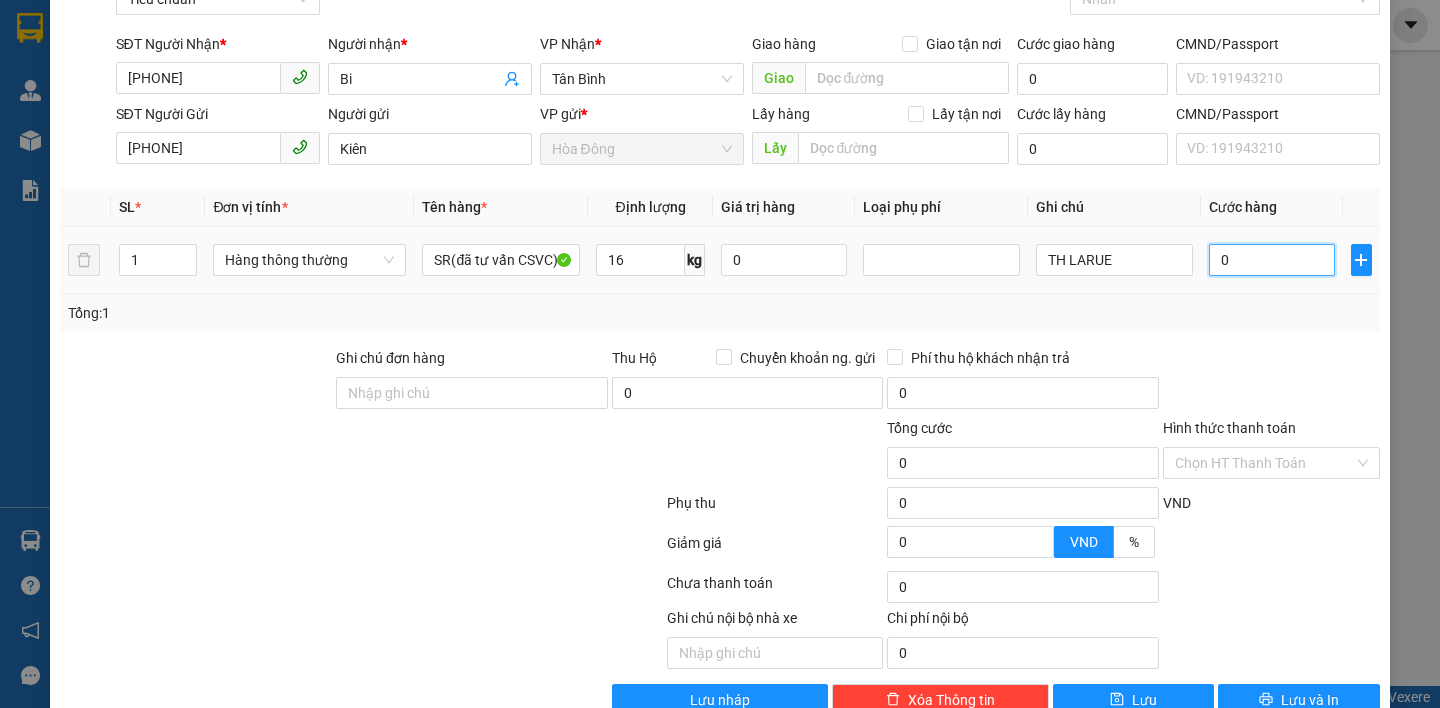 type on "06" 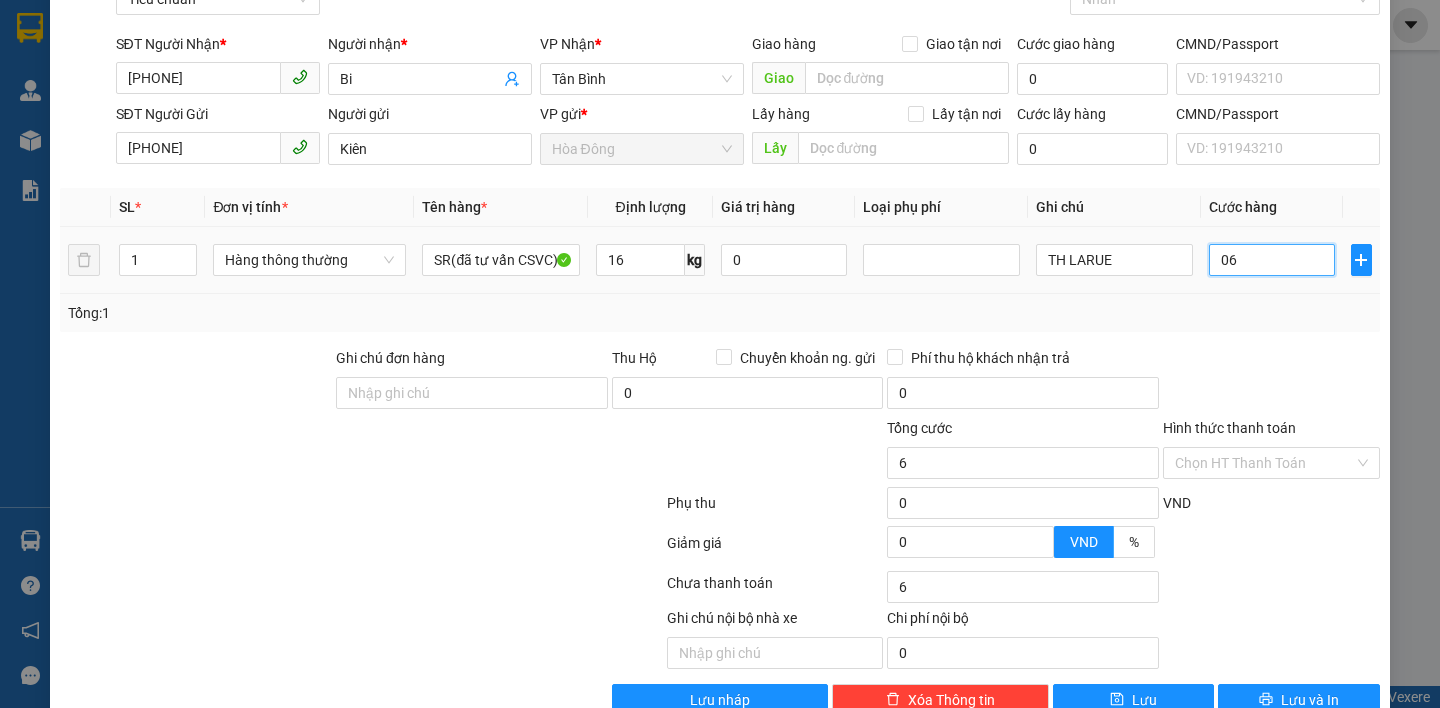 type on "060" 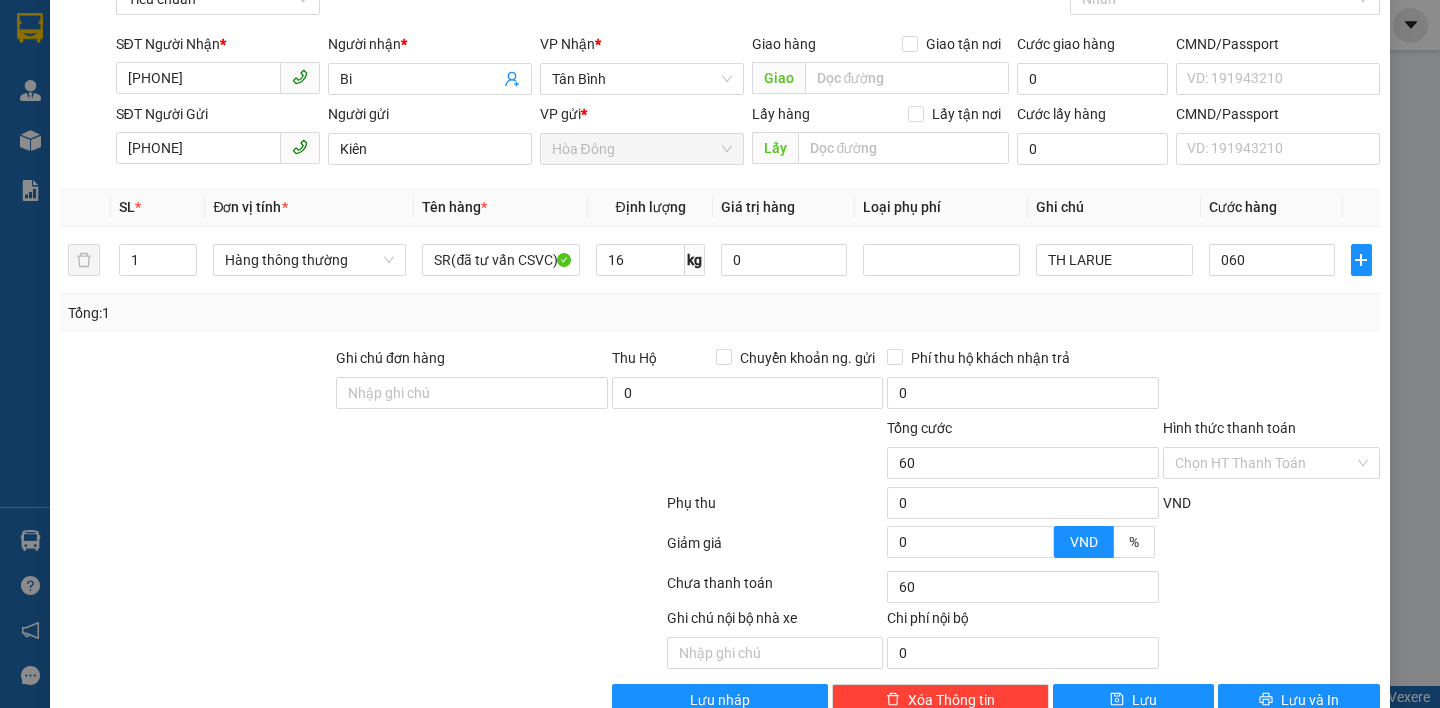 type on "60.000" 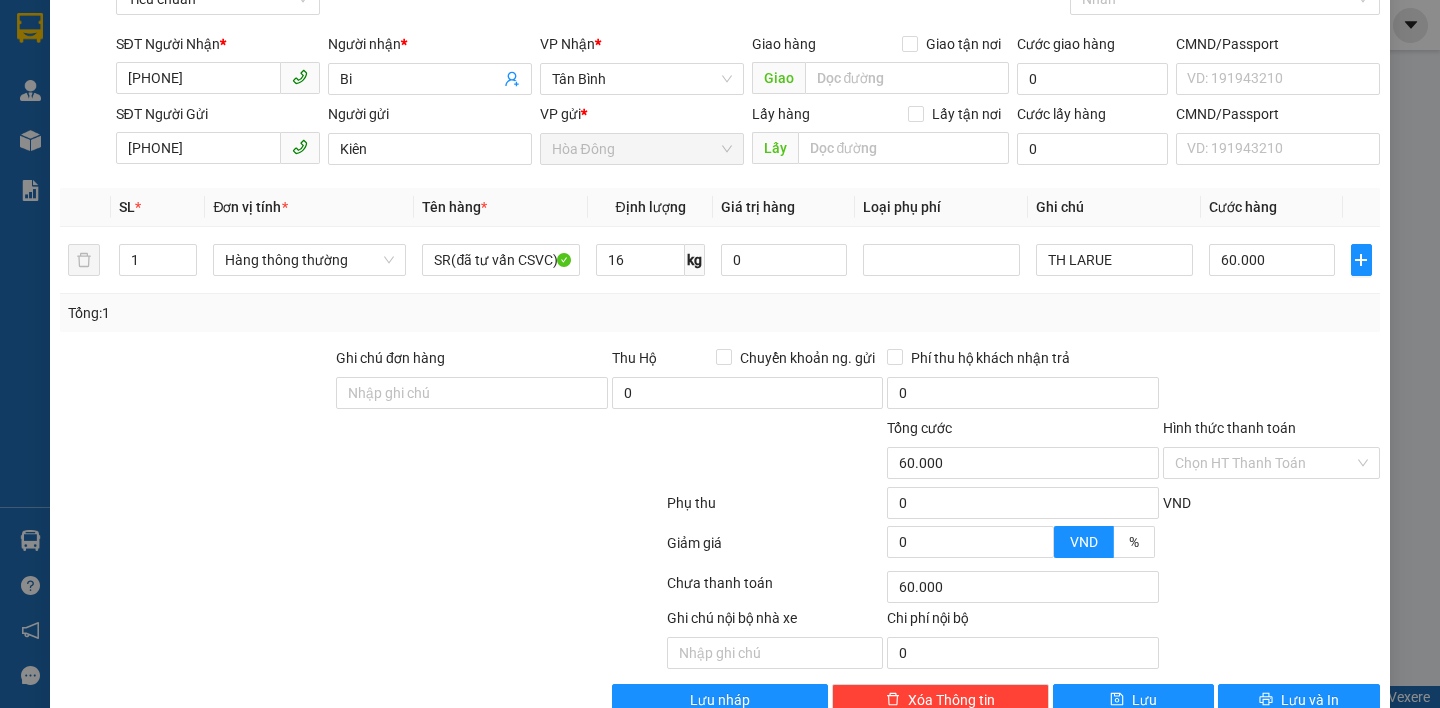 click on "Transit Pickup Surcharge Ids Transit Deliver Surcharge Ids Transit Deliver Surcharge Transit Deliver Surcharge Gói vận chuyển  * Tiêu chuẩn Gán nhãn   Nhãn SĐT Người Nhận  * 0367877678 Người nhận  * Bi VP Nhận  * Tân Bình Giao hàng Giao tận nơi Giao Cước giao hàng 0 CMND/Passport VD: 191943210 SĐT Người Gửi 0847411234 Người gửi Kiên VP gửi  * Hòa Đông Lấy hàng Lấy tận nơi Lấy Cước lấy hàng 0 CMND/Passport VD: 191943210 SL  * Đơn vị tính  * Tên hàng  * Định lượng Giá trị hàng Loại phụ phí Ghi chú Cước hàng                     1 Hàng thông thường SR(đã tư vấn CSVC) 16 kg 0   TH LARUE 60.000 Tổng:  1 Ghi chú đơn hàng Thu Hộ Chuyển khoản ng. gửi 0 Phí thu hộ khách nhận trả 0 Tổng cước 60.000 Hình thức thanh toán Chọn HT Thanh Toán Phụ thu 0 VND Giảm giá 0 VND % Discount 0 Số tiền thu trước 0 Chưa thanh toán 60.000 Chọn HT Thanh Toán 0 Lưu nháp" at bounding box center (719, 334) 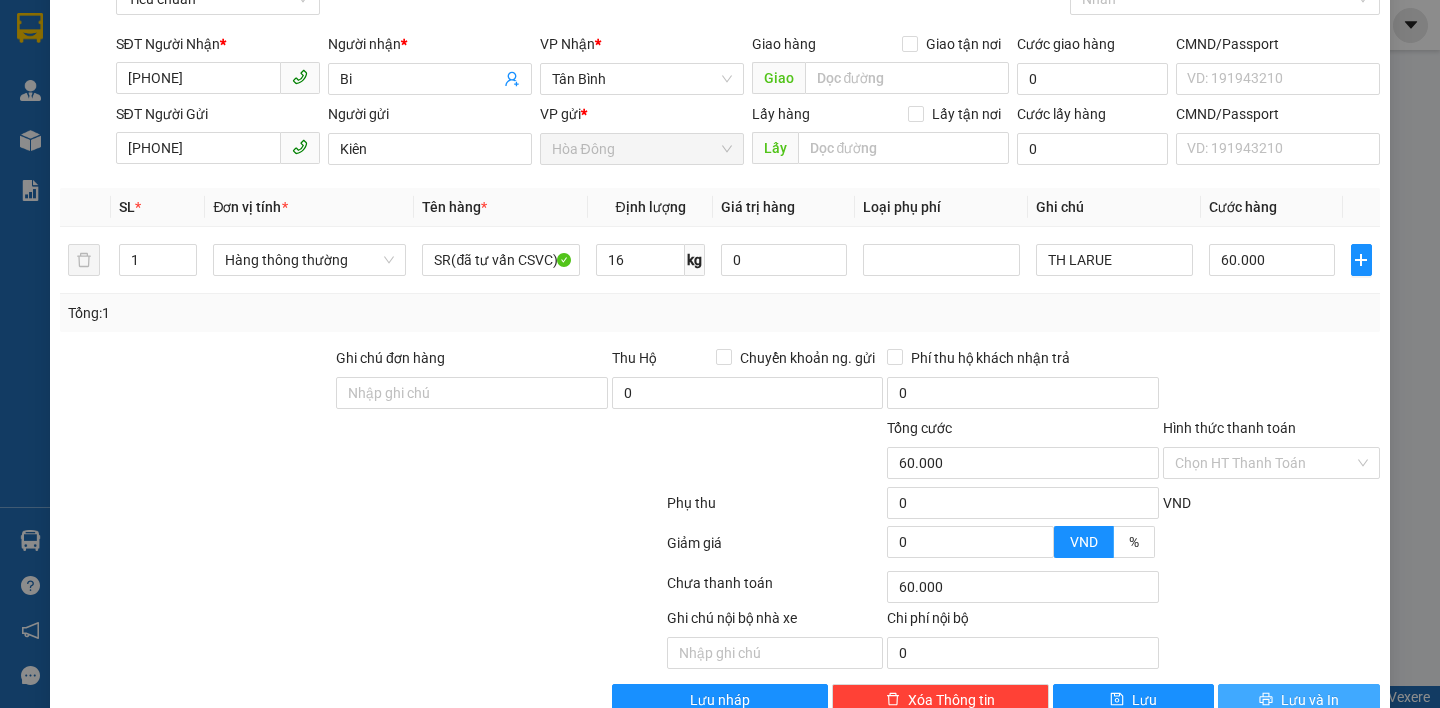 click on "Lưu và In" at bounding box center (1310, 700) 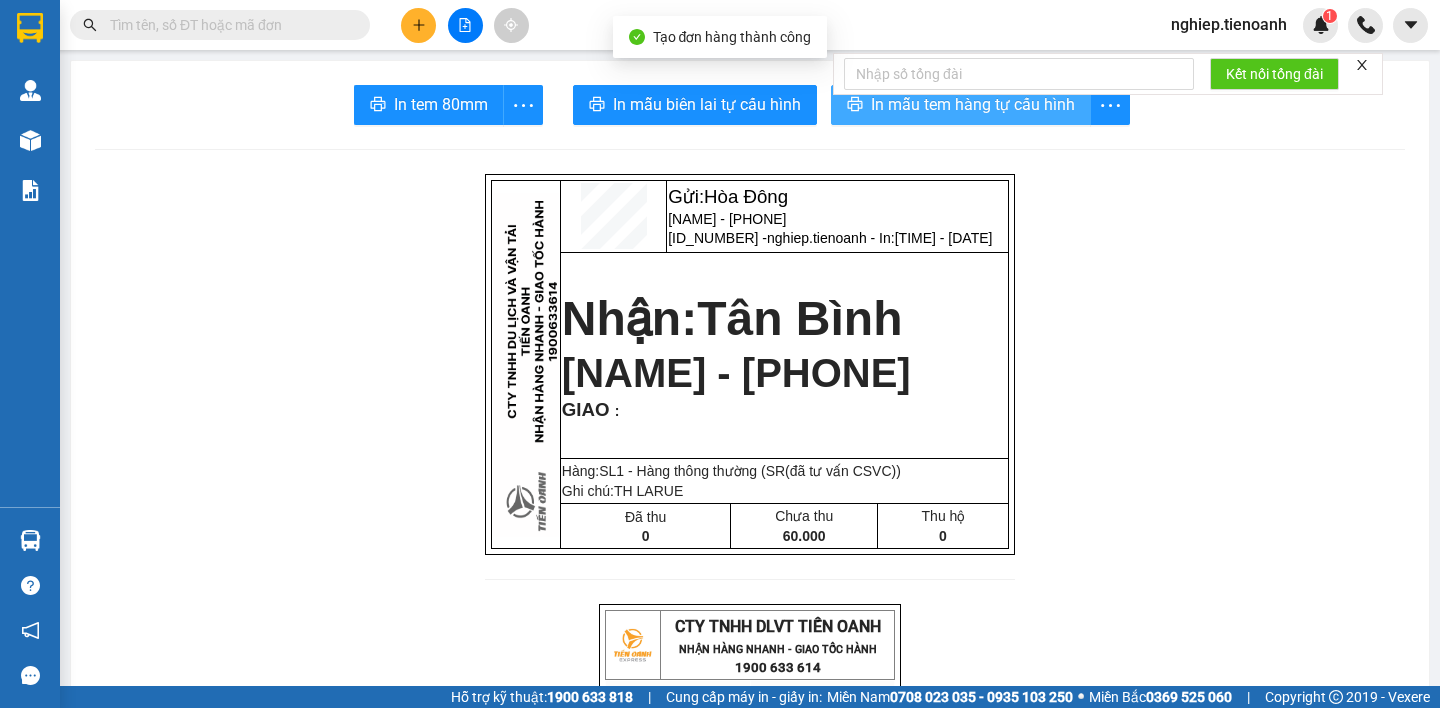 click on "In mẫu tem hàng tự cấu hình" at bounding box center (961, 105) 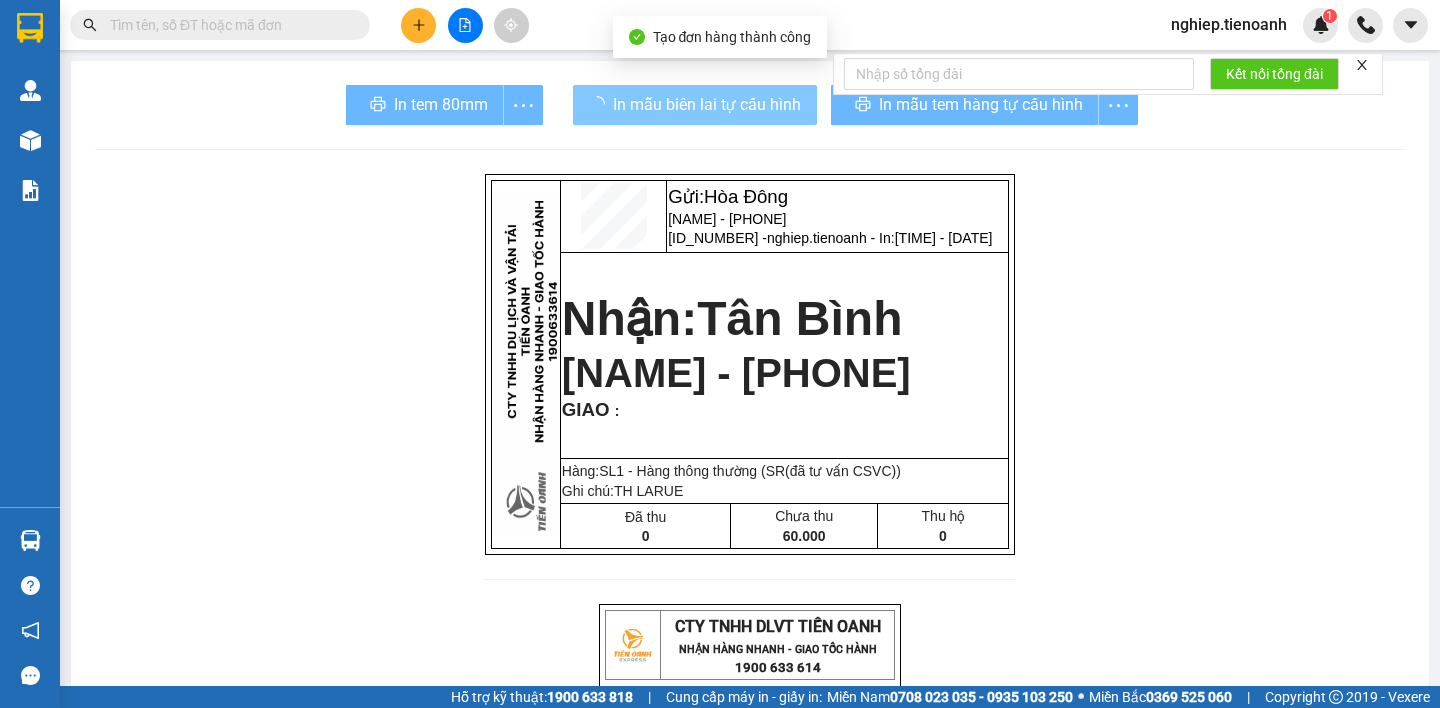 scroll, scrollTop: 0, scrollLeft: 0, axis: both 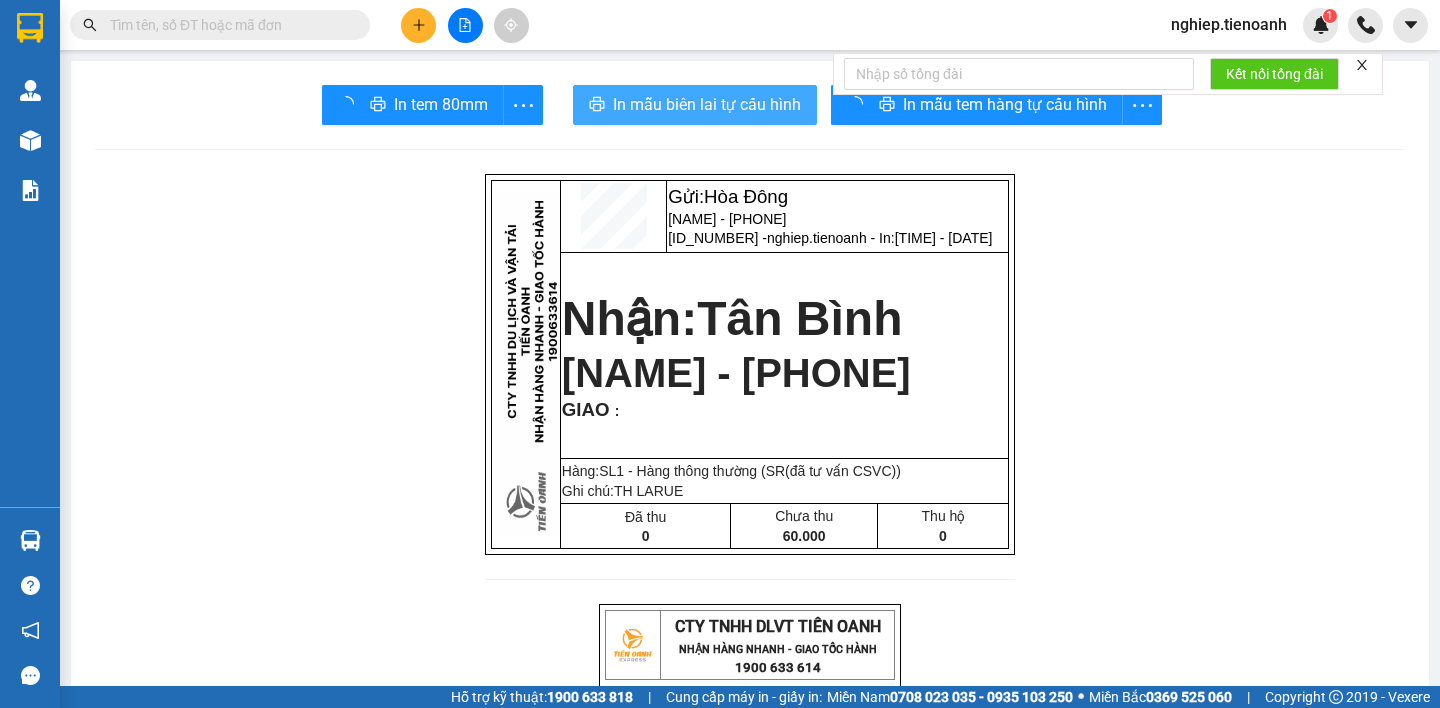click on "In mẫu biên lai tự cấu hình" at bounding box center [707, 104] 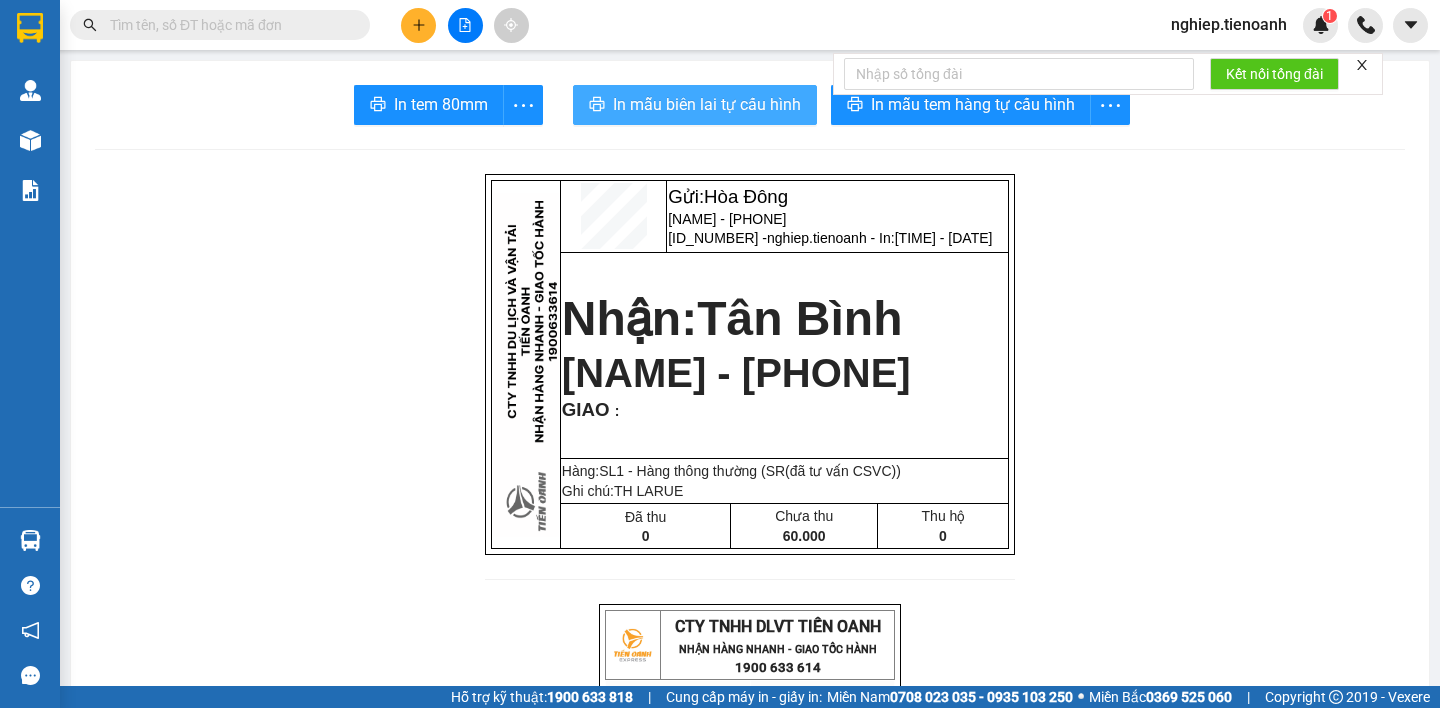 click on "In mẫu biên lai tự cấu hình" at bounding box center (707, 104) 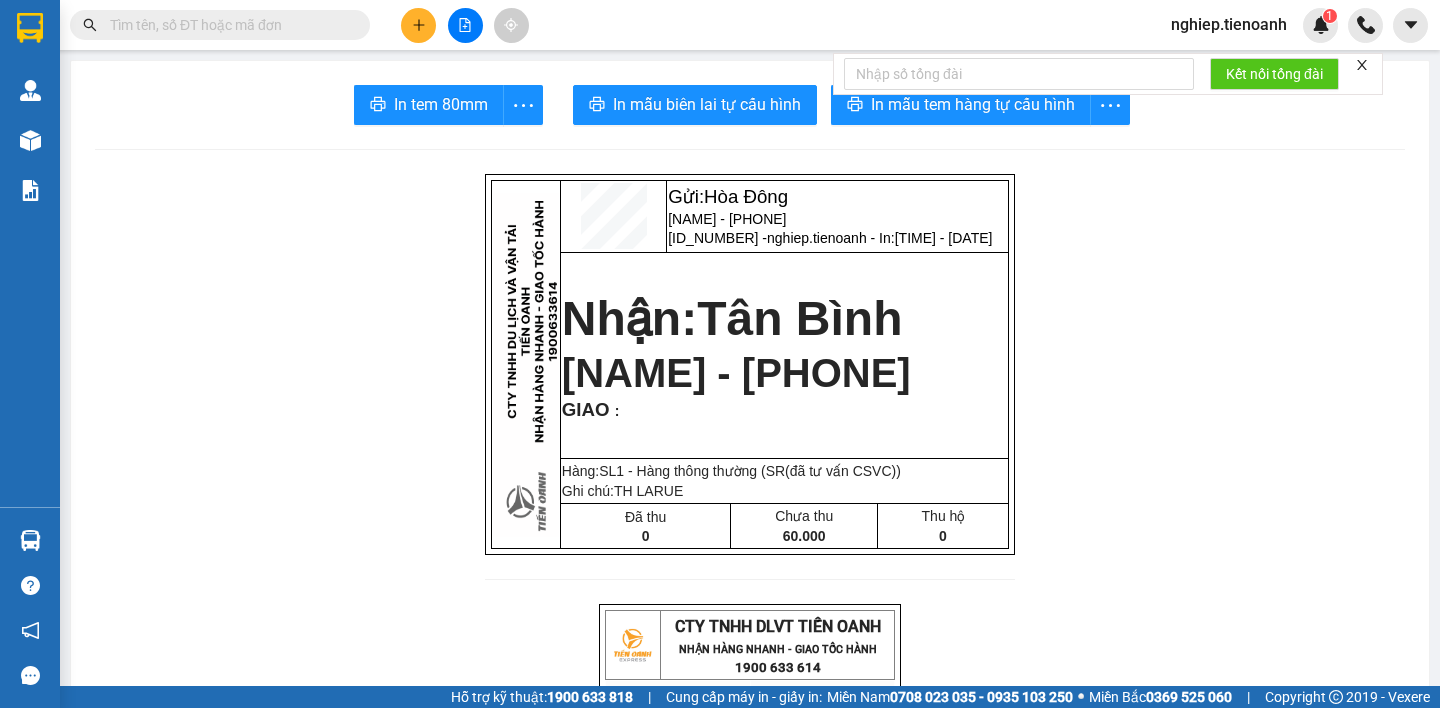 click at bounding box center (418, 25) 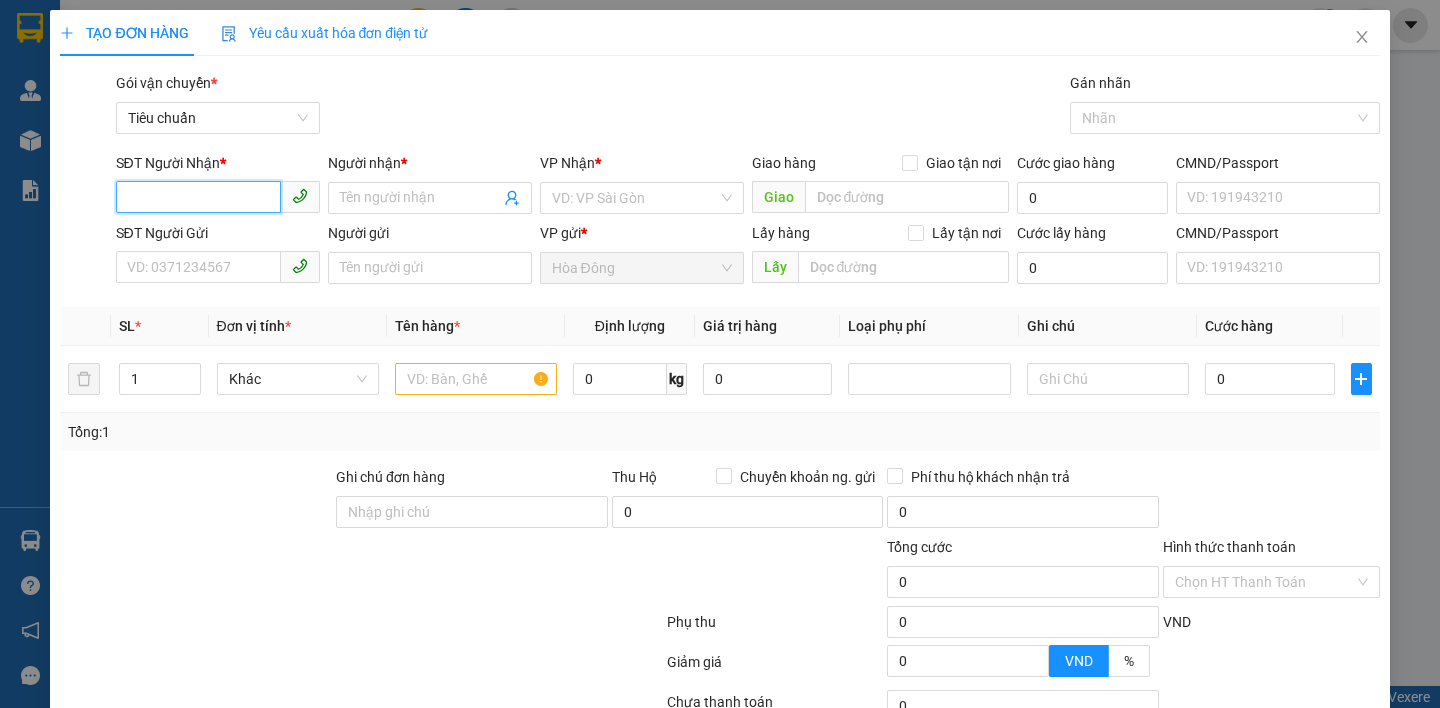 type on "0" 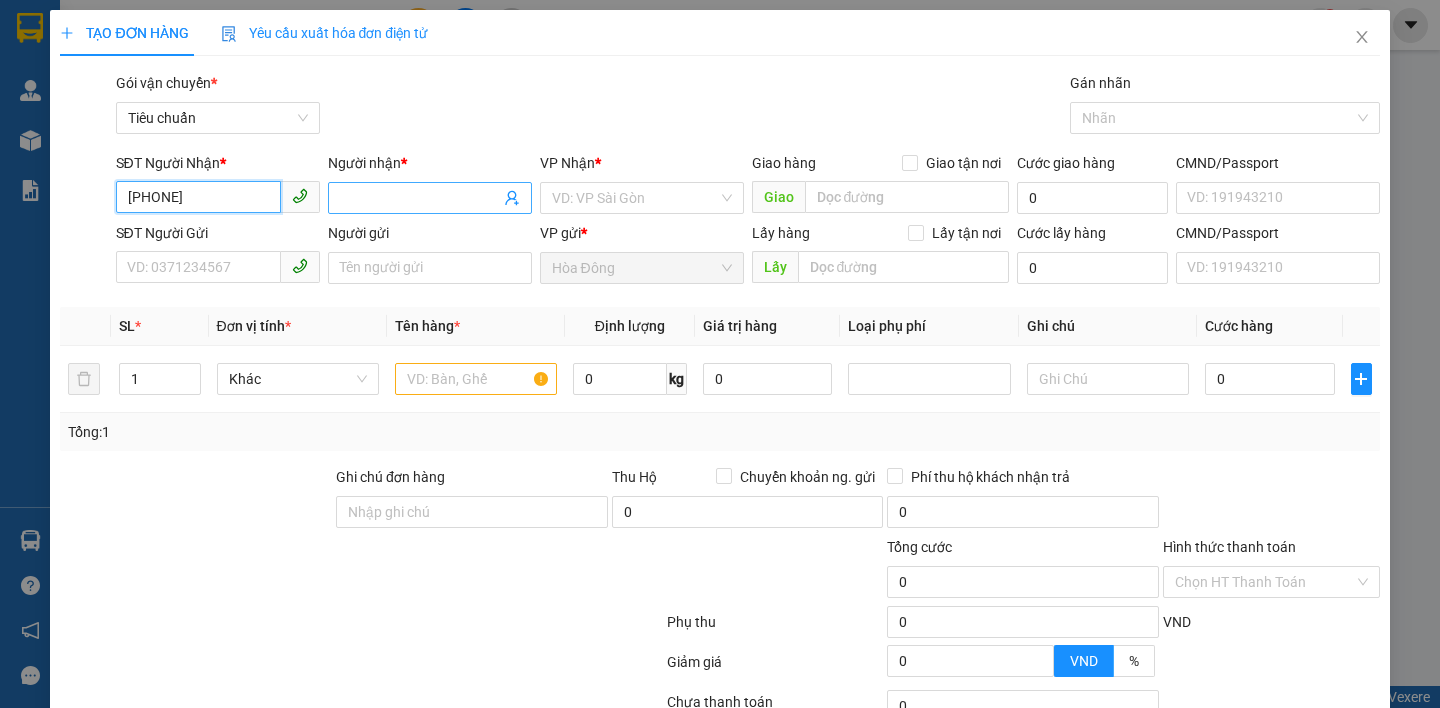 type on "0777527347" 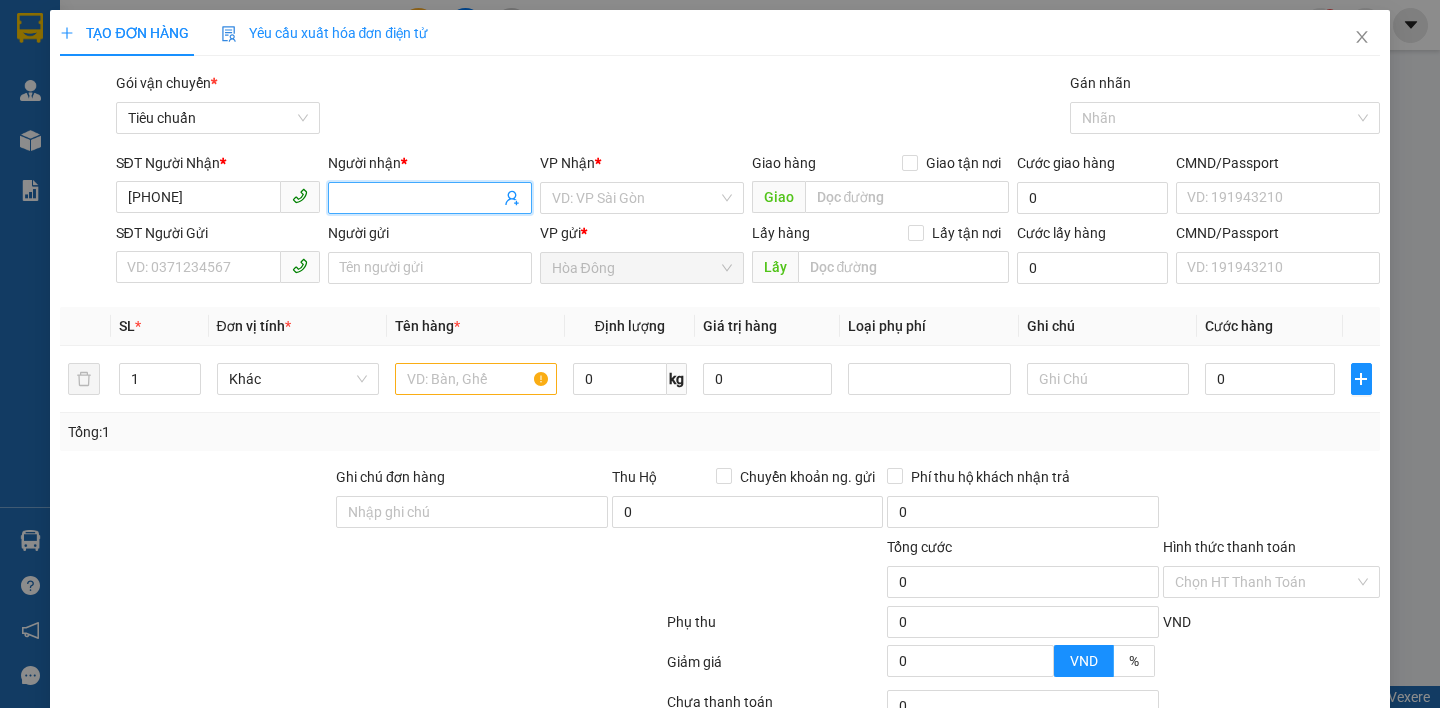 click on "Người nhận  *" at bounding box center (420, 198) 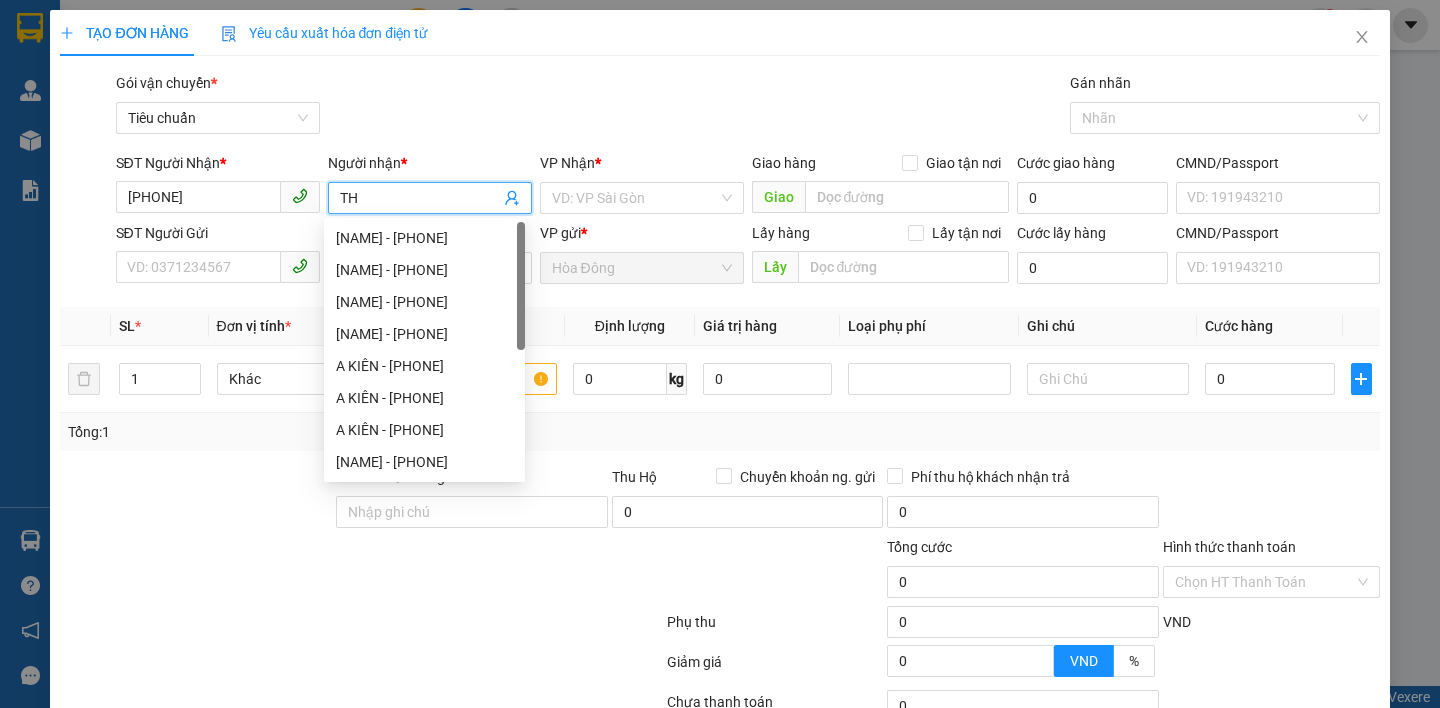 type on "T" 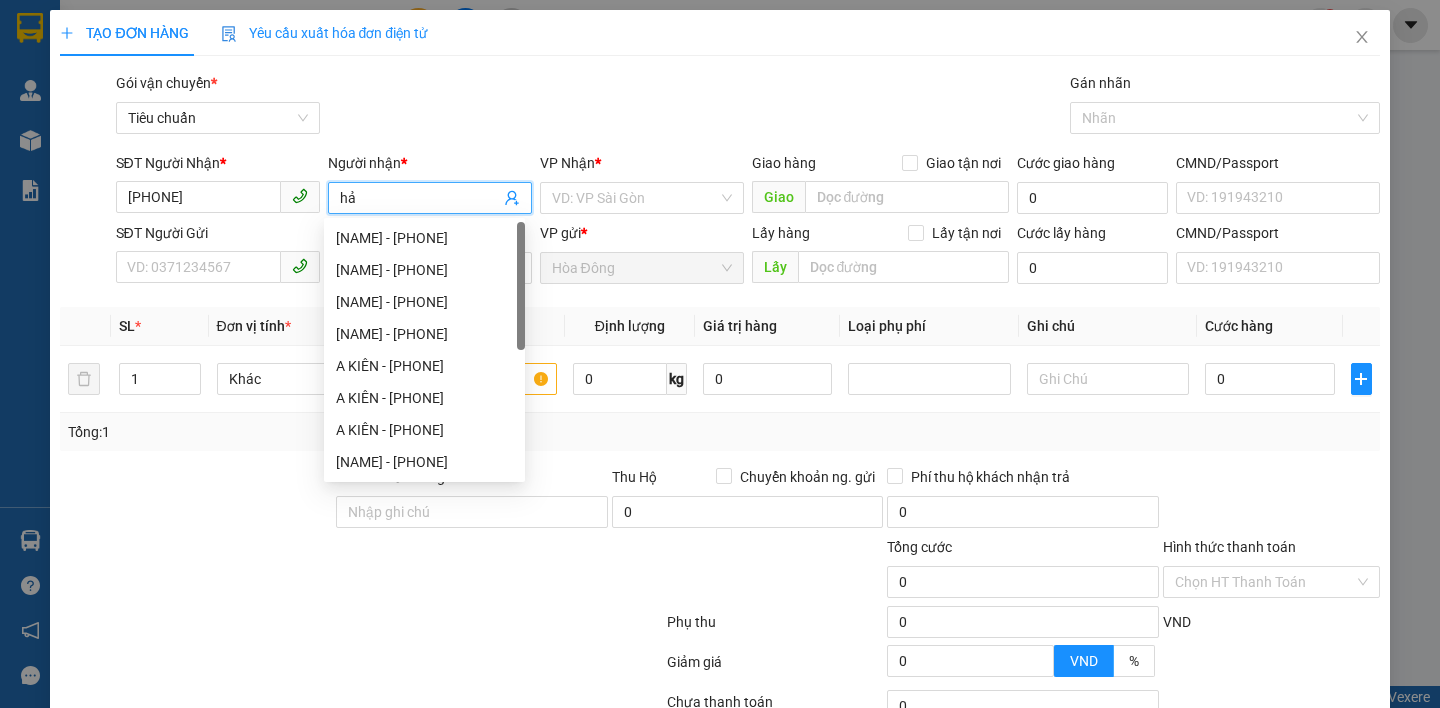type on "h" 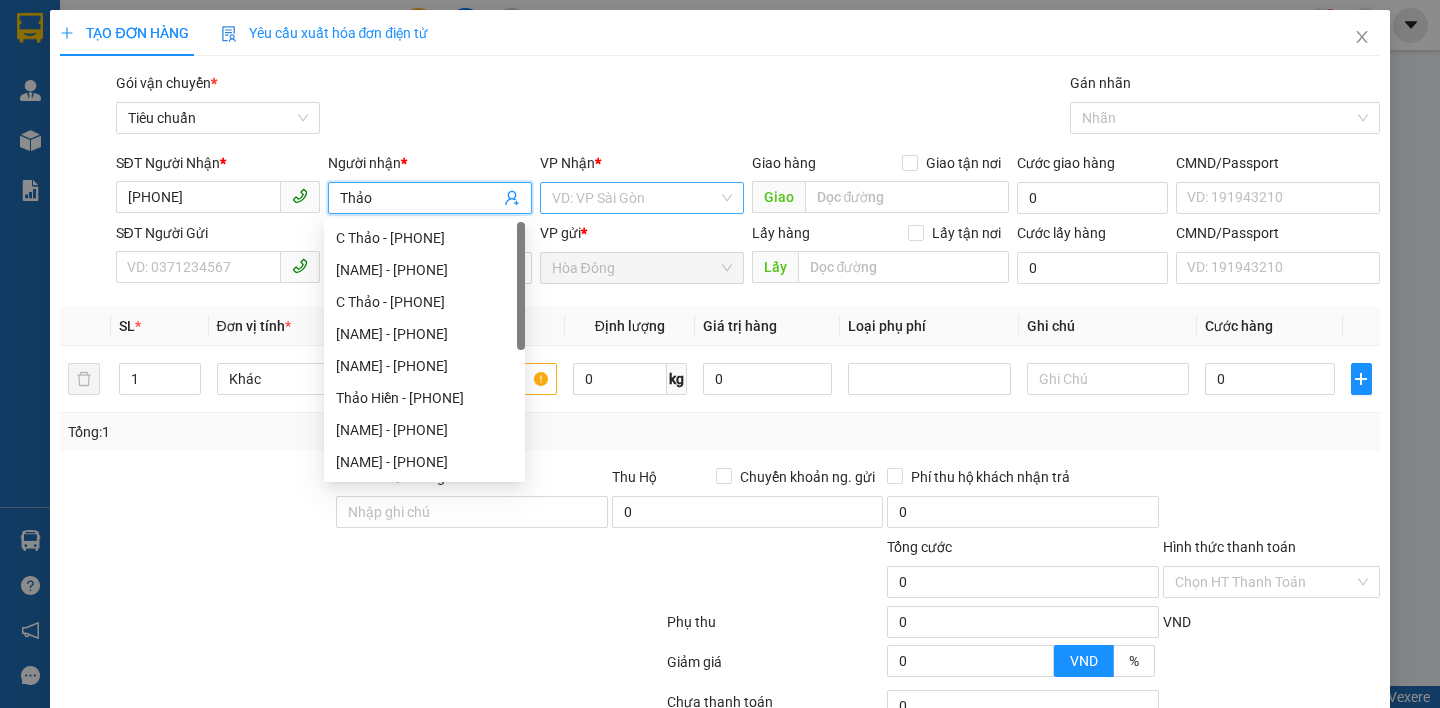 type on "Thảo" 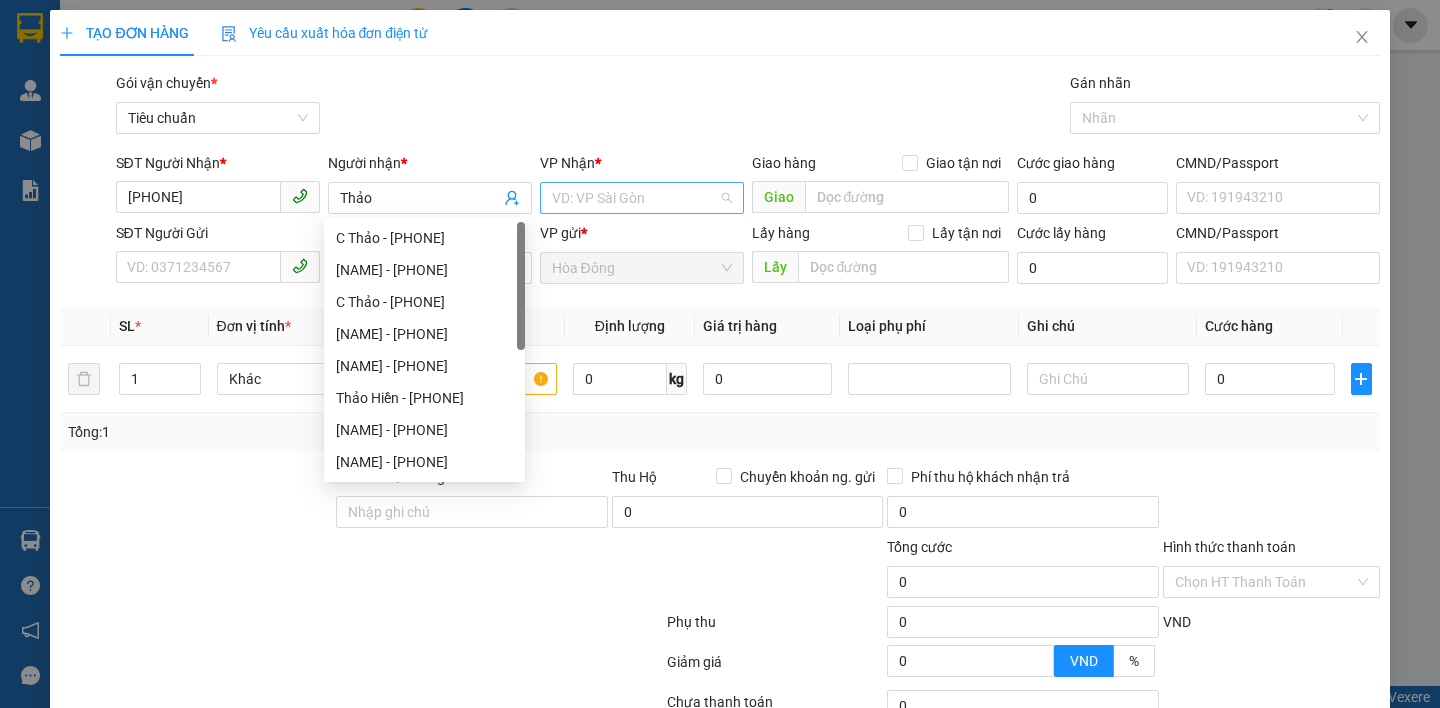 click at bounding box center [635, 198] 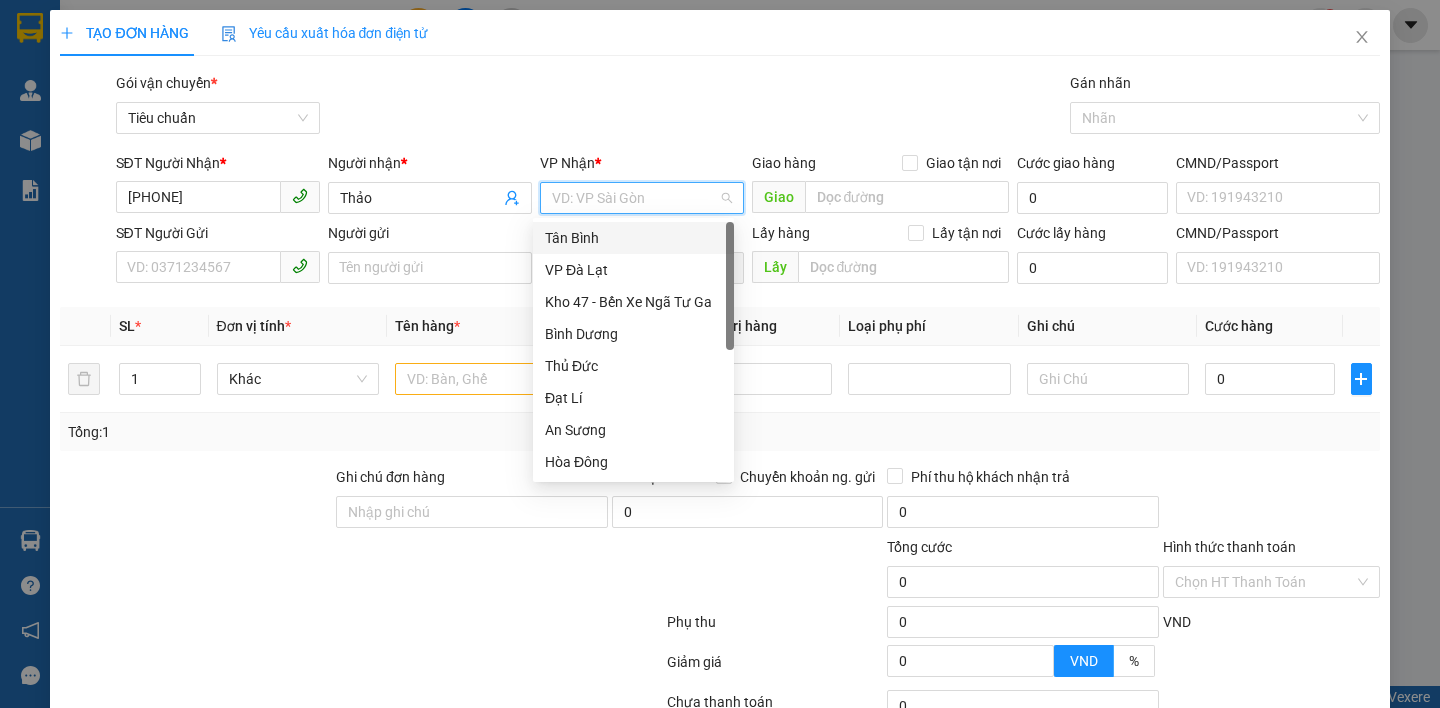 click on "Tân Bình" at bounding box center (633, 238) 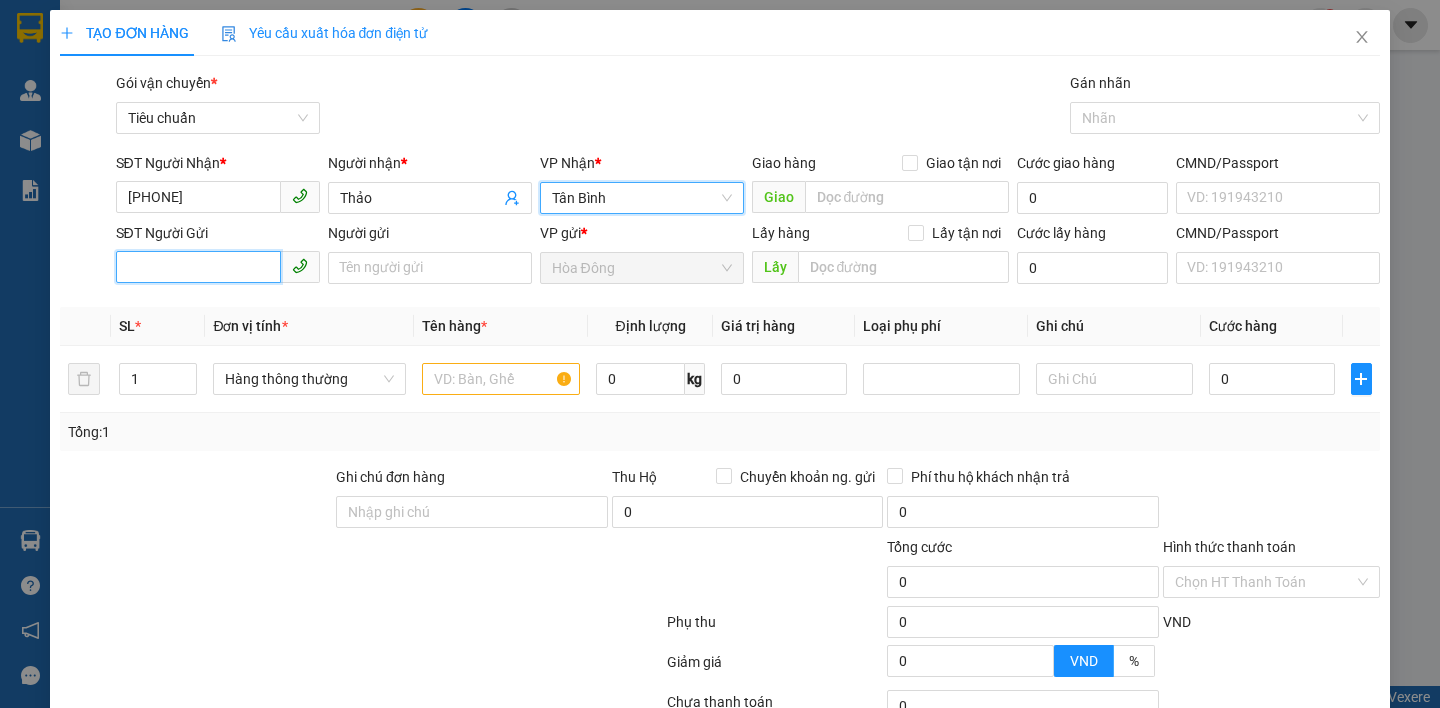 click on "SĐT Người Gửi" at bounding box center (198, 267) 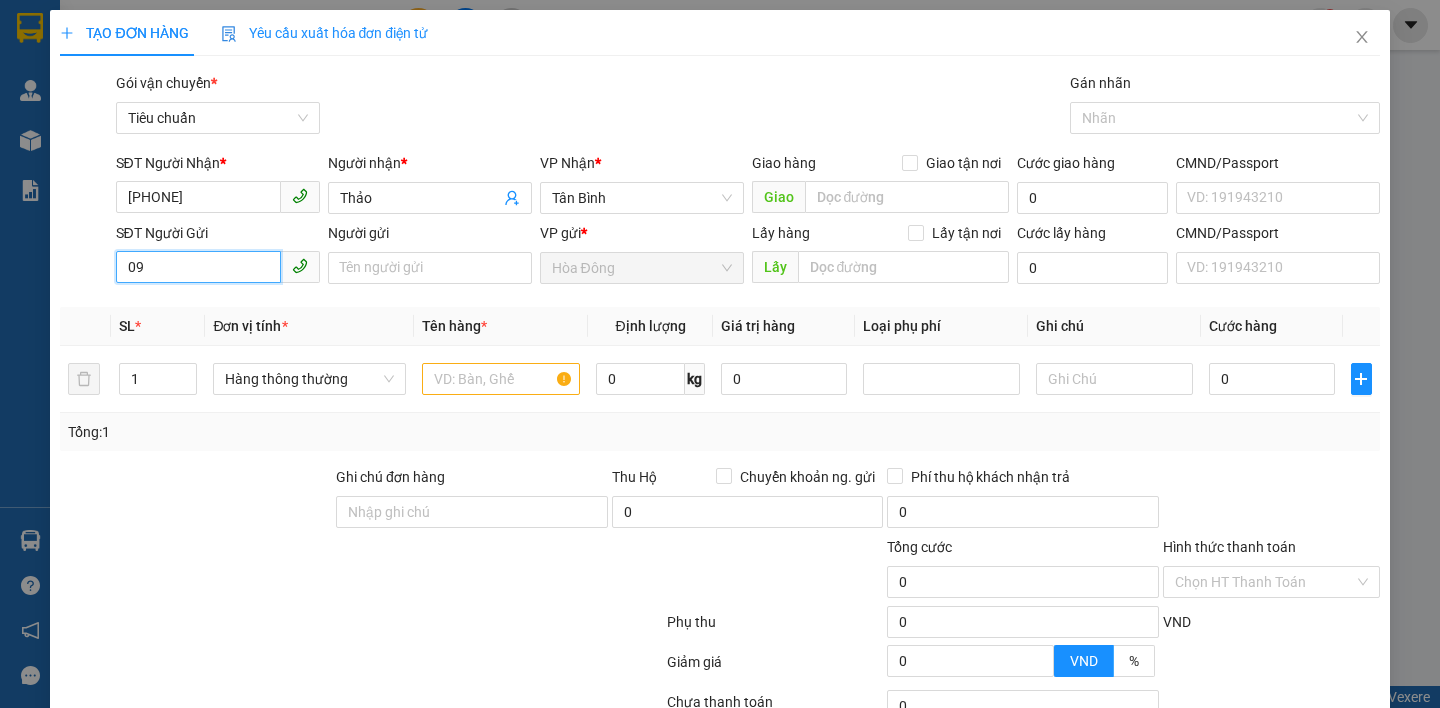 type on "0" 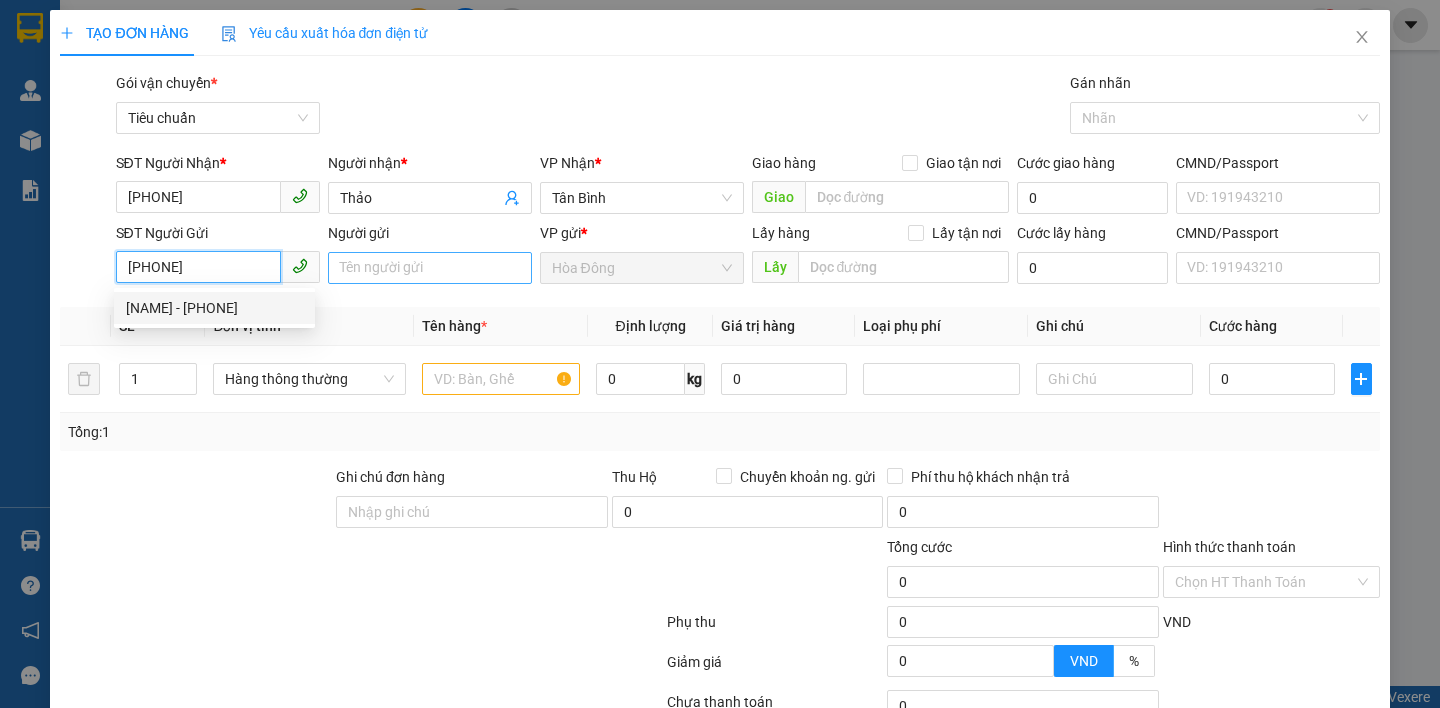 type on "0935482696" 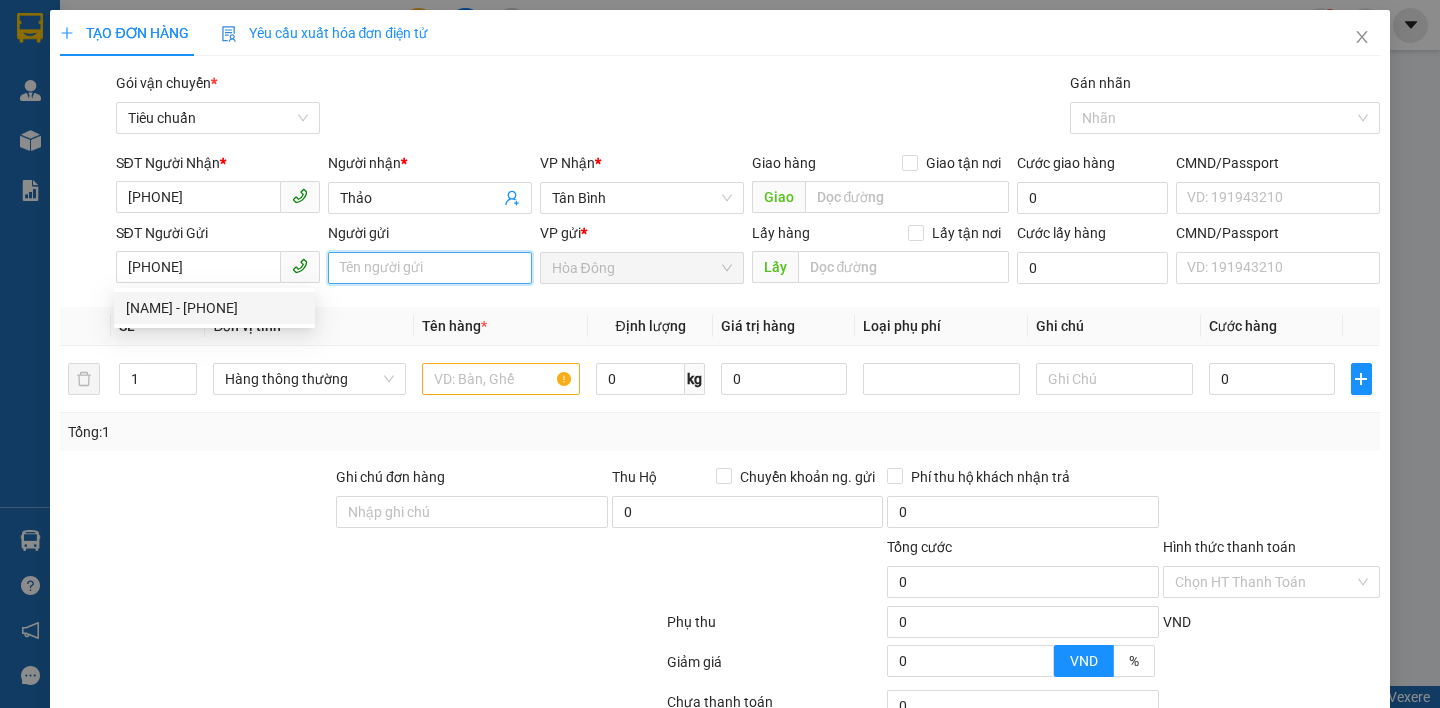 click on "Người gửi" at bounding box center [430, 268] 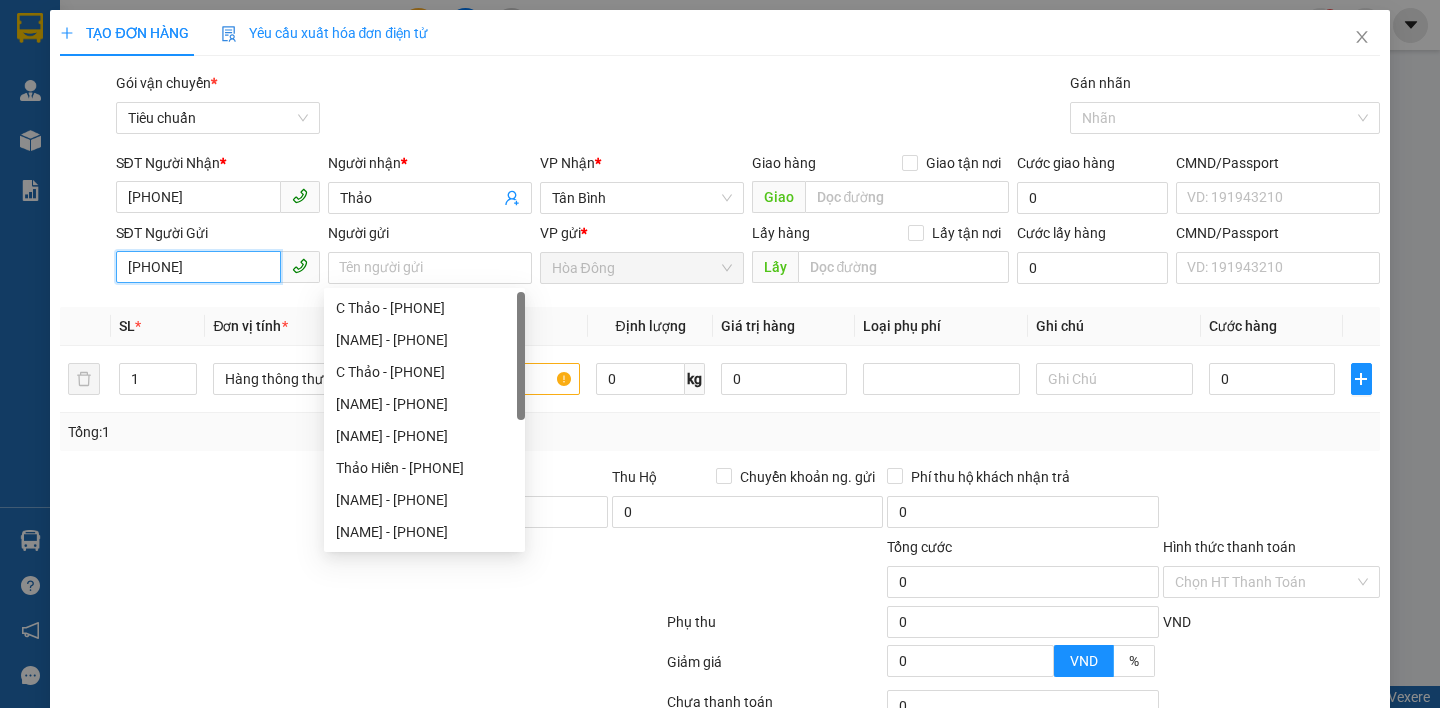 click on "0935482696" at bounding box center [198, 267] 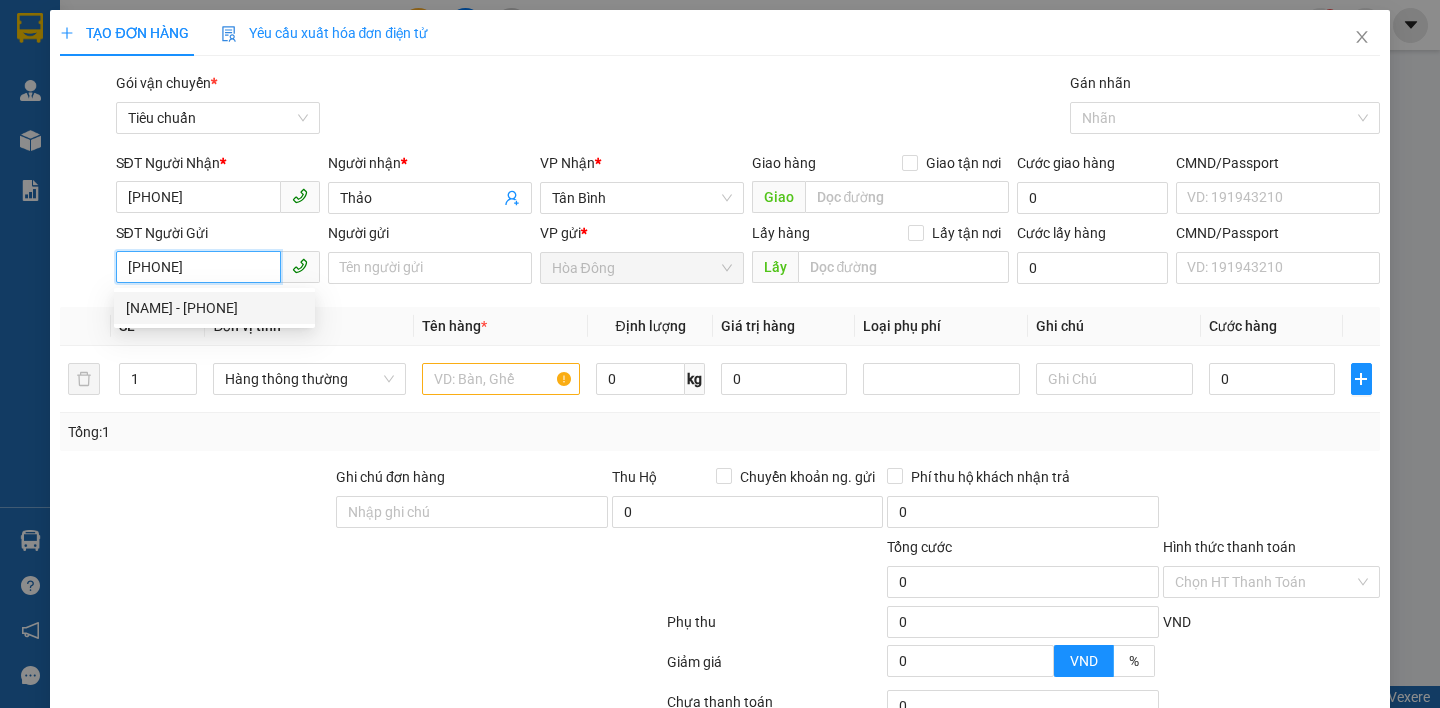 click on "0935482696 - Chú Bình" at bounding box center (214, 308) 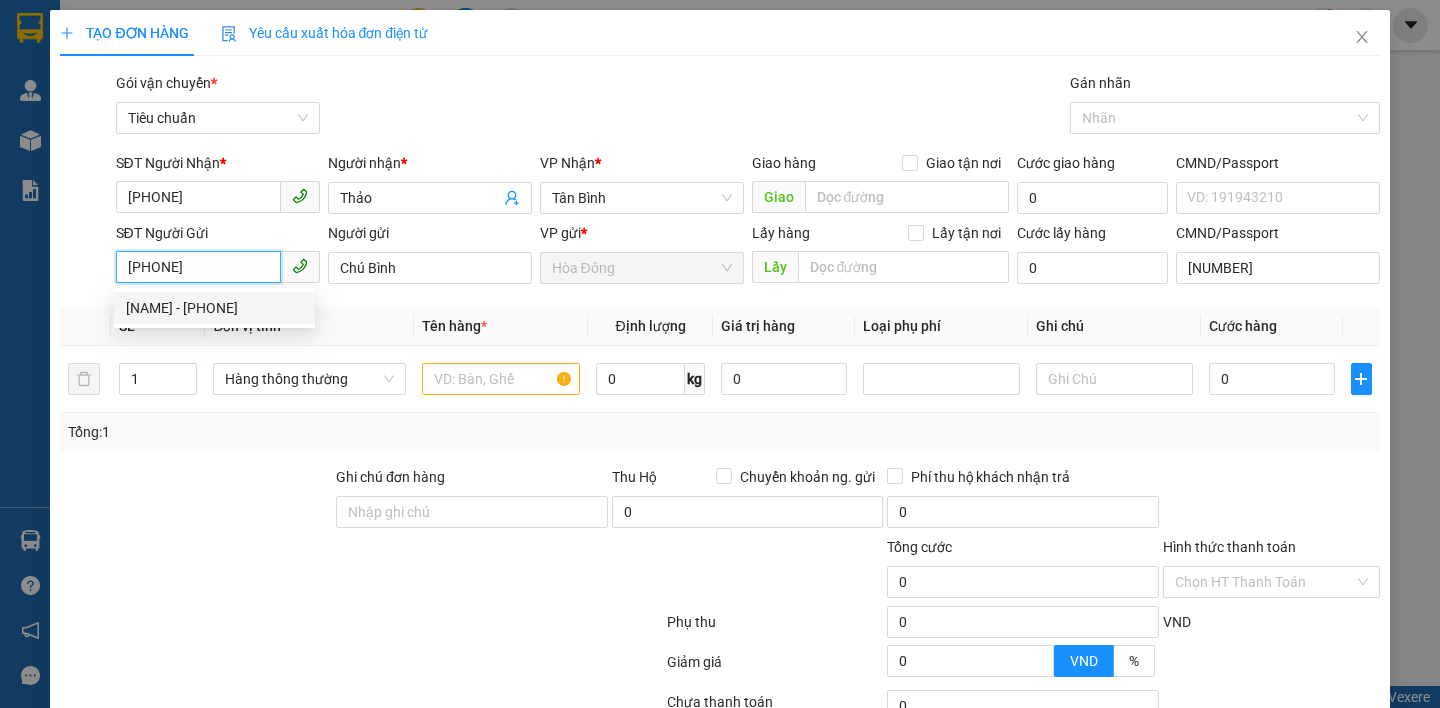 type on "80.000" 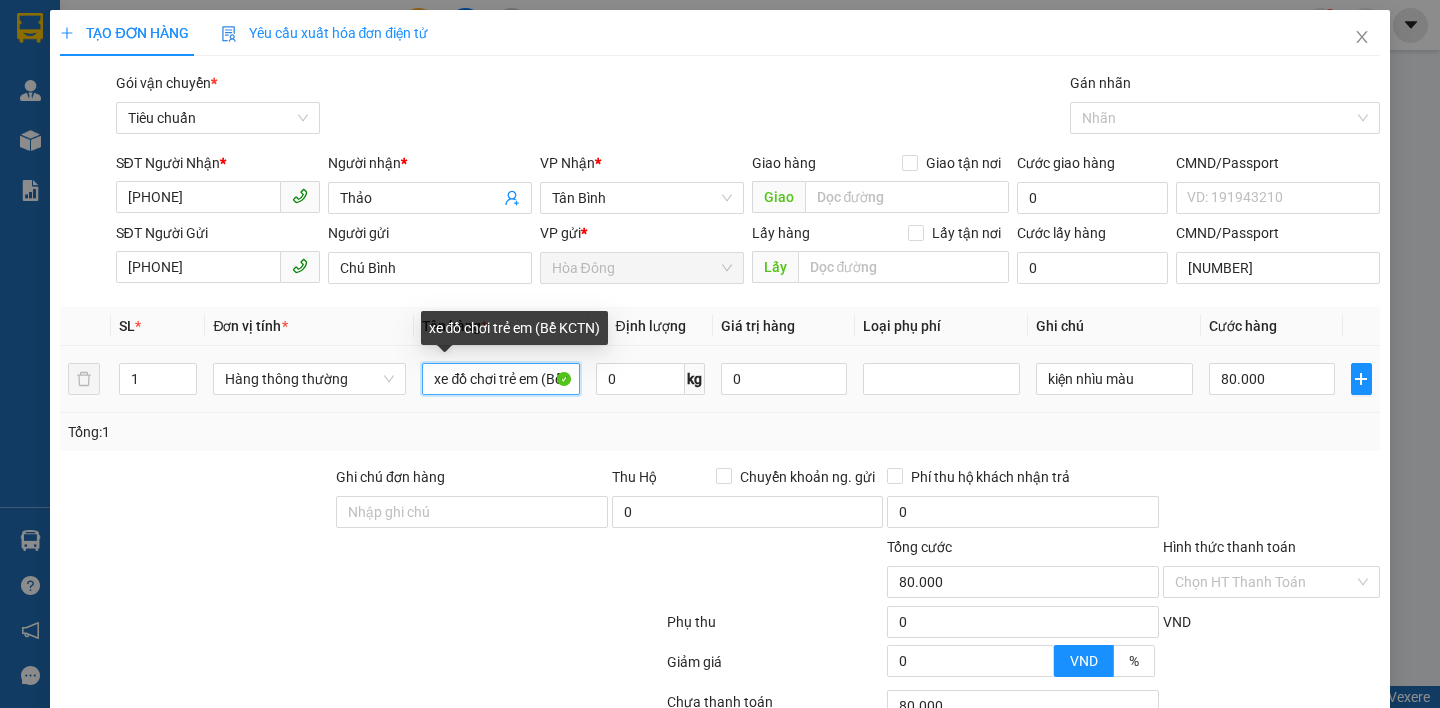 click on "xe đồ chơi trẻ em (Bể KCTN)" at bounding box center [500, 379] 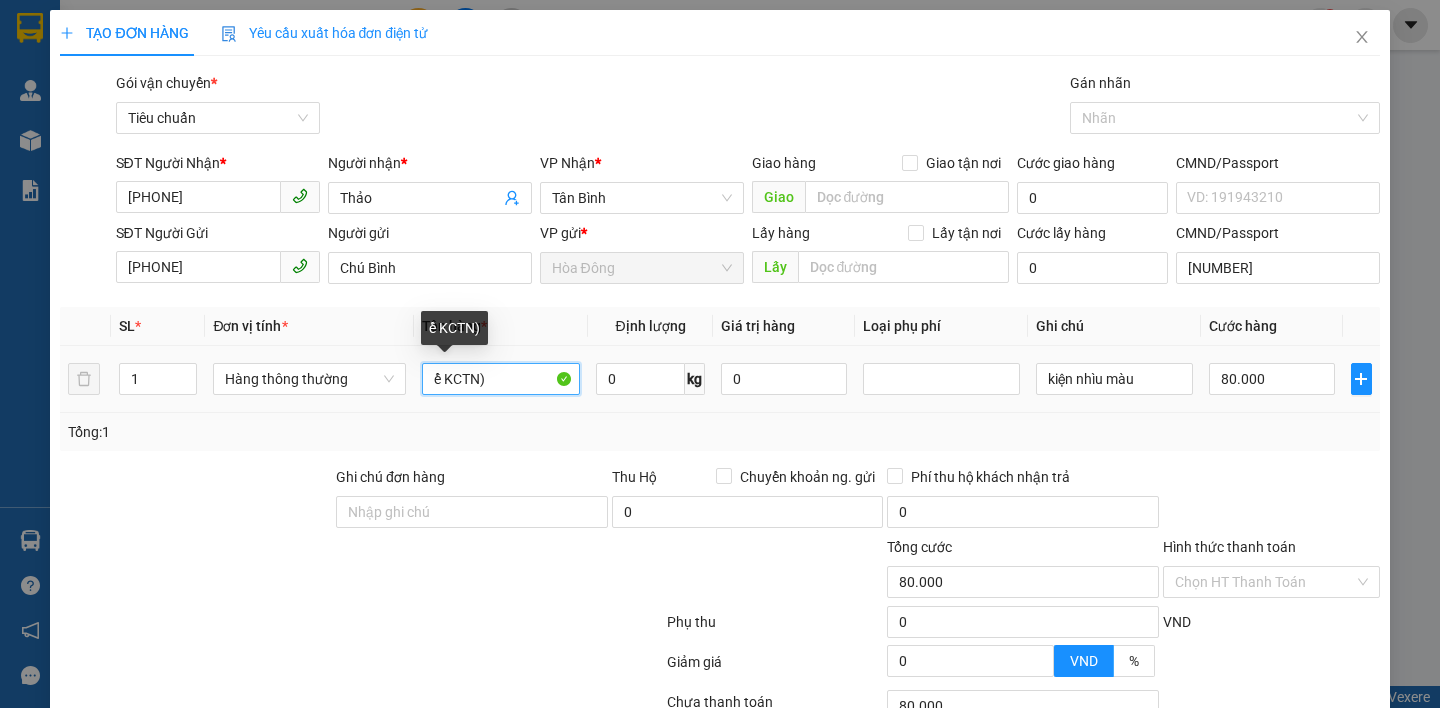 click on "ể KCTN)" at bounding box center [500, 379] 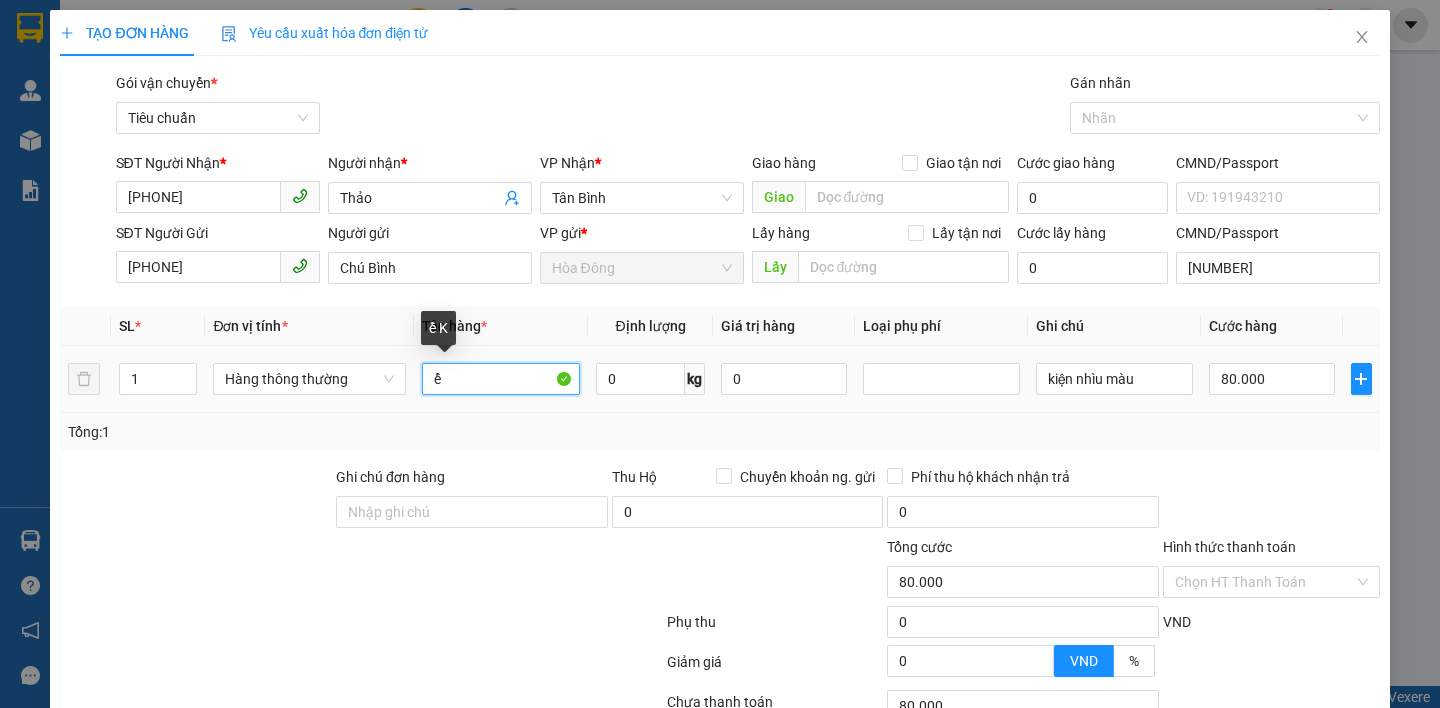 type on "ể" 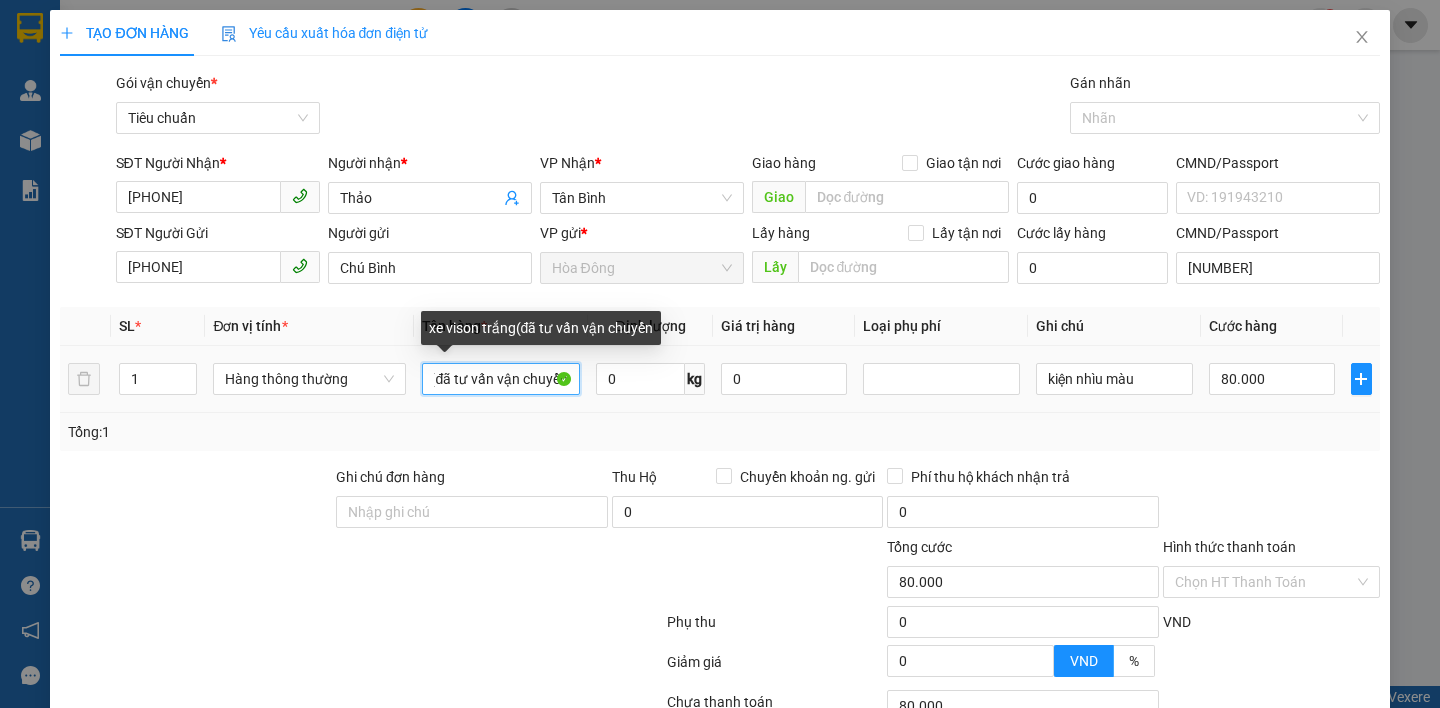 scroll, scrollTop: 0, scrollLeft: 95, axis: horizontal 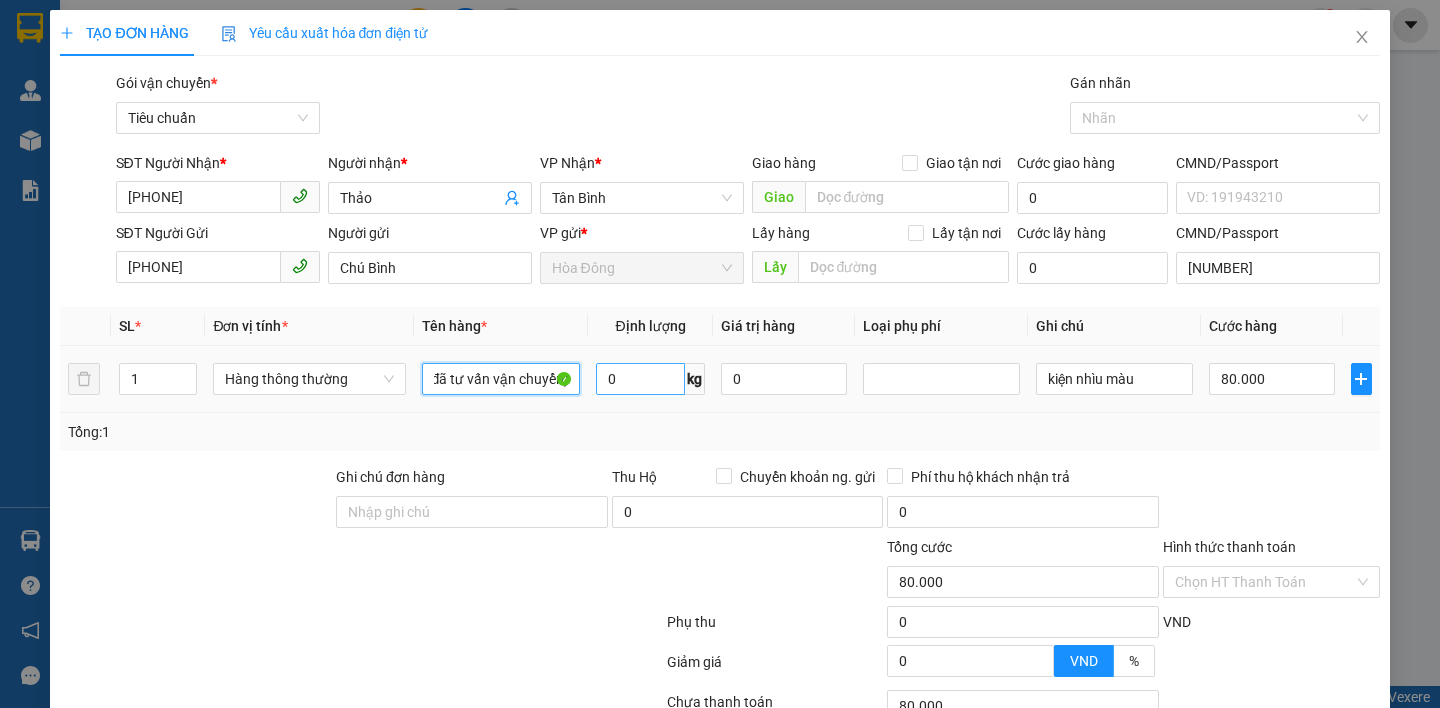 type on "xe vison trắng(đã tư vấn vận chuyển)" 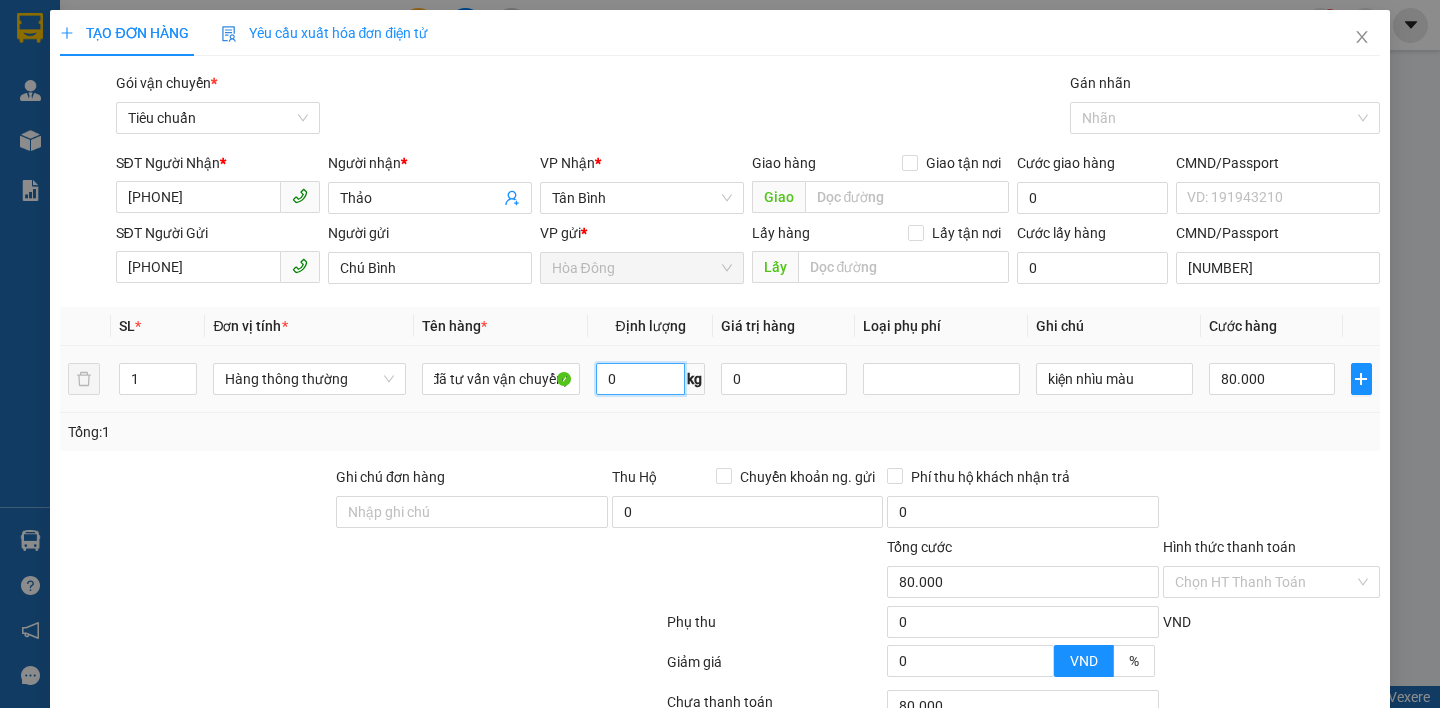 click on "0" at bounding box center [641, 379] 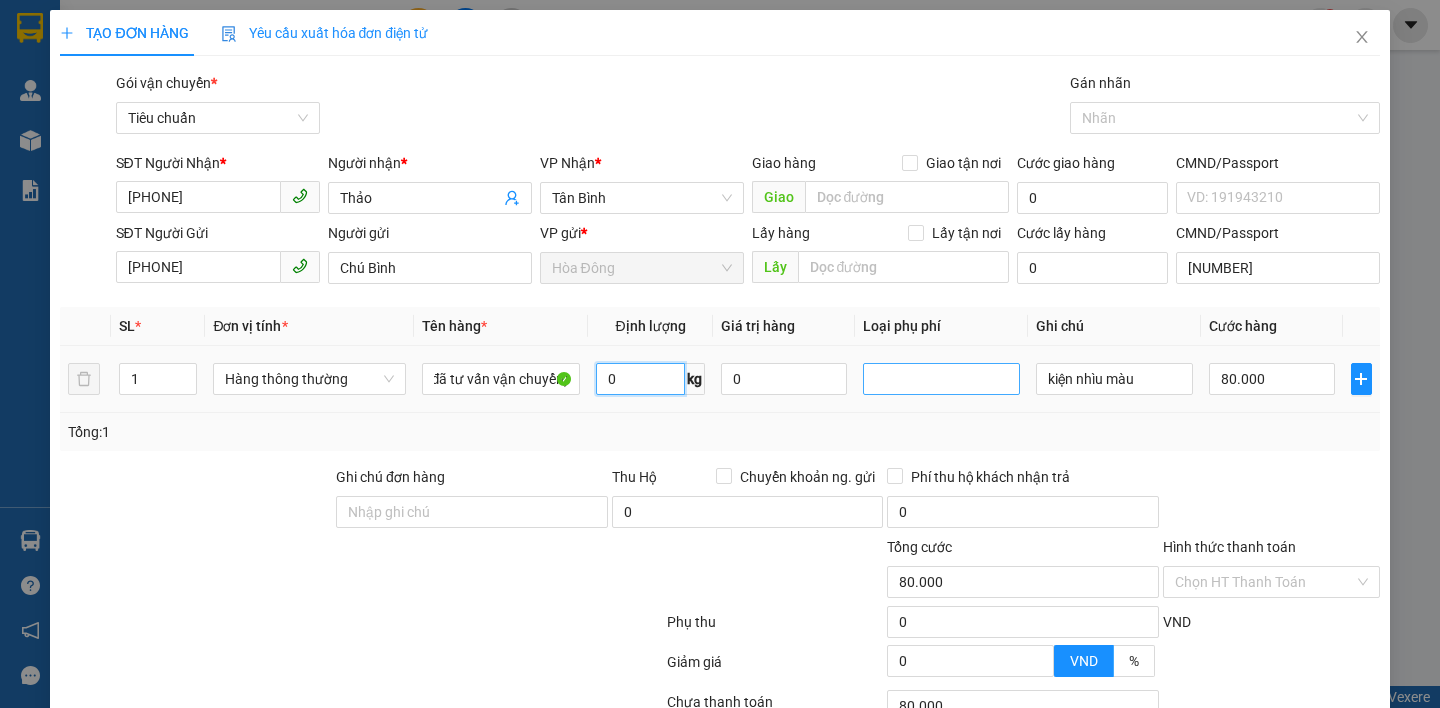 scroll, scrollTop: 0, scrollLeft: 0, axis: both 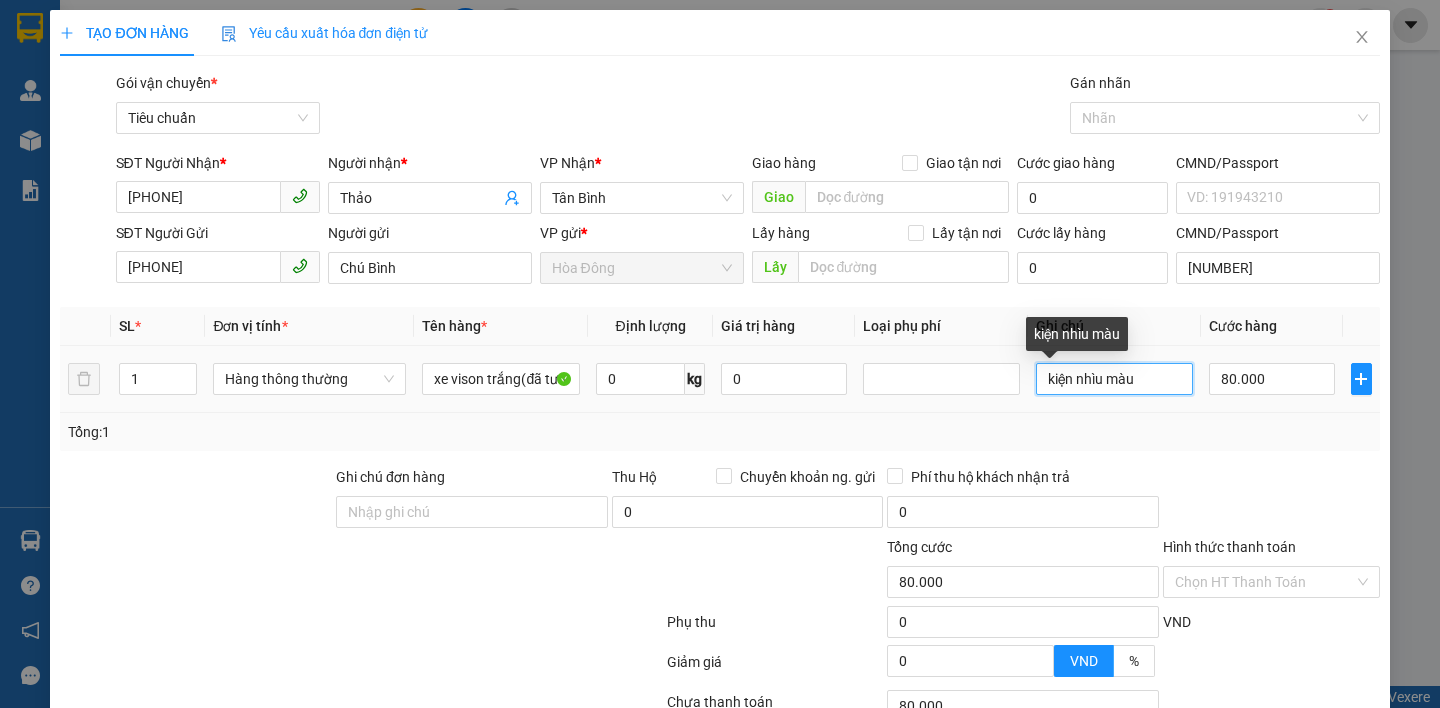 click on "kiện nhìu màu" at bounding box center [1114, 379] 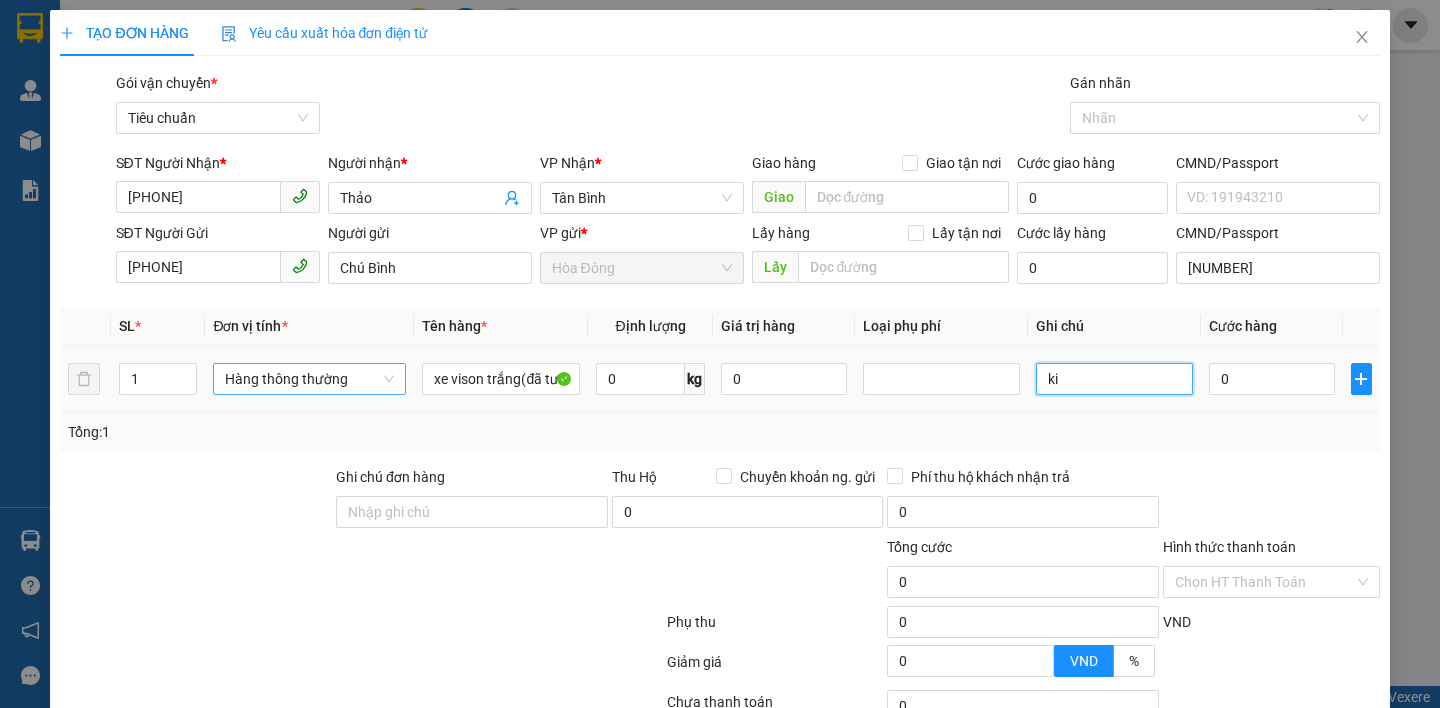 type on "k" 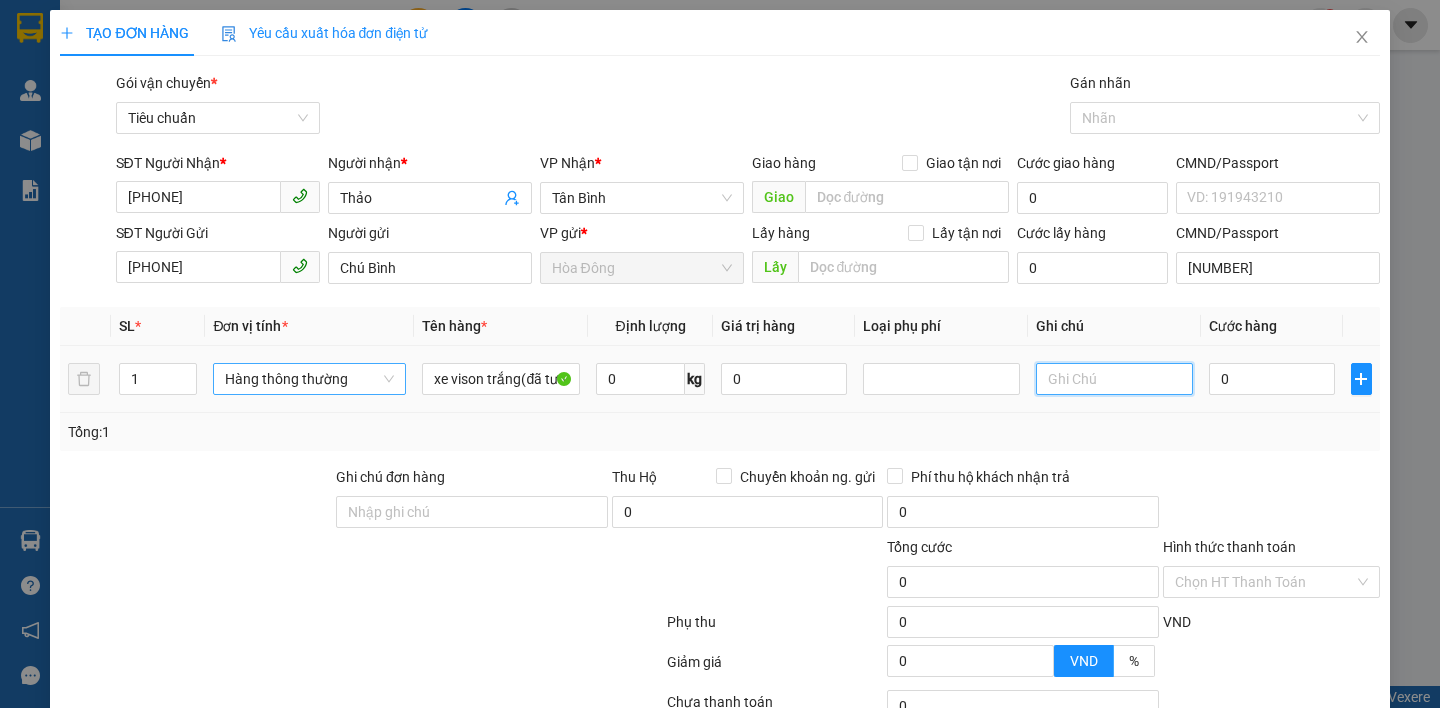 click on "Hàng thông thường" at bounding box center (309, 379) 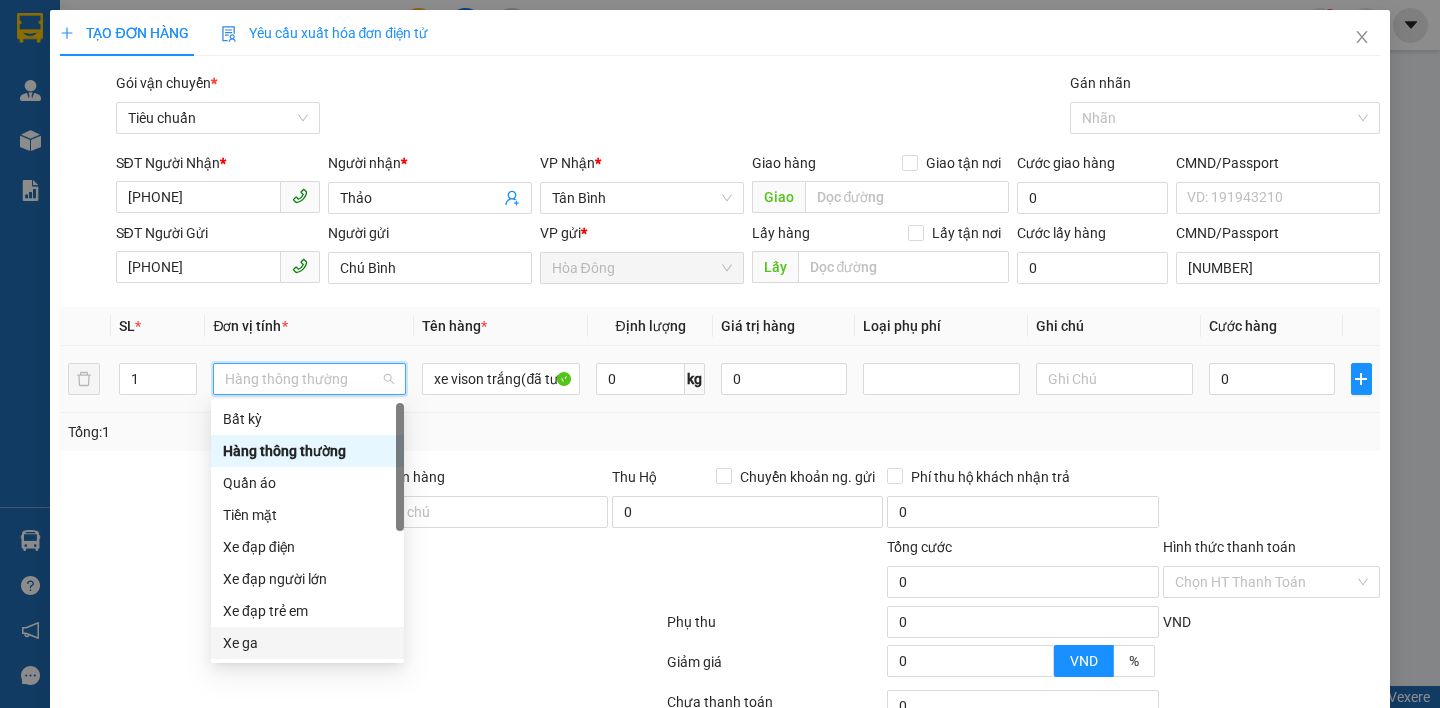 click on "Xe ga" at bounding box center [307, 643] 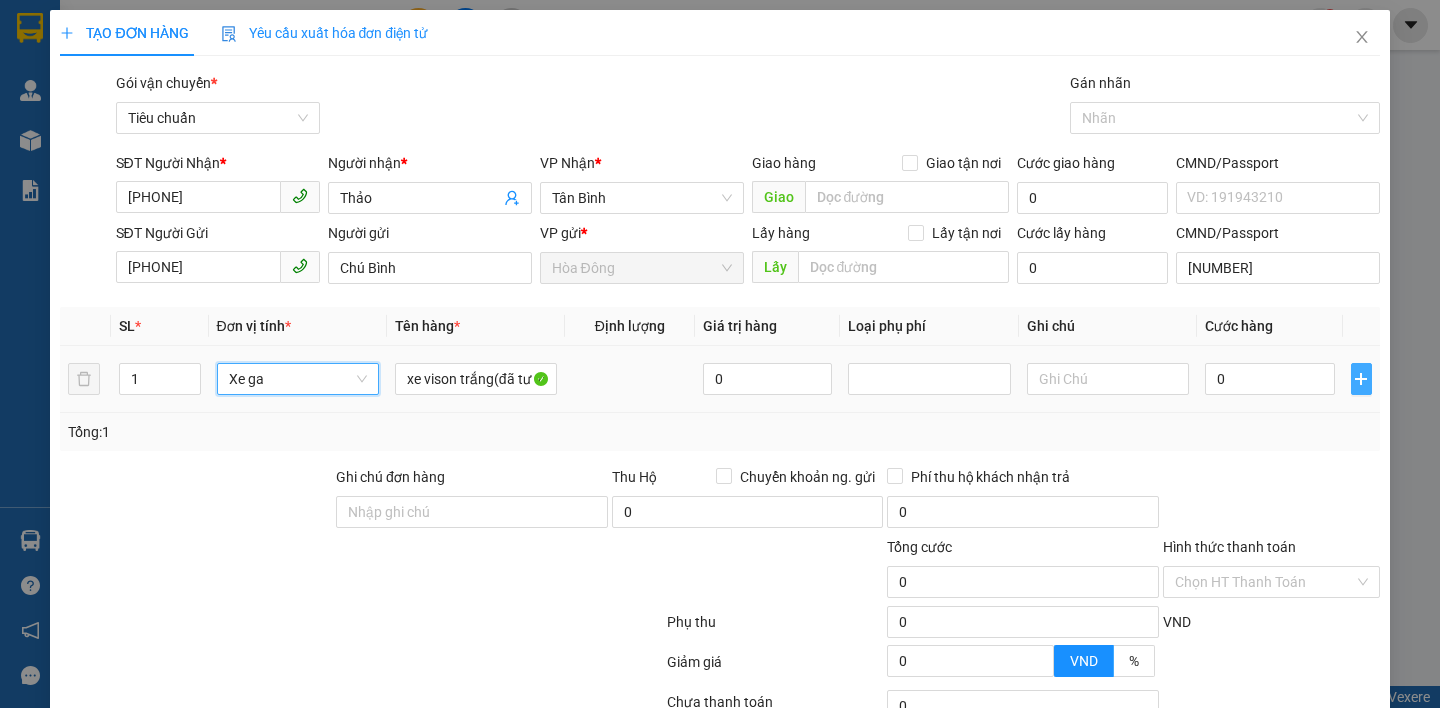 click at bounding box center [1361, 379] 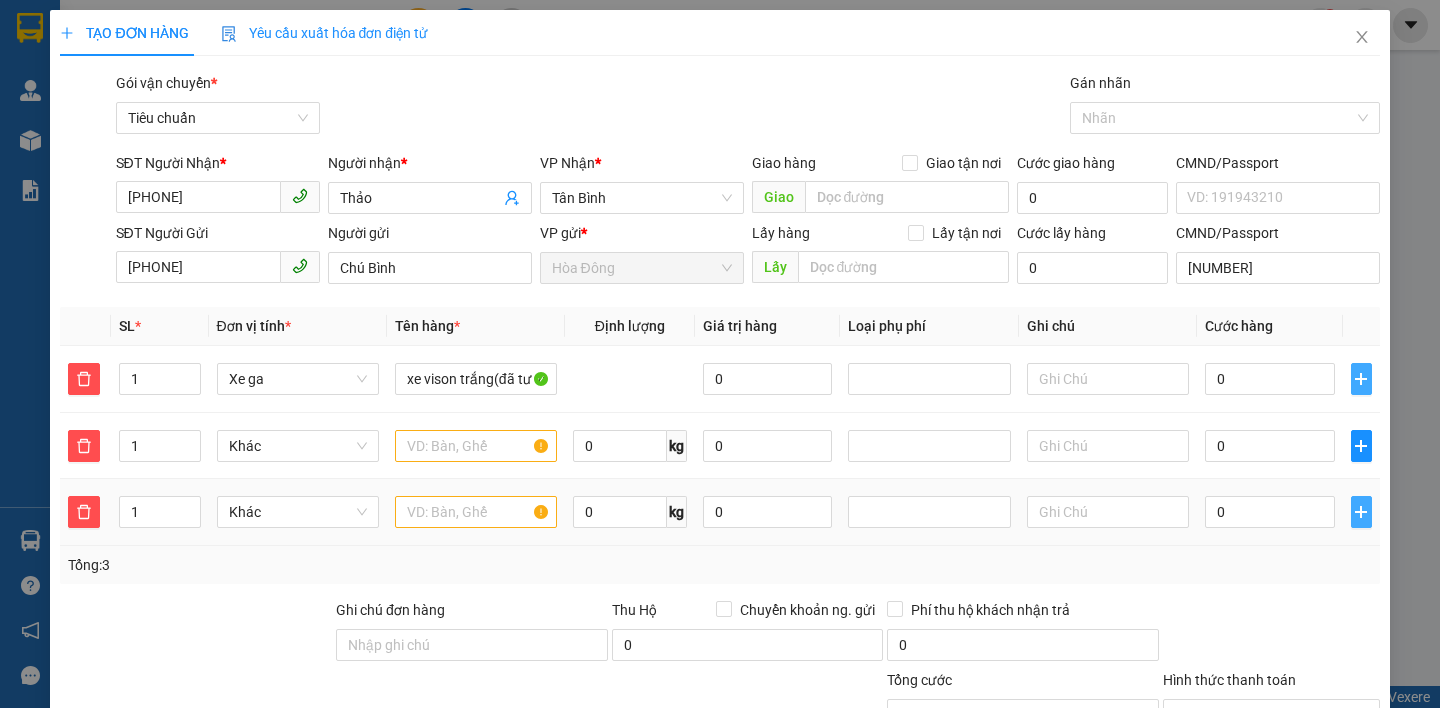 type on "400.000" 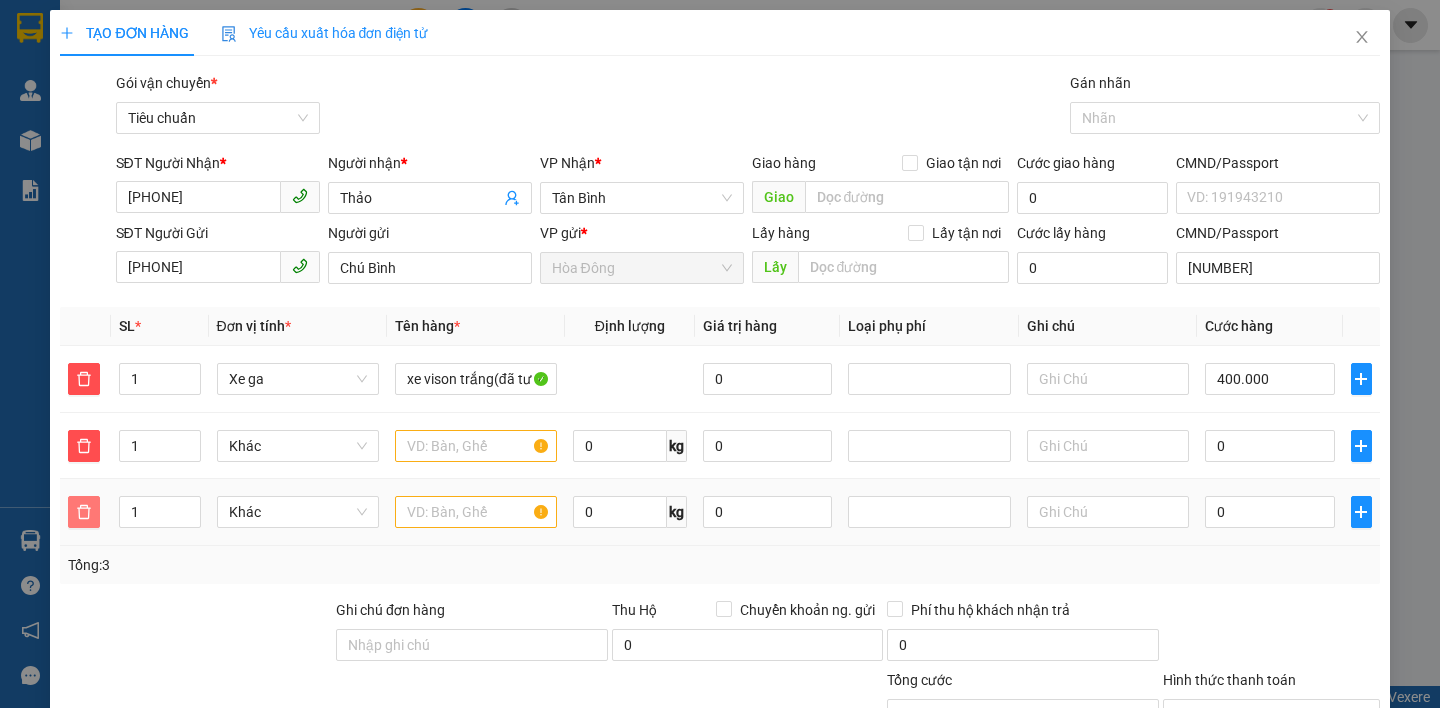 click 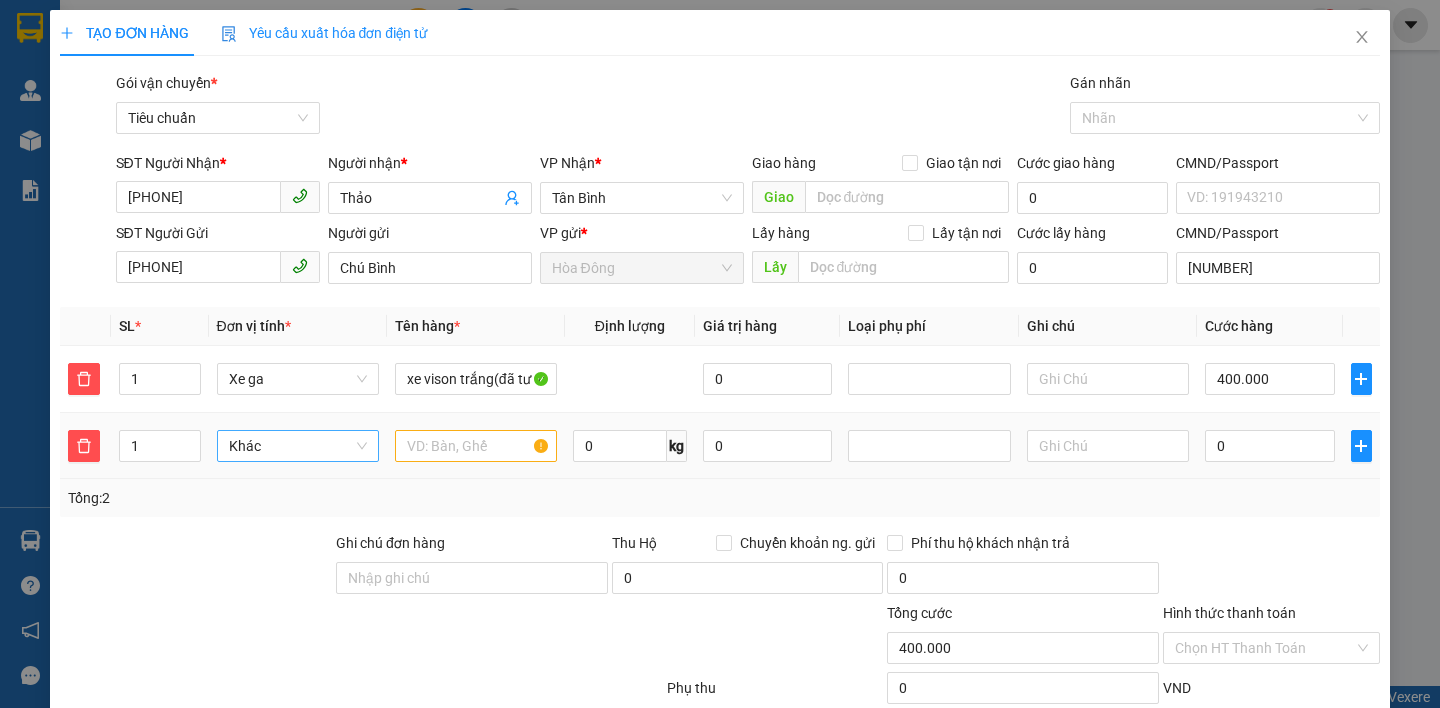 click on "Khác" at bounding box center (298, 446) 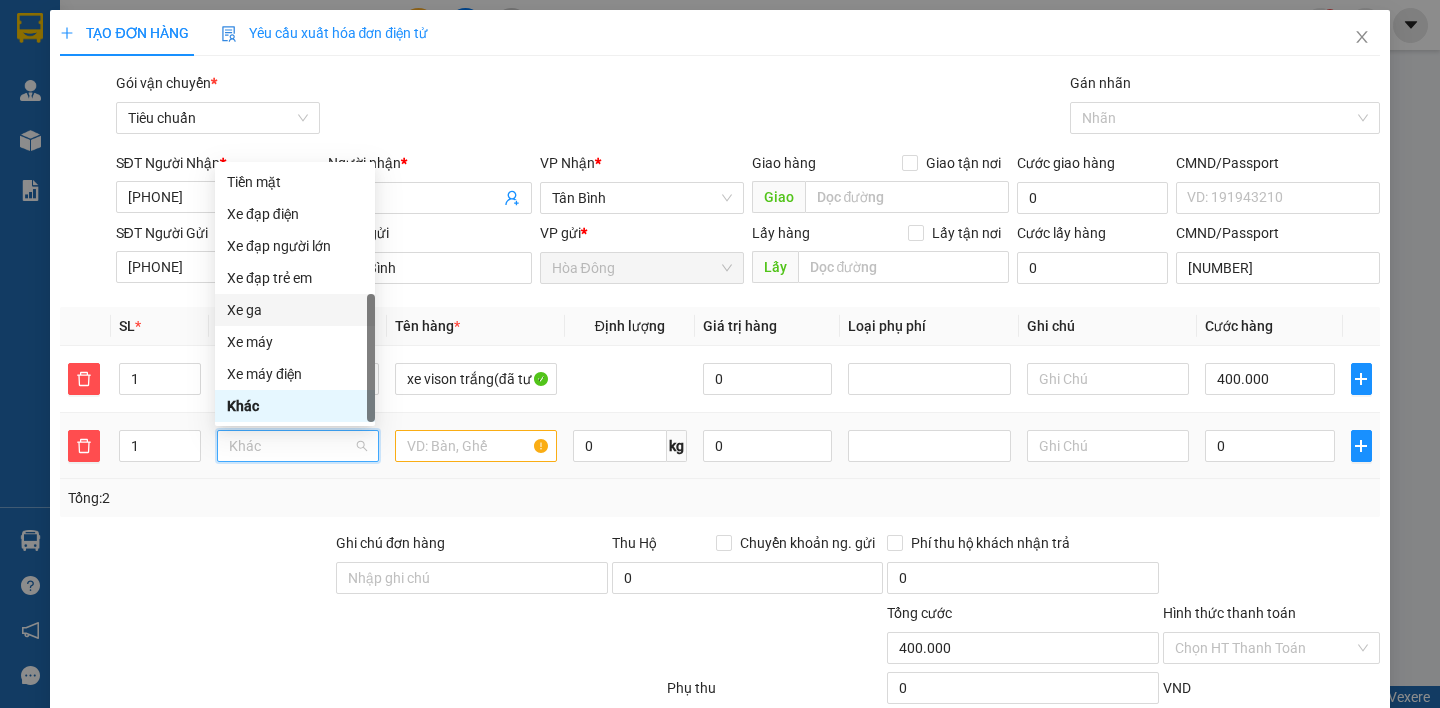 scroll, scrollTop: 0, scrollLeft: 0, axis: both 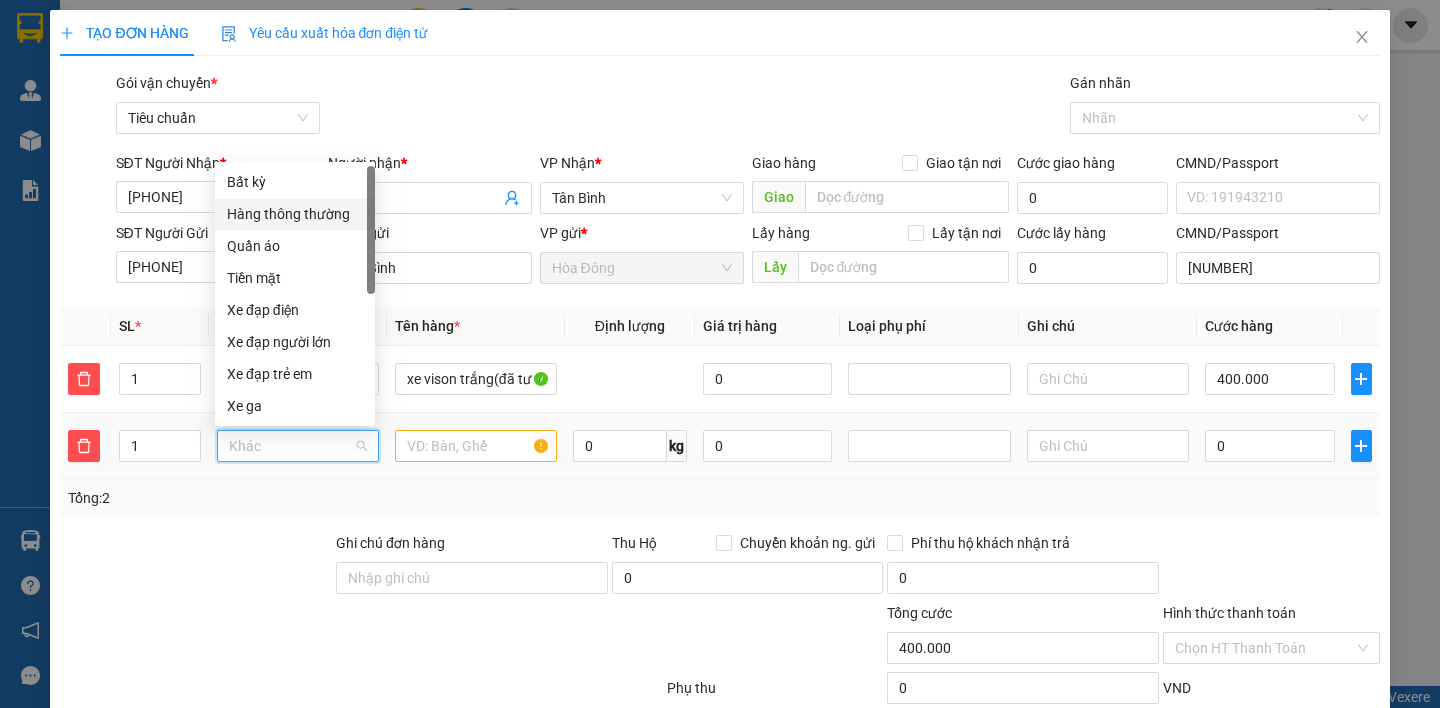 click on "Hàng thông thường" at bounding box center [295, 214] 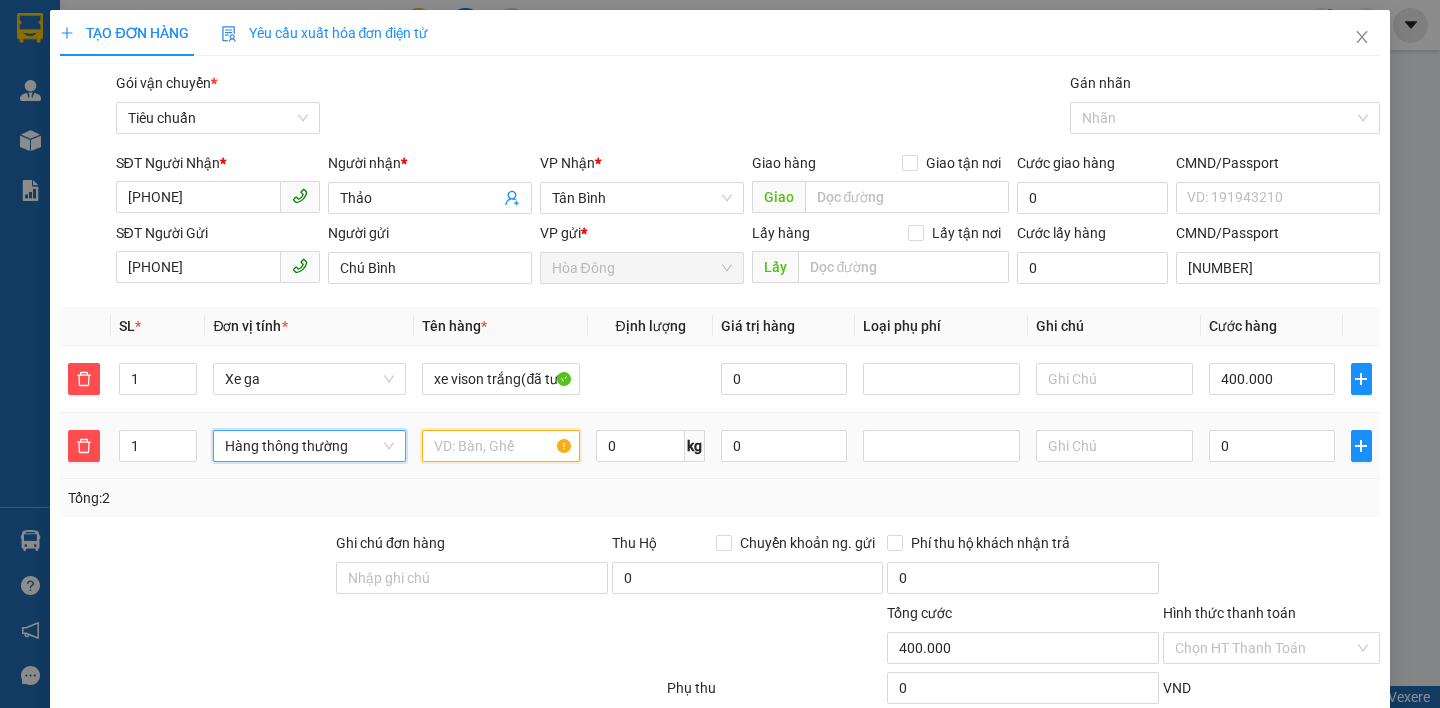 click at bounding box center [500, 446] 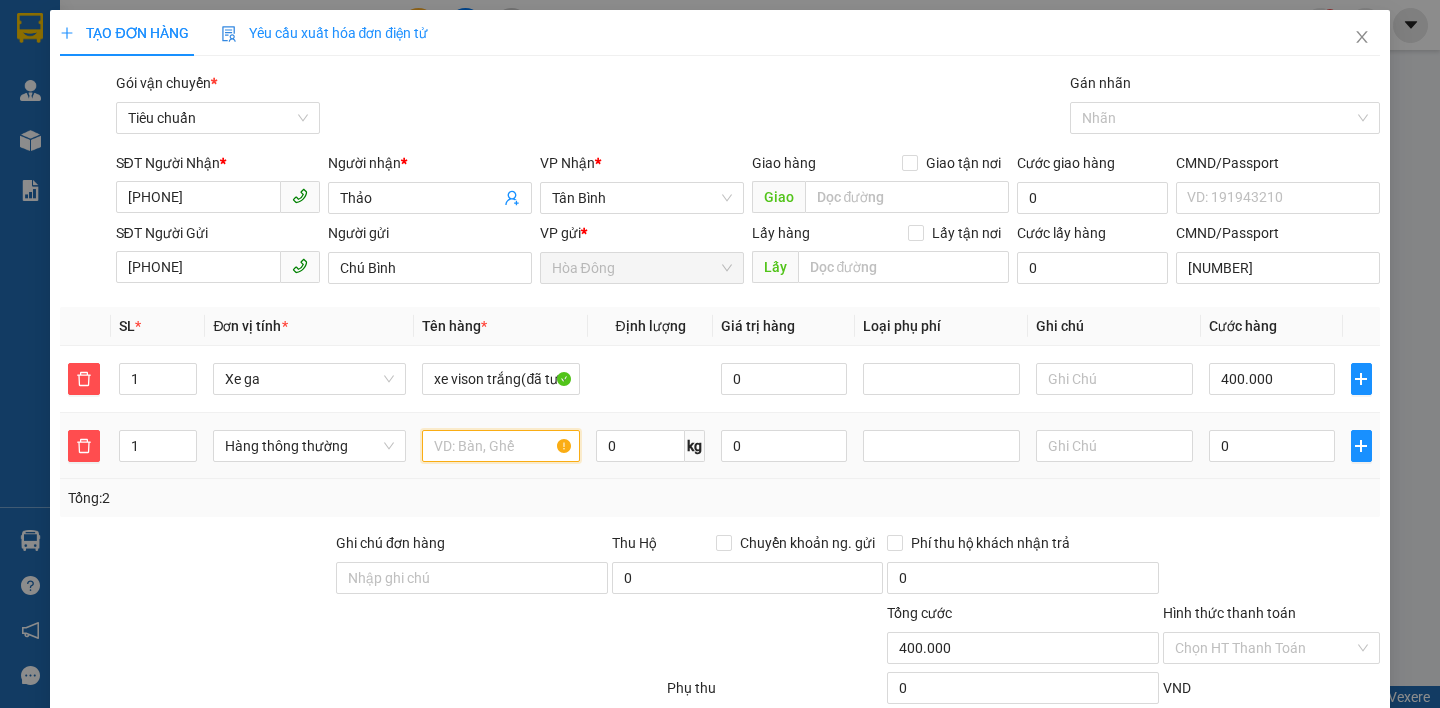 type on "d" 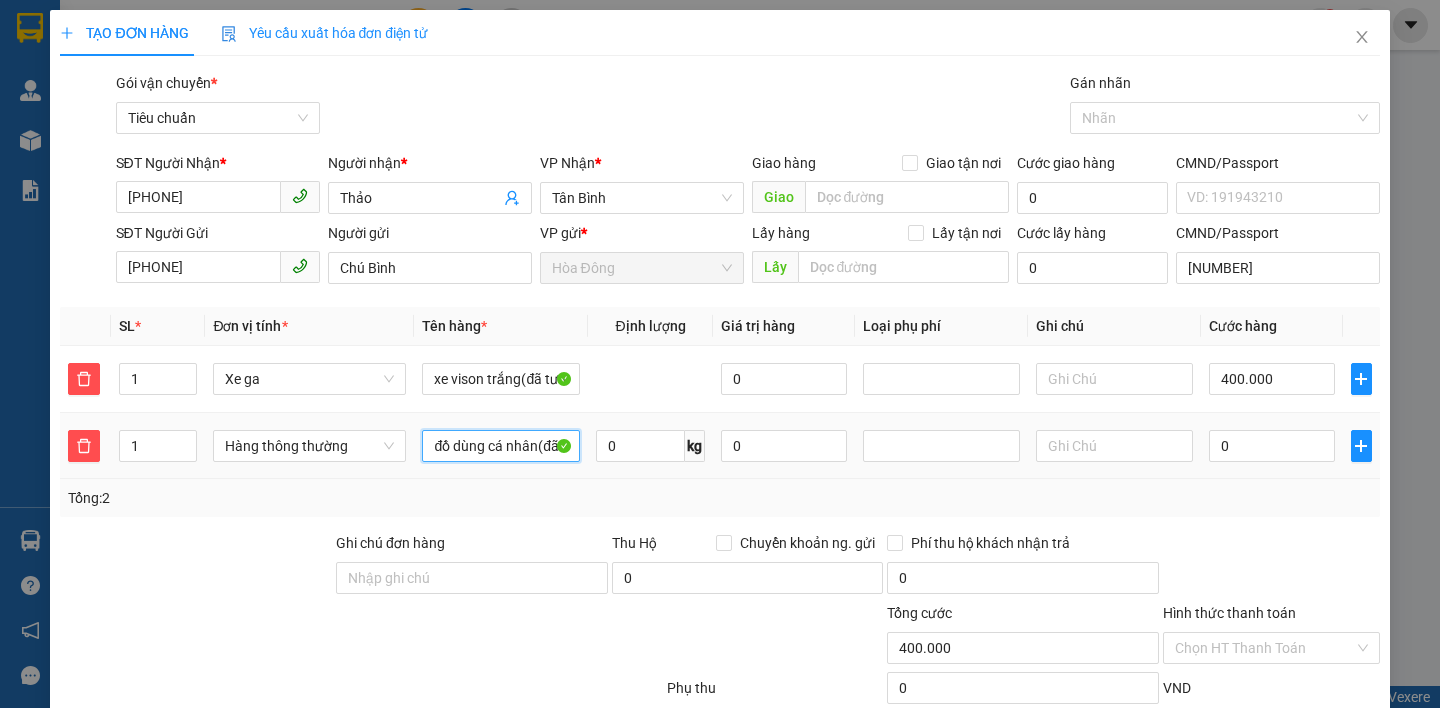 scroll, scrollTop: 0, scrollLeft: 0, axis: both 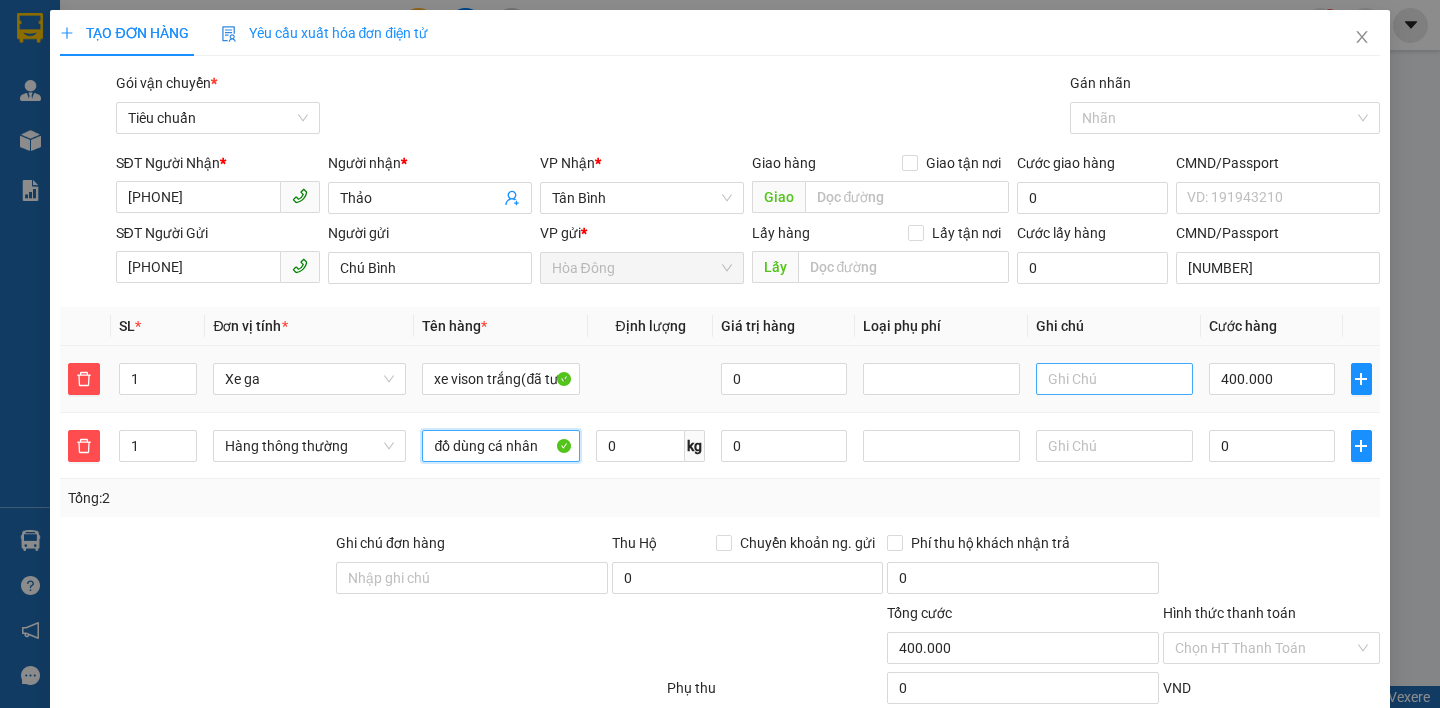 type on "đồ dùng cá nhân" 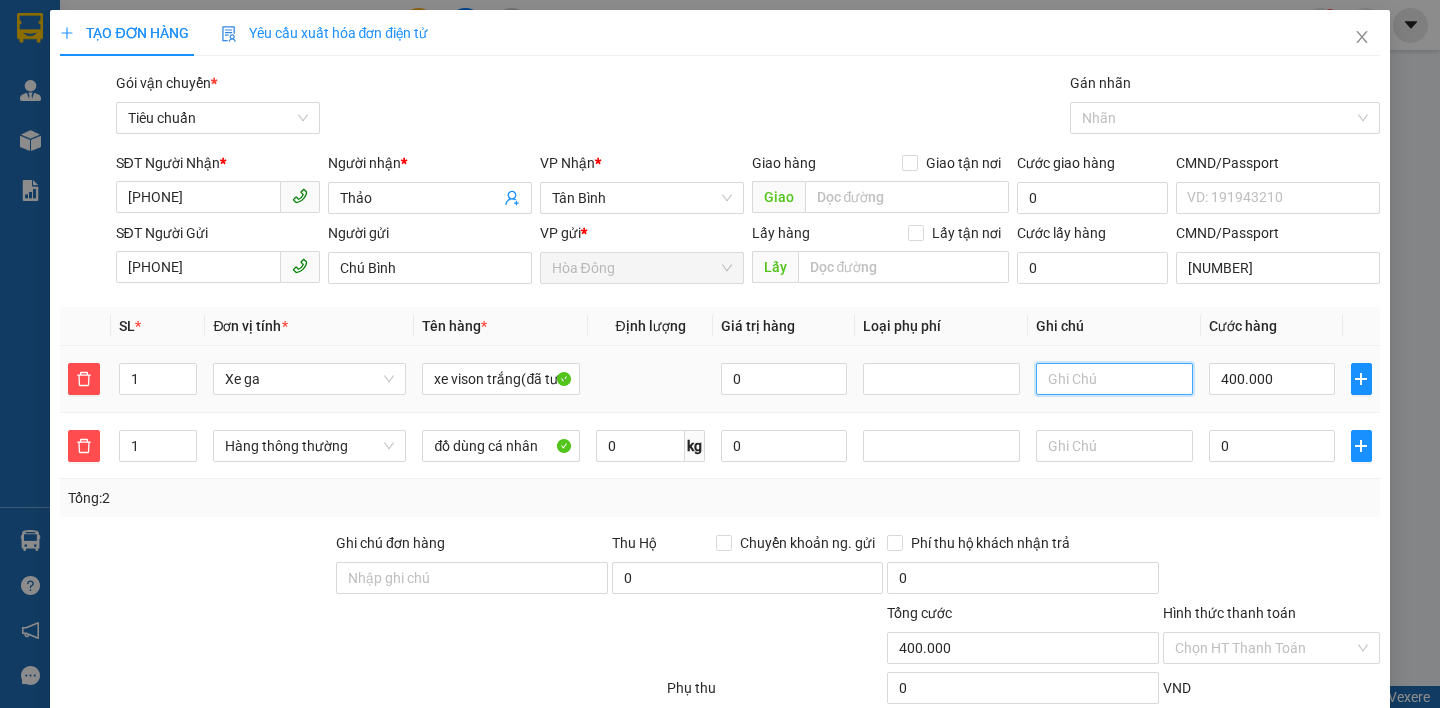 click at bounding box center [1114, 379] 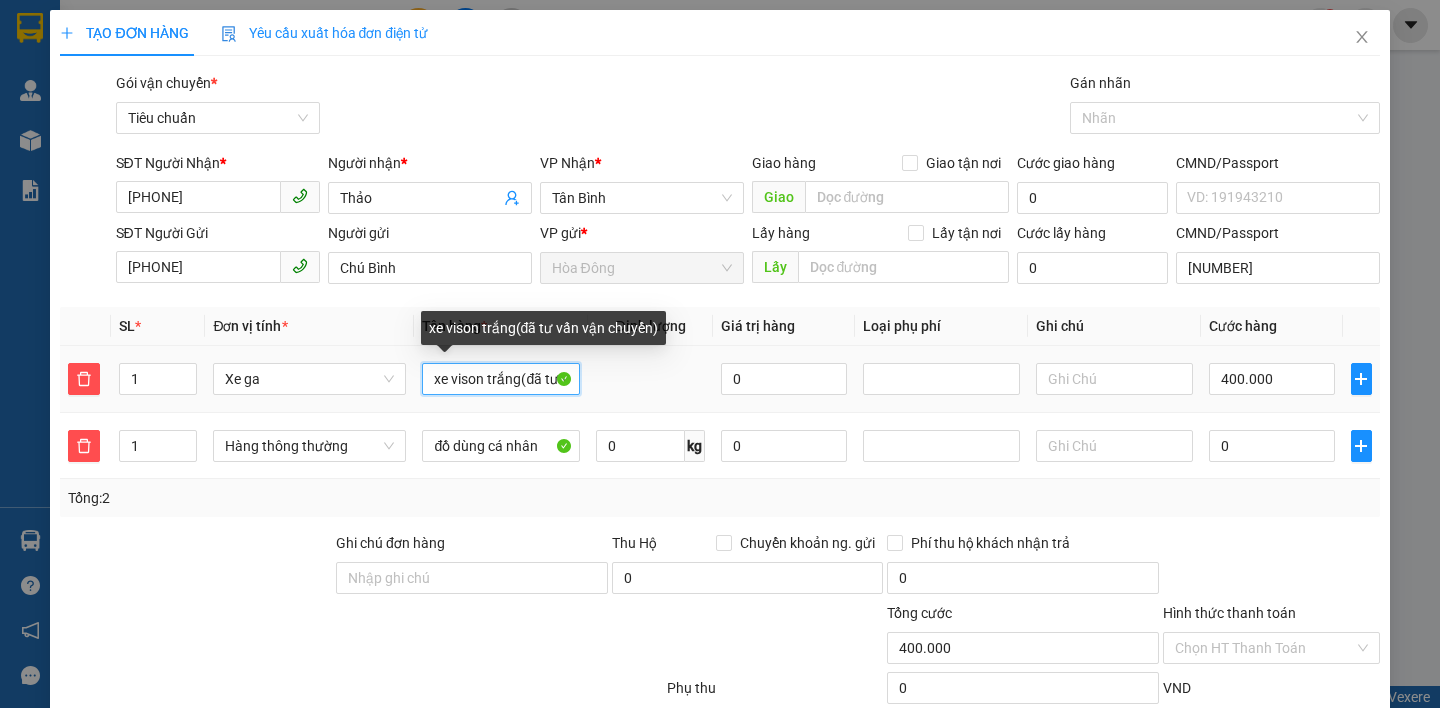 click on "xe vison trắng(đã tư vấn vận chuyển)" at bounding box center (500, 379) 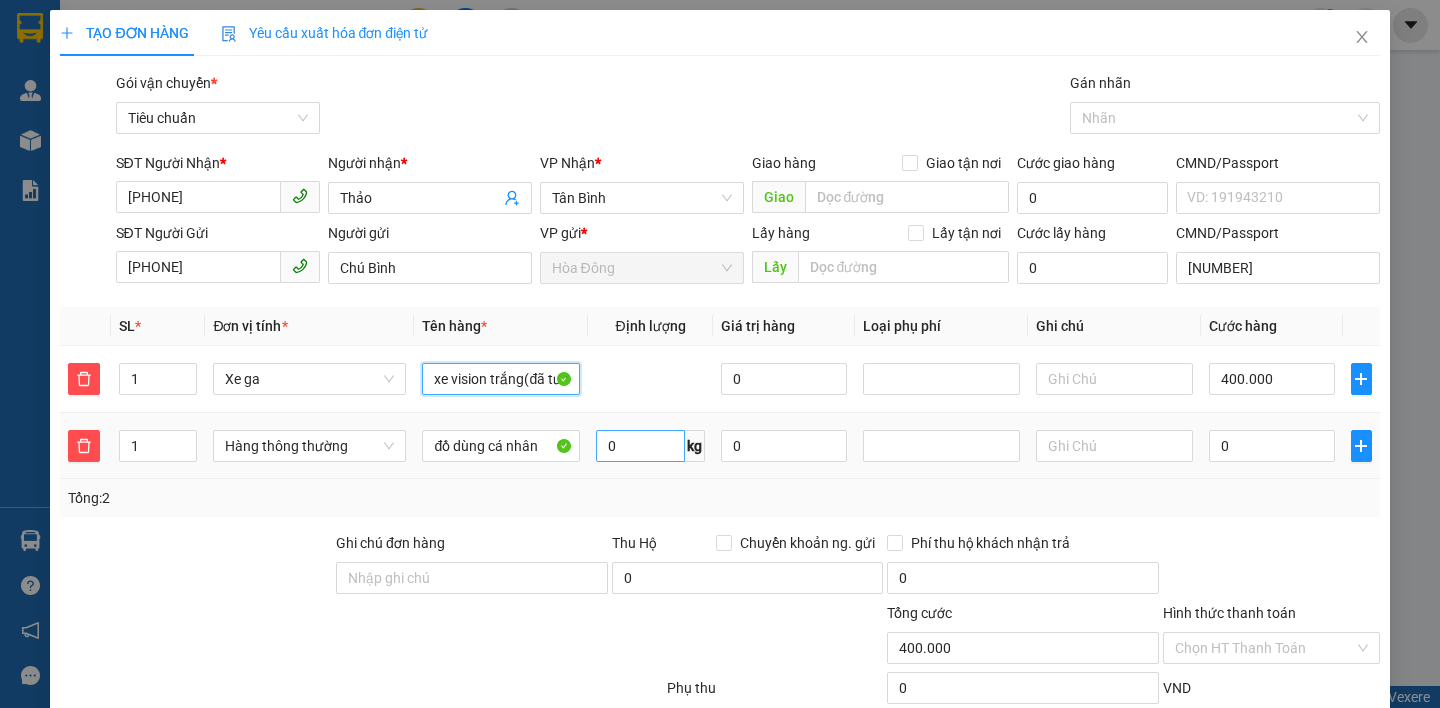 type on "xe vision trắng(đã tư vấn vận chuyển)" 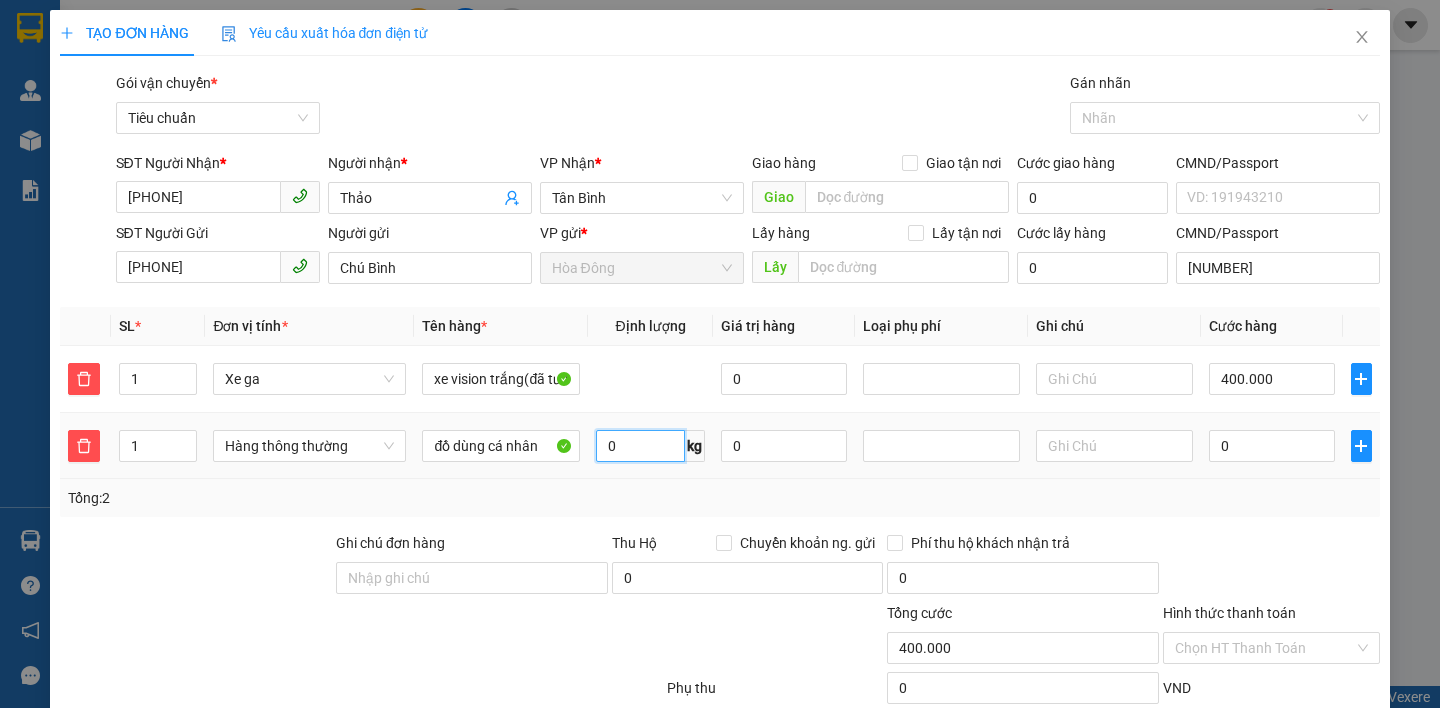 click on "0" at bounding box center (641, 446) 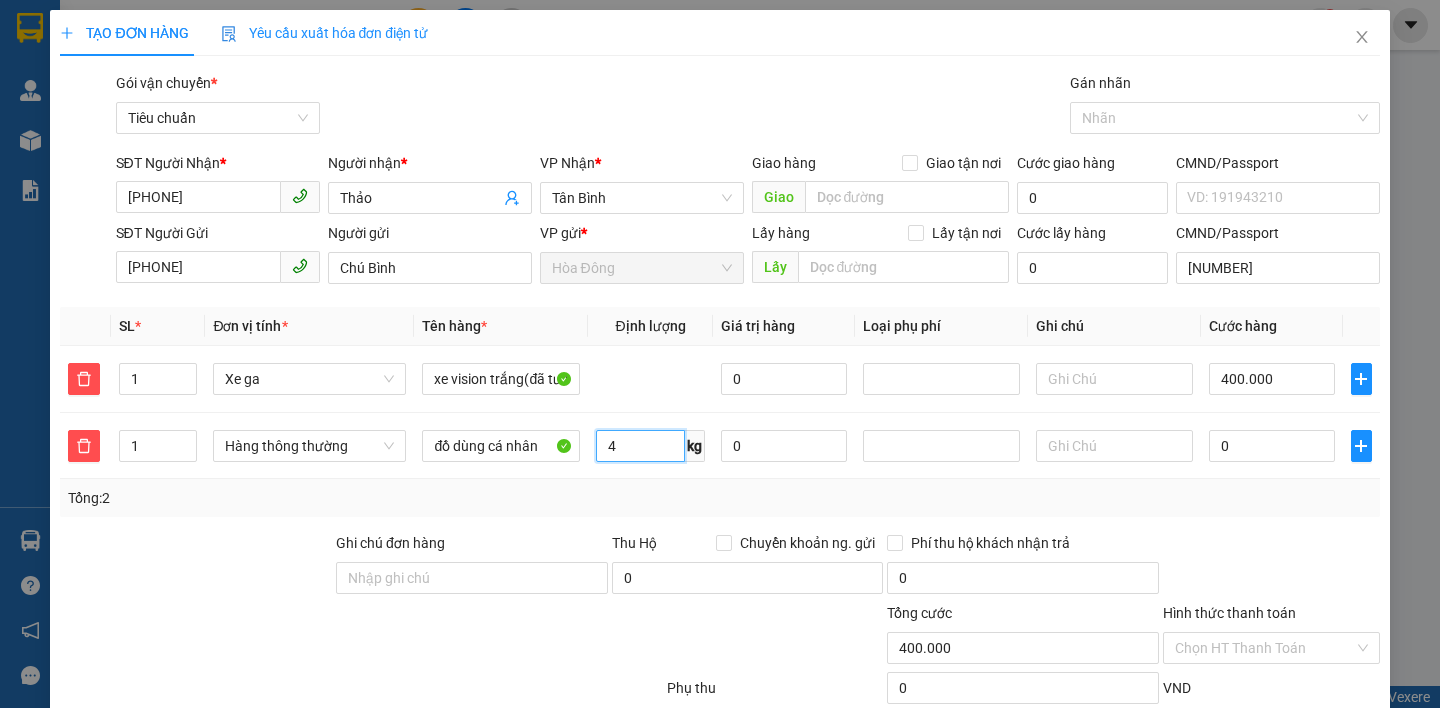 type on "4" 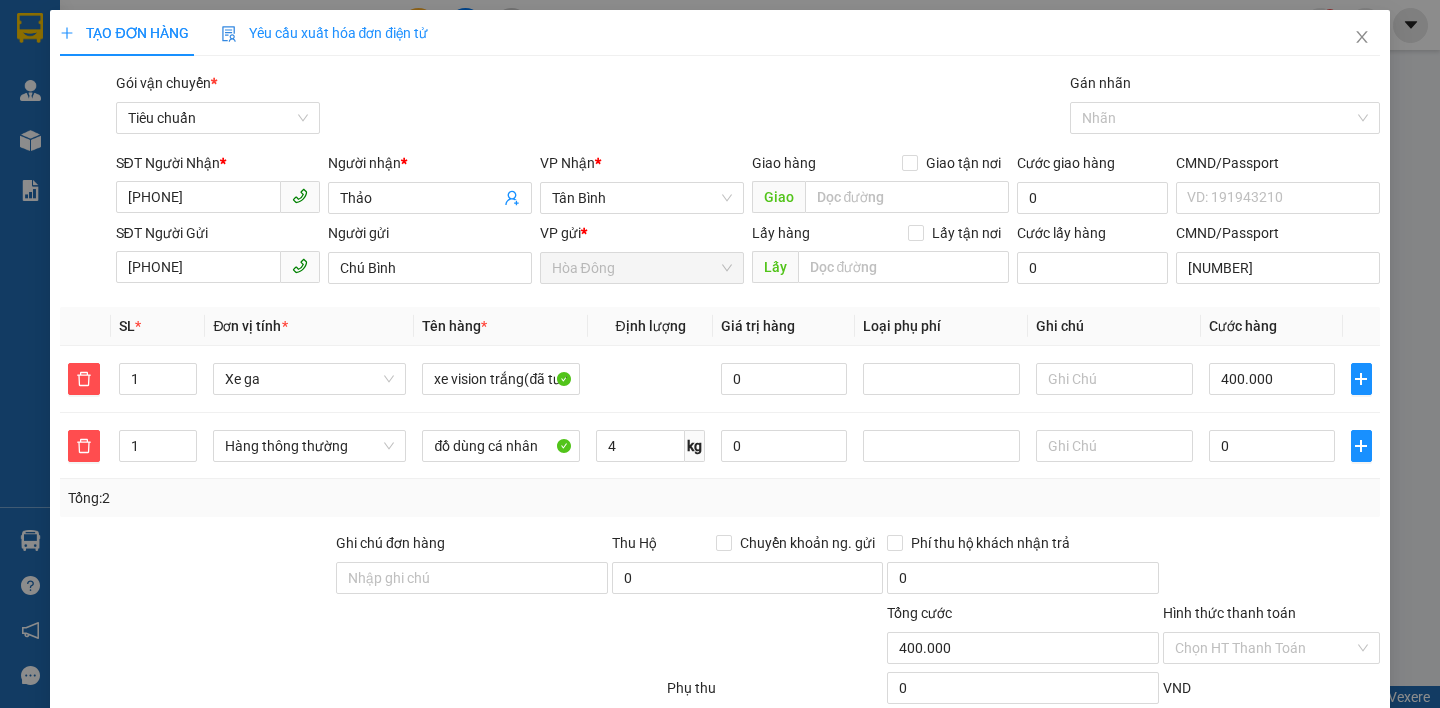 click at bounding box center [196, 567] 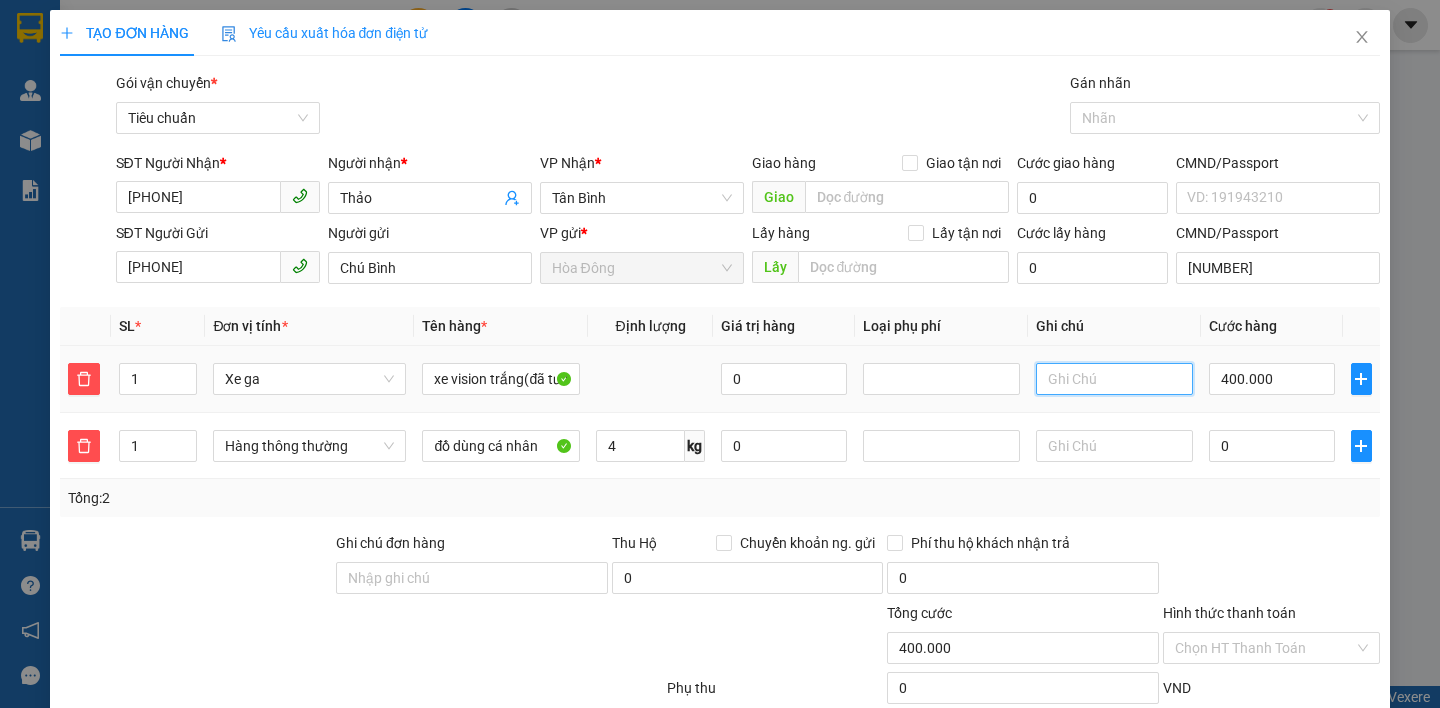 click at bounding box center (1114, 379) 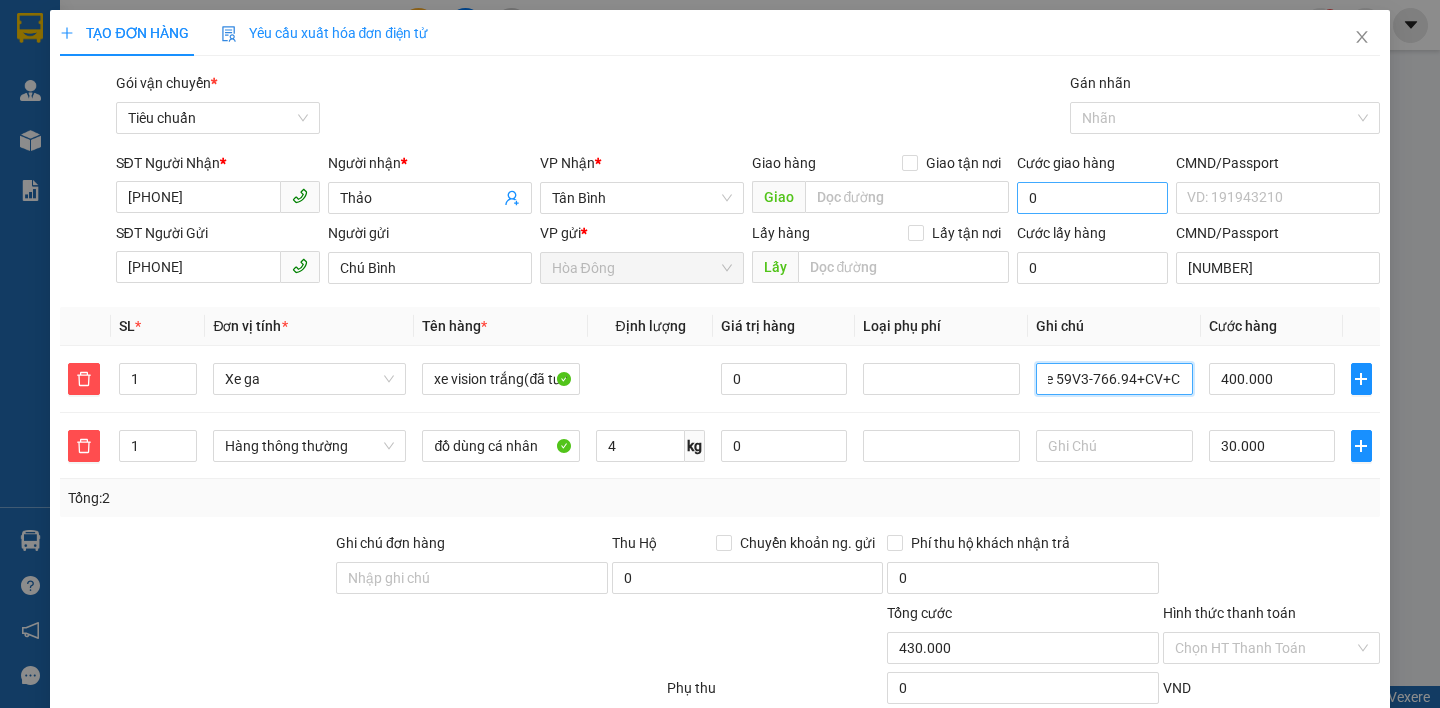 scroll, scrollTop: 0, scrollLeft: 17, axis: horizontal 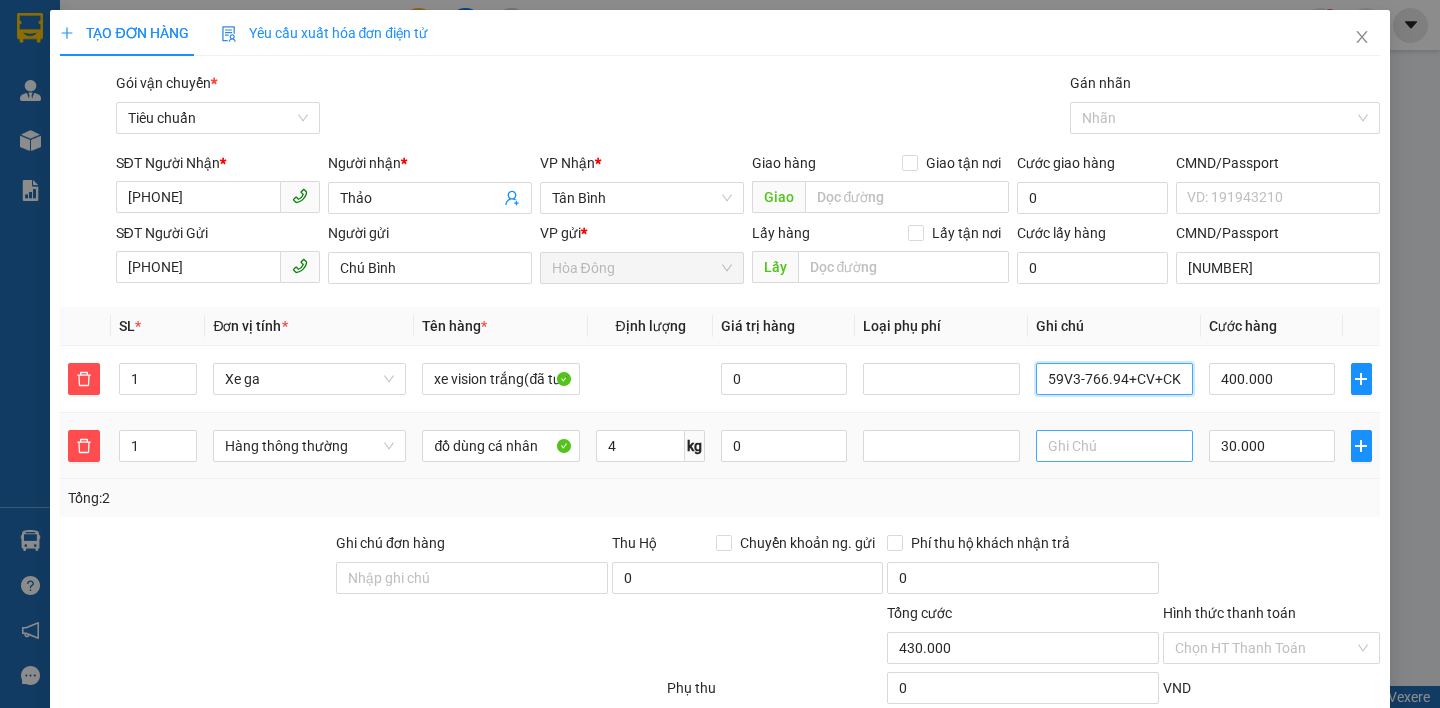 type on "xe 59V3-766.94+CV+CK" 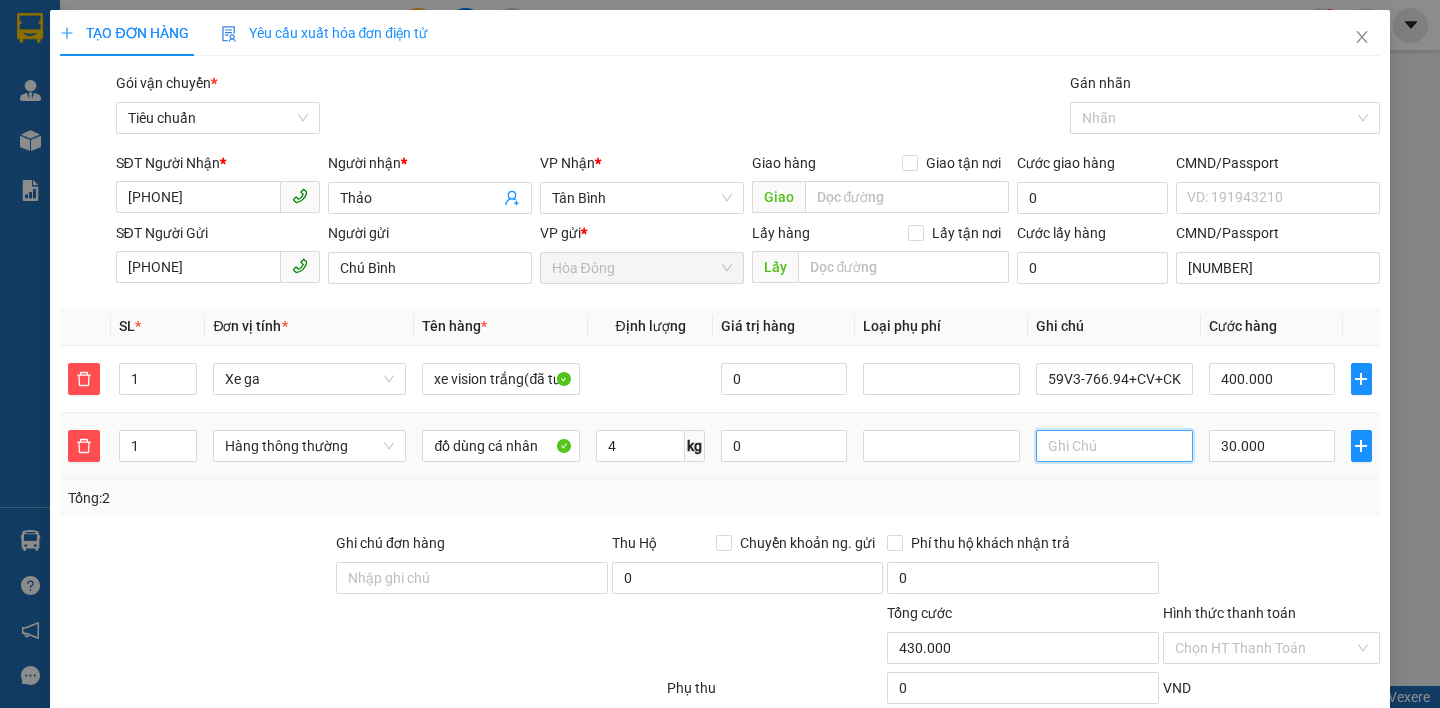click at bounding box center [1114, 446] 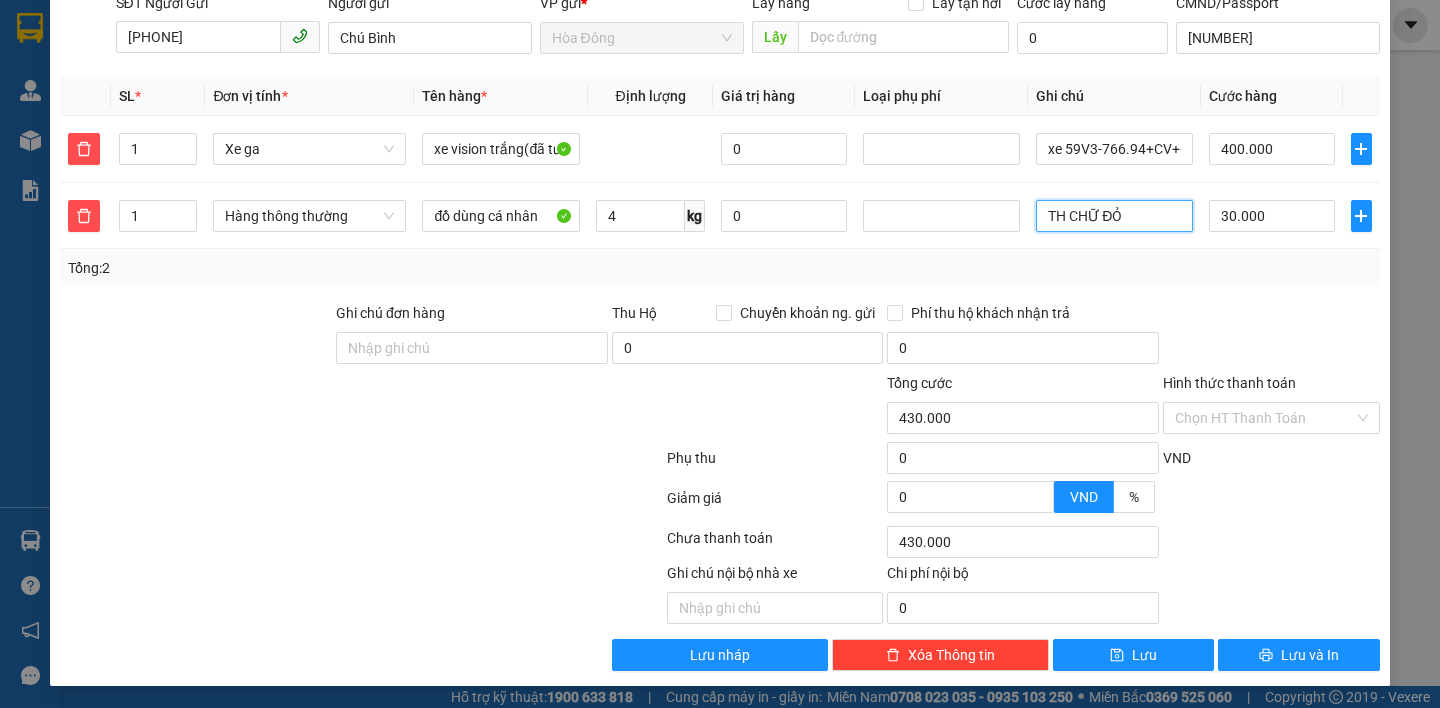 scroll, scrollTop: 233, scrollLeft: 0, axis: vertical 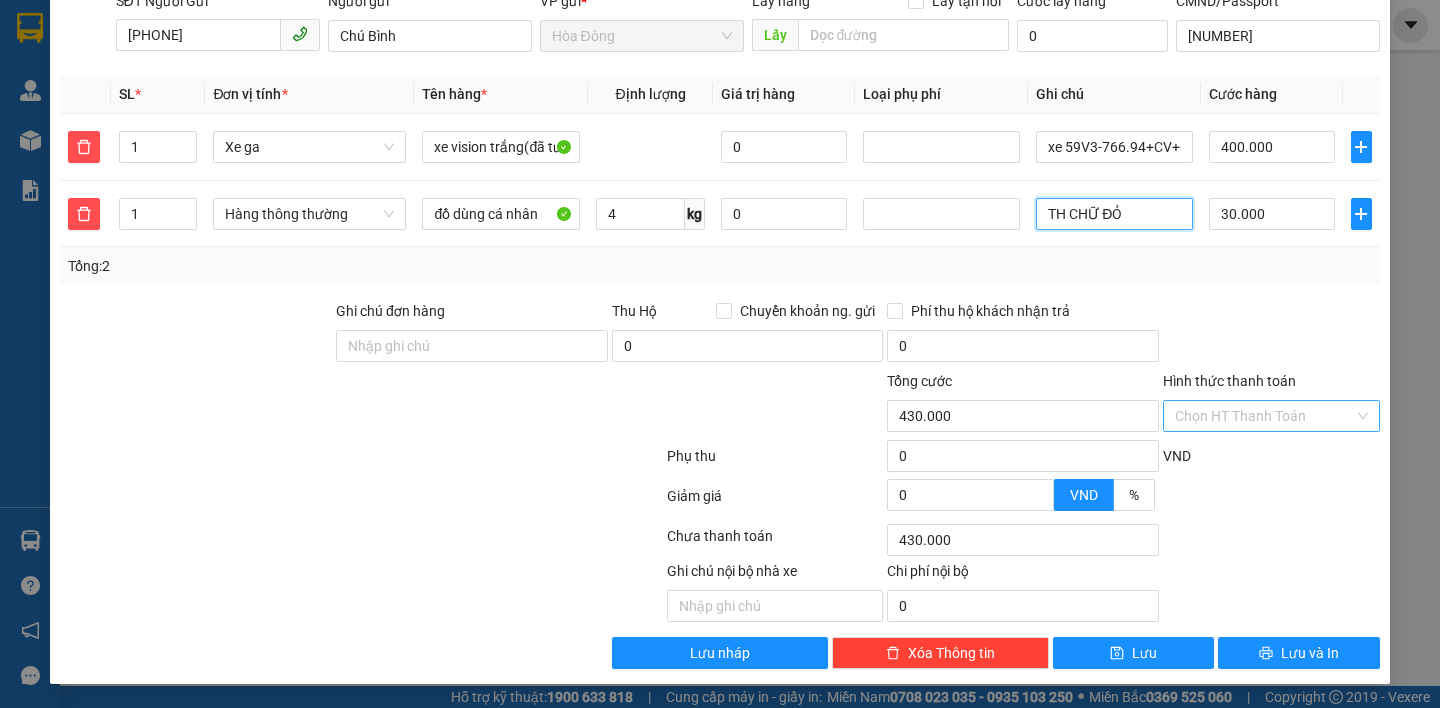 type on "TH CHỮ ĐỎ" 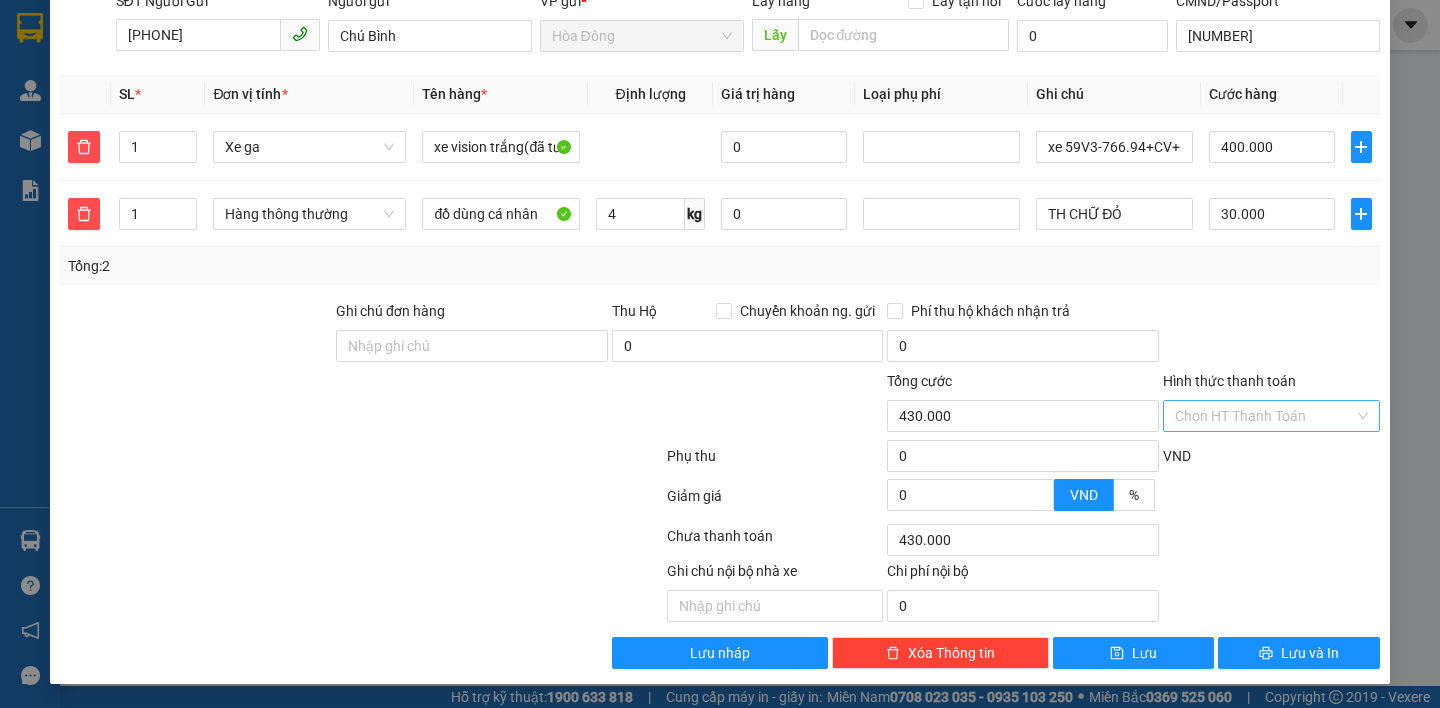 click on "Hình thức thanh toán" at bounding box center [1264, 416] 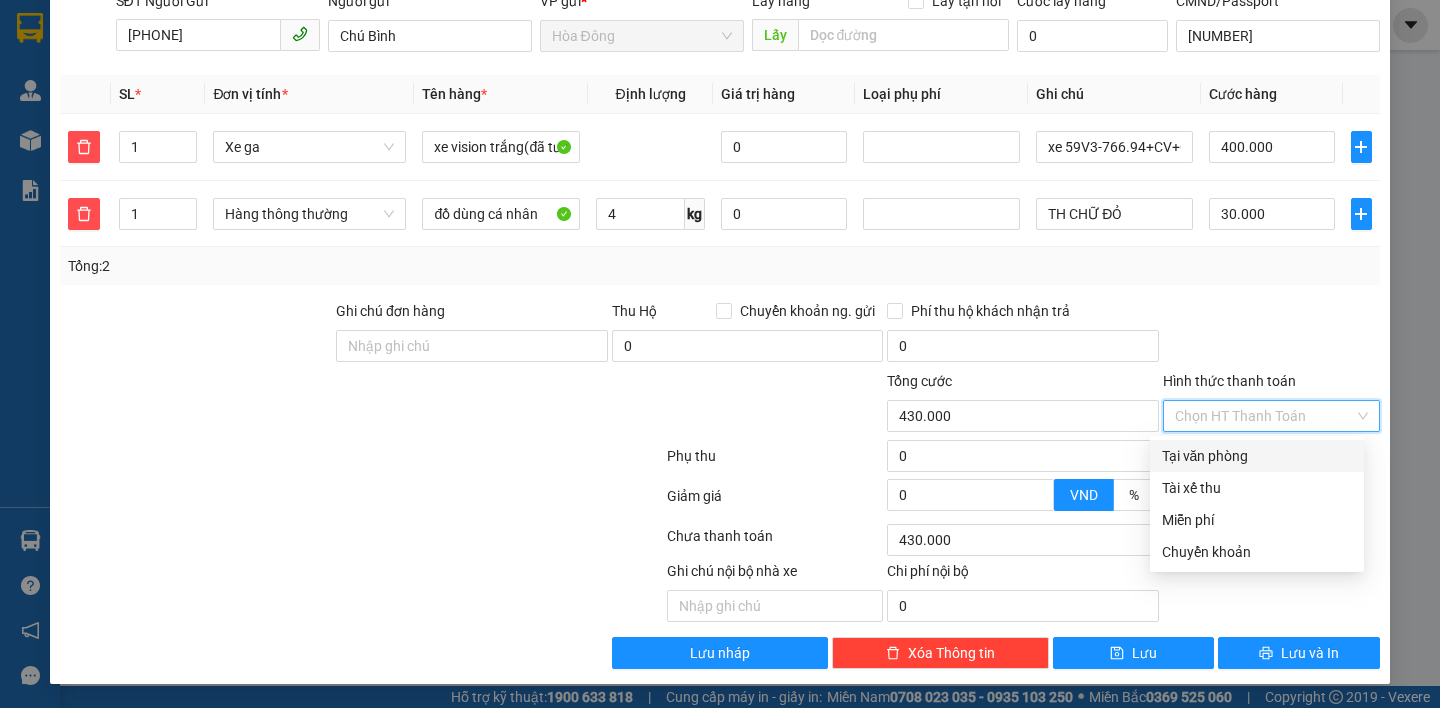 click on "Tại văn phòng" at bounding box center [1257, 456] 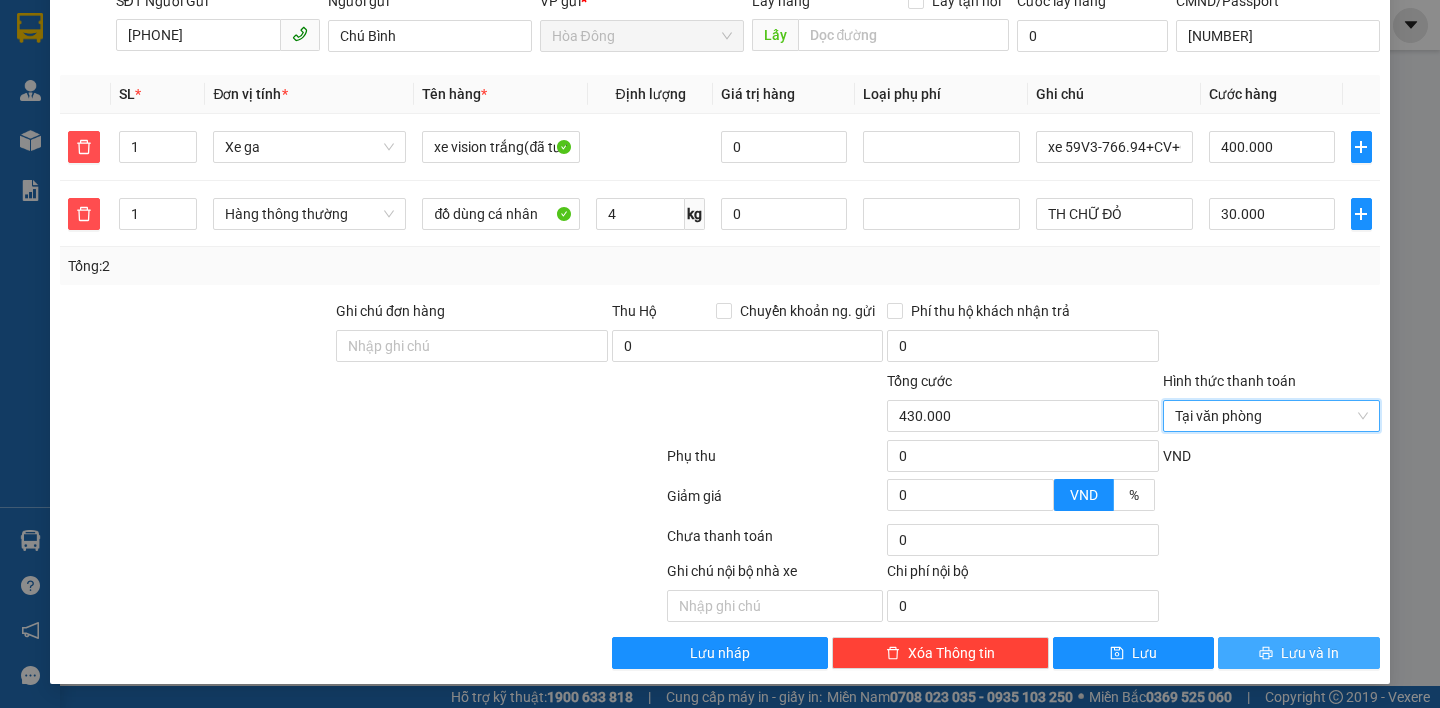 click 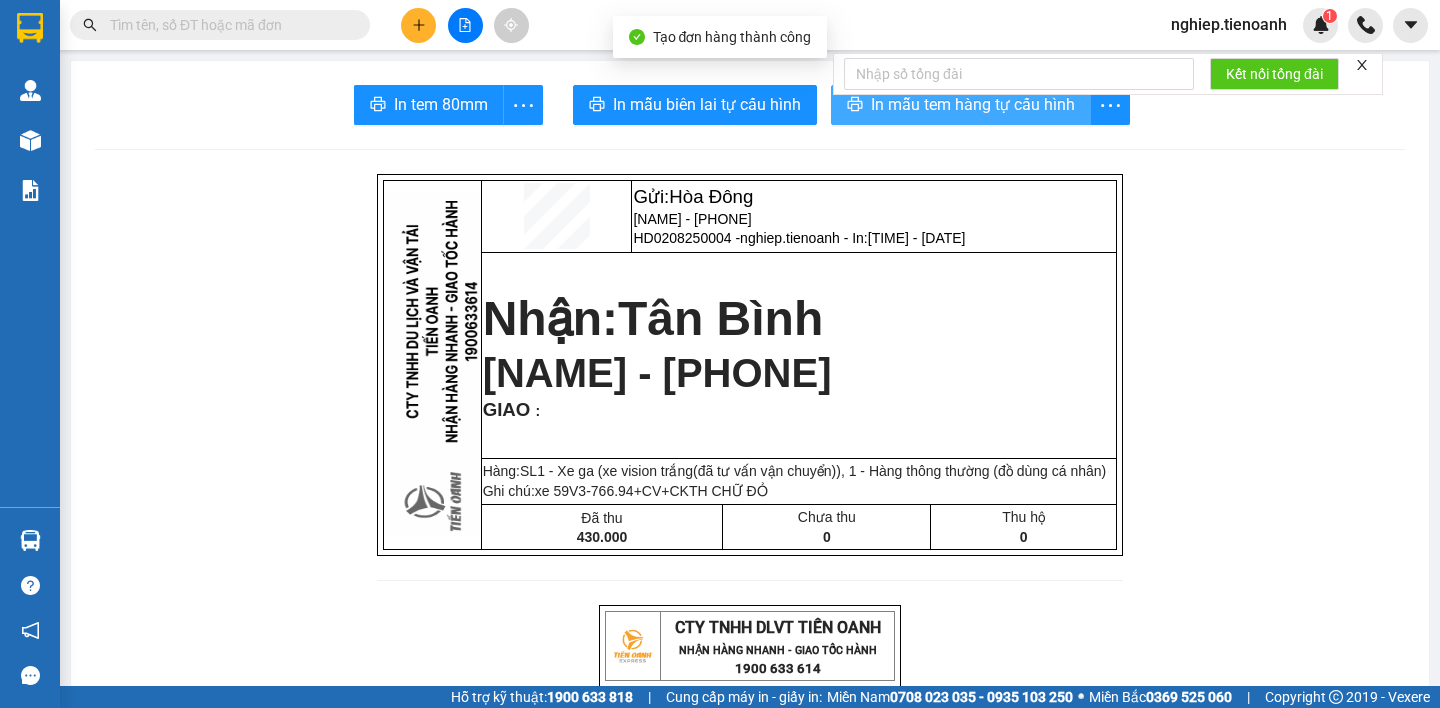 click on "In mẫu tem hàng tự cấu hình" at bounding box center [973, 104] 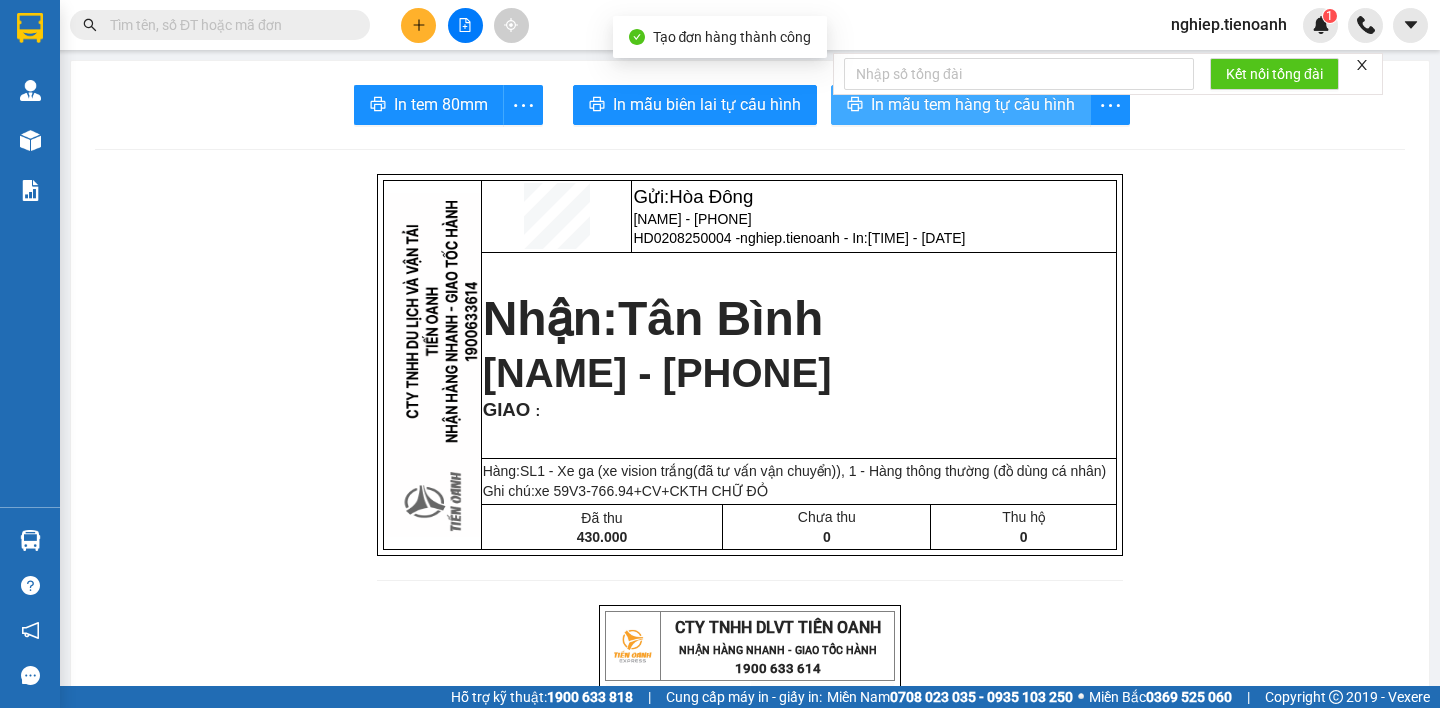 scroll, scrollTop: 0, scrollLeft: 0, axis: both 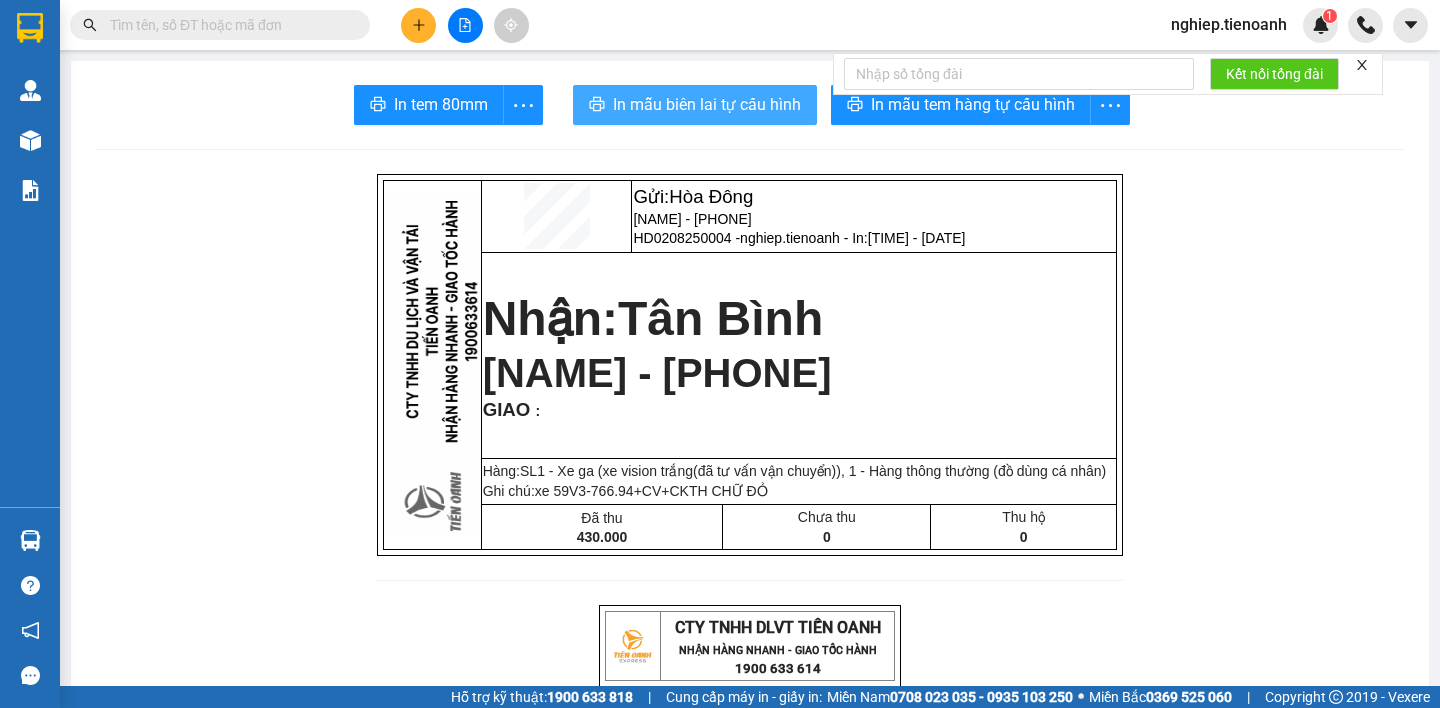 click on "In mẫu biên lai tự cấu hình" at bounding box center [707, 104] 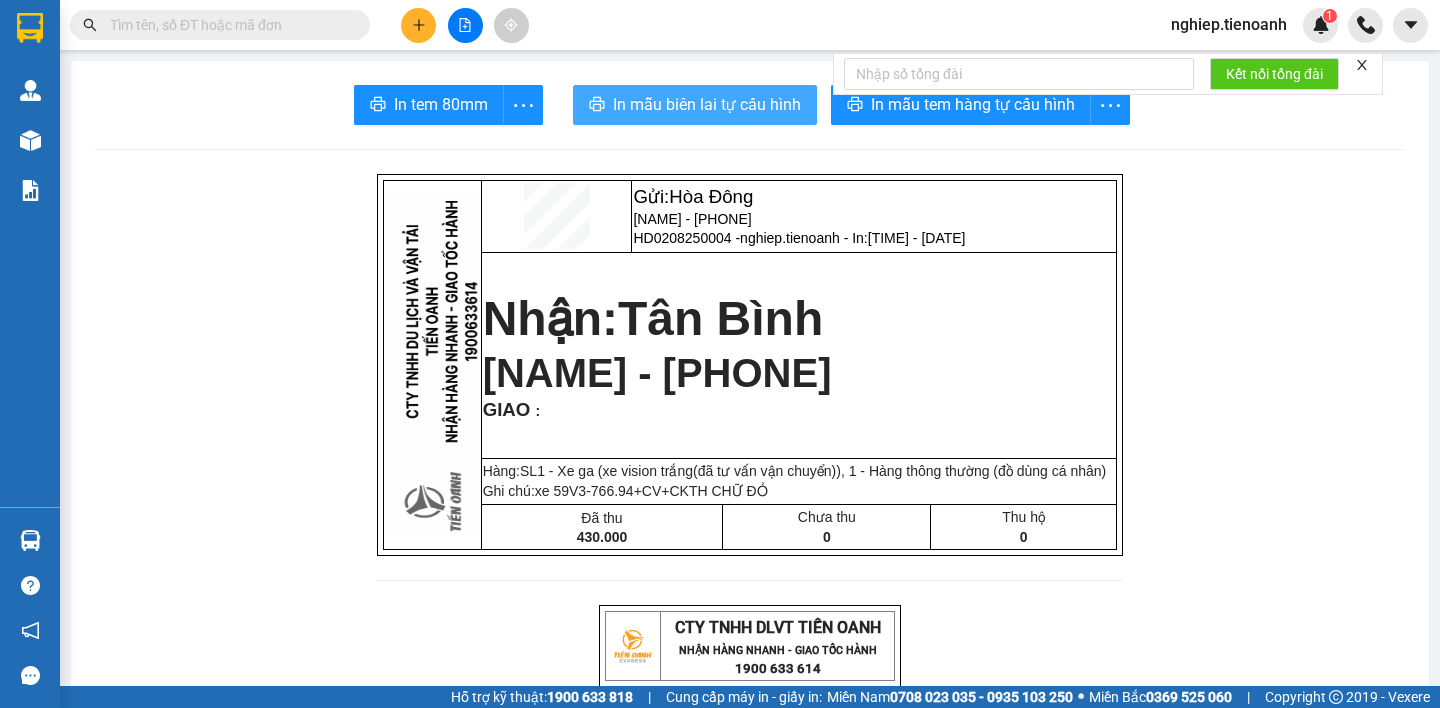 scroll, scrollTop: 0, scrollLeft: 0, axis: both 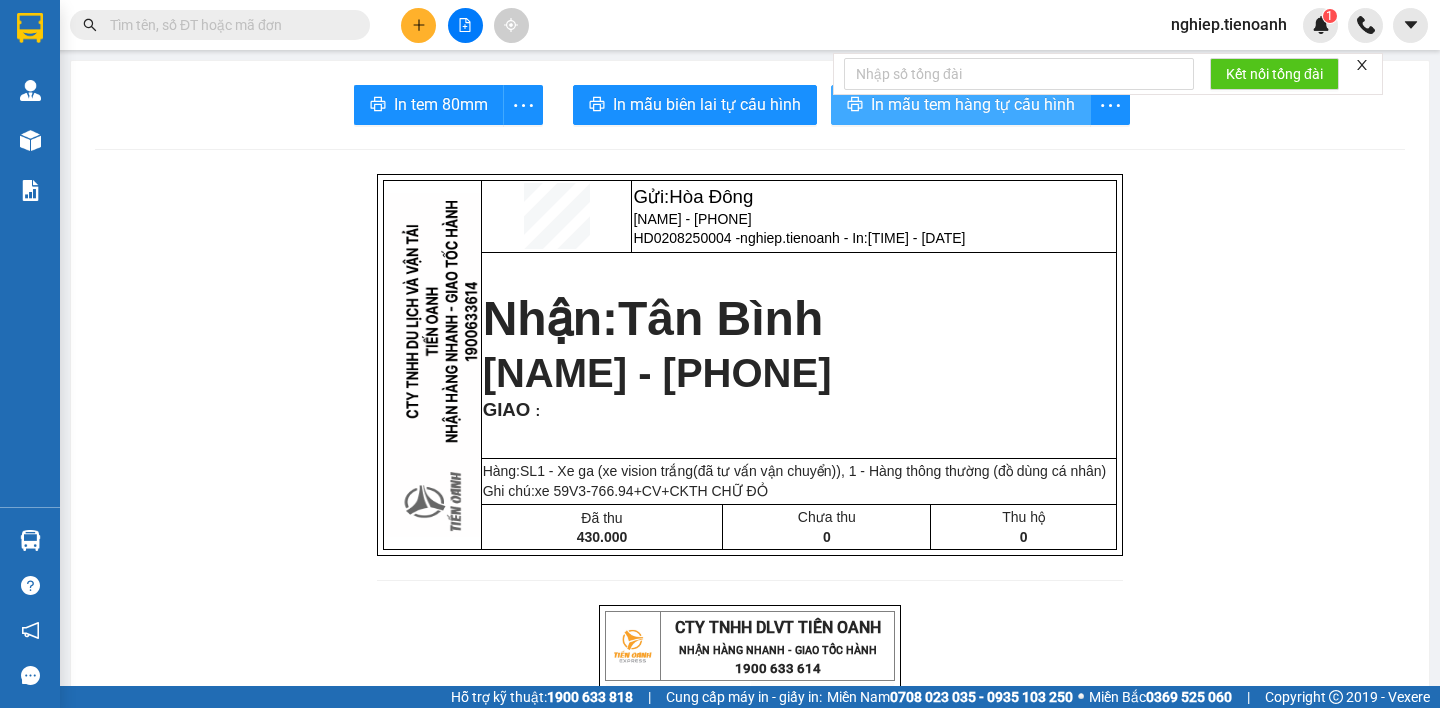 click on "In mẫu tem hàng tự cấu hình" at bounding box center (973, 104) 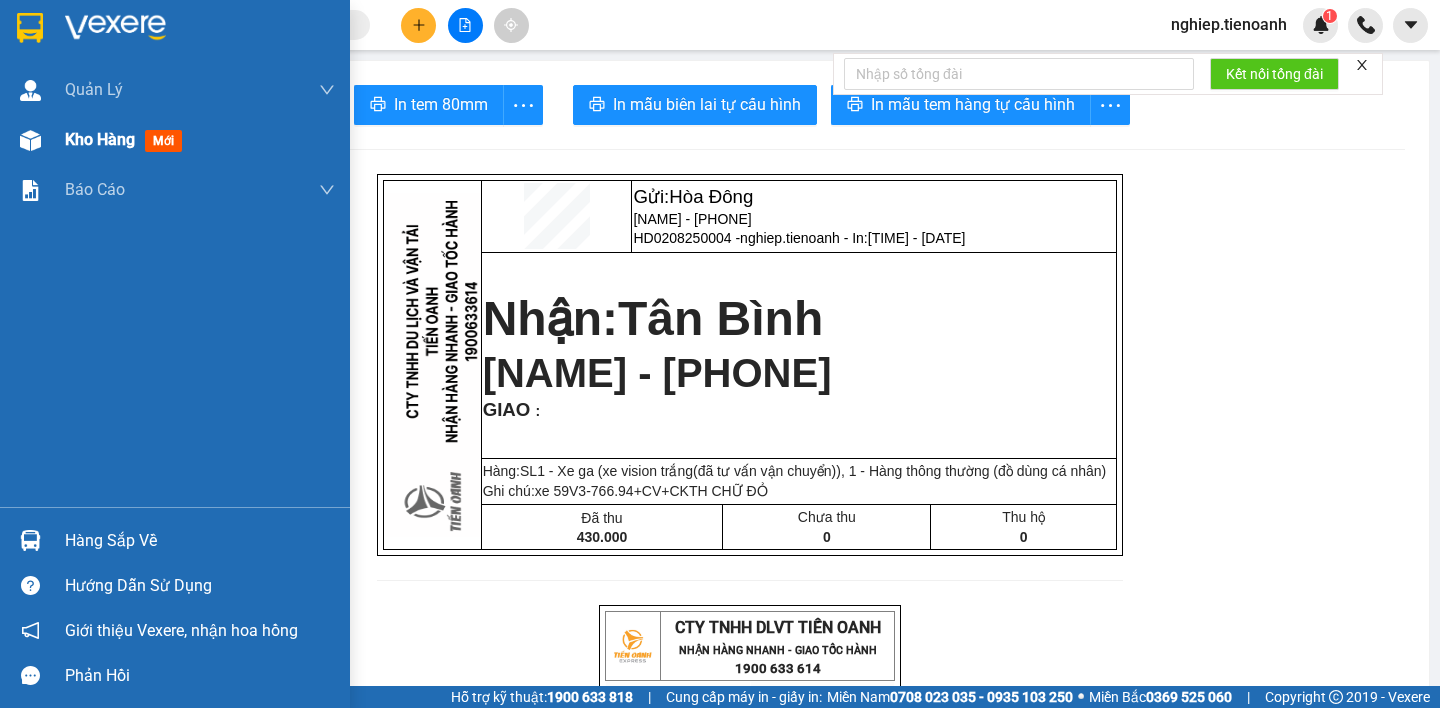 click on "Kho hàng" at bounding box center (100, 139) 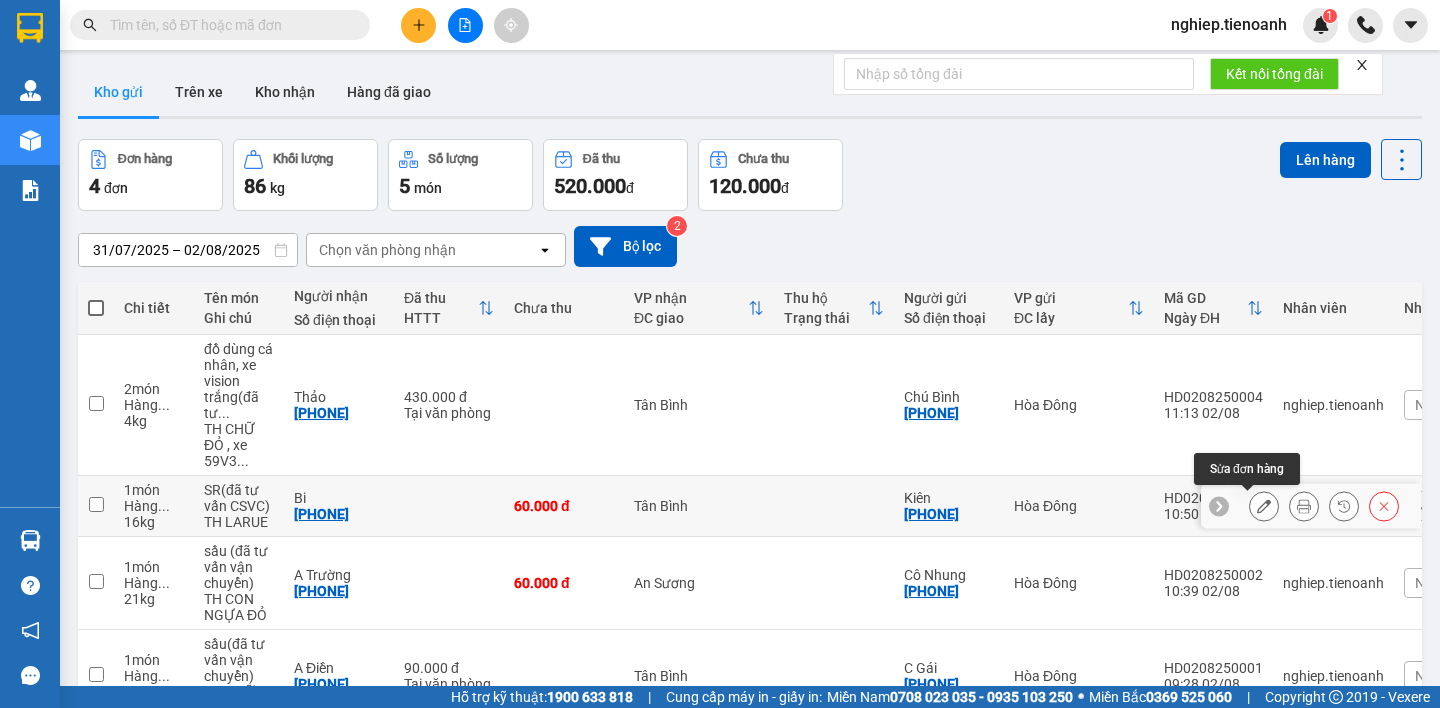 click 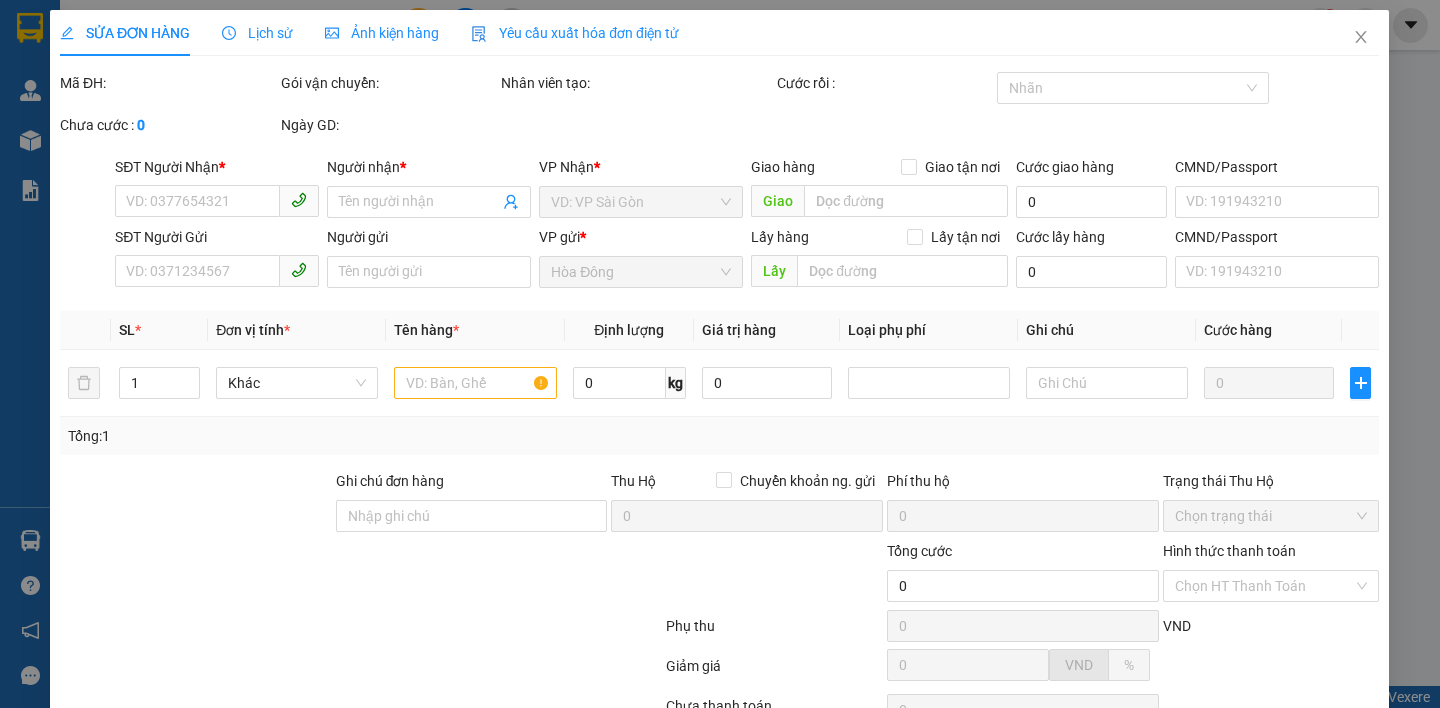 type on "0367877678" 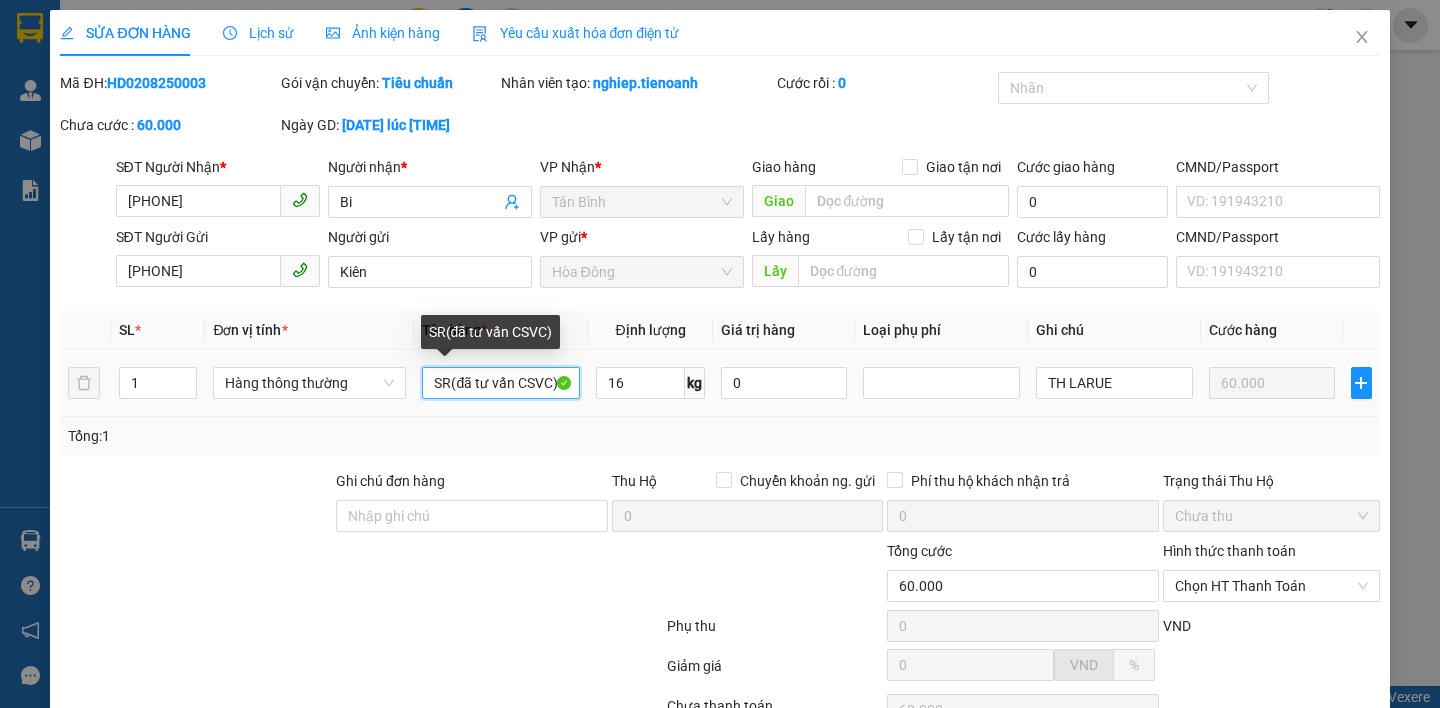 click on "SR(đã tư vấn CSVC)" at bounding box center (500, 383) 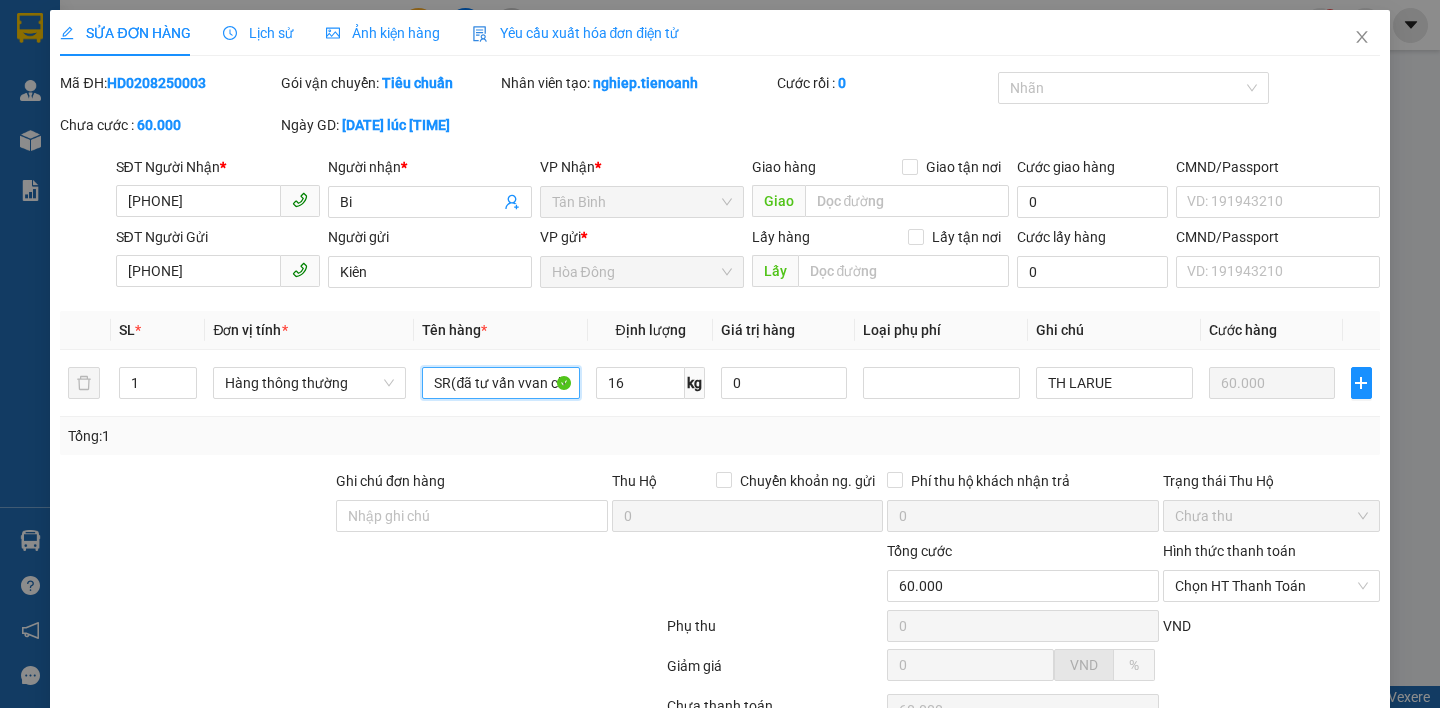type on "SR(đã tư vấn vvan chuyển)" 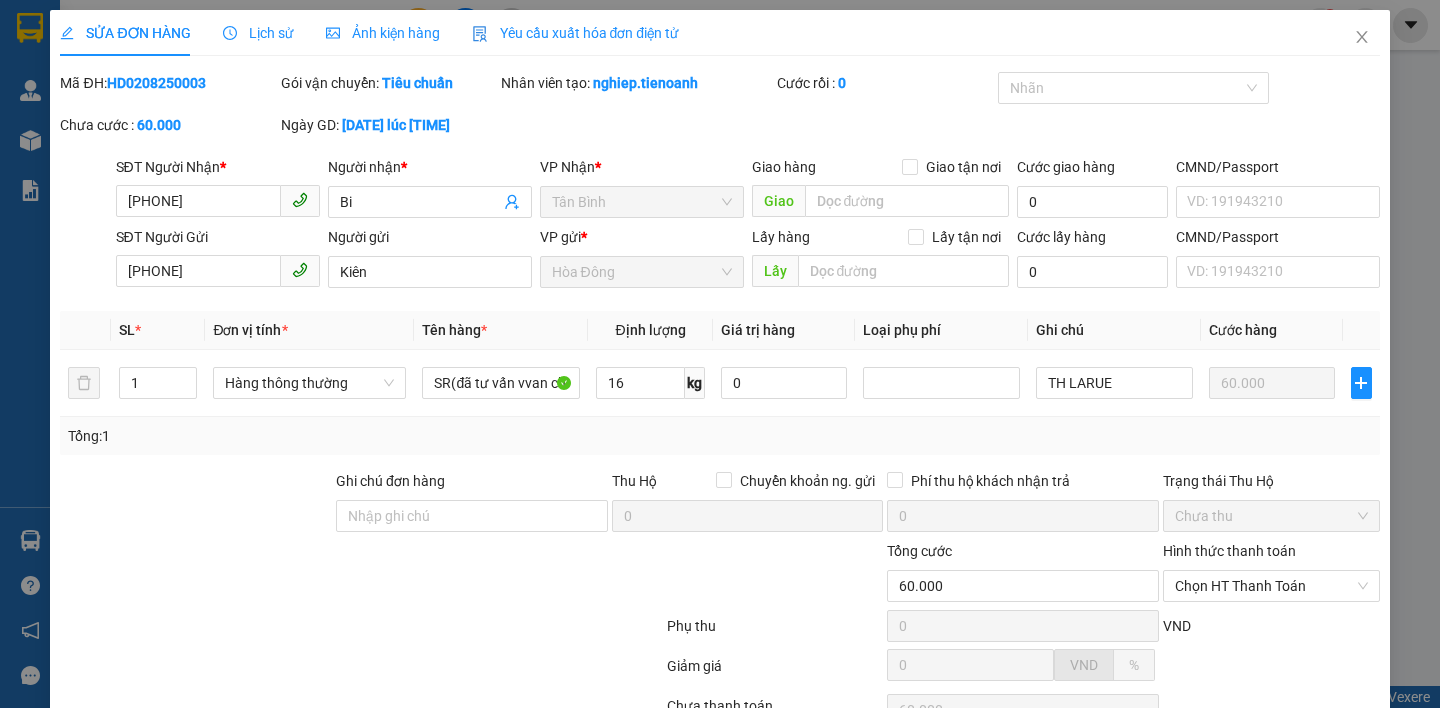 click on "Lưu thay đổi" at bounding box center (1145, 823) 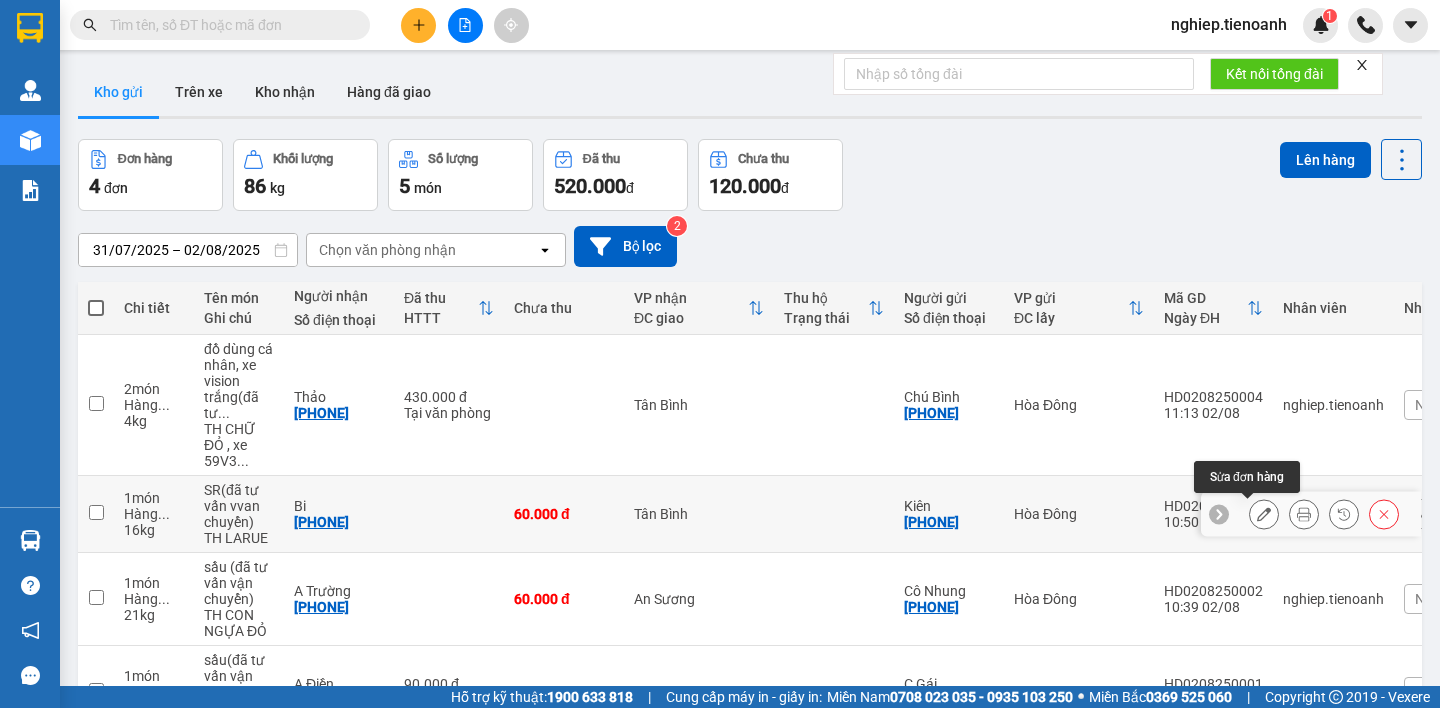 click at bounding box center [1264, 514] 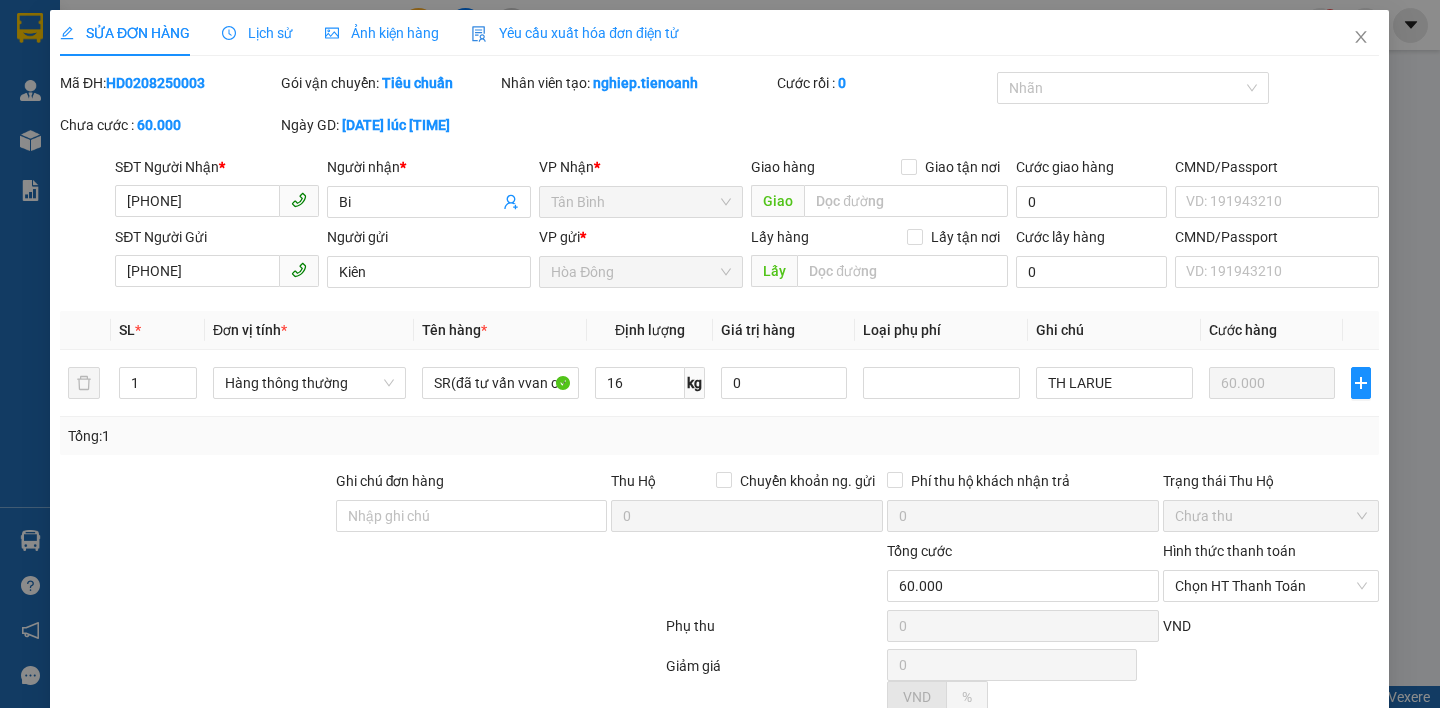 type on "0367877678" 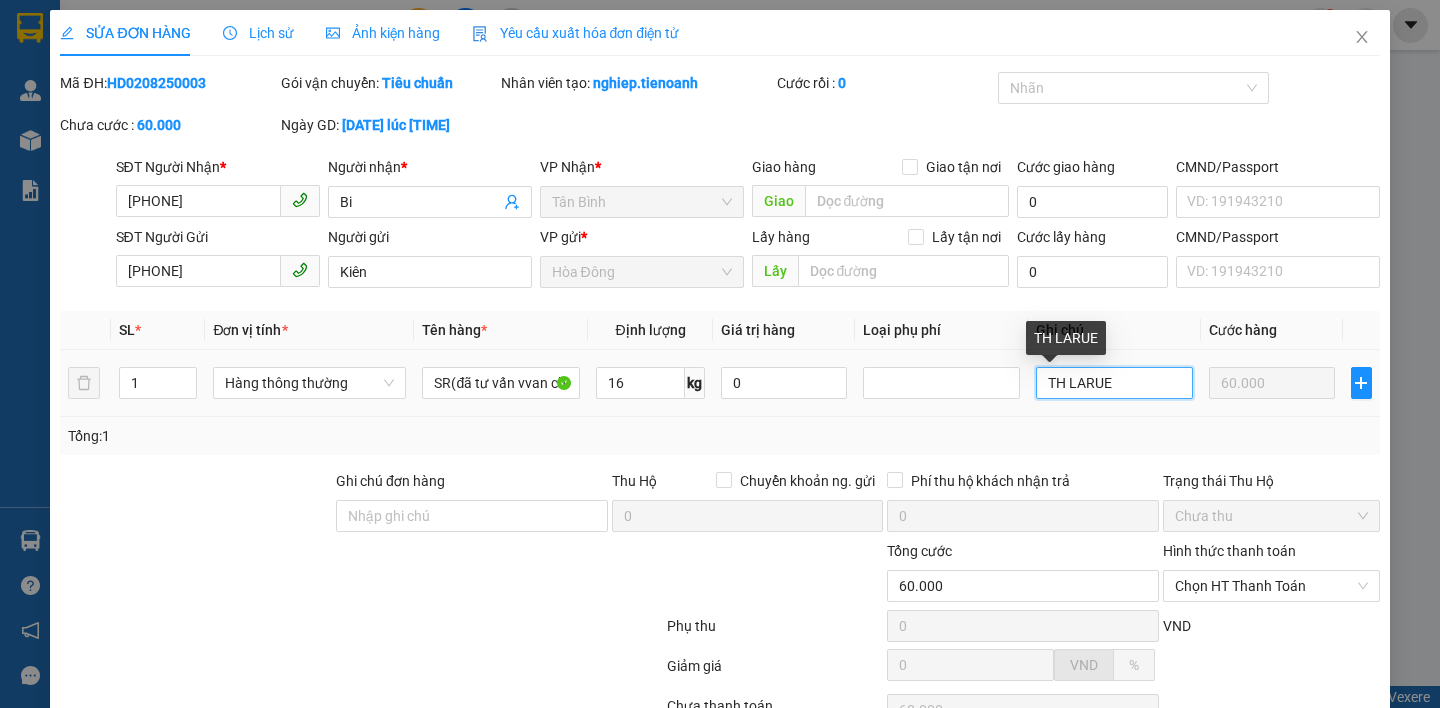 click on "TH LARUE" at bounding box center (1114, 383) 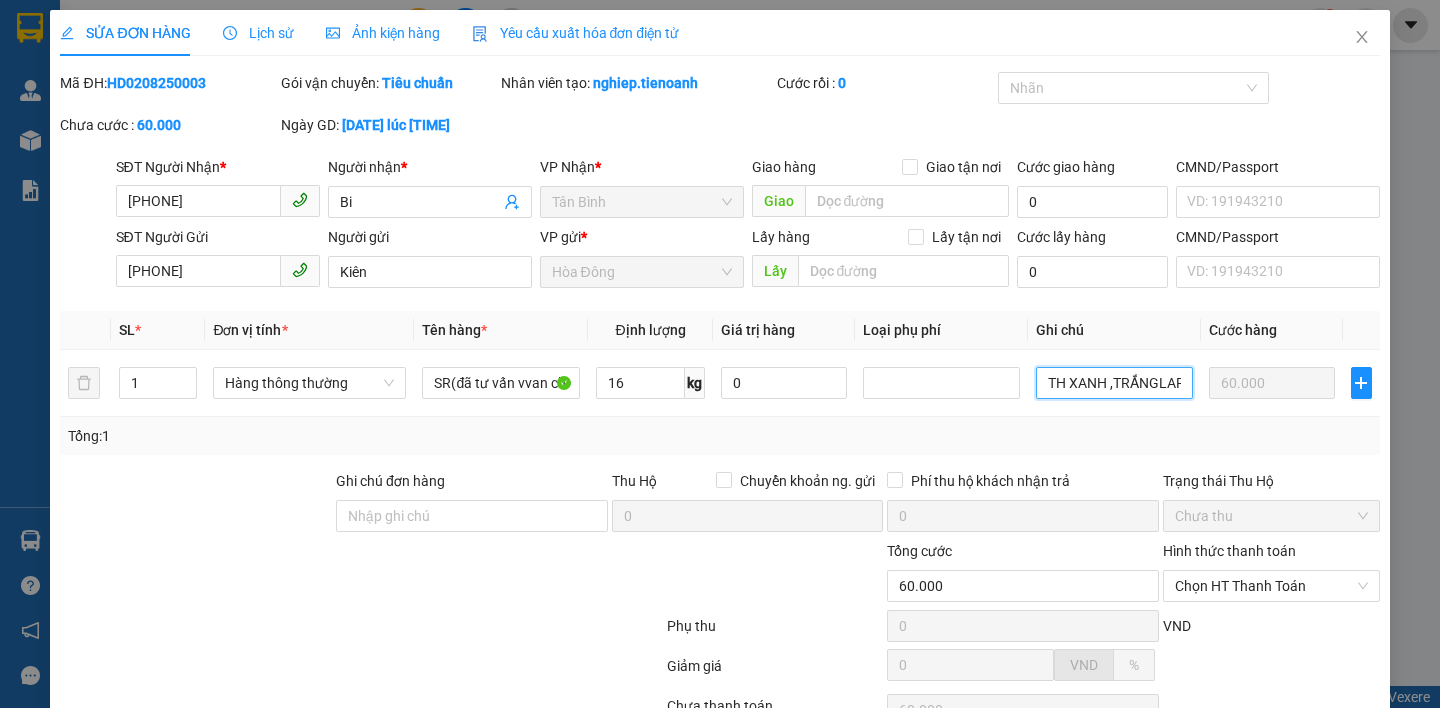 type on "TH XANH ,TRẮNG LARUE" 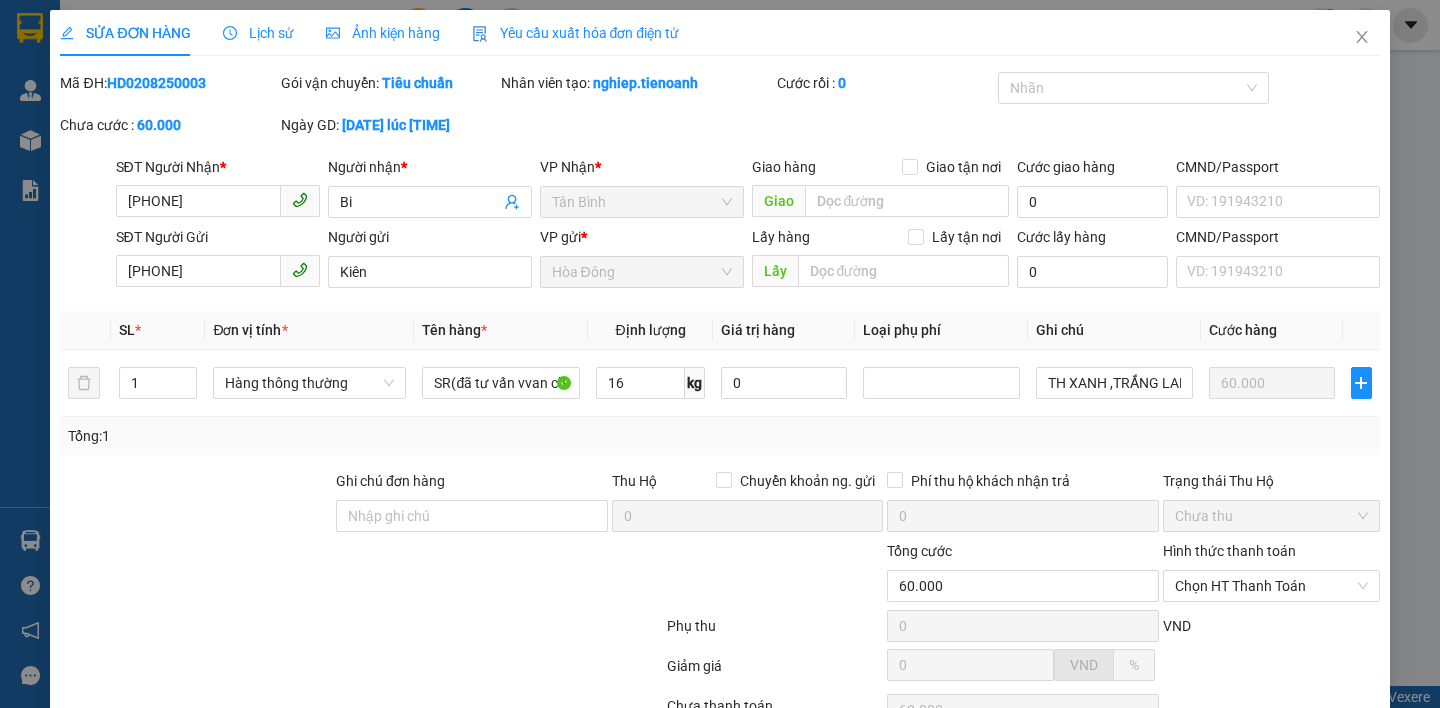 click 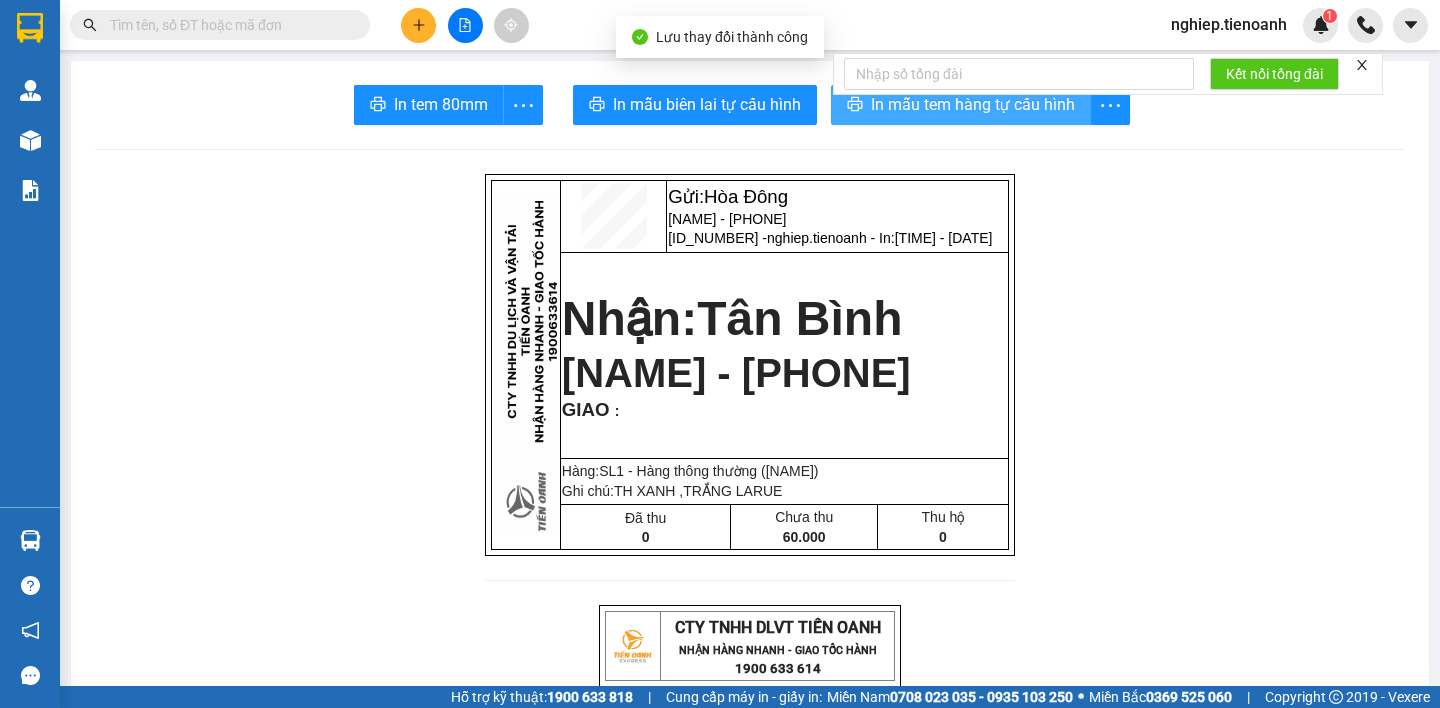 click on "In mẫu tem hàng tự cấu hình" at bounding box center (973, 104) 